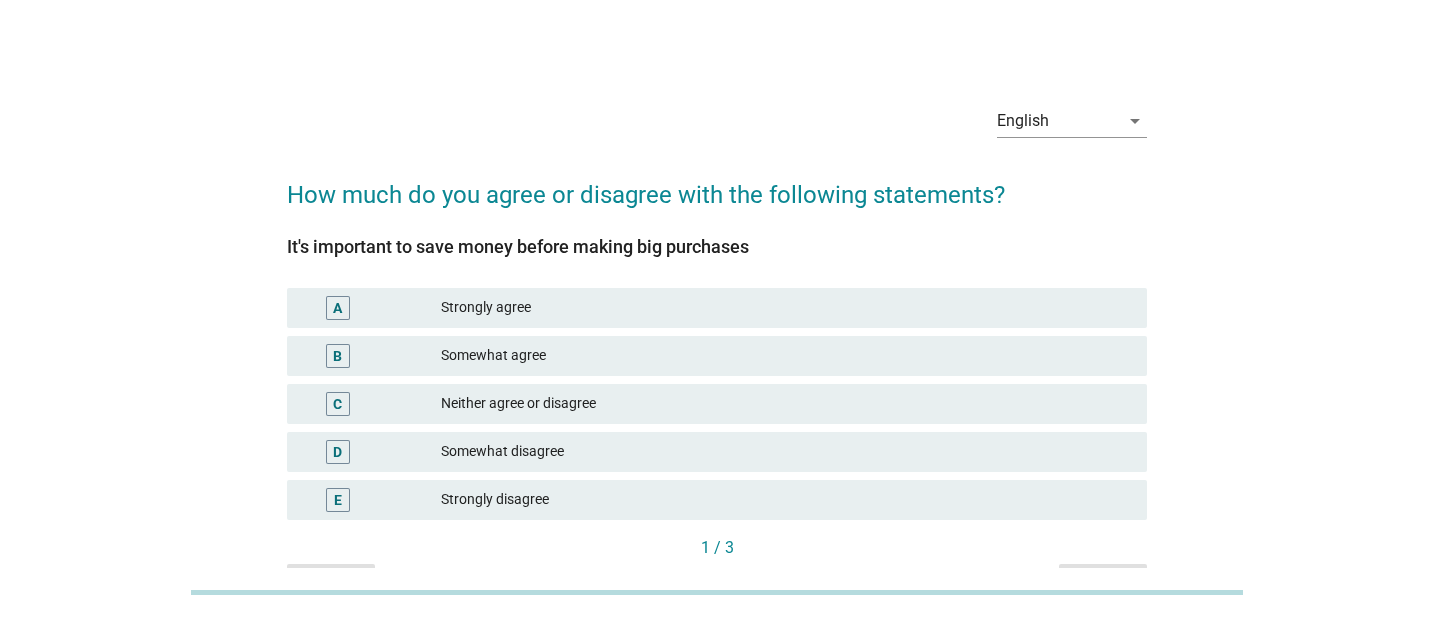 scroll, scrollTop: 0, scrollLeft: 0, axis: both 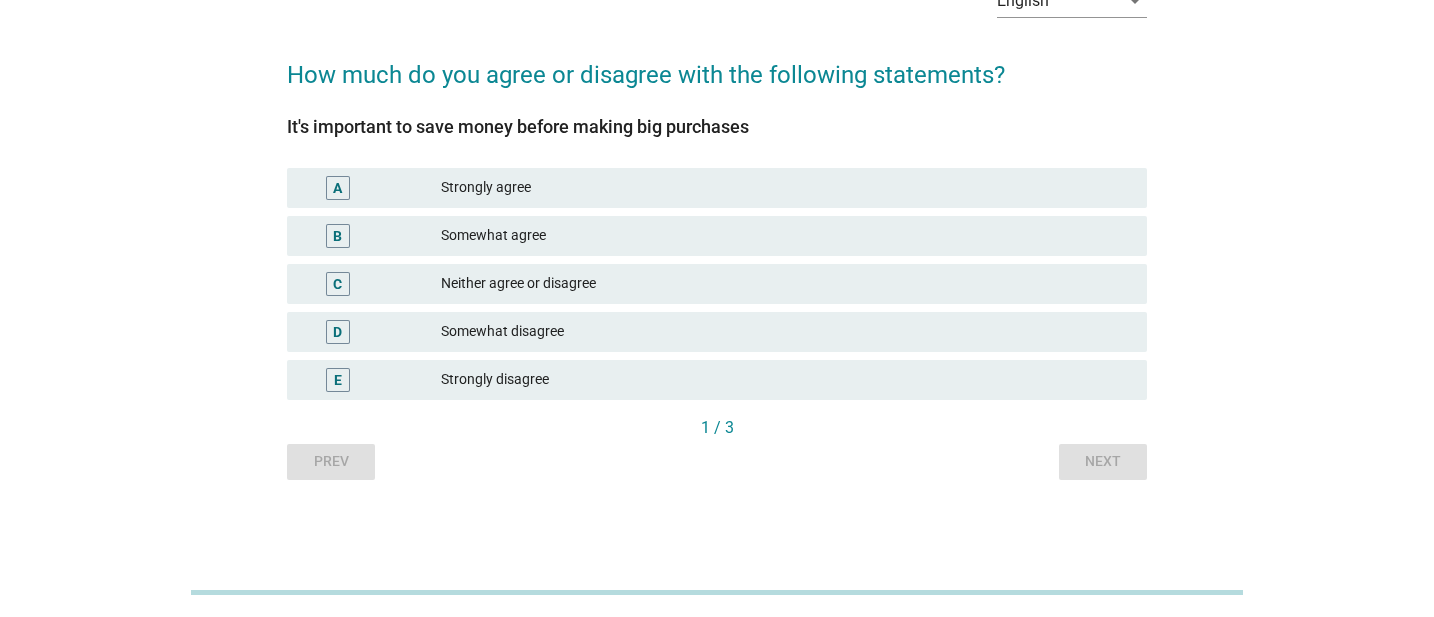 click on "D   Somewhat disagree" at bounding box center (717, 332) 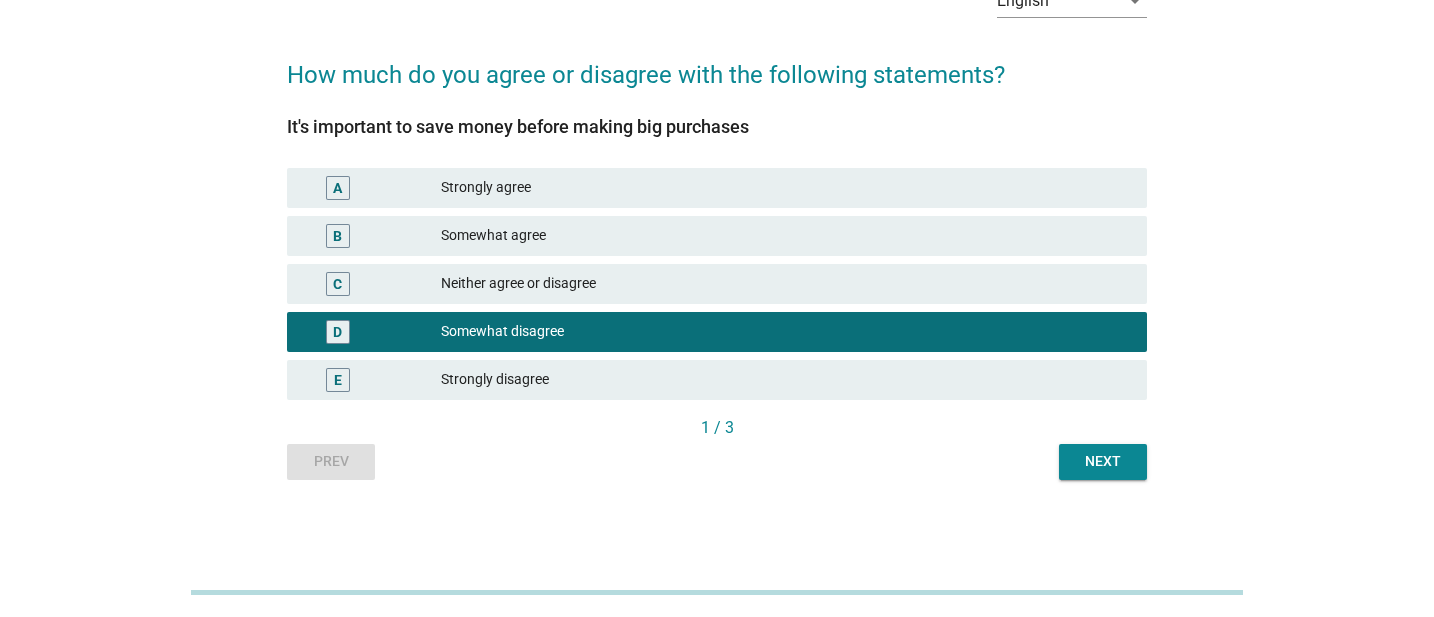click on "Next" at bounding box center [1103, 462] 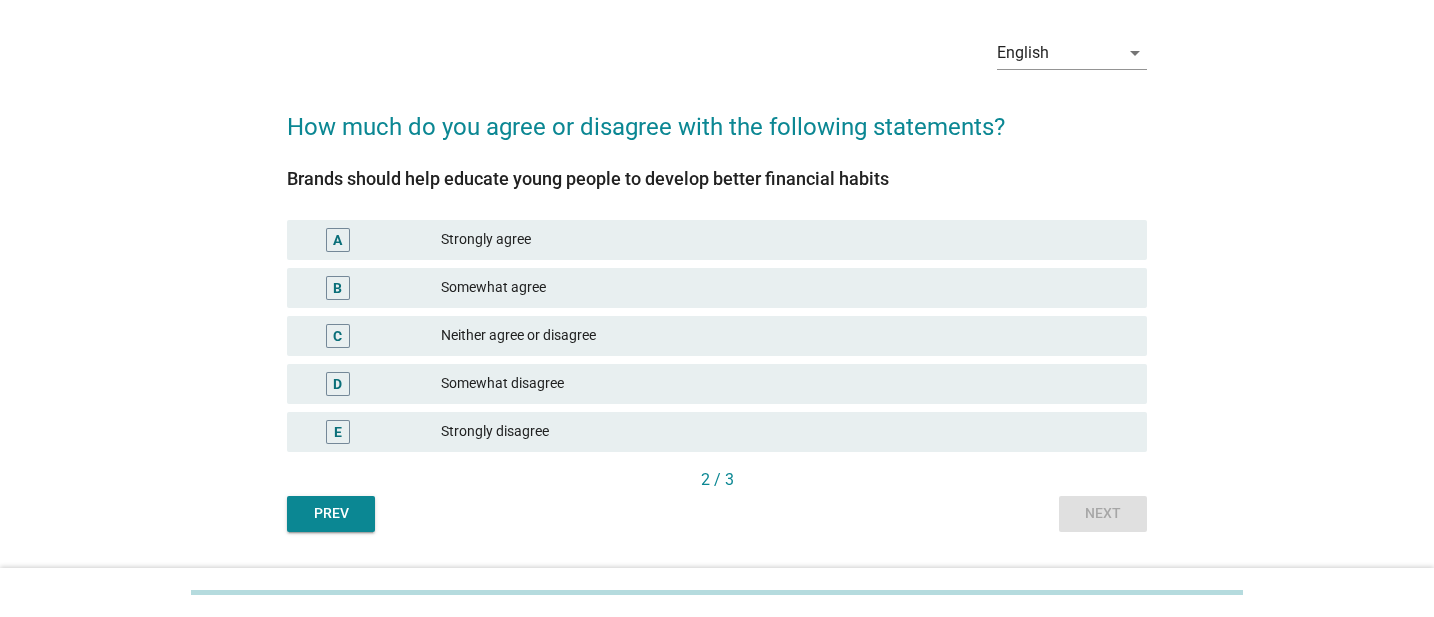 scroll, scrollTop: 69, scrollLeft: 0, axis: vertical 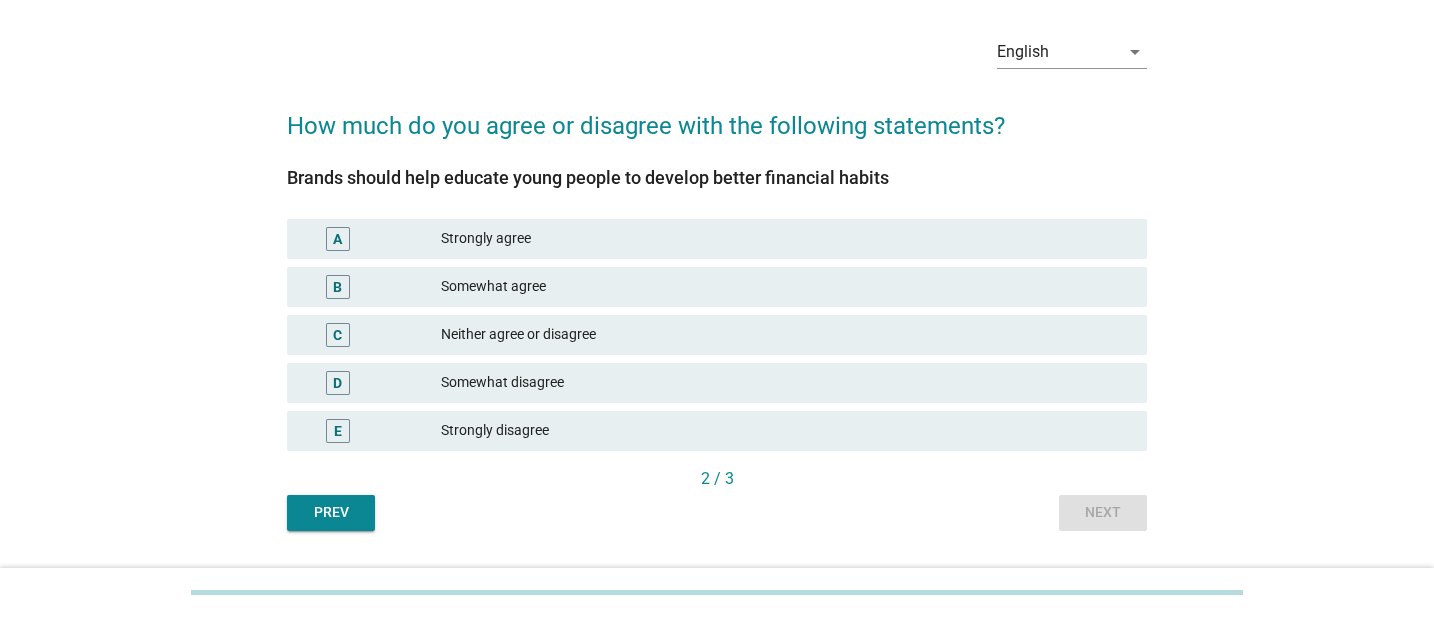click on "Strongly agree" at bounding box center (786, 239) 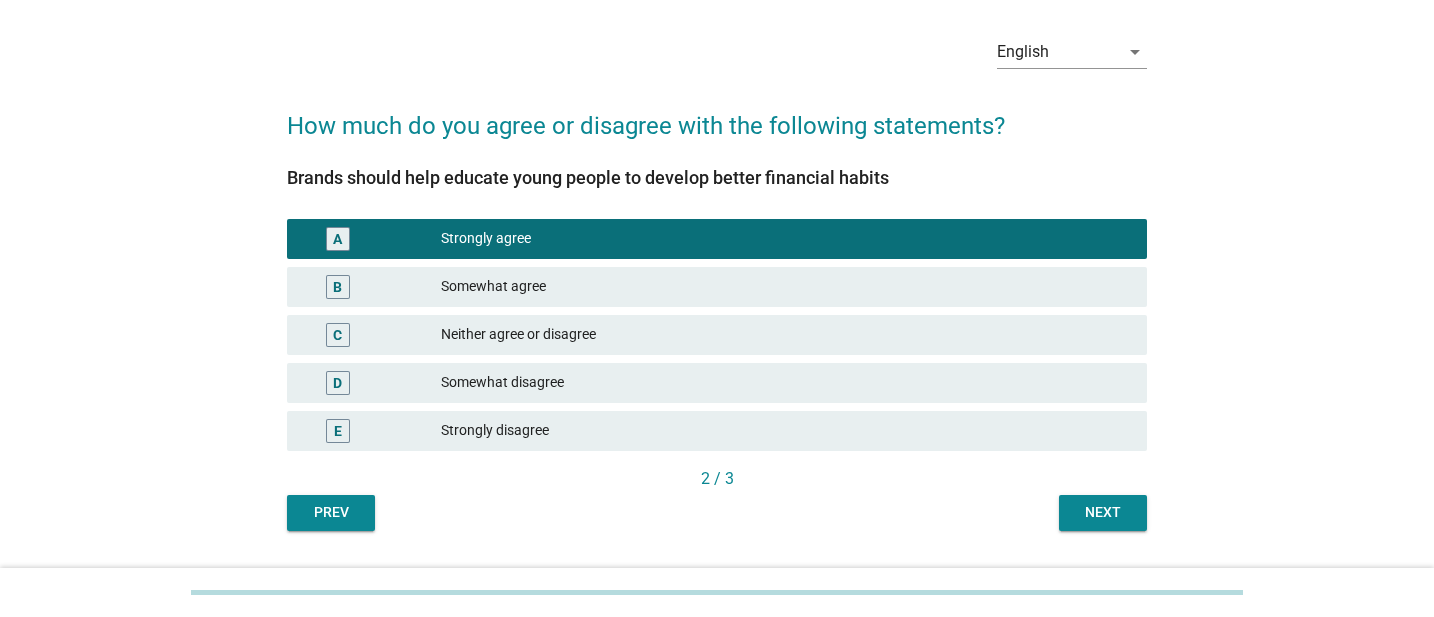click on "Next" at bounding box center (1103, 512) 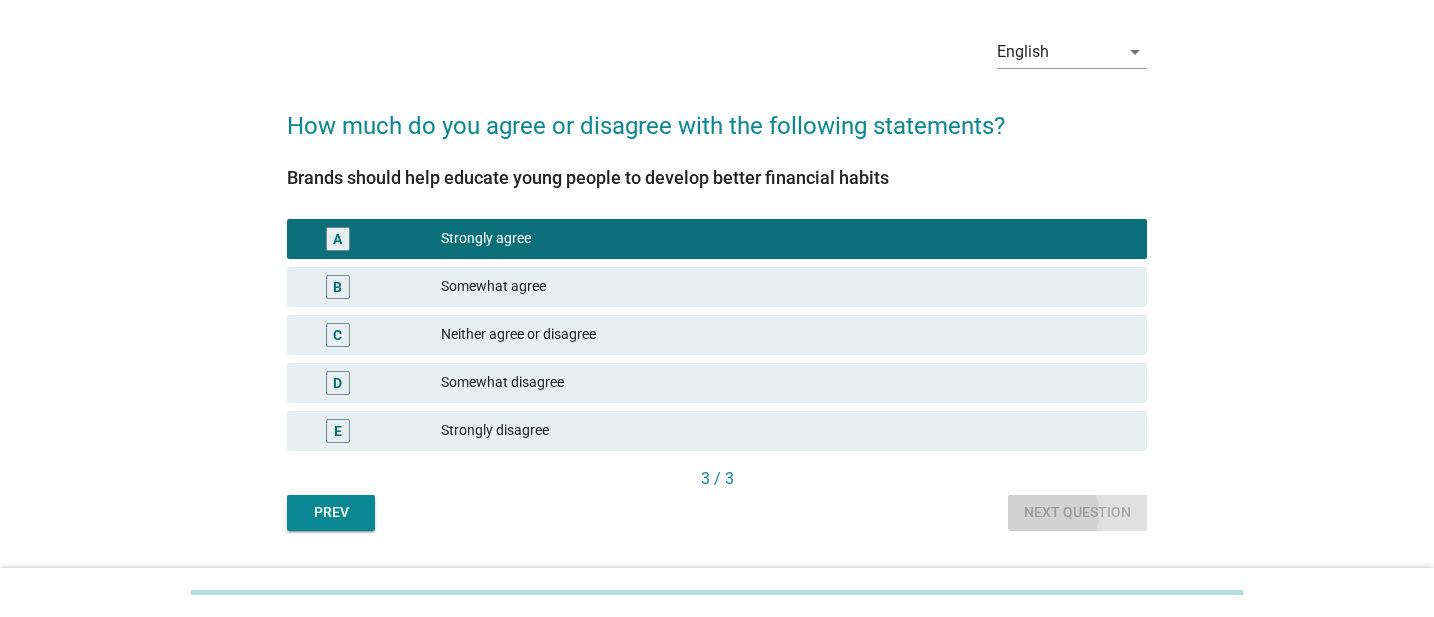 scroll, scrollTop: 0, scrollLeft: 0, axis: both 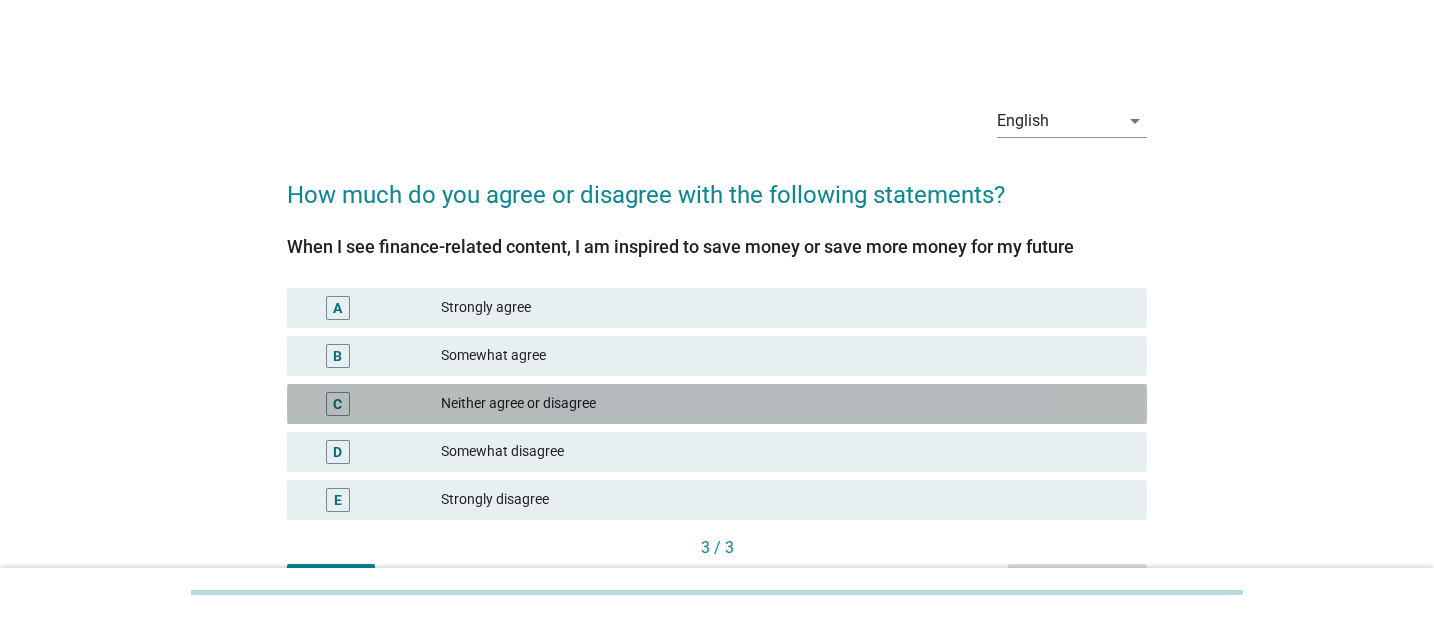click on "Neither agree or disagree" at bounding box center [786, 404] 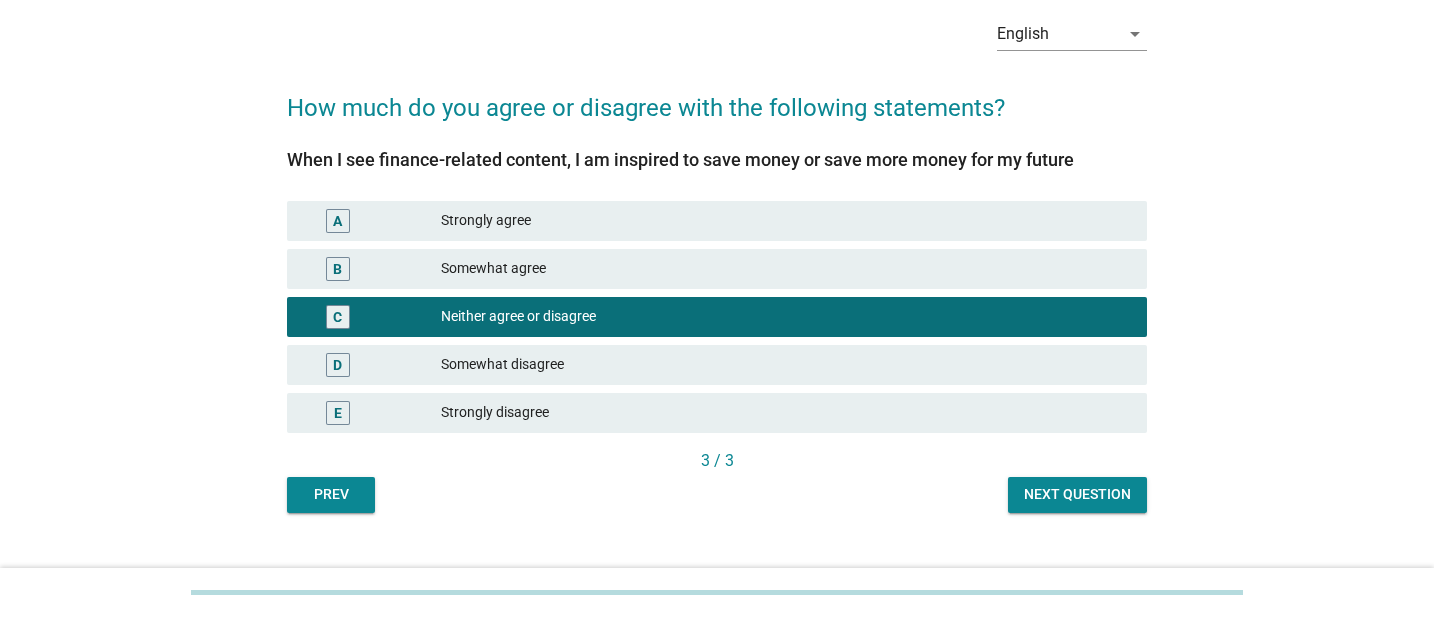 scroll, scrollTop: 120, scrollLeft: 0, axis: vertical 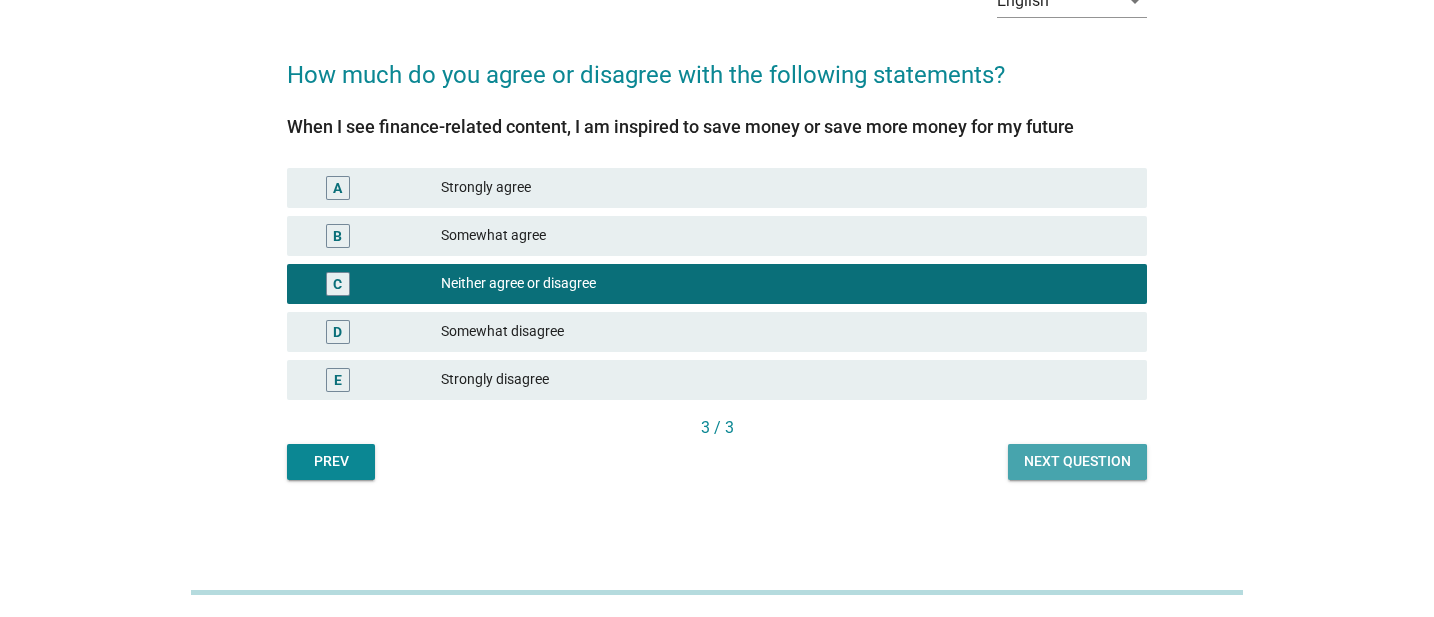 click on "Next question" at bounding box center [1077, 461] 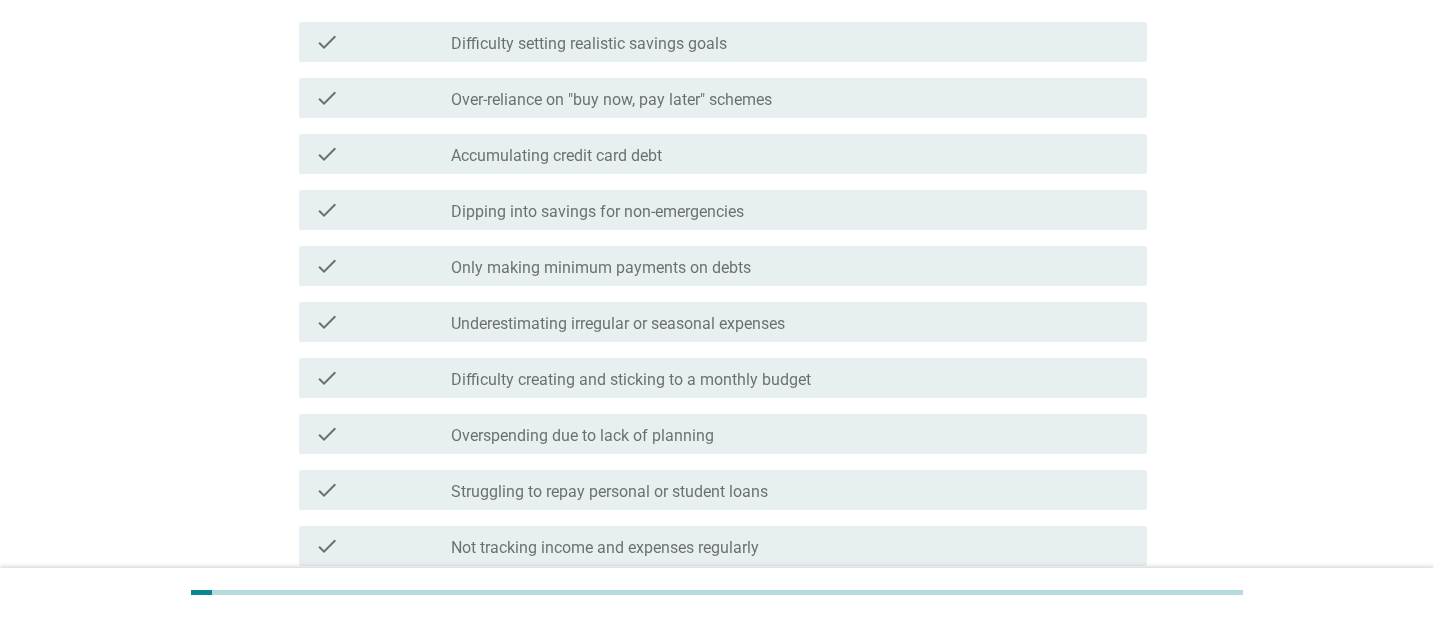 scroll, scrollTop: 284, scrollLeft: 0, axis: vertical 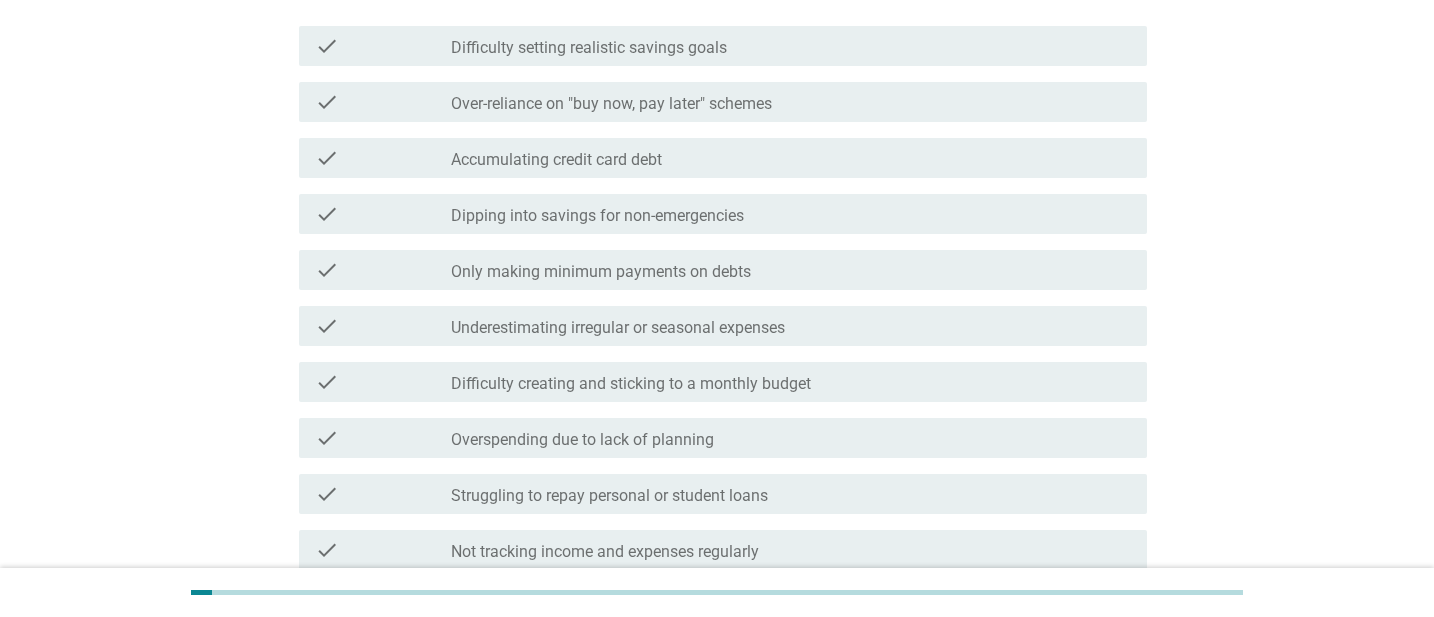 click on "check_box_outline_blank Difficulty setting realistic savings goals" at bounding box center [791, 46] 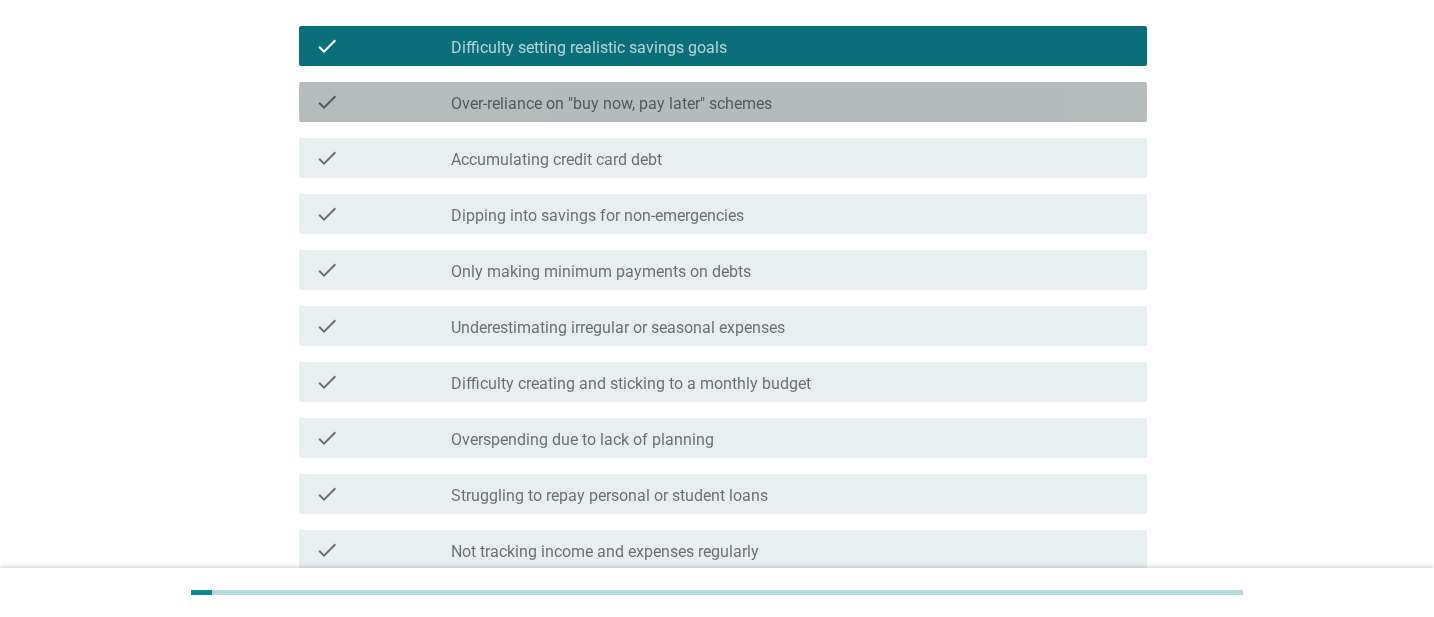 click on "check_box_outline_blank Over-reliance on "buy now, pay later" schemes" at bounding box center (791, 102) 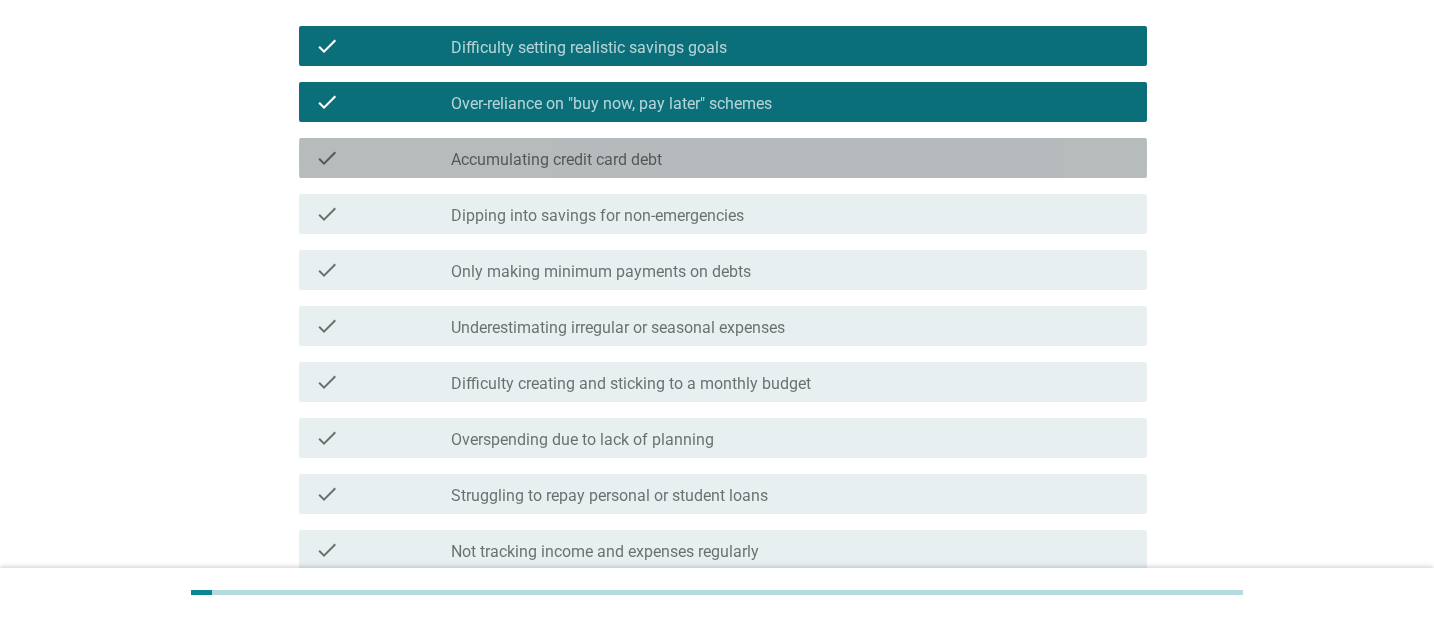 click on "check_box_outline_blank Accumulating credit card debt" at bounding box center [791, 158] 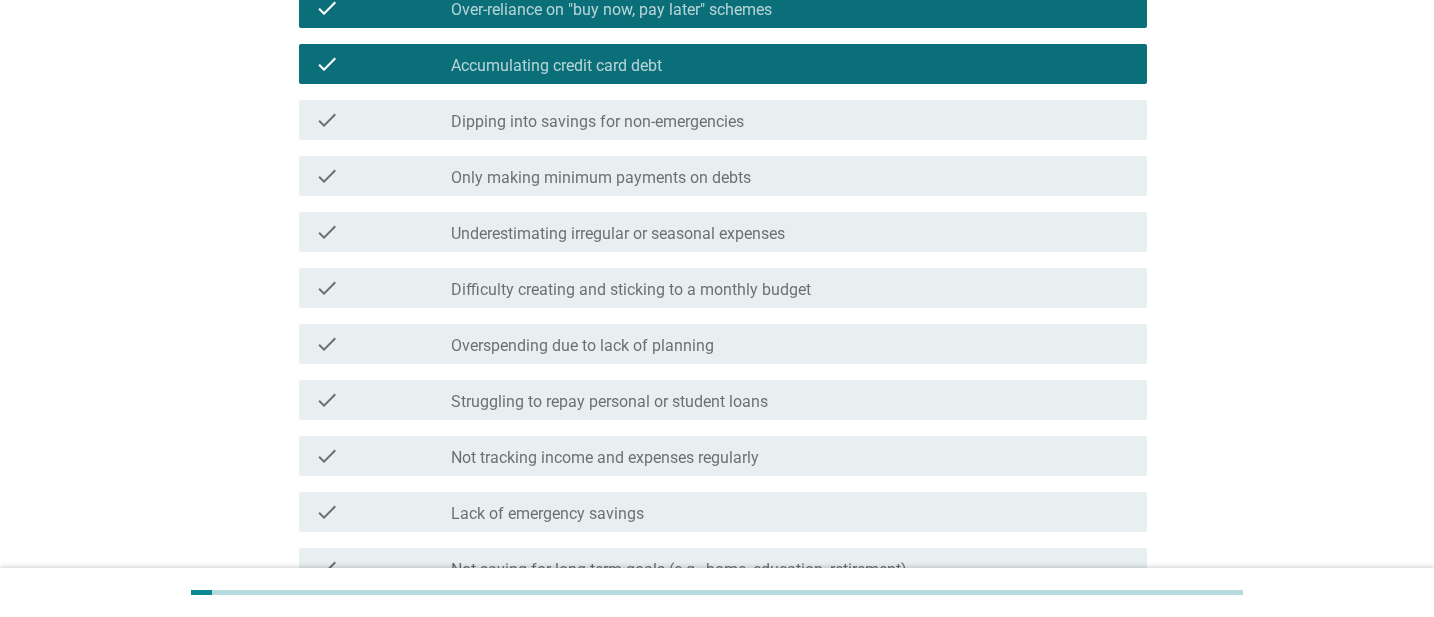 scroll, scrollTop: 385, scrollLeft: 0, axis: vertical 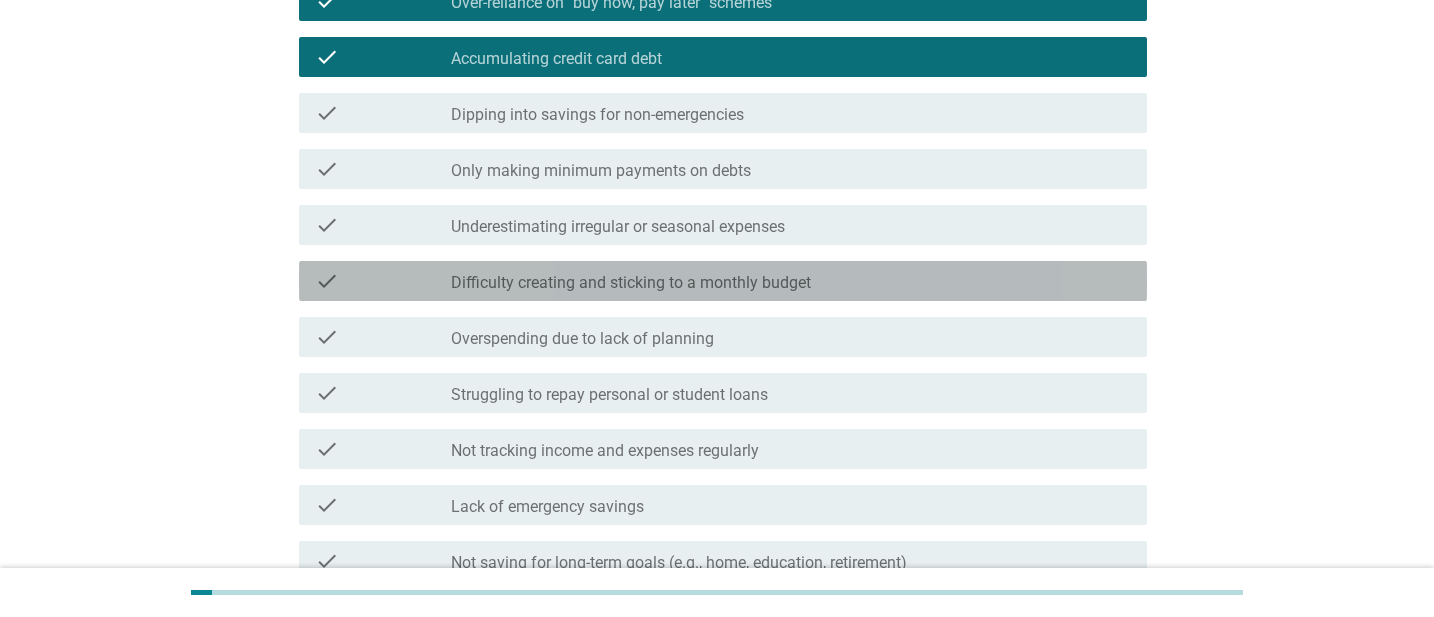 click on "check_box_outline_blank Difficulty creating and sticking to a monthly budget" at bounding box center [791, 281] 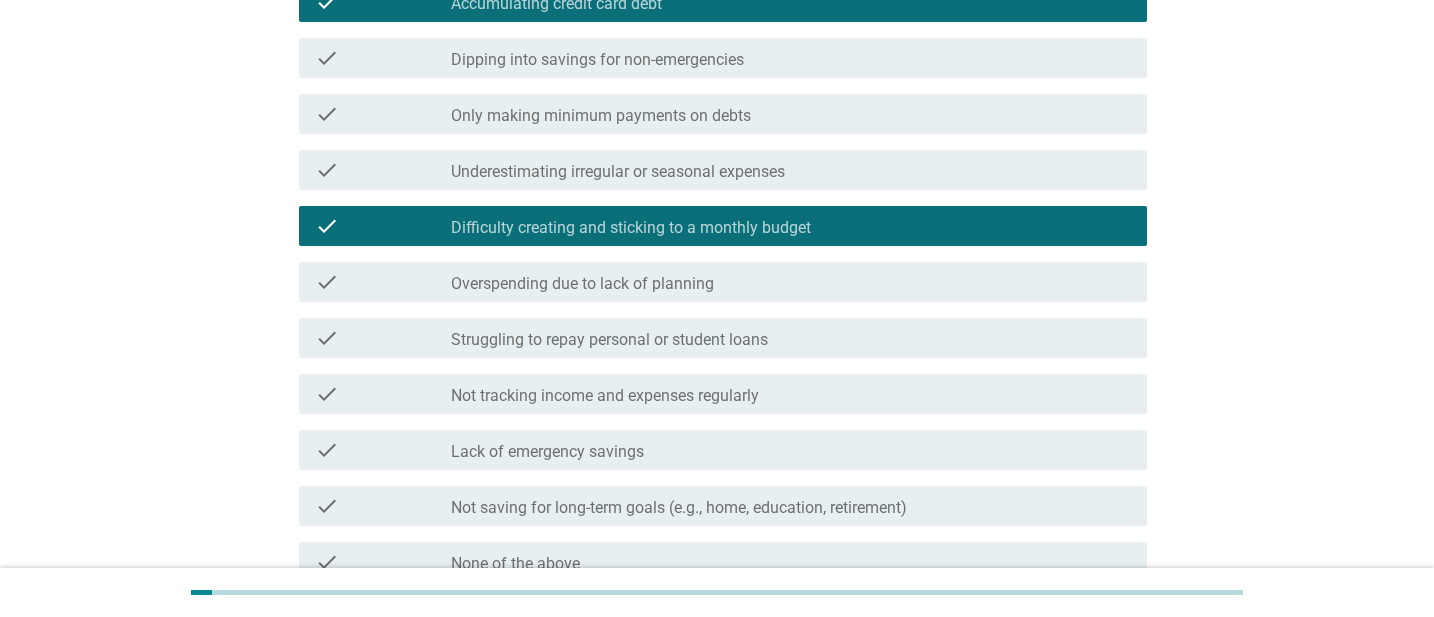scroll, scrollTop: 450, scrollLeft: 0, axis: vertical 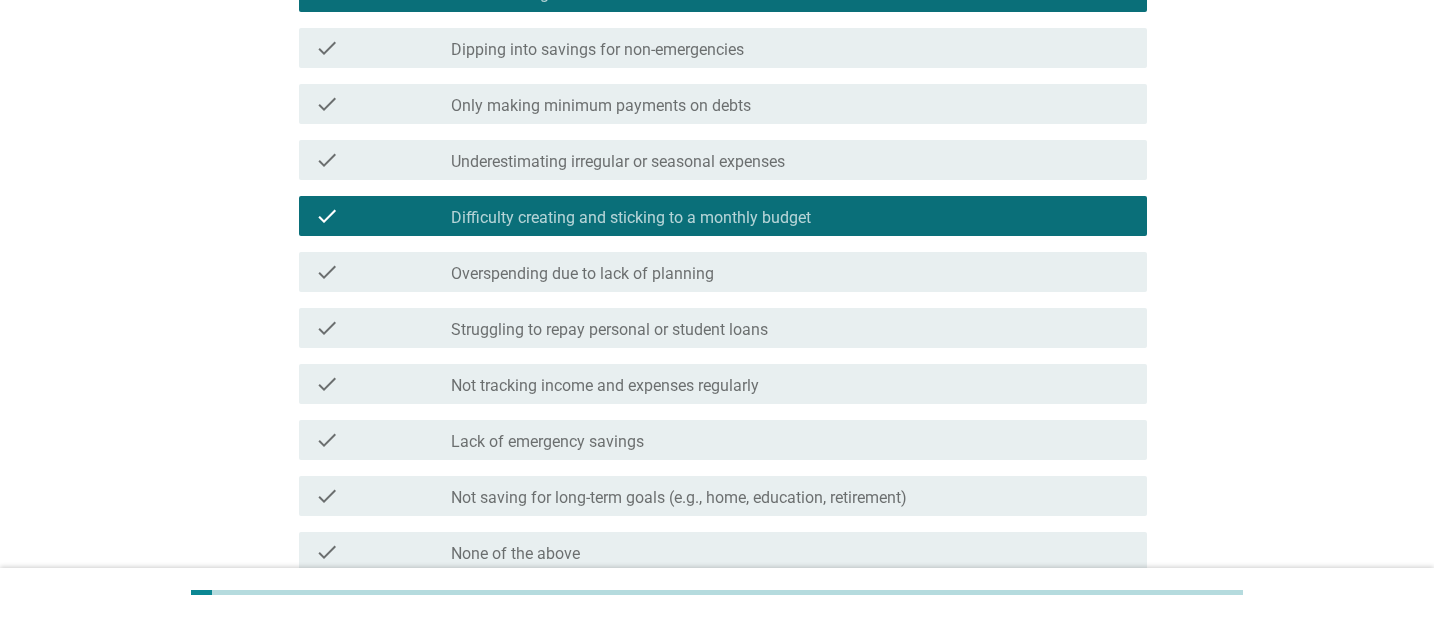 click on "check_box_outline_blank Struggling to repay personal or student loans" at bounding box center (791, 328) 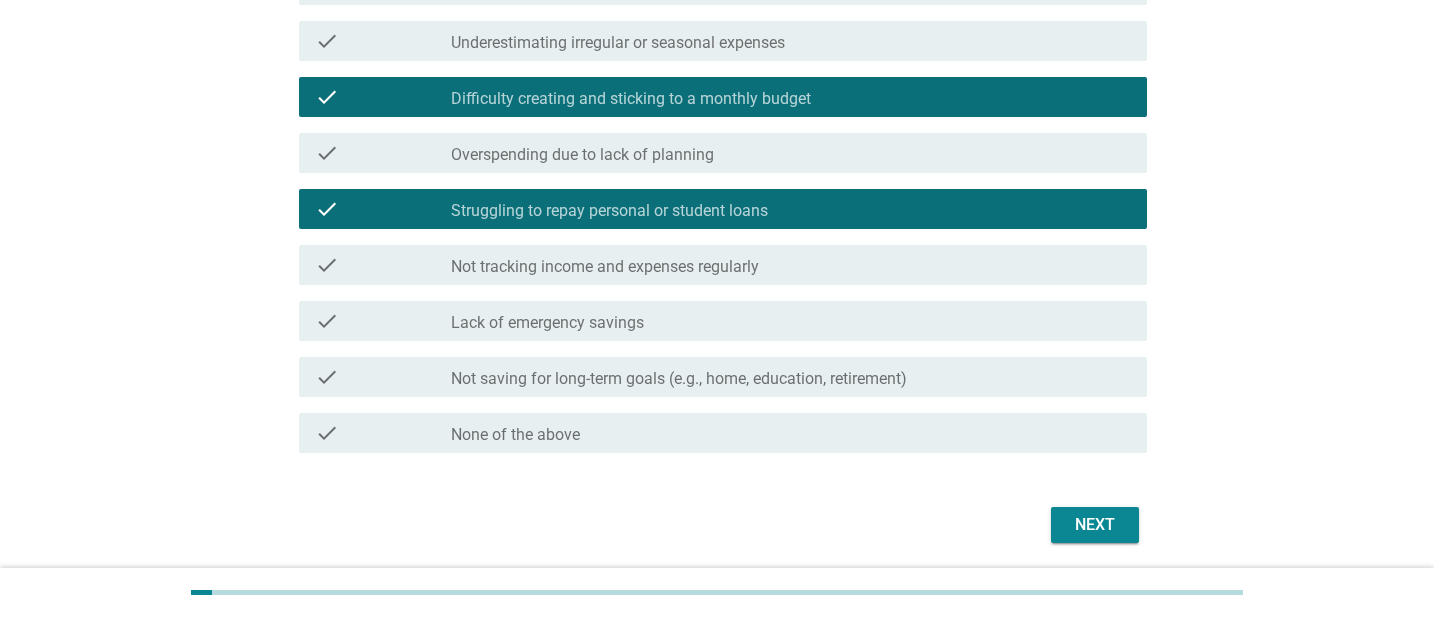 scroll, scrollTop: 570, scrollLeft: 0, axis: vertical 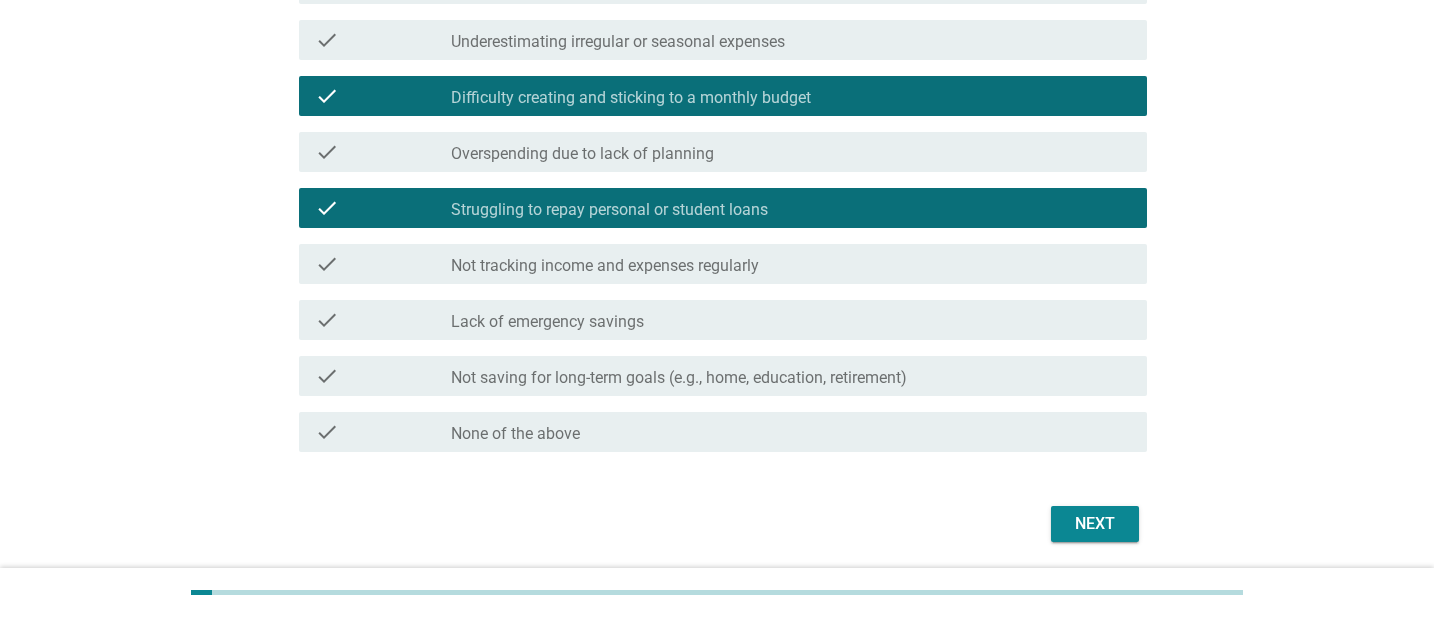 click on "check     check_box_outline_blank Lack of emergency savings" at bounding box center (723, 320) 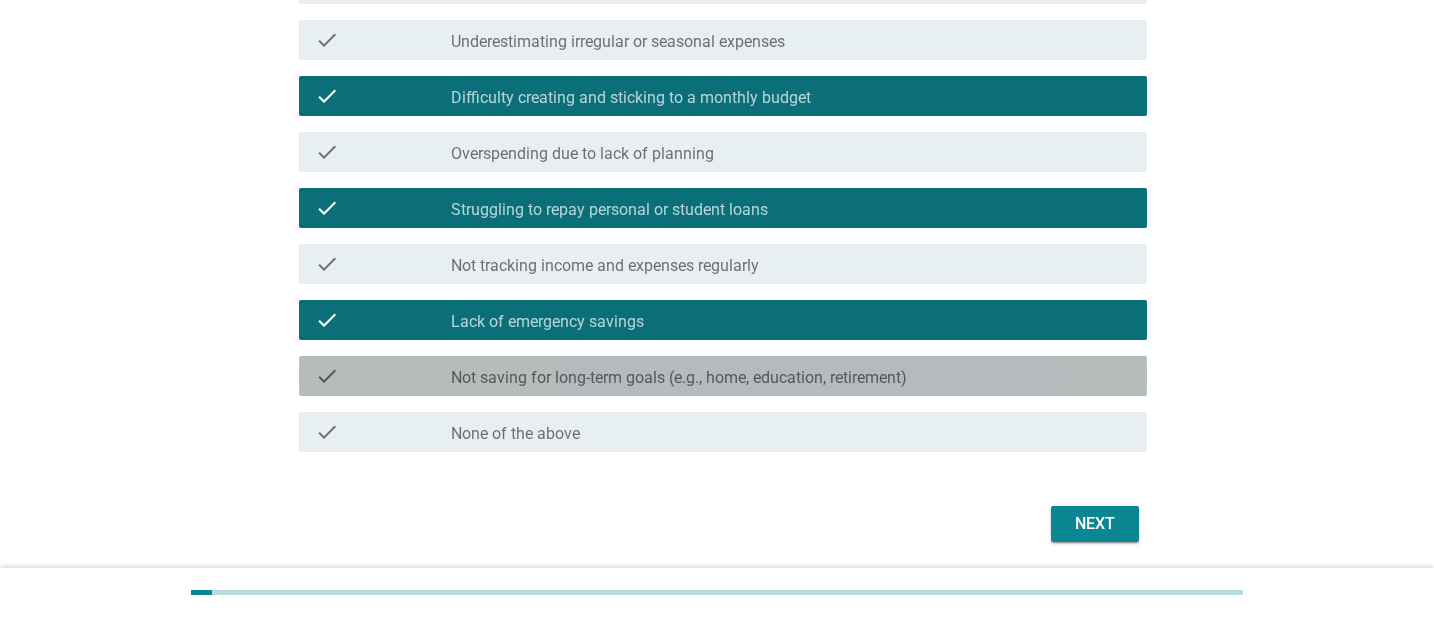 click on "Not saving for long-term goals (e.g., home, education, retirement)" at bounding box center (679, 378) 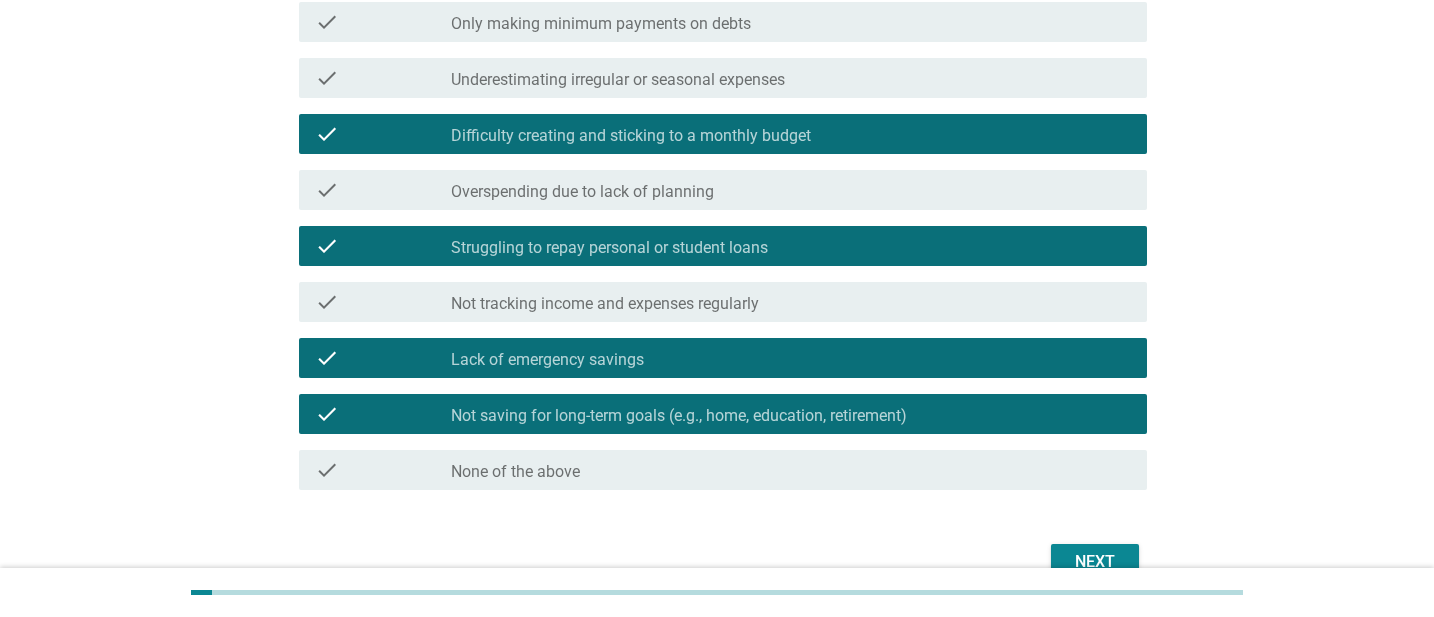 scroll, scrollTop: 638, scrollLeft: 0, axis: vertical 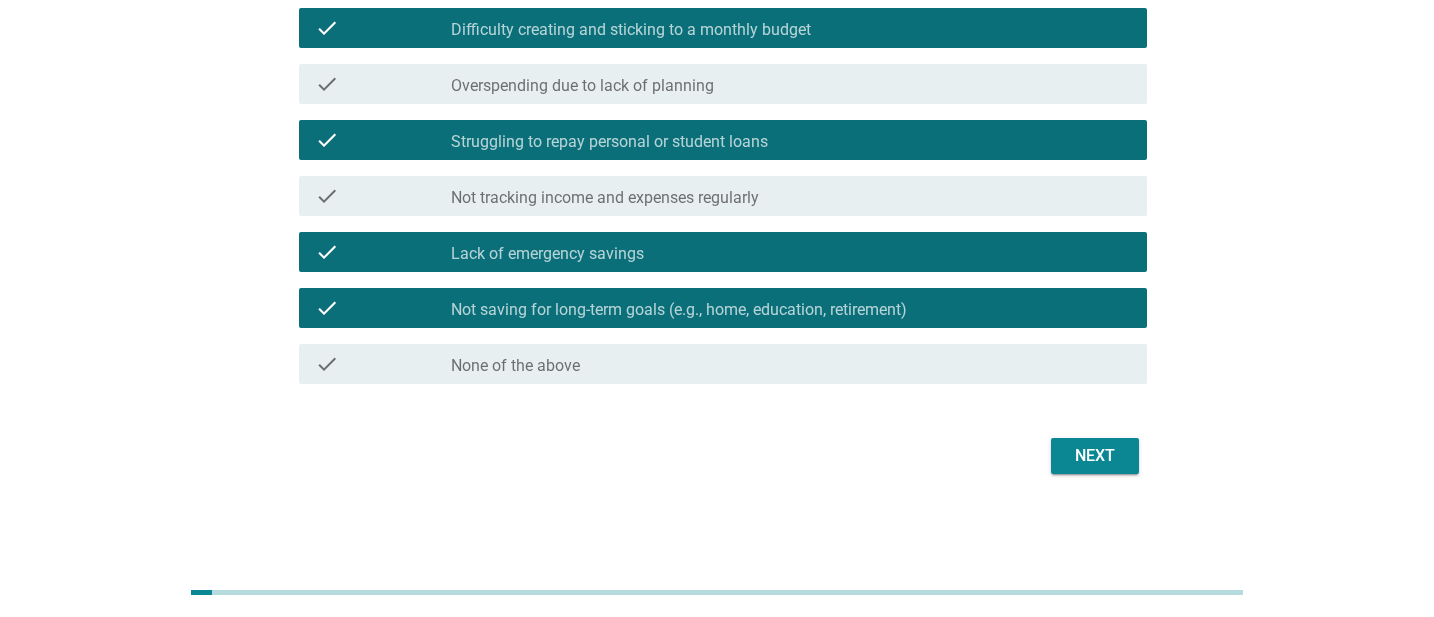 click on "Next" at bounding box center [1095, 456] 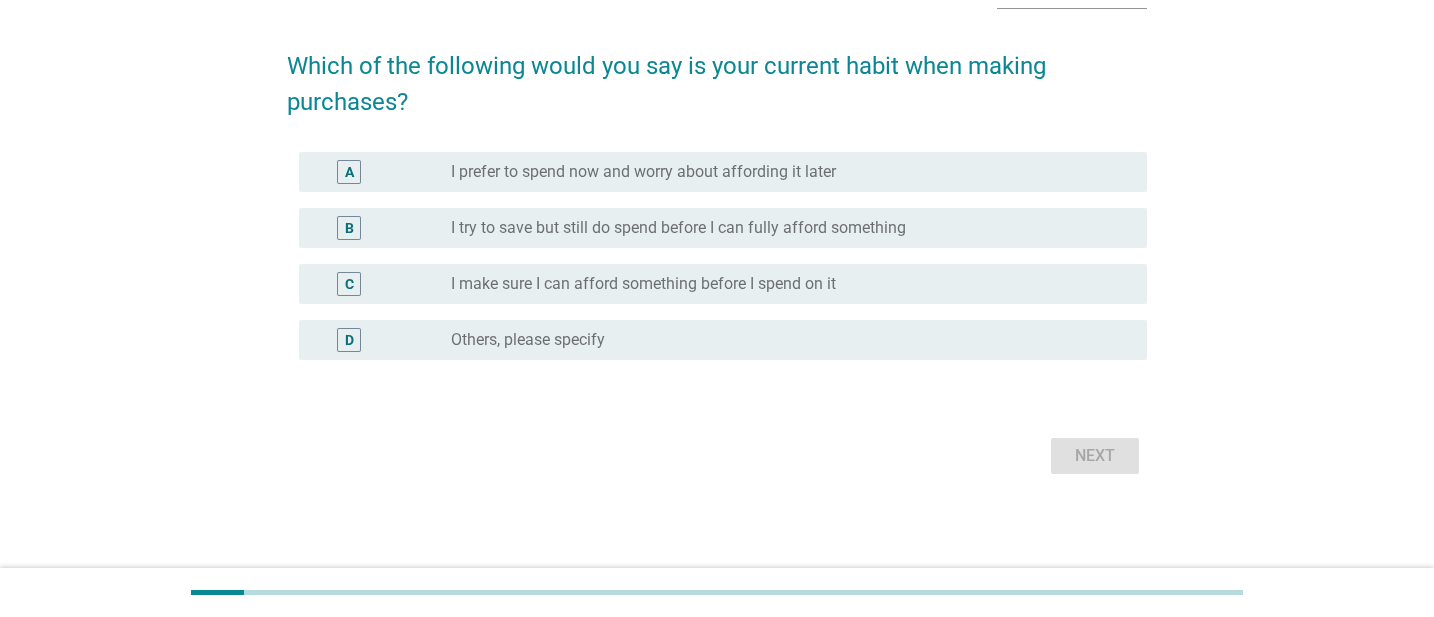 scroll, scrollTop: 0, scrollLeft: 0, axis: both 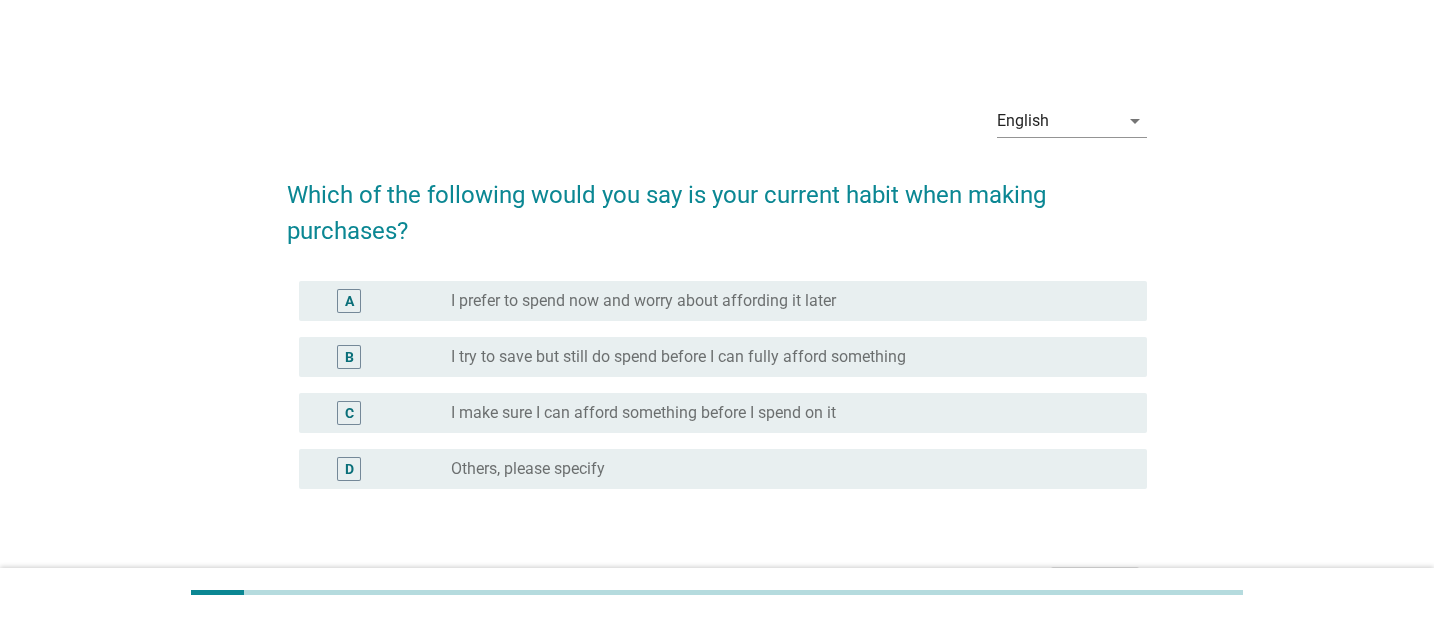 click on "radio_button_unchecked I prefer to spend now and worry about affording it later" at bounding box center [783, 301] 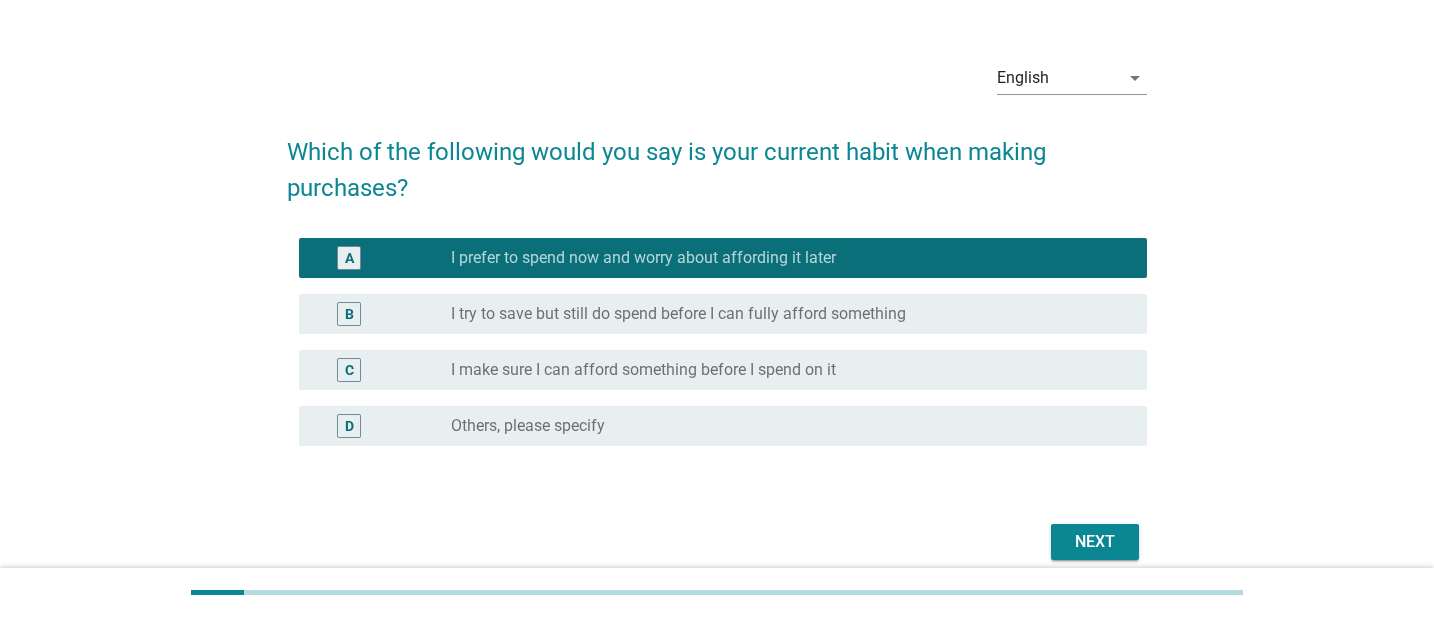 scroll, scrollTop: 64, scrollLeft: 0, axis: vertical 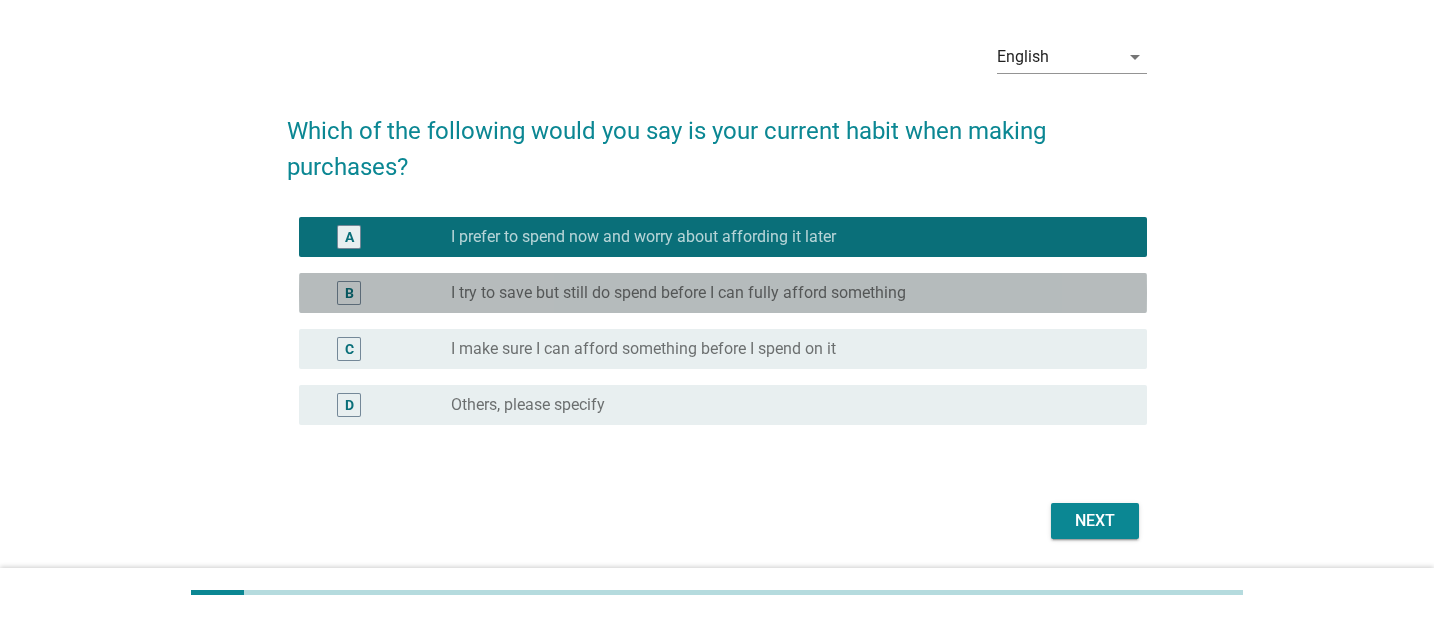 click on "I try to save but still do spend before I can fully afford something" at bounding box center [678, 293] 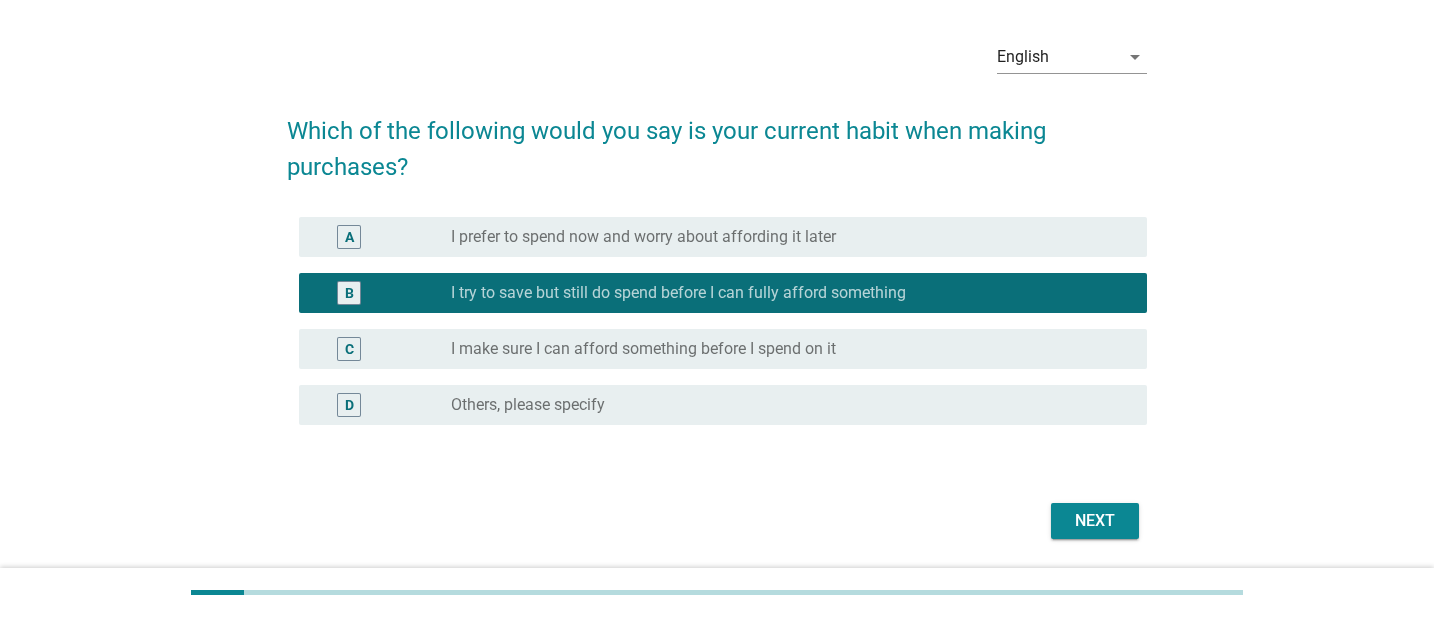 click on "I prefer to spend now and worry about affording it later" at bounding box center (643, 237) 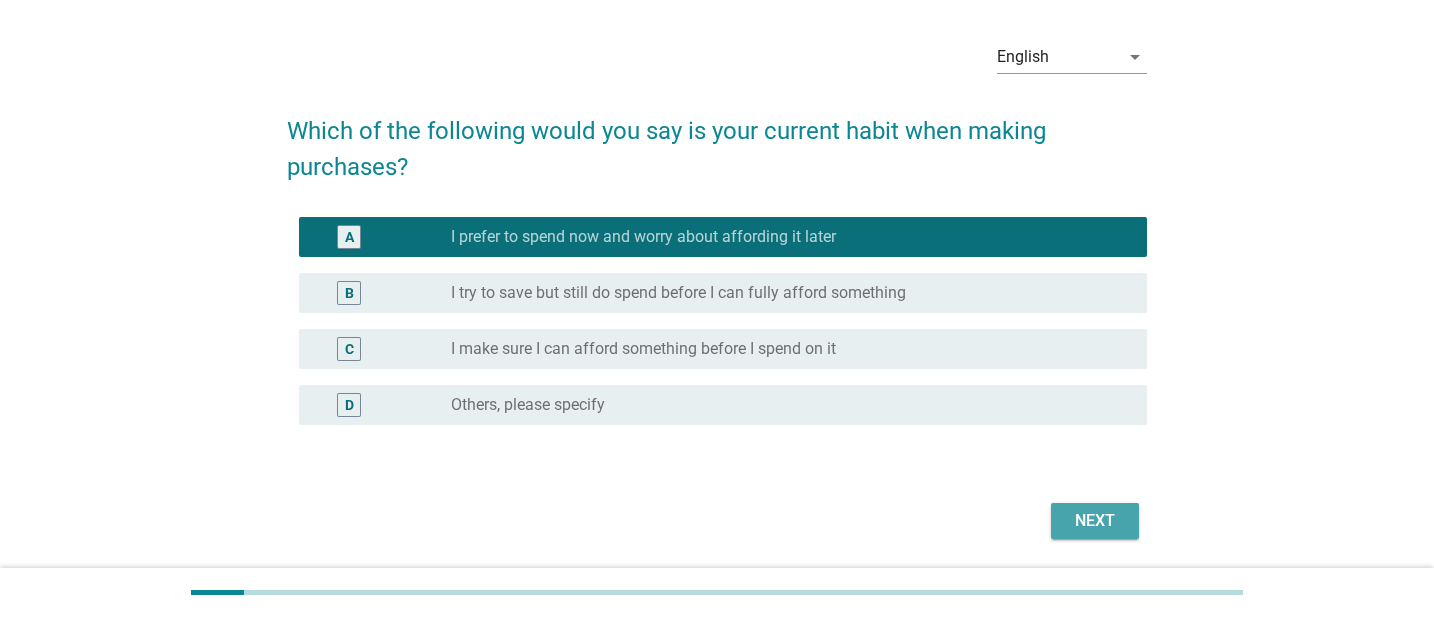 click on "Next" at bounding box center [1095, 521] 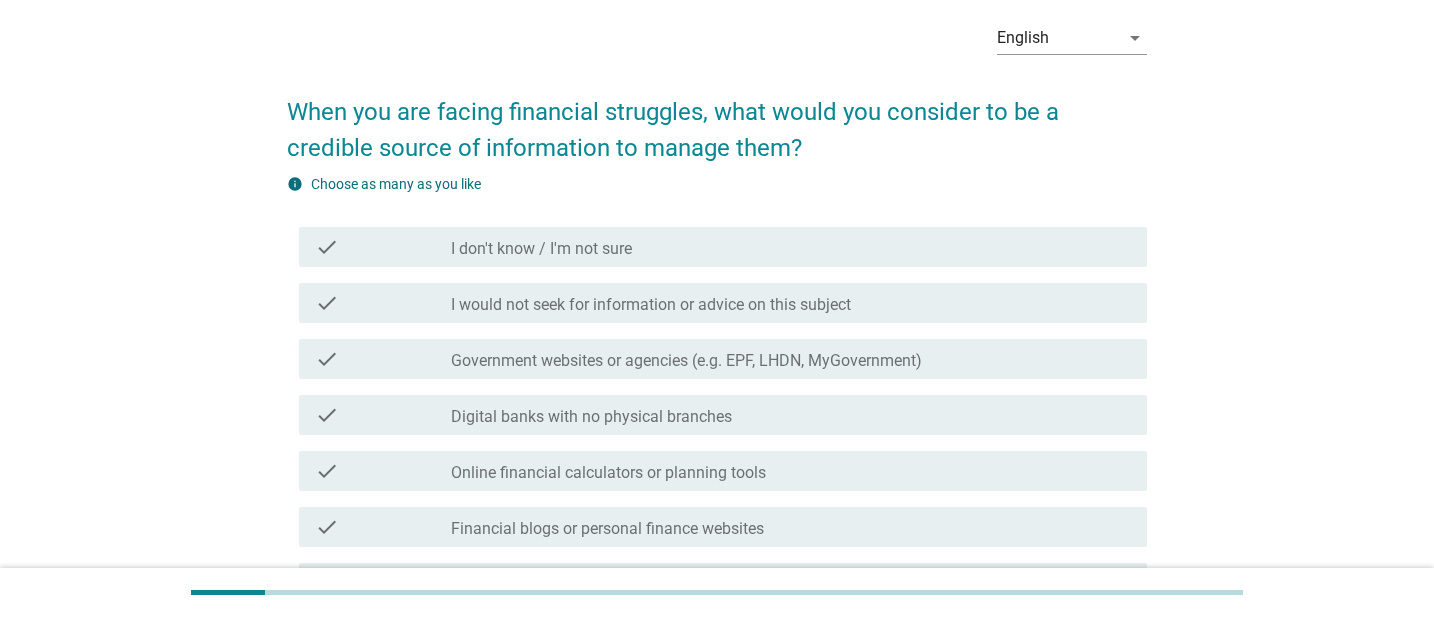 scroll, scrollTop: 24, scrollLeft: 0, axis: vertical 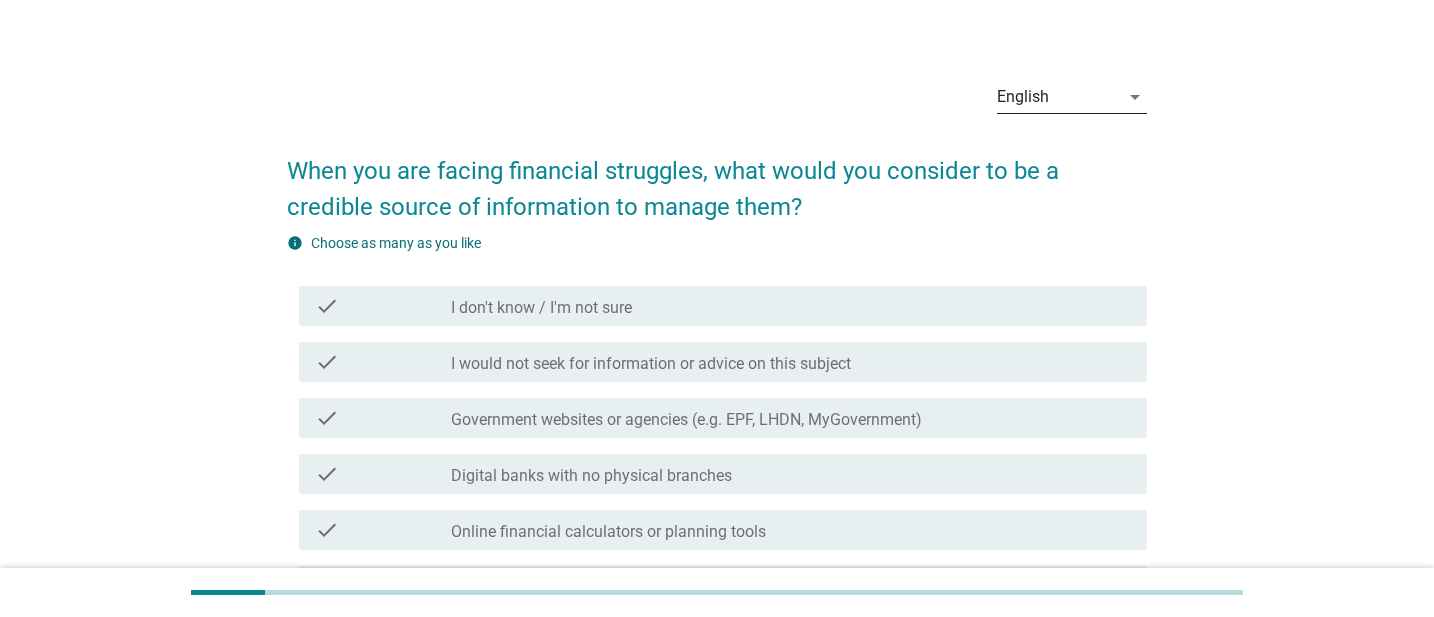 click on "English" at bounding box center (1058, 97) 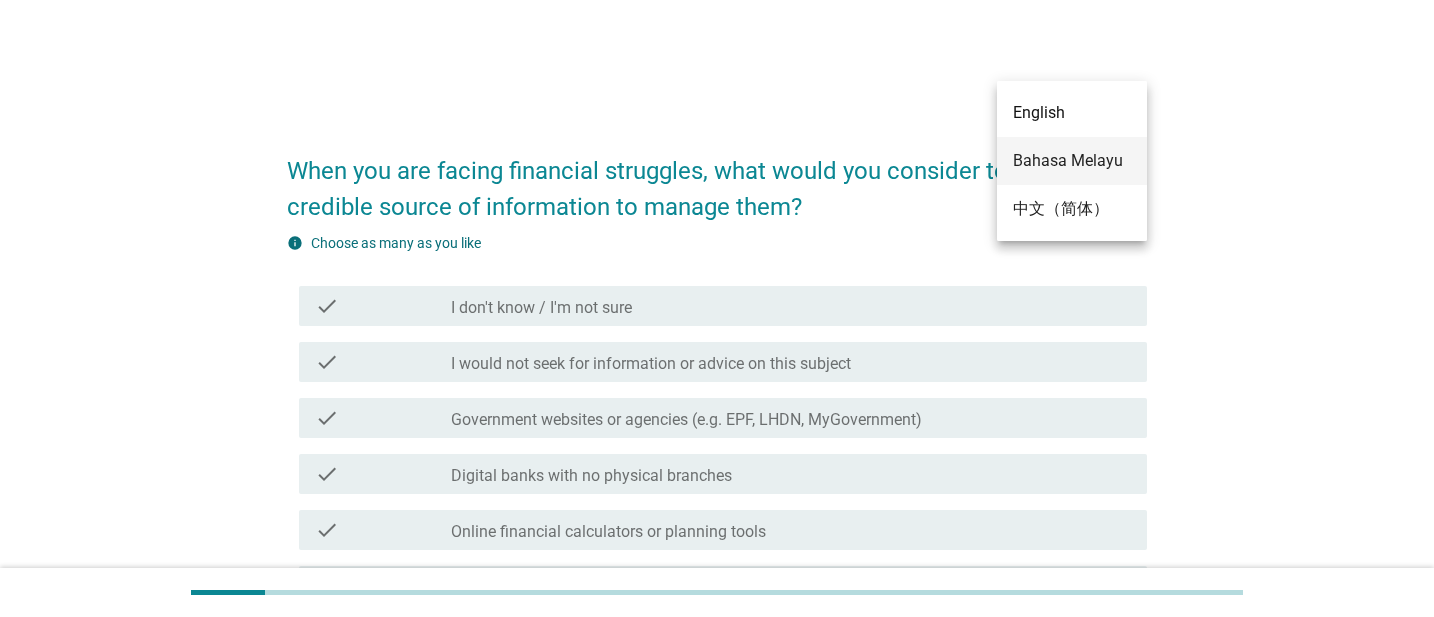 click on "Bahasa Melayu" at bounding box center (1072, 161) 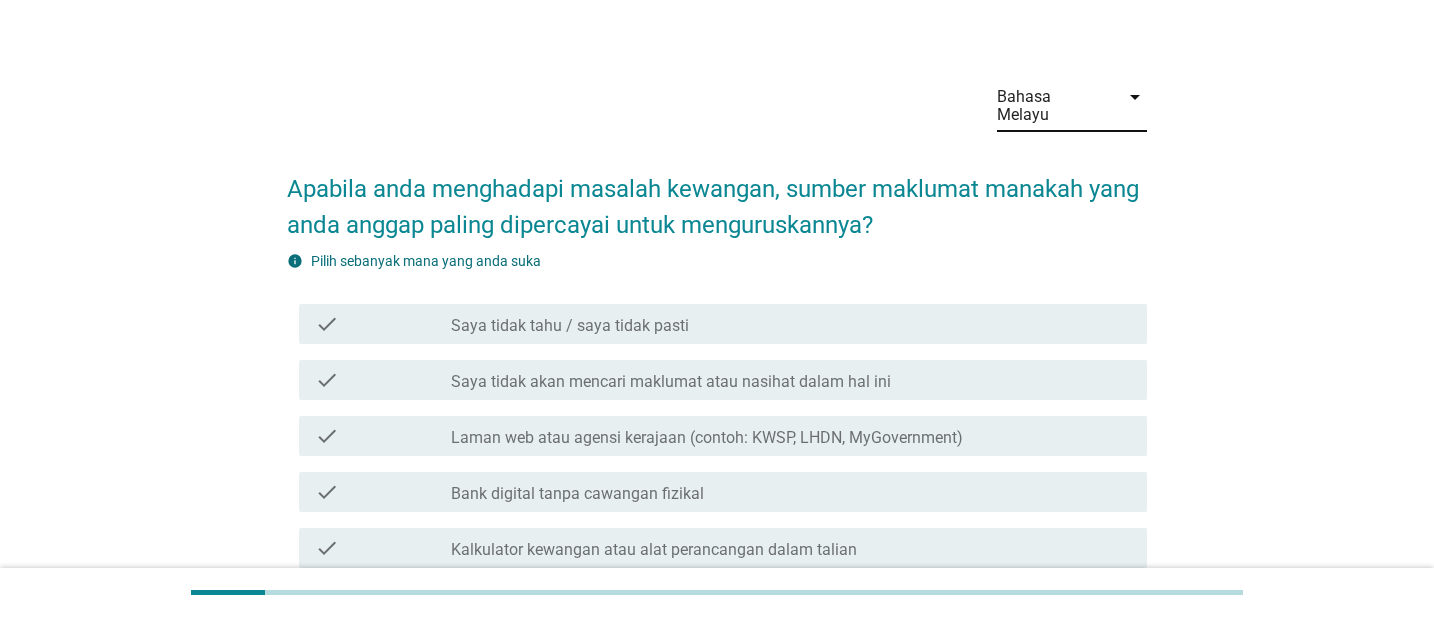 scroll, scrollTop: 0, scrollLeft: 0, axis: both 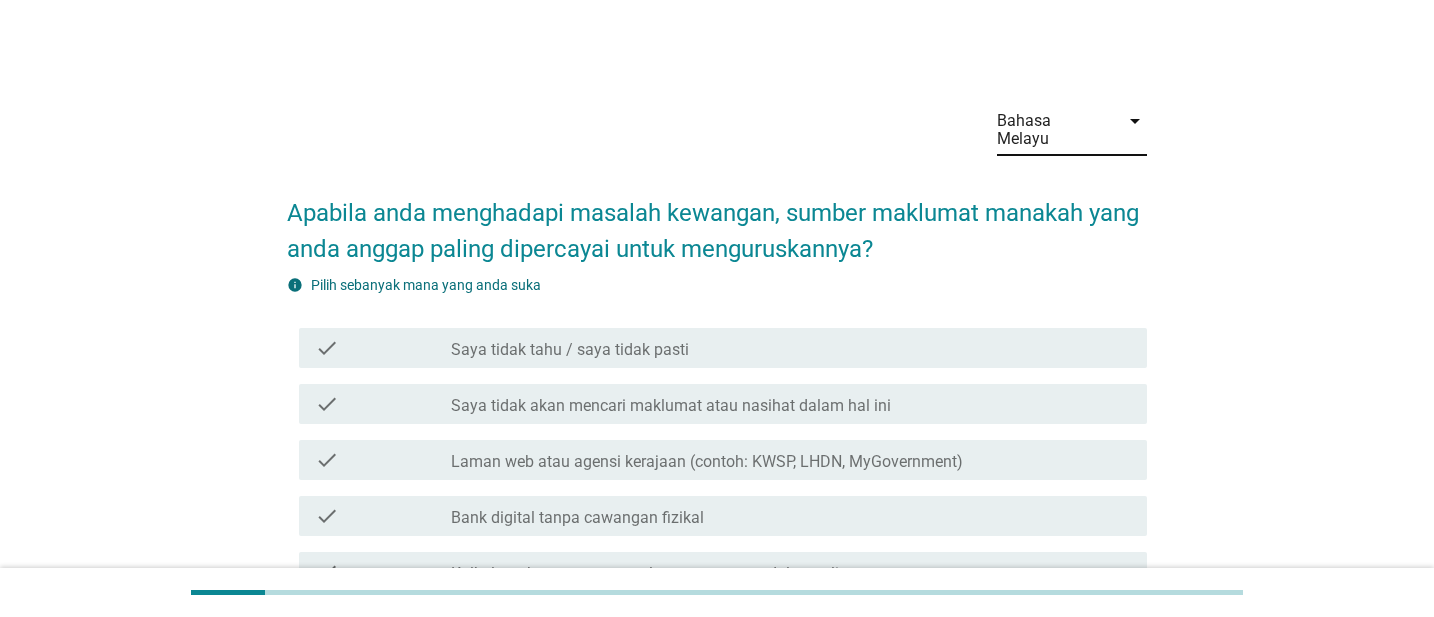 click on "Bahasa Melayu" at bounding box center [1052, 130] 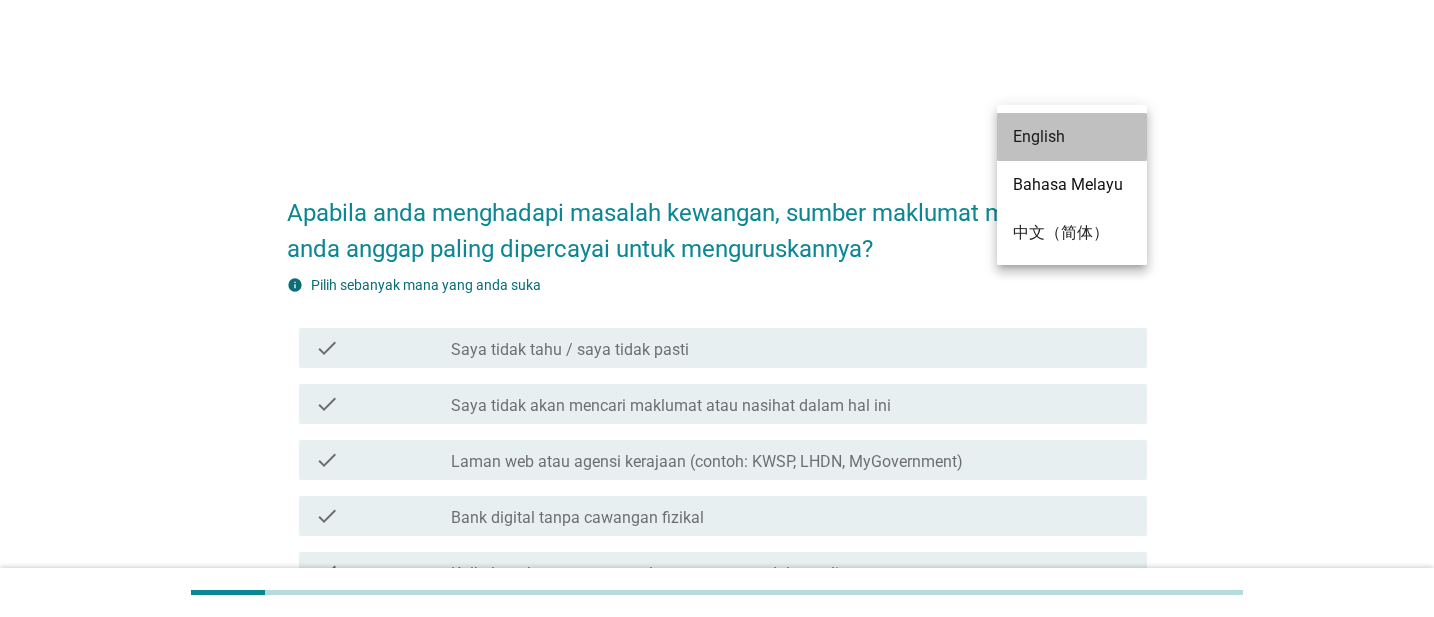 click on "English" at bounding box center [1072, 137] 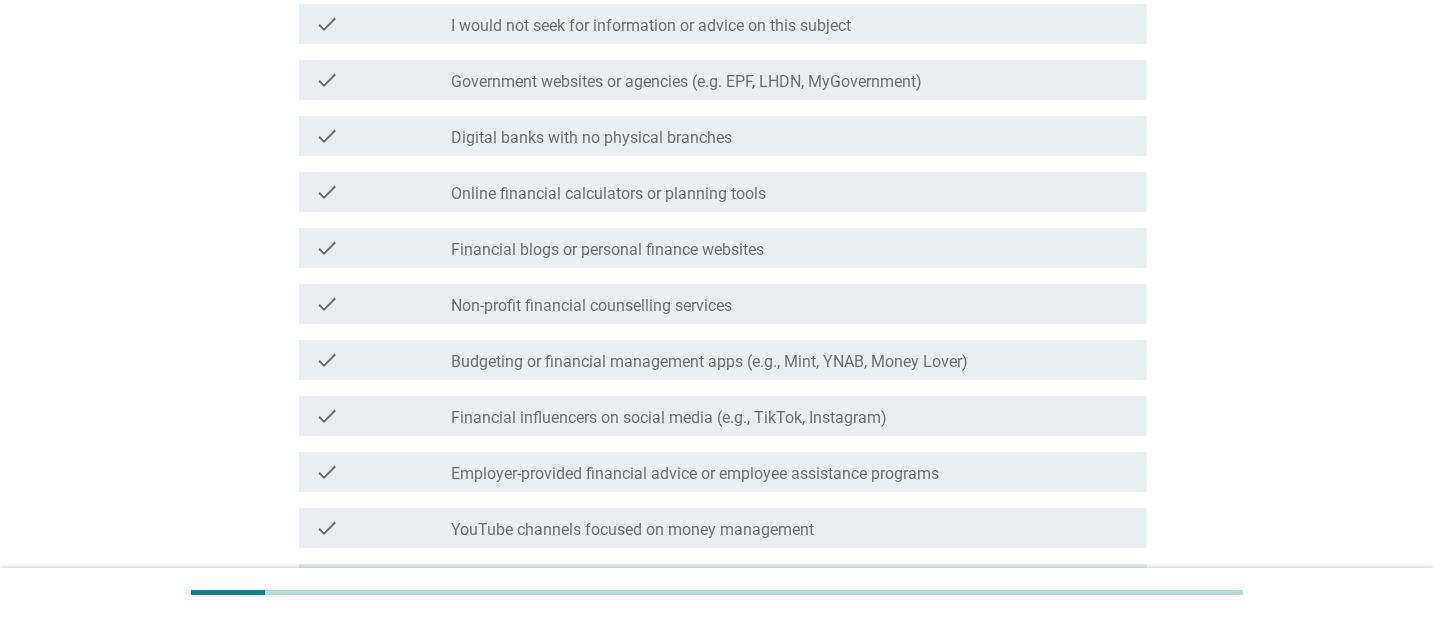 scroll, scrollTop: 402, scrollLeft: 0, axis: vertical 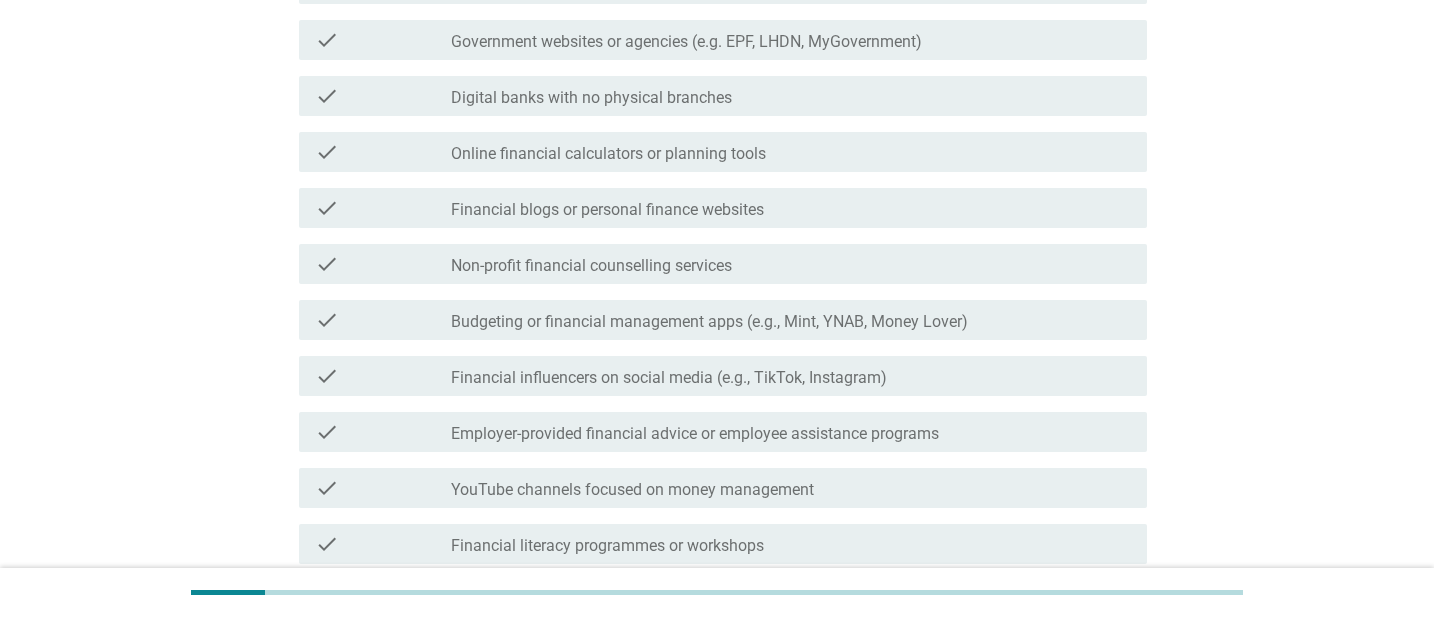 click on "check_box_outline_blank Employer-provided financial advice or employee assistance programs" at bounding box center (791, 432) 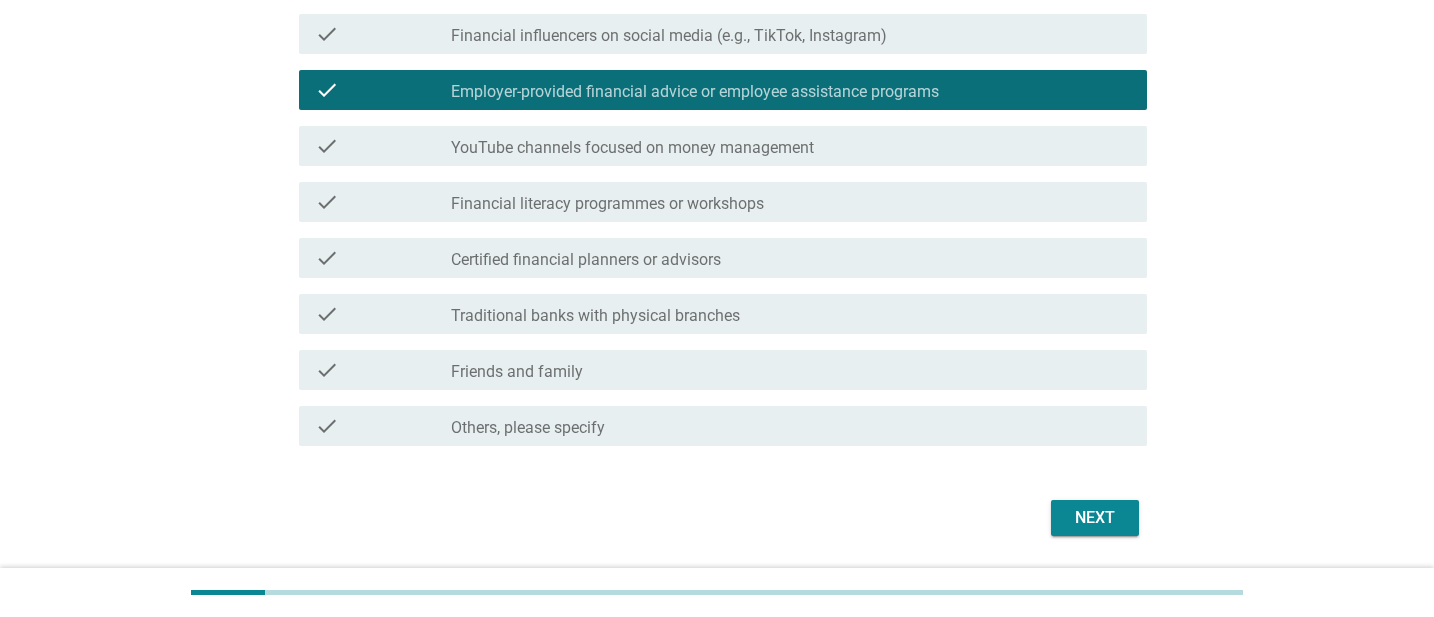 scroll, scrollTop: 746, scrollLeft: 0, axis: vertical 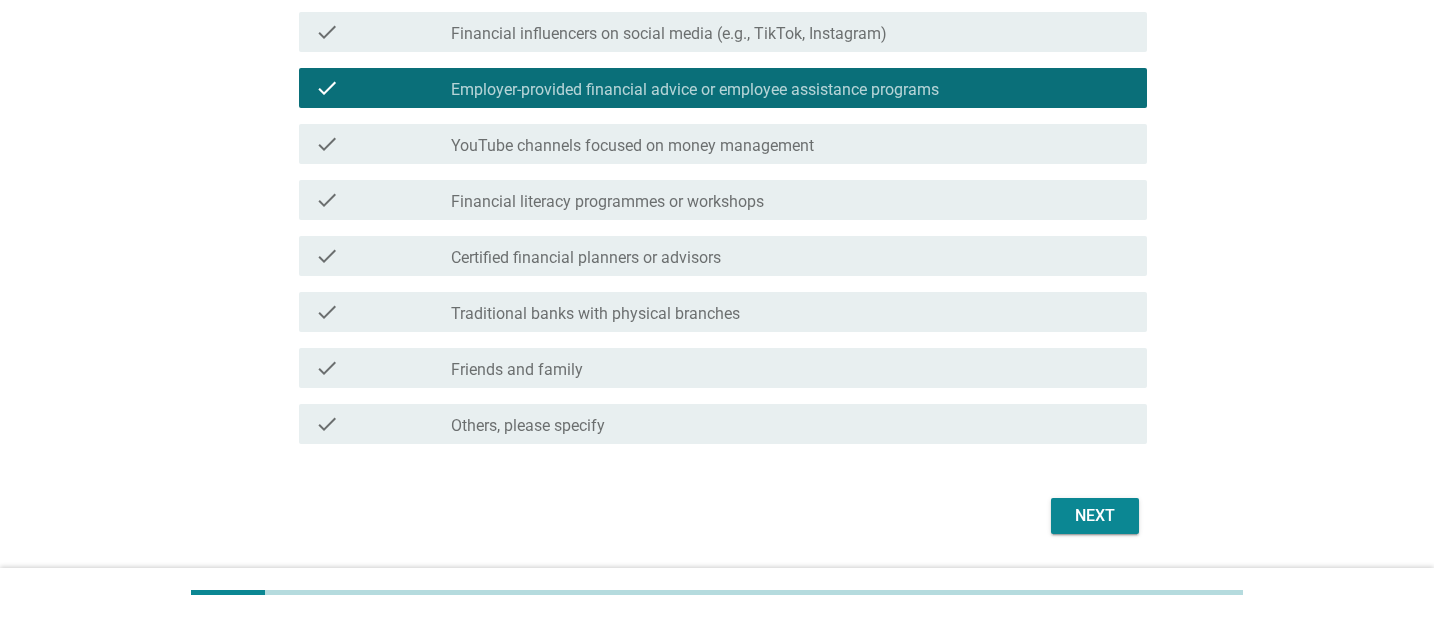 click on "check_box_outline_blank Certified financial planners or advisors" at bounding box center (791, 256) 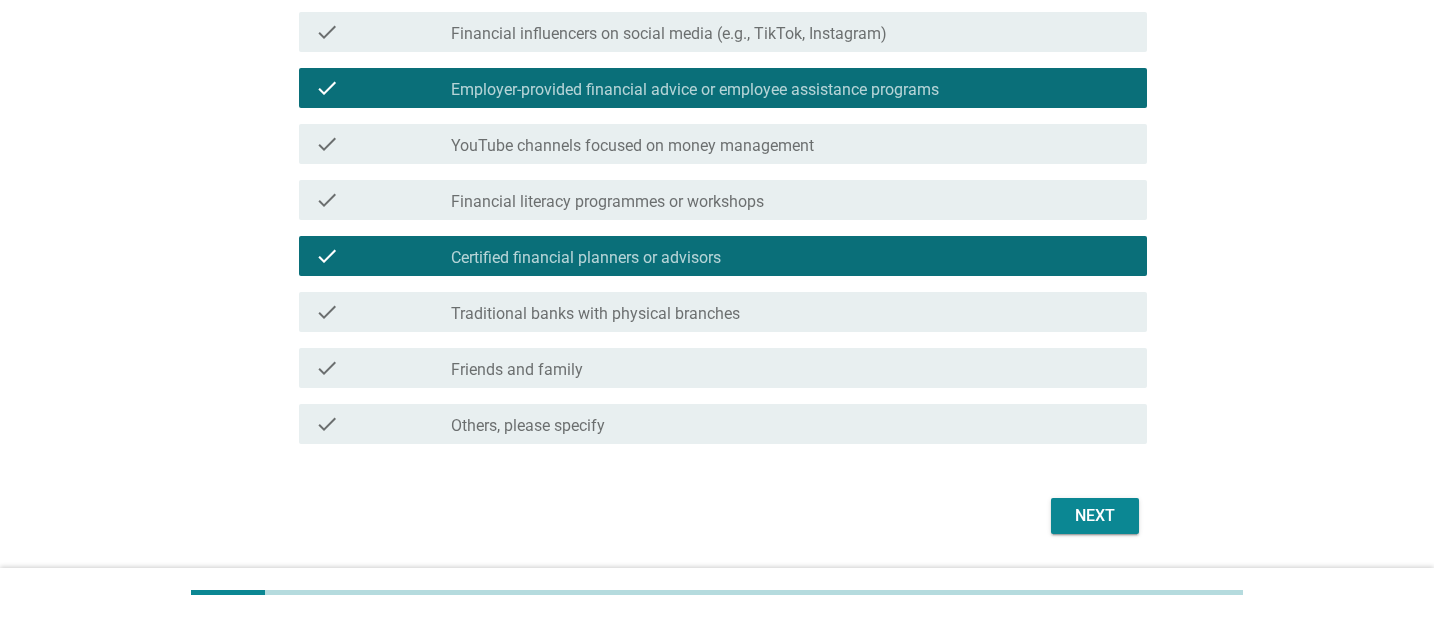 click on "Next" at bounding box center (1095, 516) 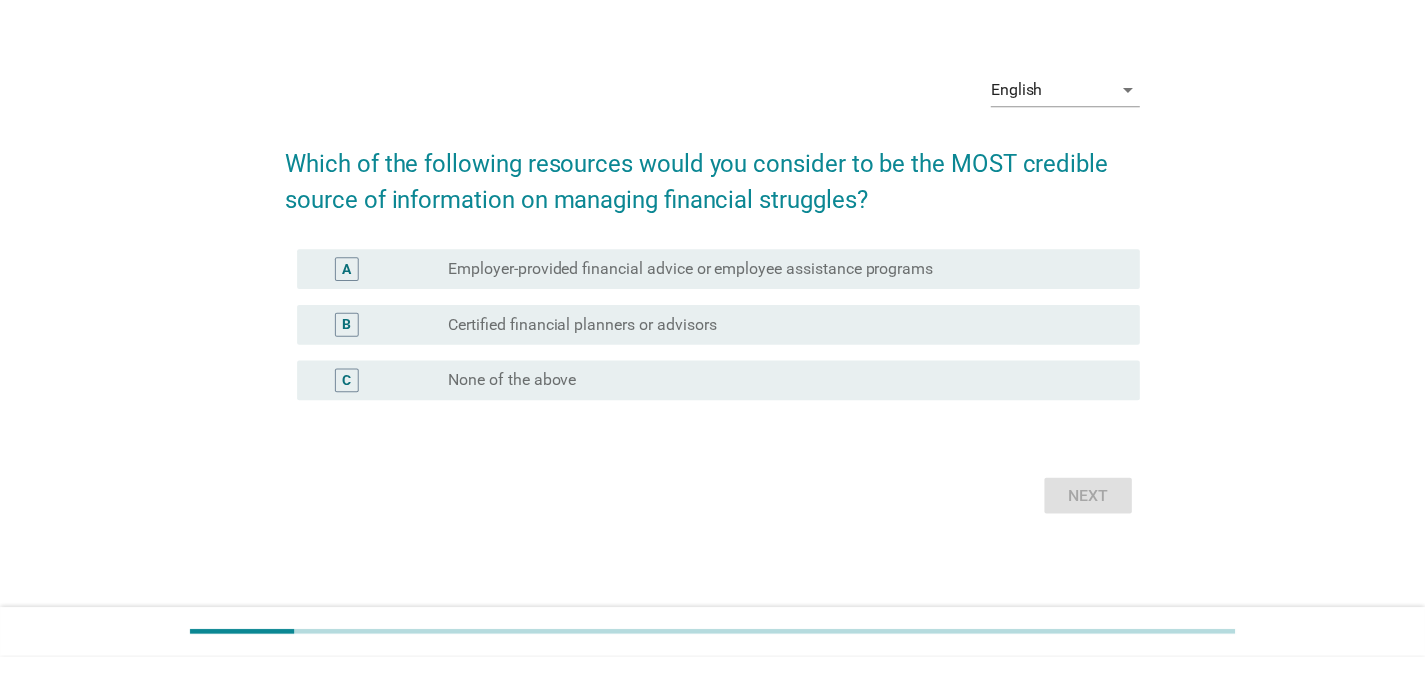 scroll, scrollTop: 0, scrollLeft: 0, axis: both 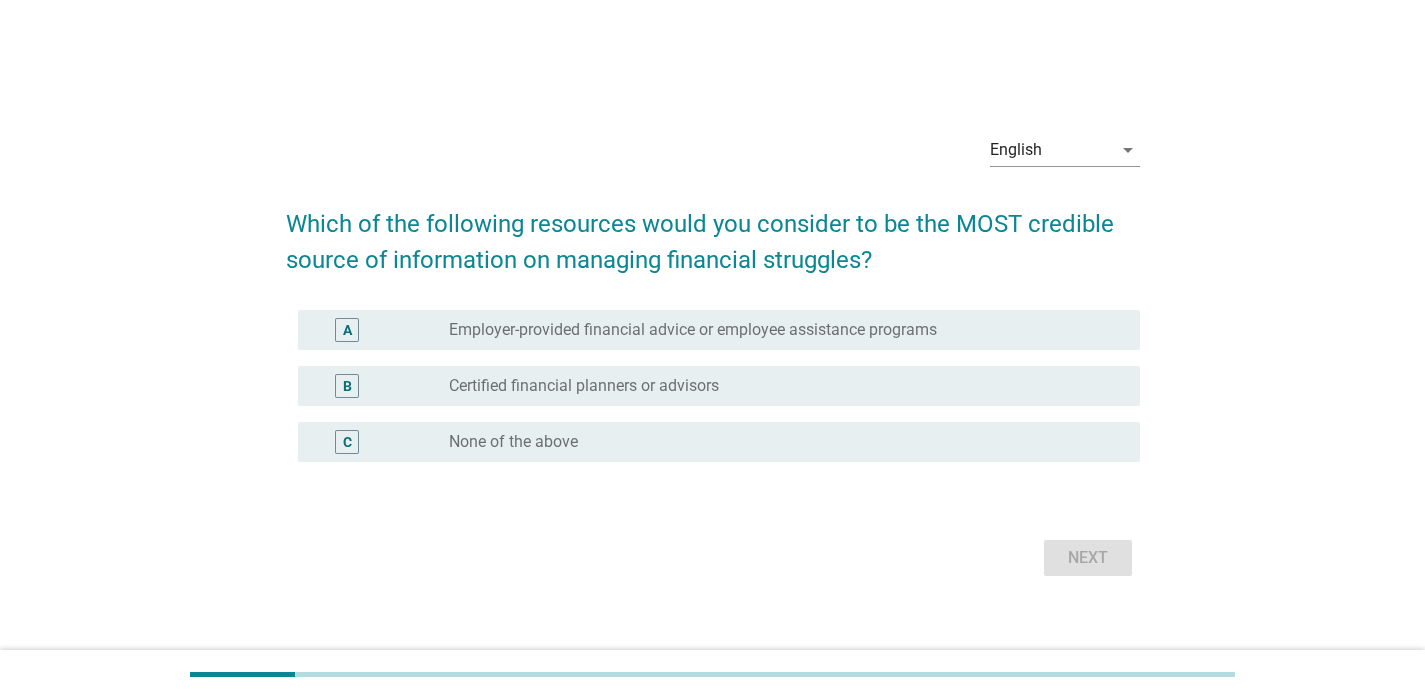 click on "Employer-provided financial advice or employee assistance programs" at bounding box center (693, 330) 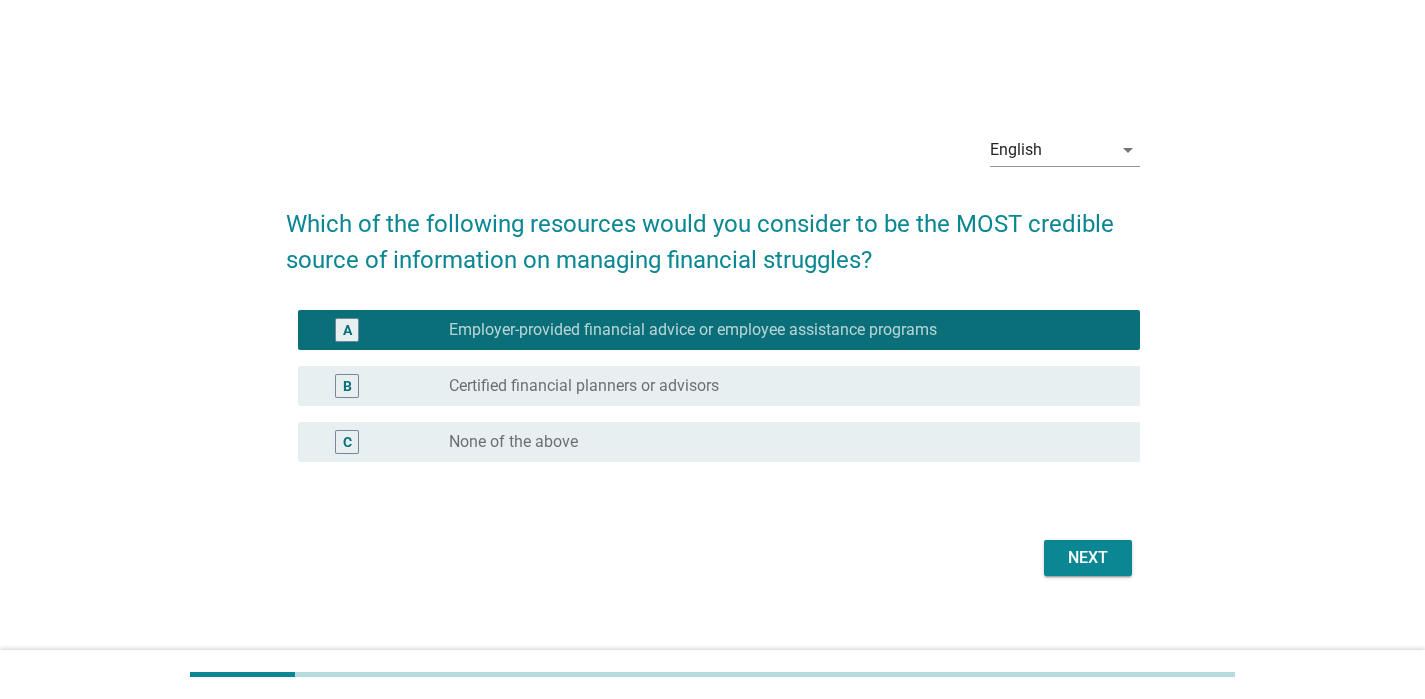 click on "Next" at bounding box center (1088, 558) 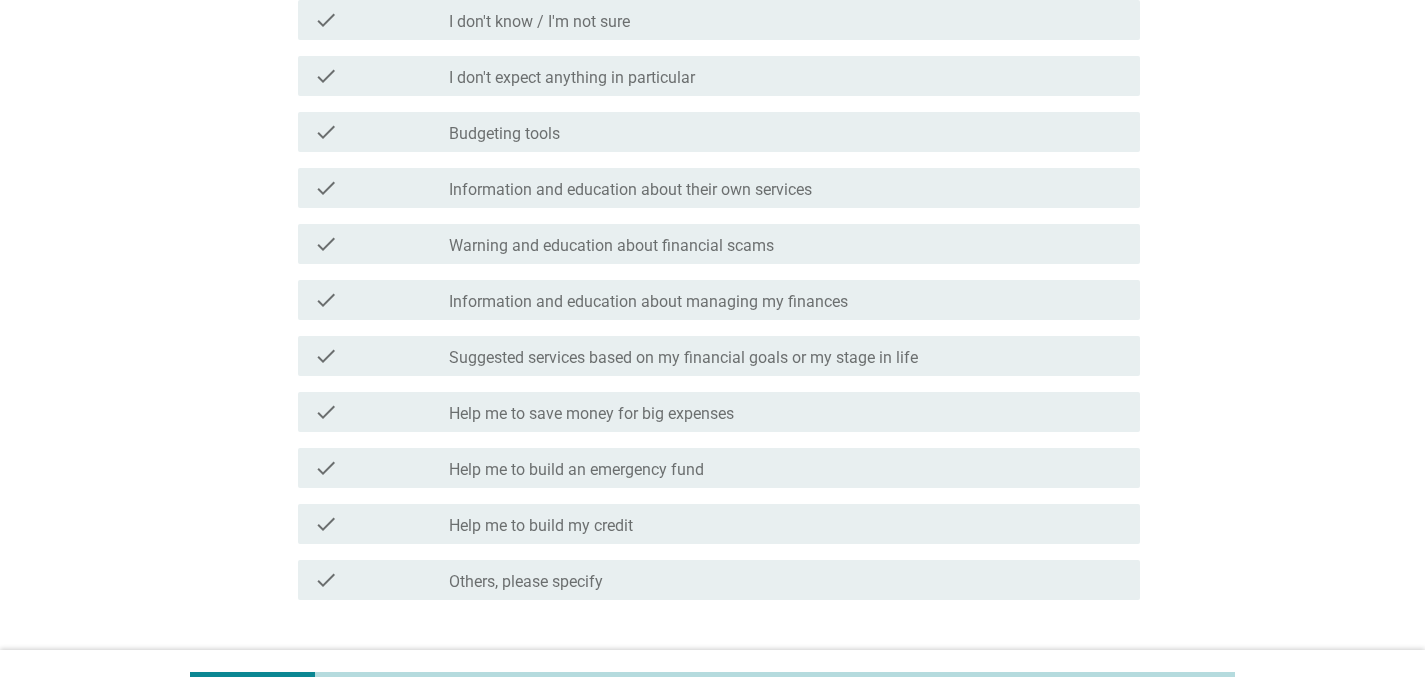 scroll, scrollTop: 337, scrollLeft: 0, axis: vertical 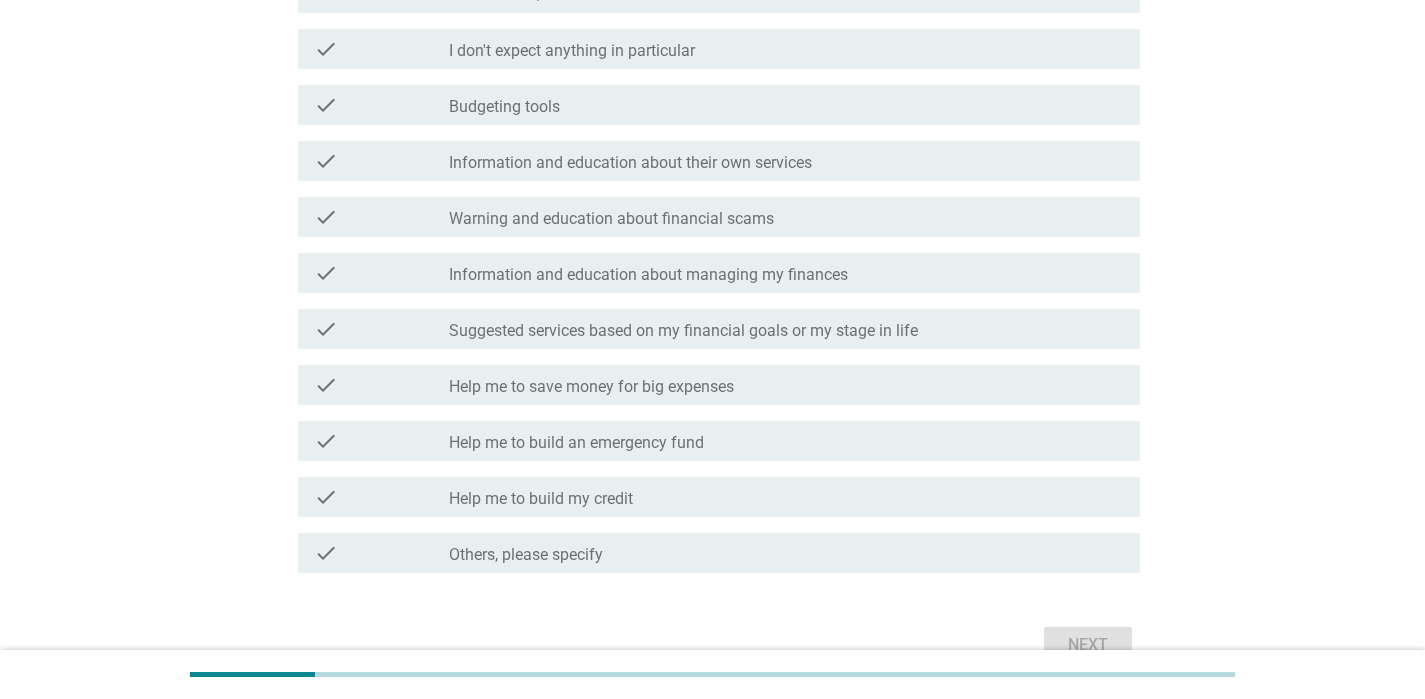 click on "check_box_outline_blank Warning and education about financial scams" at bounding box center [786, 217] 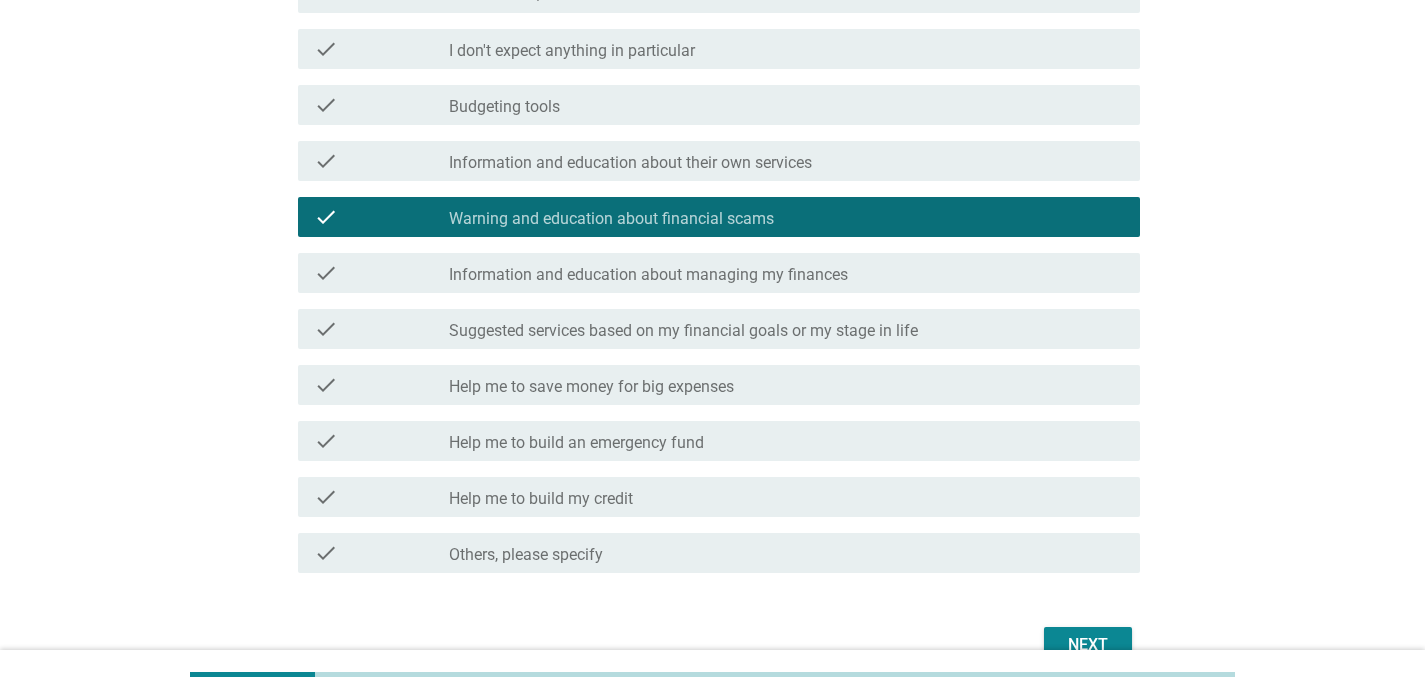 click on "check_box_outline_blank Information and education about managing my finances" at bounding box center [786, 273] 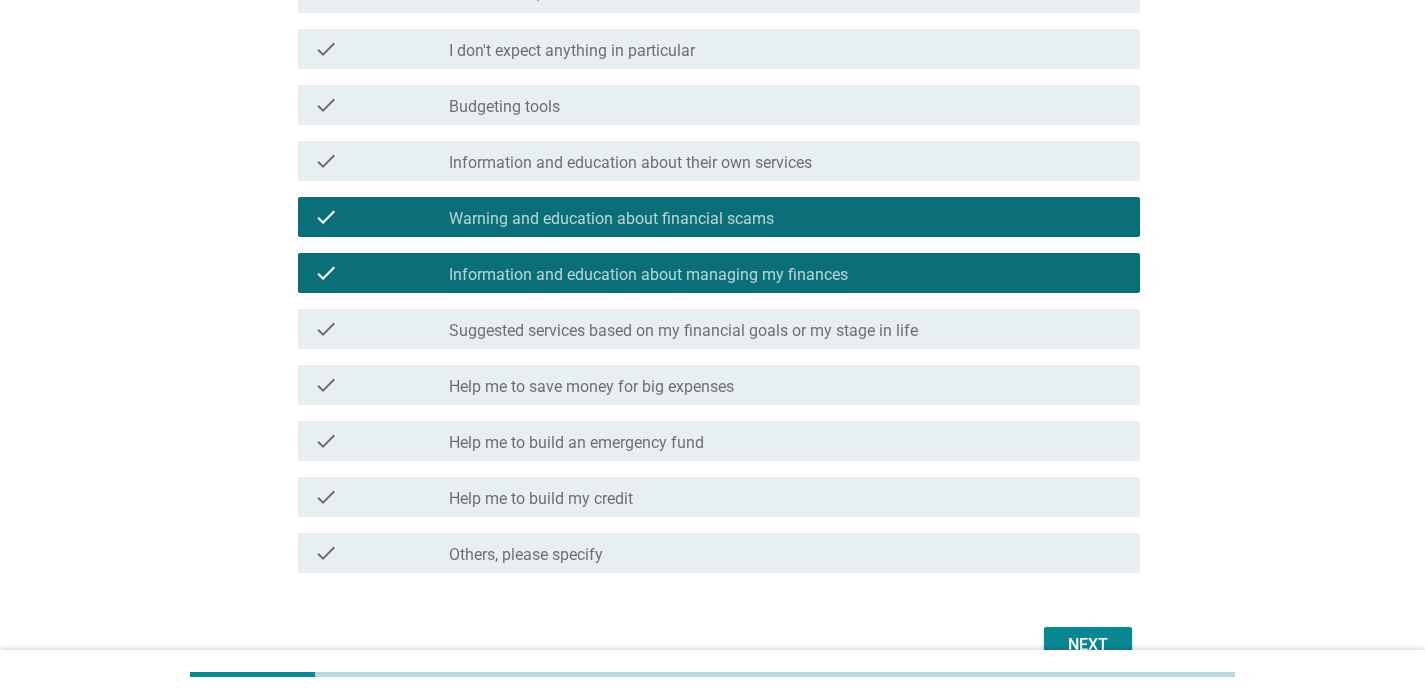 click on "check_box_outline_blank Suggested services based on my financial goals or my stage in life" at bounding box center [786, 329] 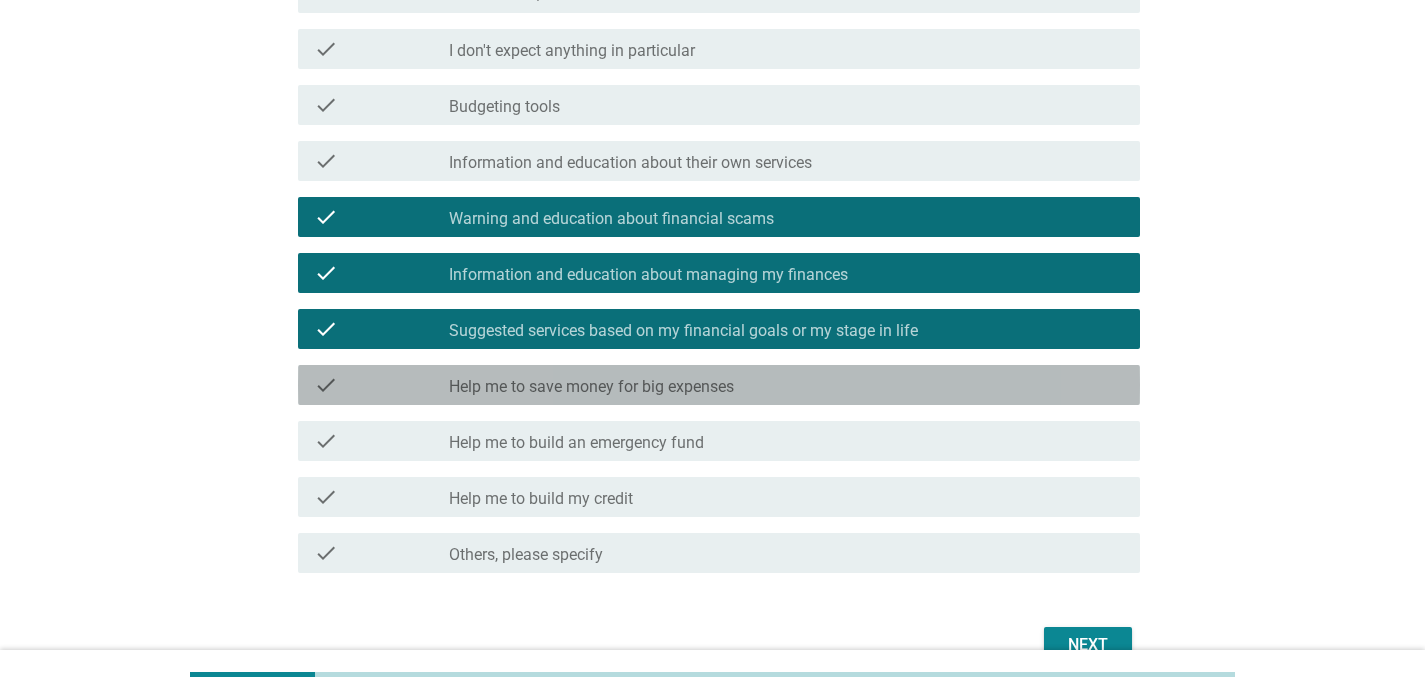 click on "check     check_box_outline_blank Help me to save money for big expenses" at bounding box center (719, 385) 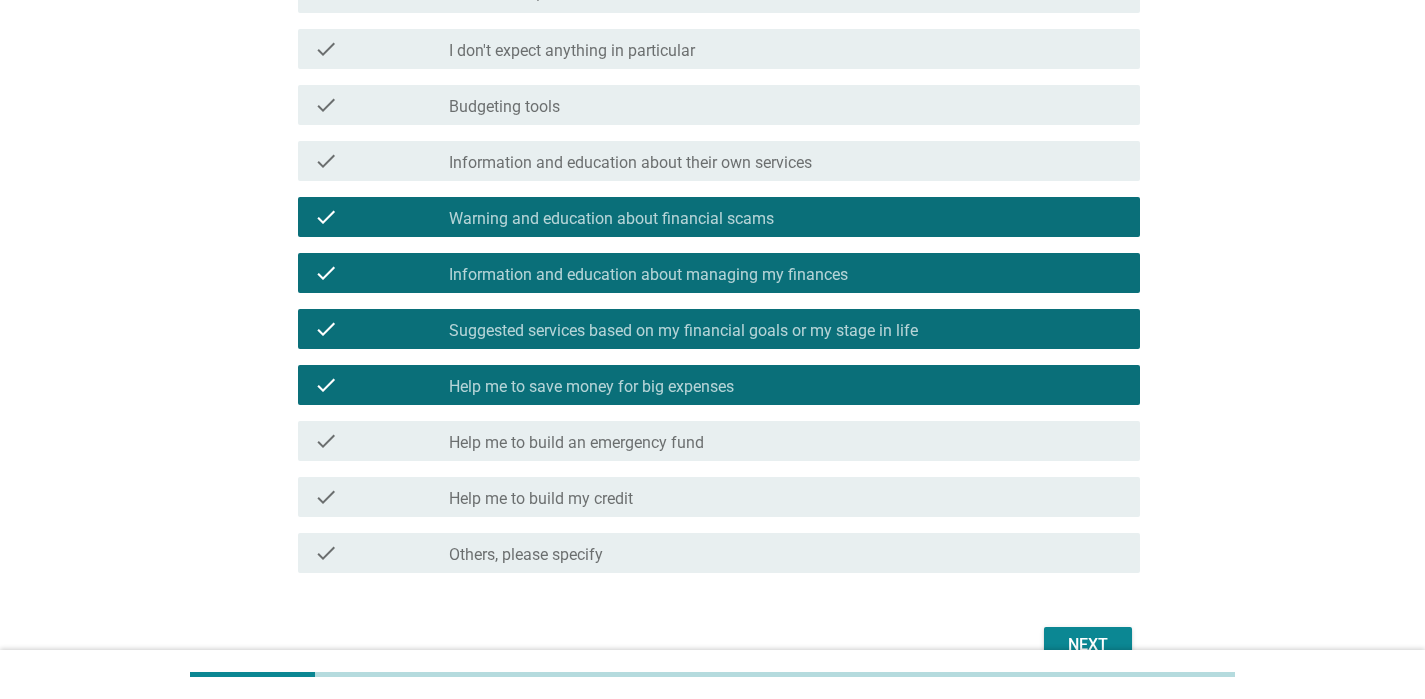 click on "check_box_outline_blank Help me to build an emergency fund" at bounding box center [786, 441] 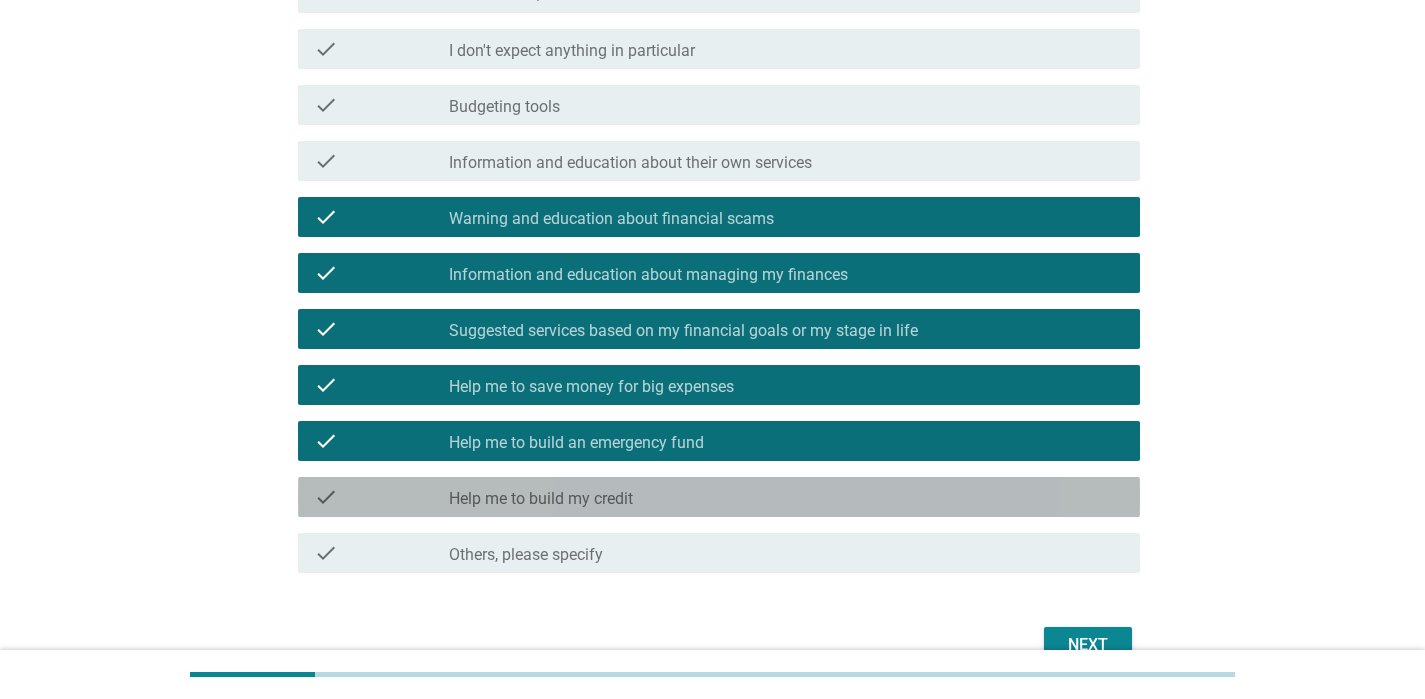 click on "check_box_outline_blank Help me to build my credit" at bounding box center (786, 497) 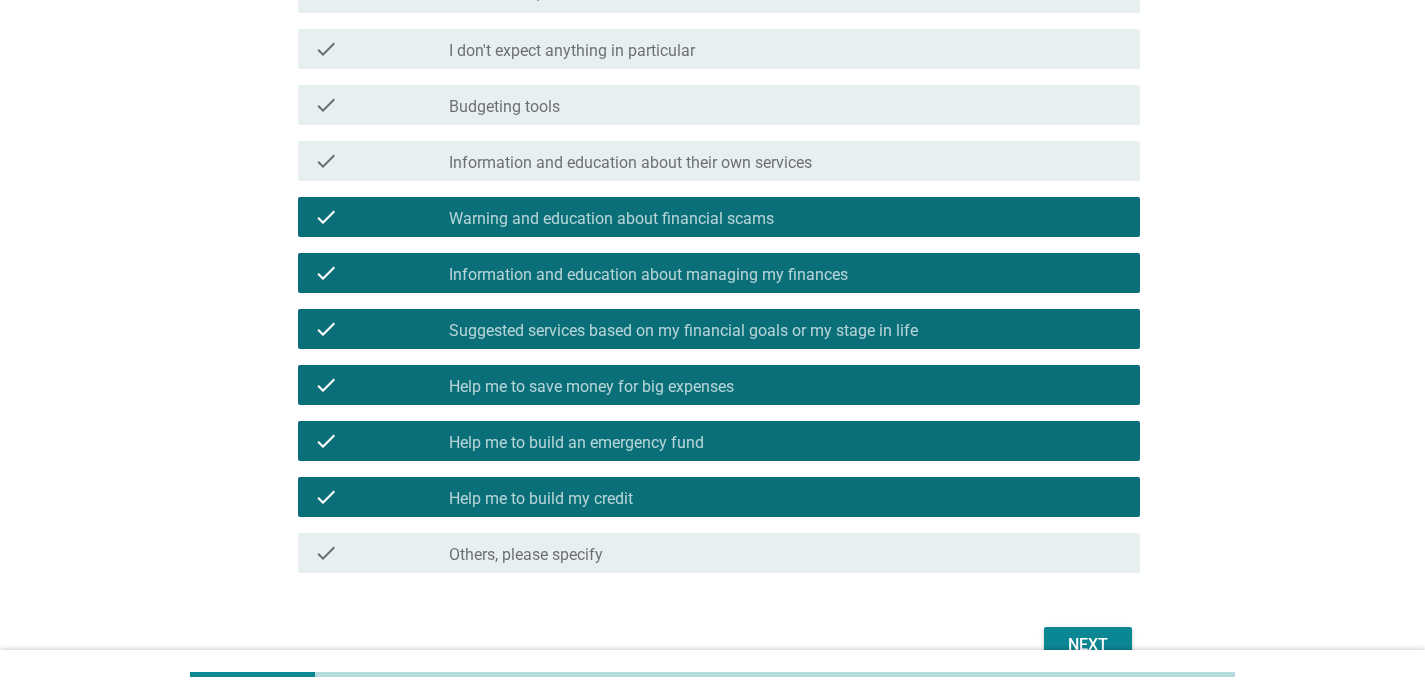 scroll, scrollTop: 444, scrollLeft: 0, axis: vertical 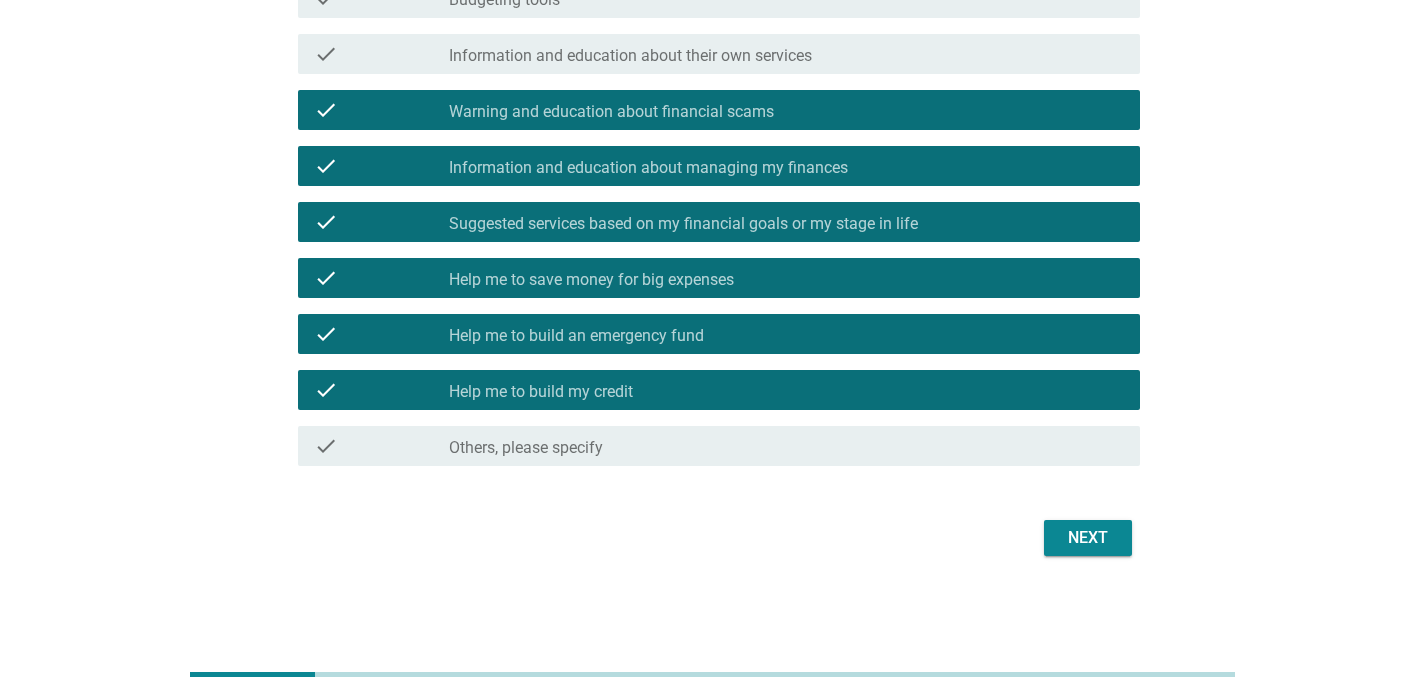 click on "Next" at bounding box center (1088, 538) 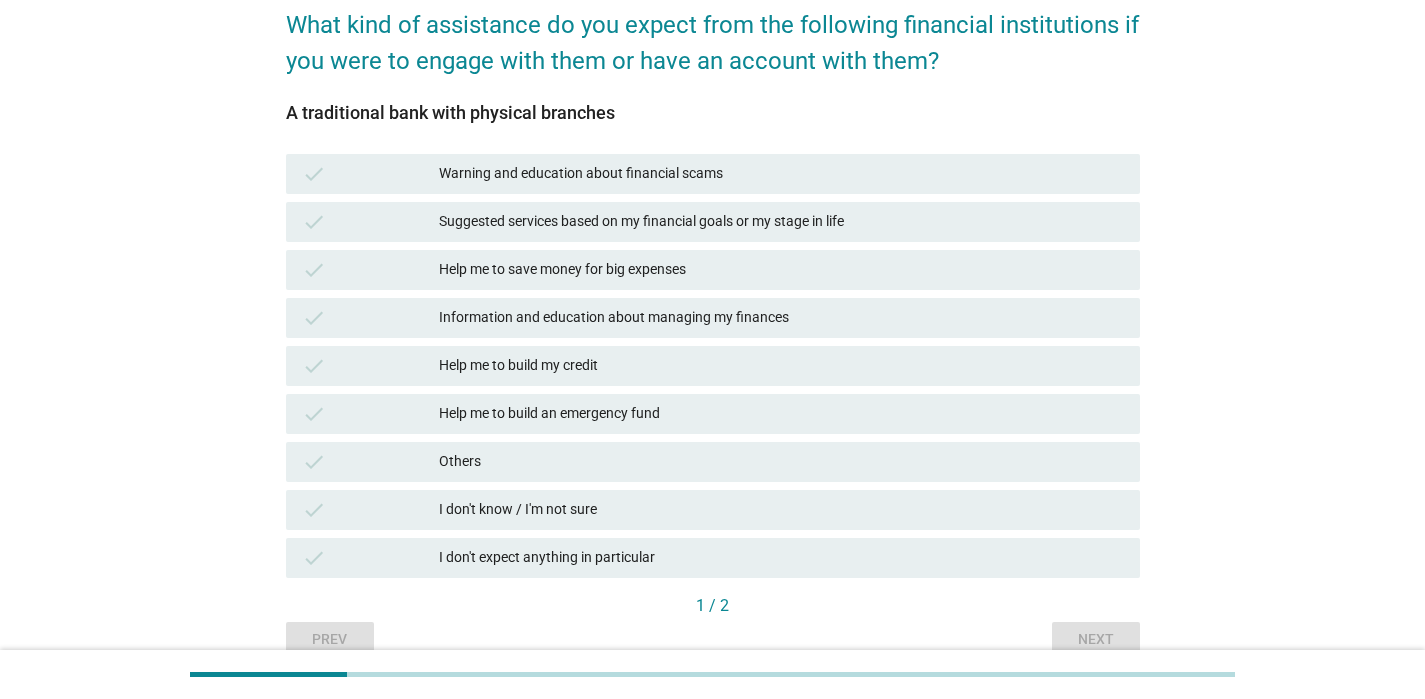 scroll, scrollTop: 154, scrollLeft: 0, axis: vertical 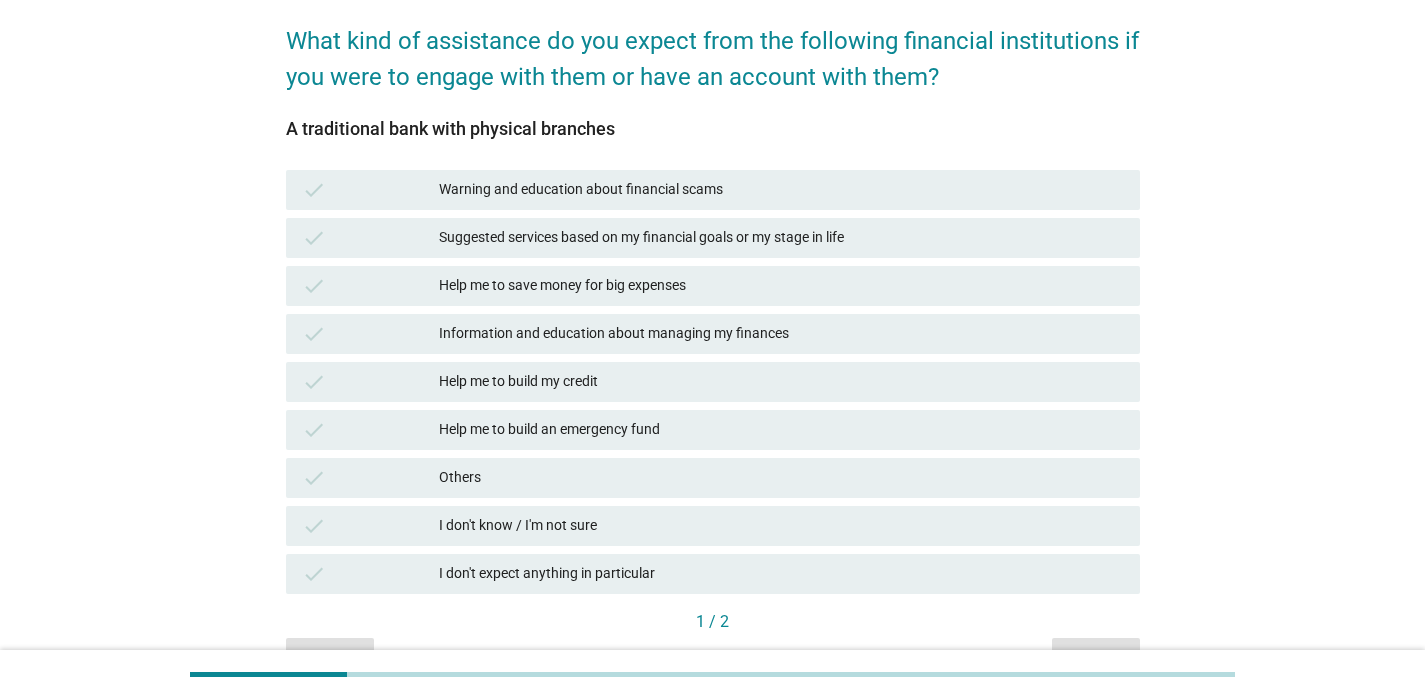 click on "Suggested services based on my financial goals or my stage in life" at bounding box center [781, 238] 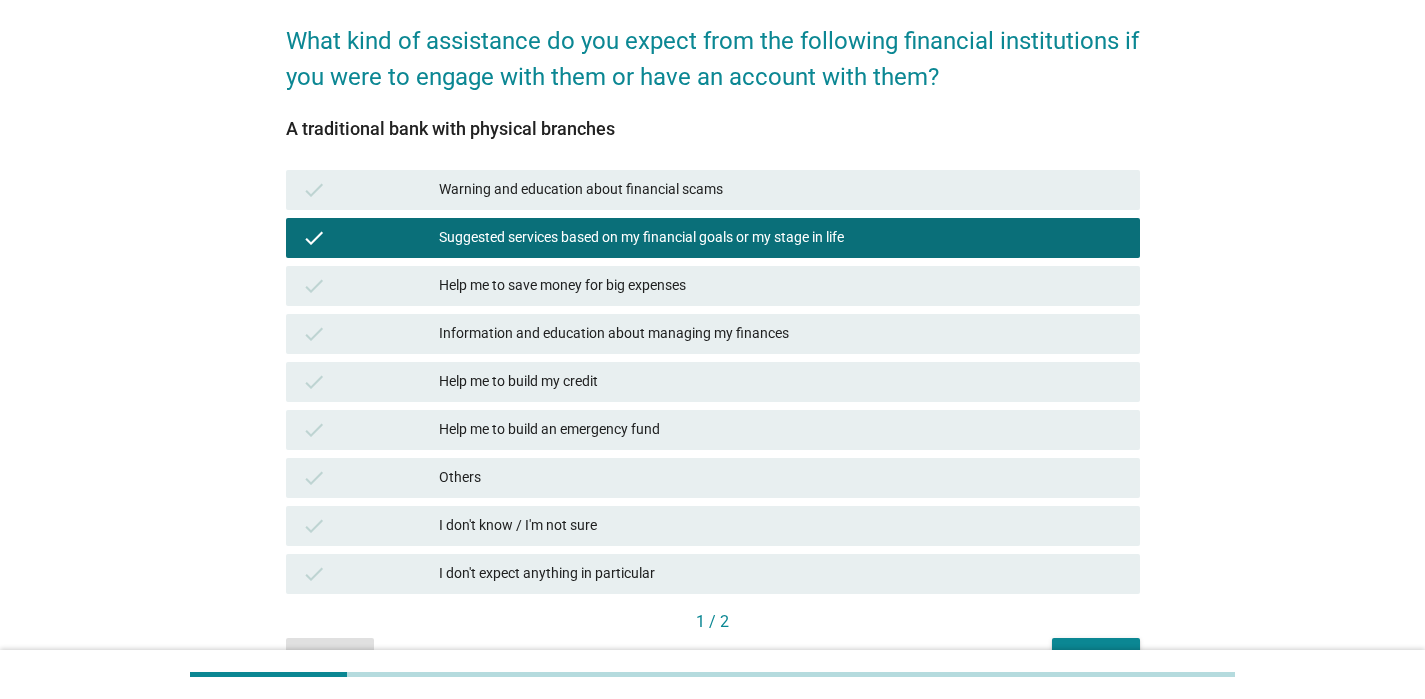 click on "Help me to save money for big expenses" at bounding box center (781, 286) 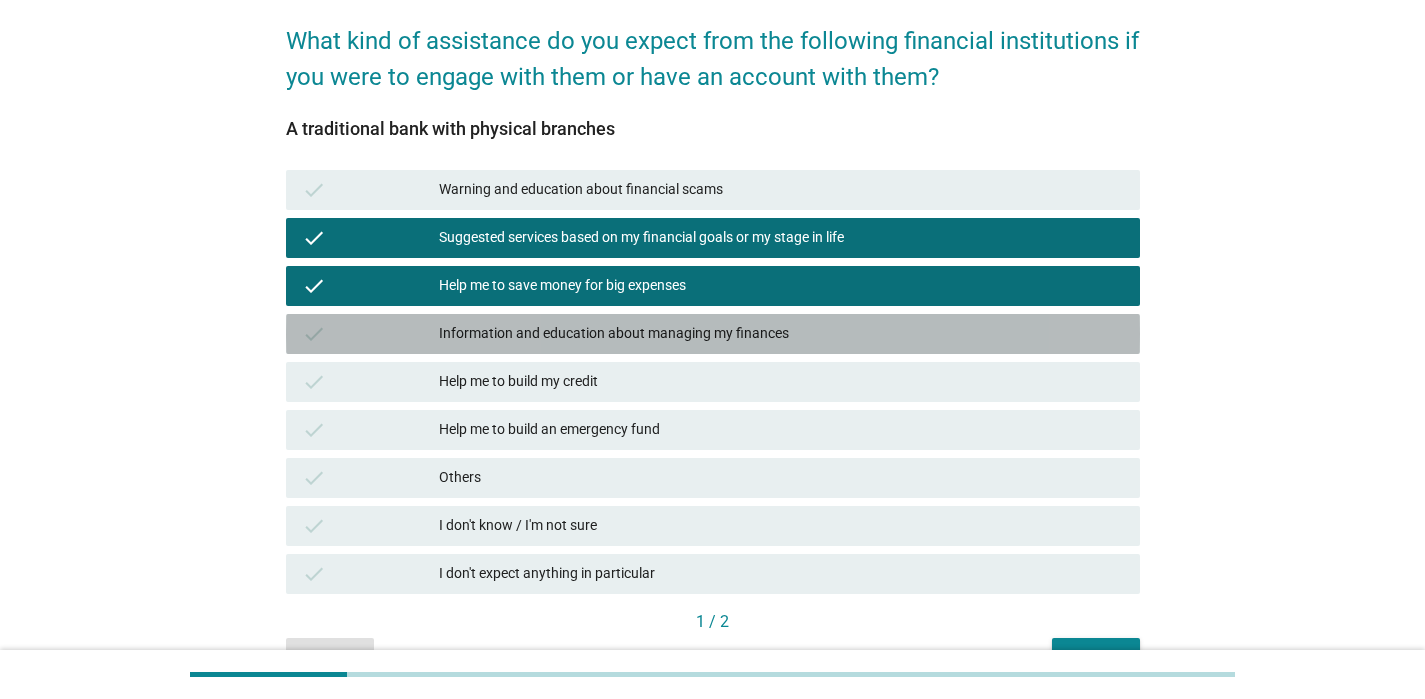 click on "Information and education about managing my finances" at bounding box center (781, 334) 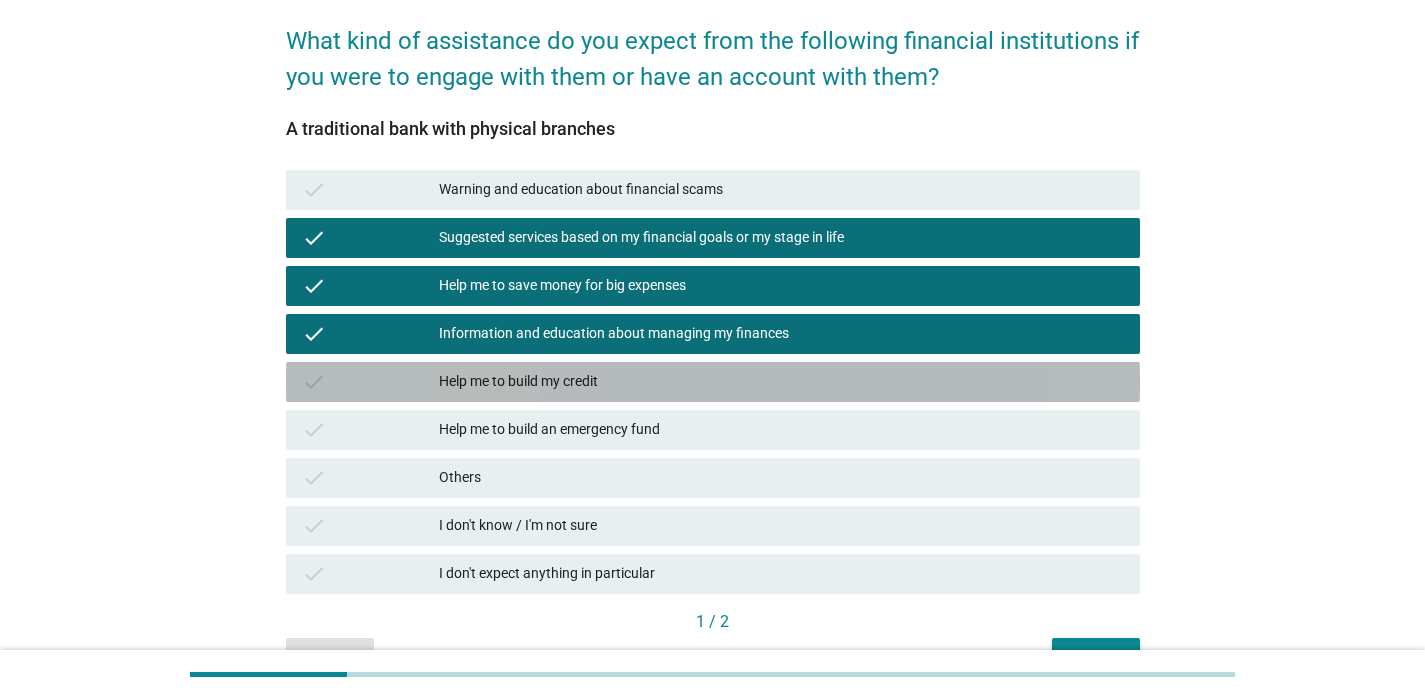 click on "Help me to build my credit" at bounding box center (781, 382) 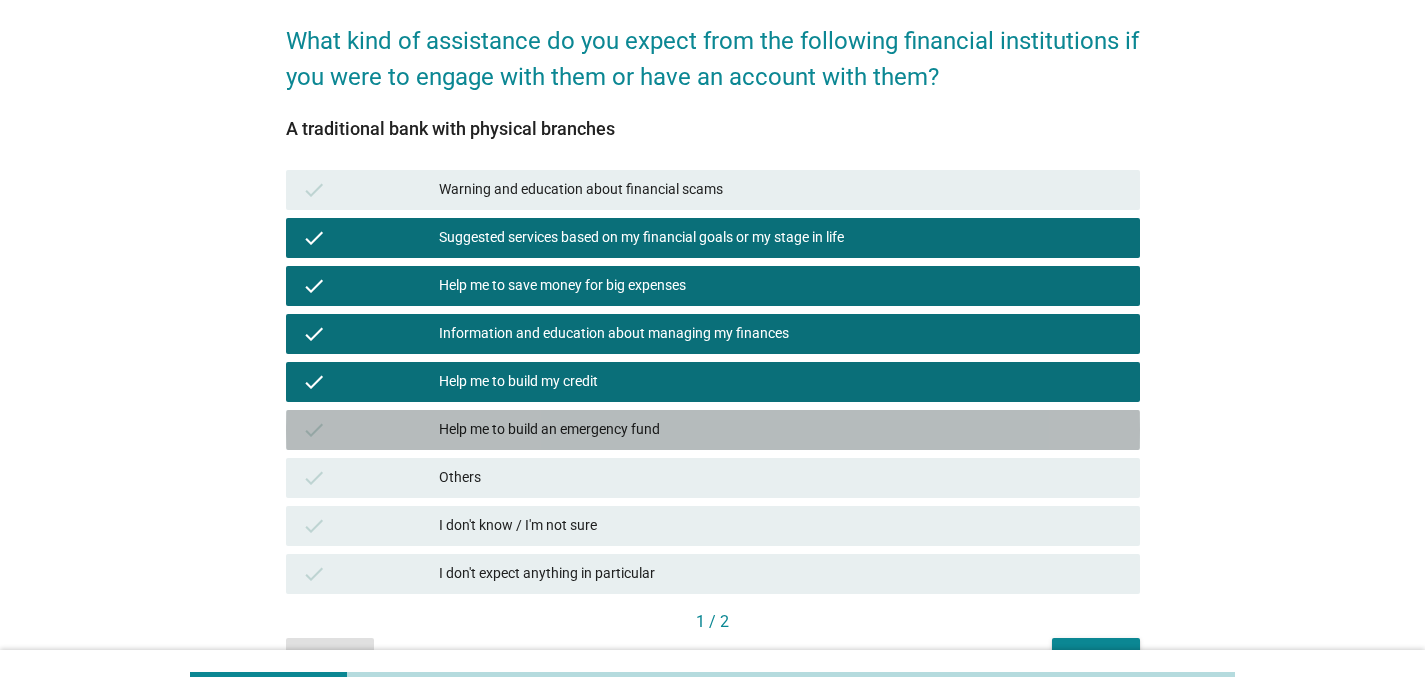 click on "check   Help me to build an emergency fund" at bounding box center (713, 430) 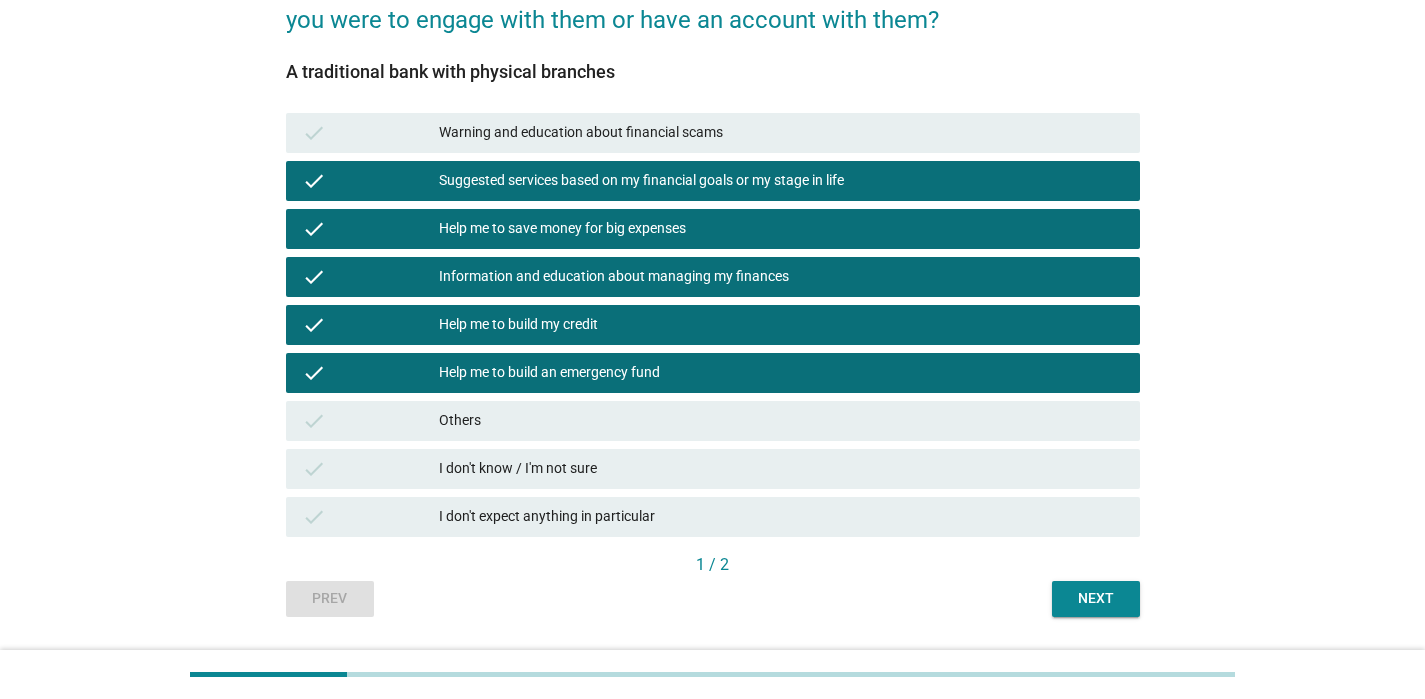 scroll, scrollTop: 234, scrollLeft: 0, axis: vertical 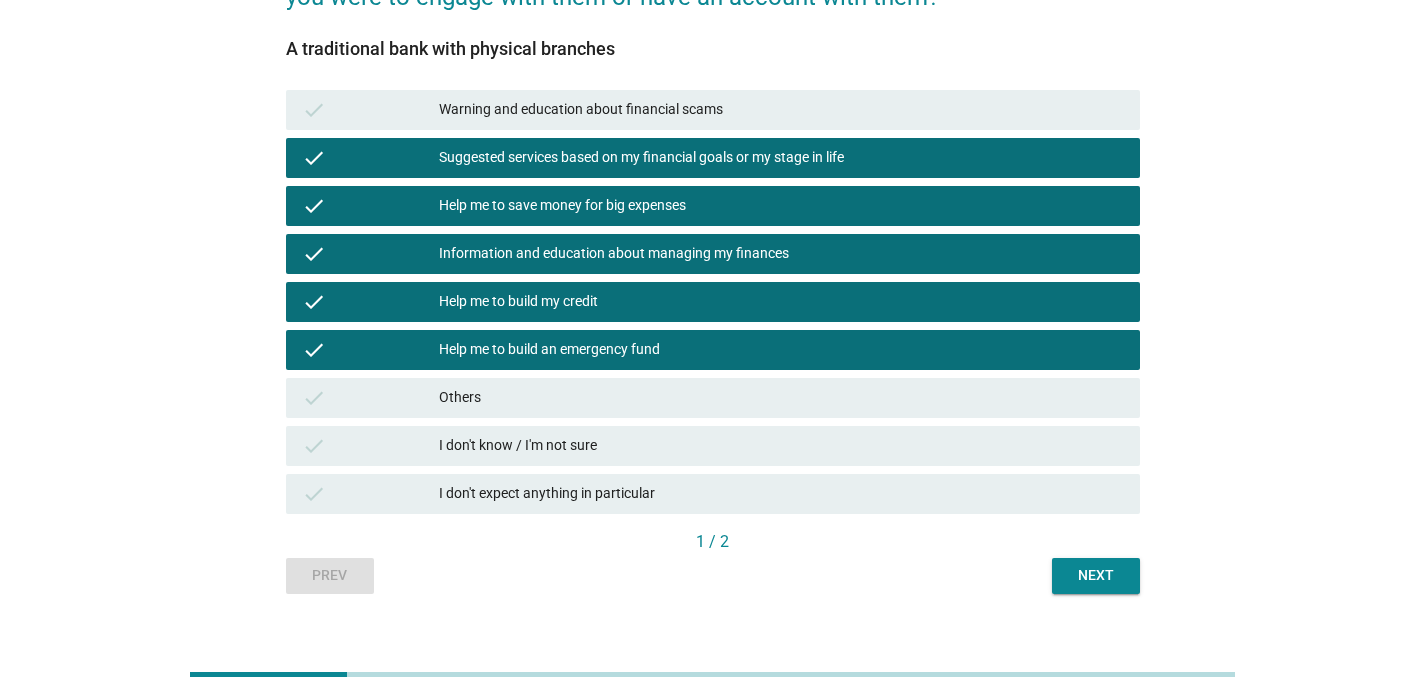 click on "Next" at bounding box center [1096, 575] 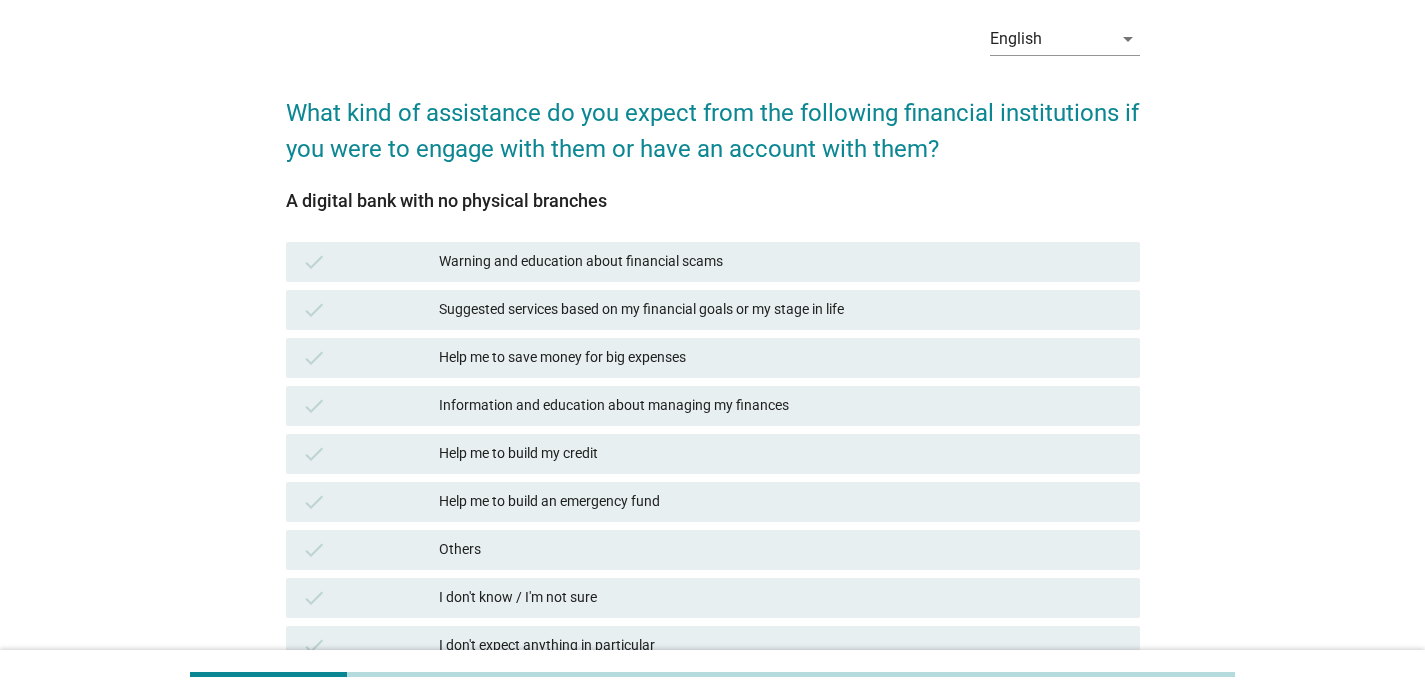 scroll, scrollTop: 92, scrollLeft: 0, axis: vertical 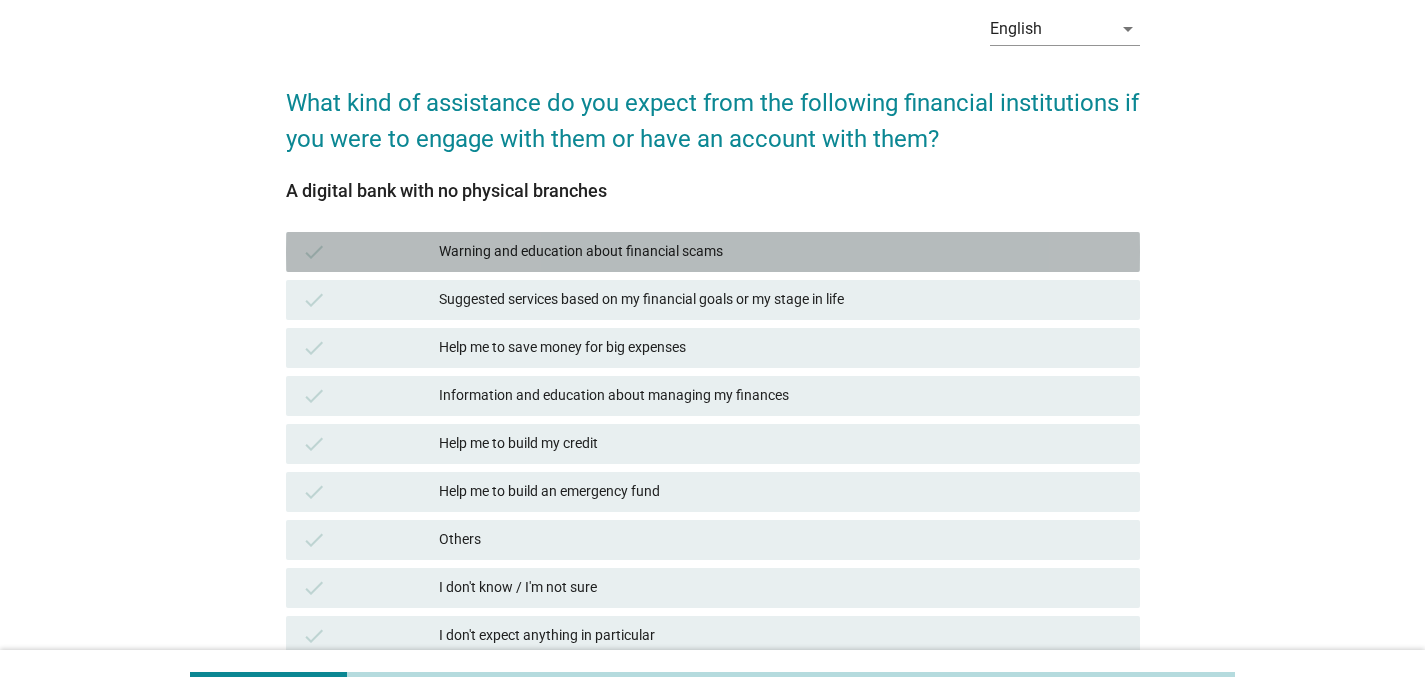 click on "check   Warning and education about financial scams" at bounding box center [713, 252] 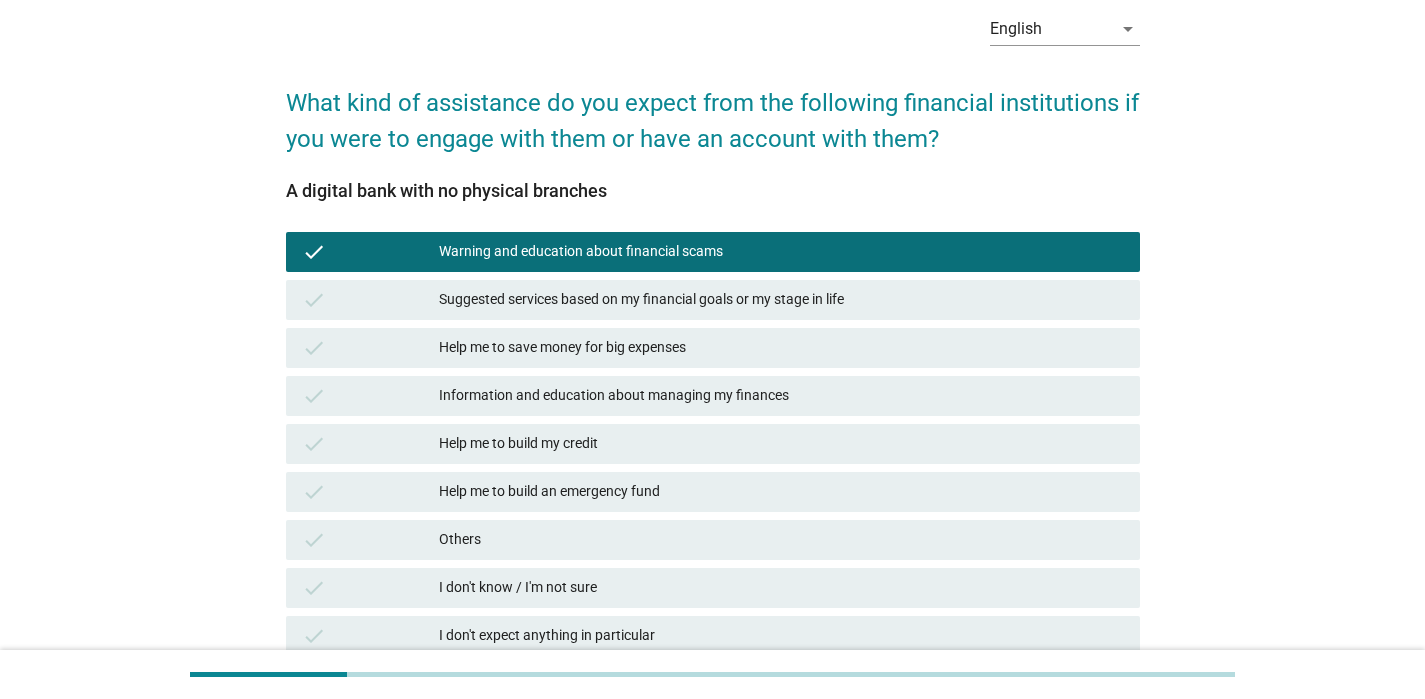 click on "check   Suggested services based on my financial goals or my stage in life" at bounding box center (713, 300) 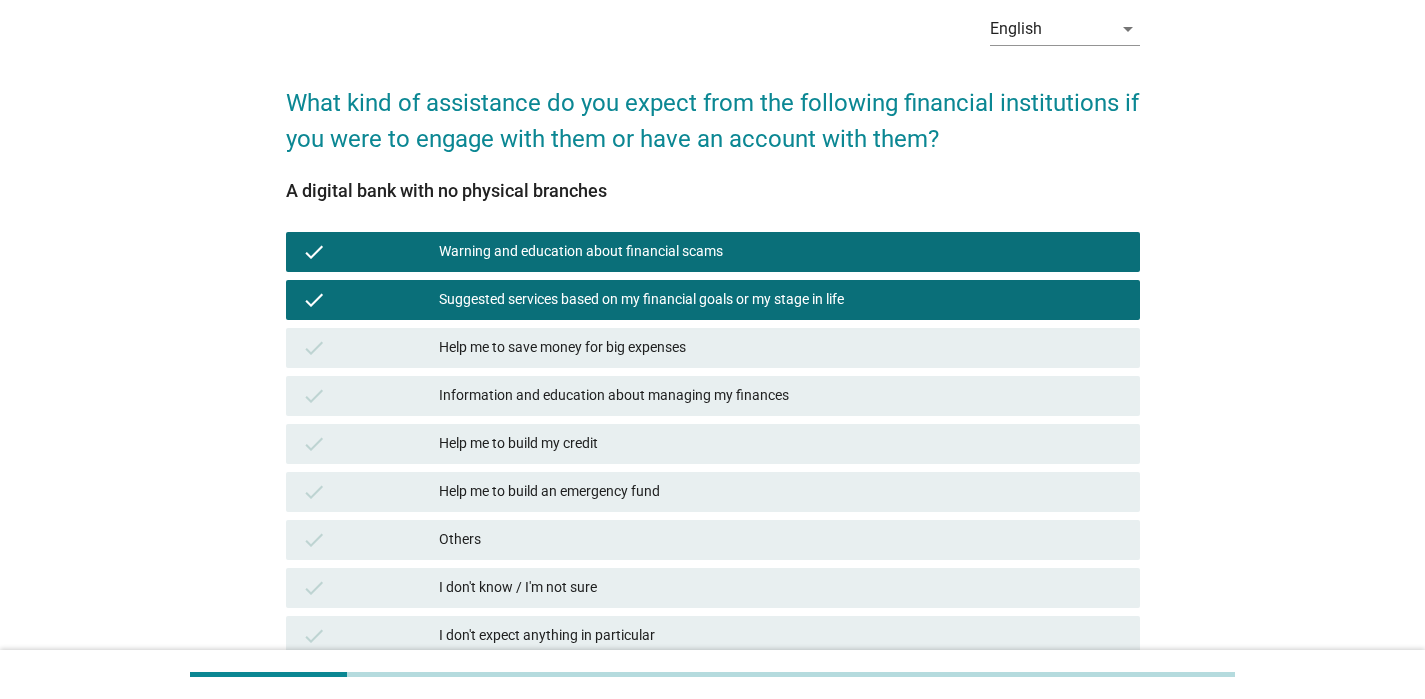 click on "check   Help me to save money for big expenses" at bounding box center [713, 348] 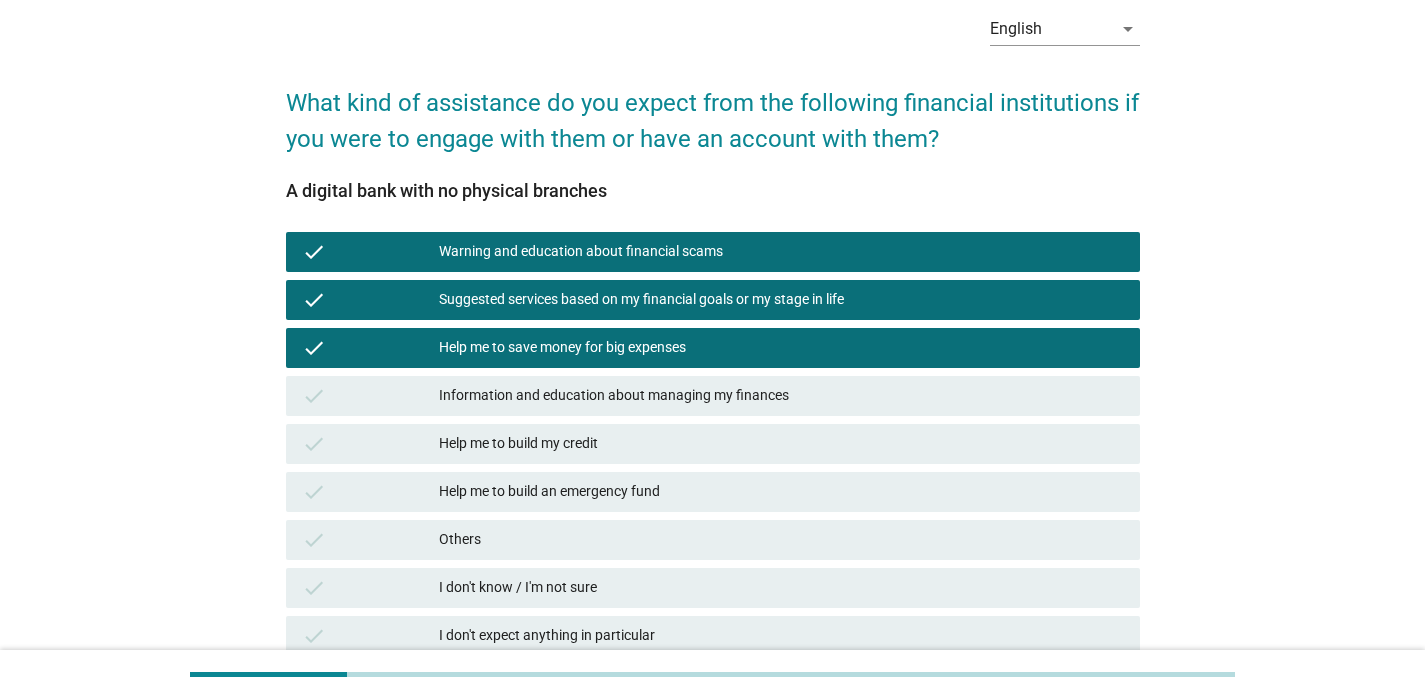 click on "Information and education about managing my finances" at bounding box center (781, 396) 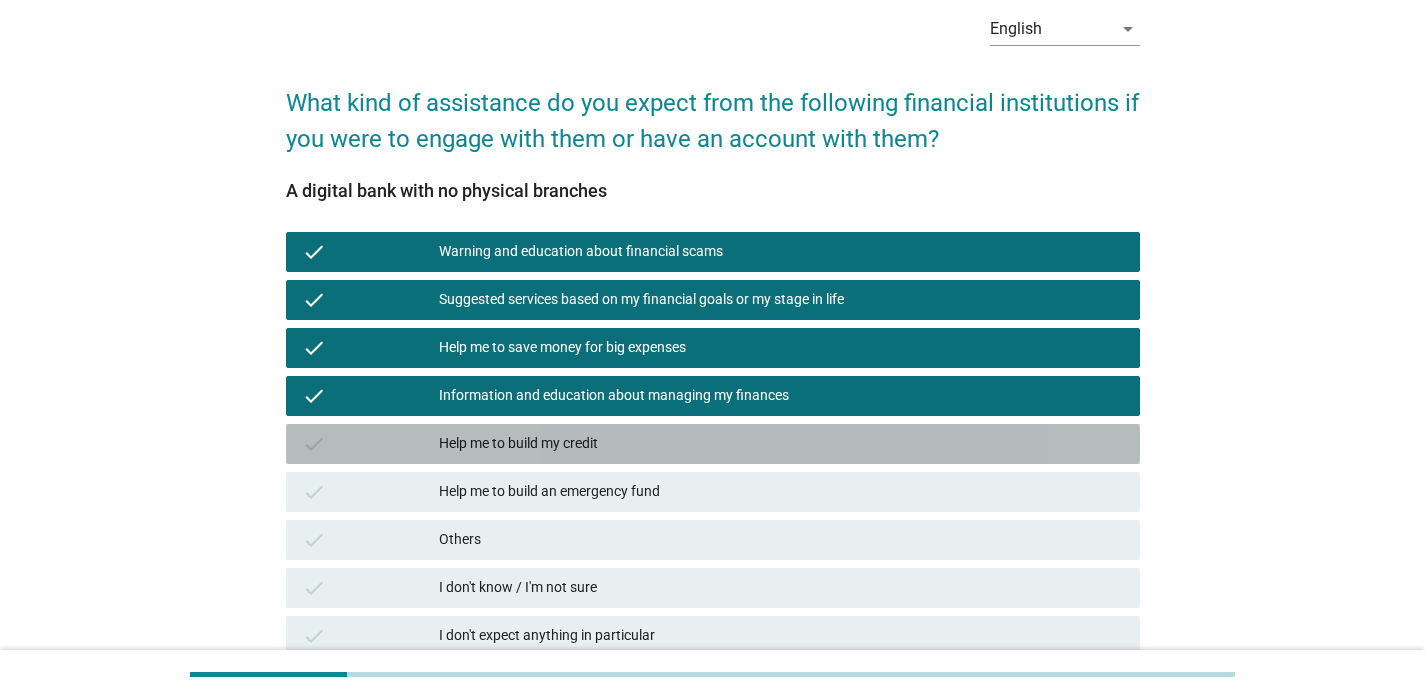 click on "Help me to build my credit" at bounding box center (781, 444) 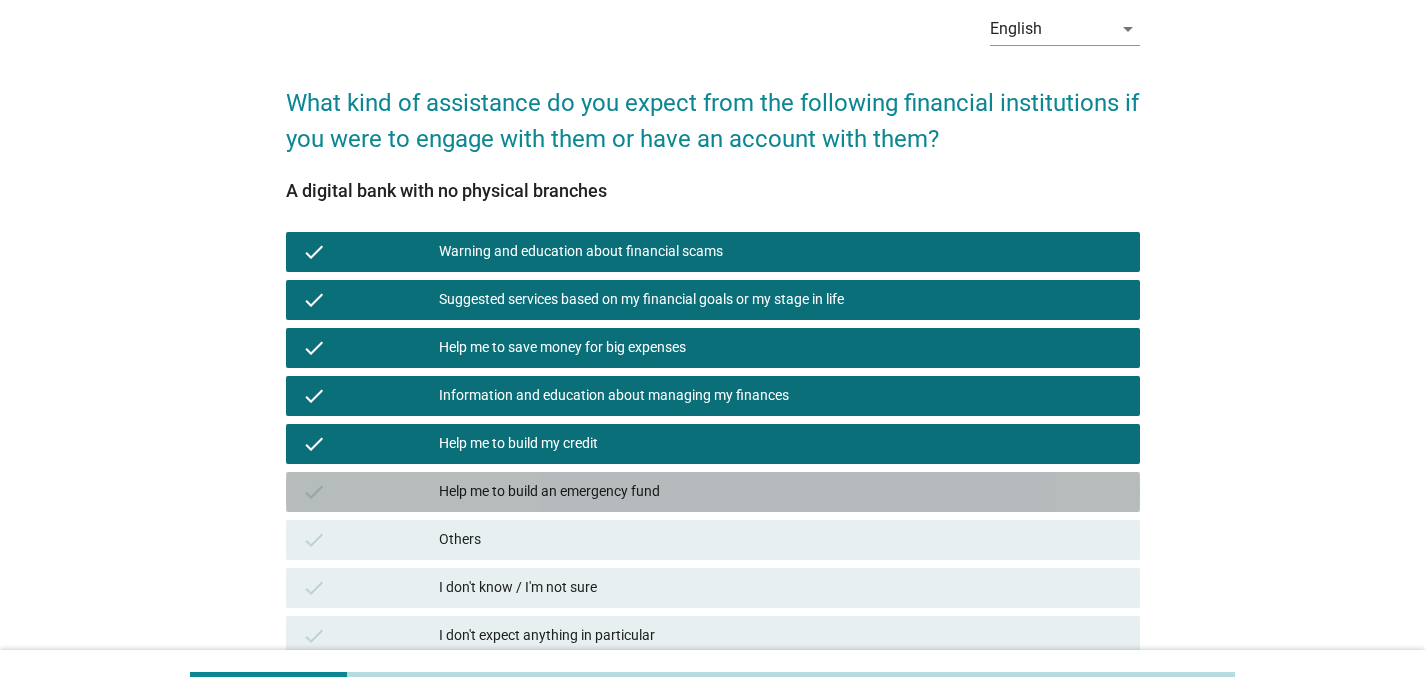 click on "Help me to build an emergency fund" at bounding box center [781, 492] 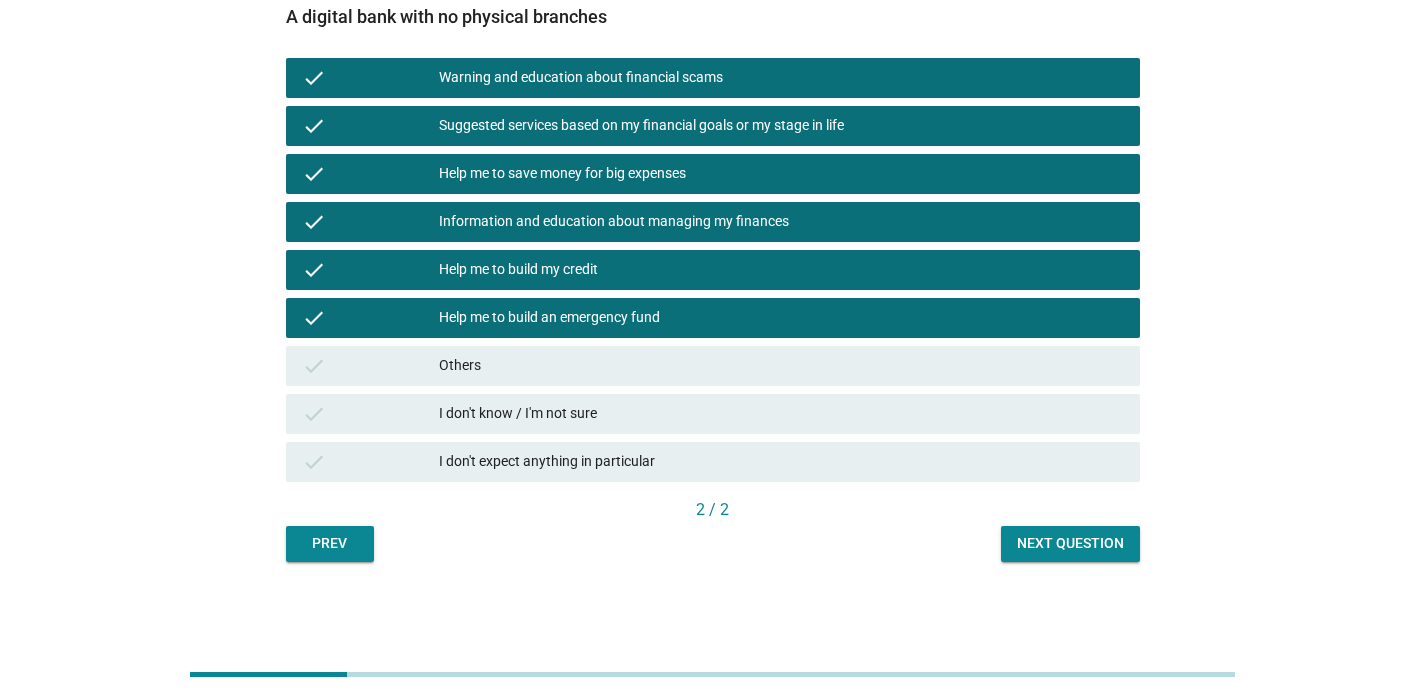 scroll, scrollTop: 206, scrollLeft: 0, axis: vertical 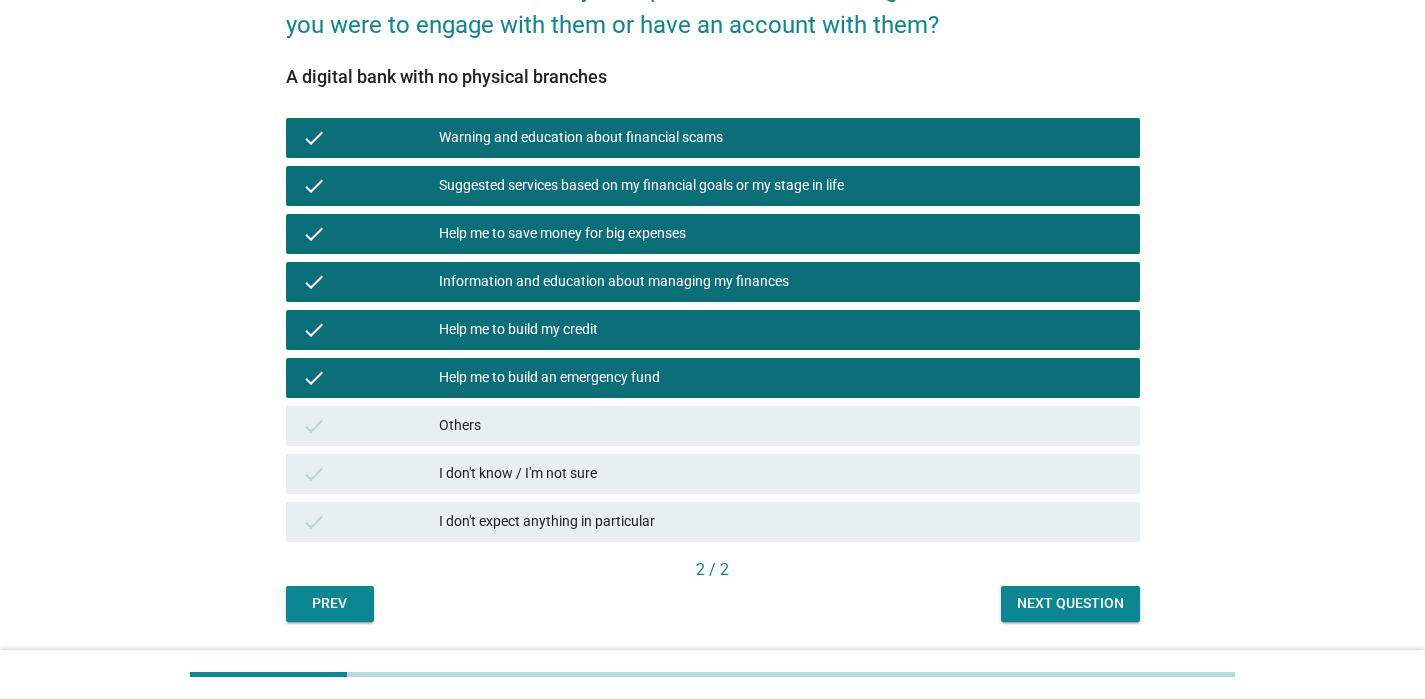 click on "Next question" at bounding box center (1070, 603) 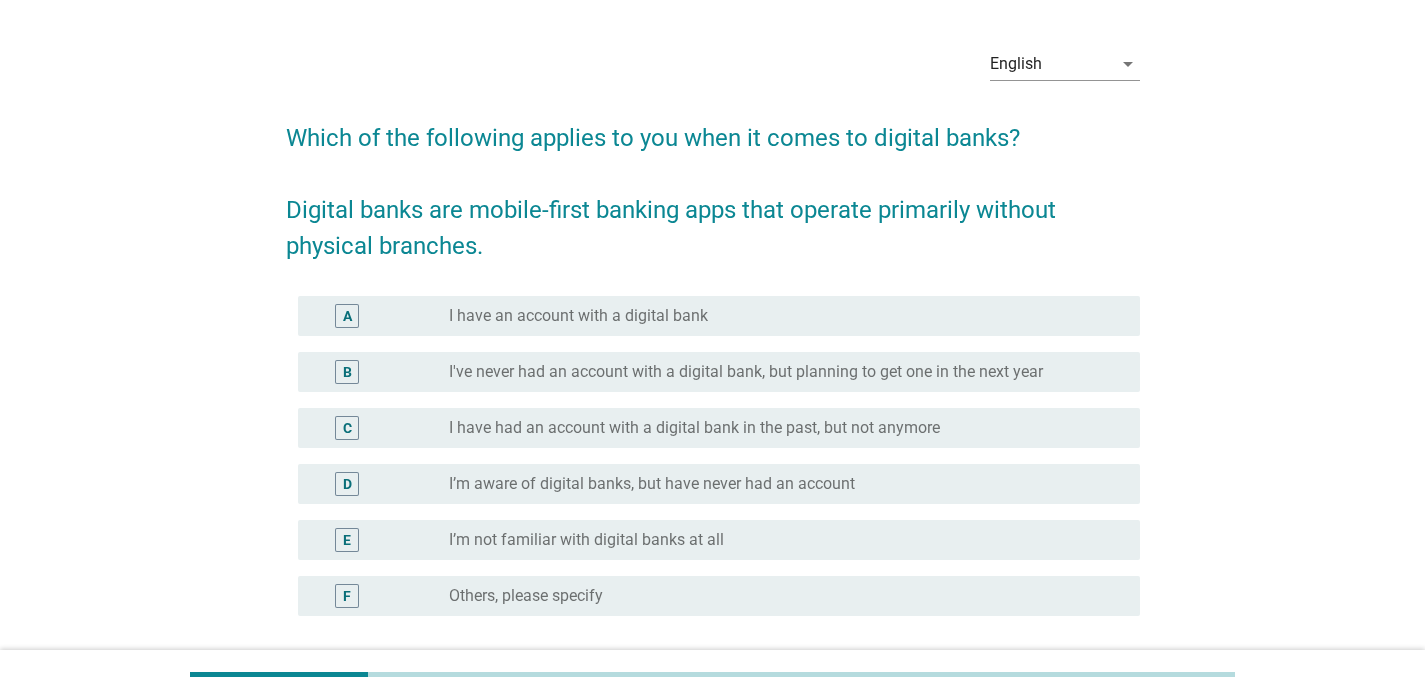 scroll, scrollTop: 81, scrollLeft: 0, axis: vertical 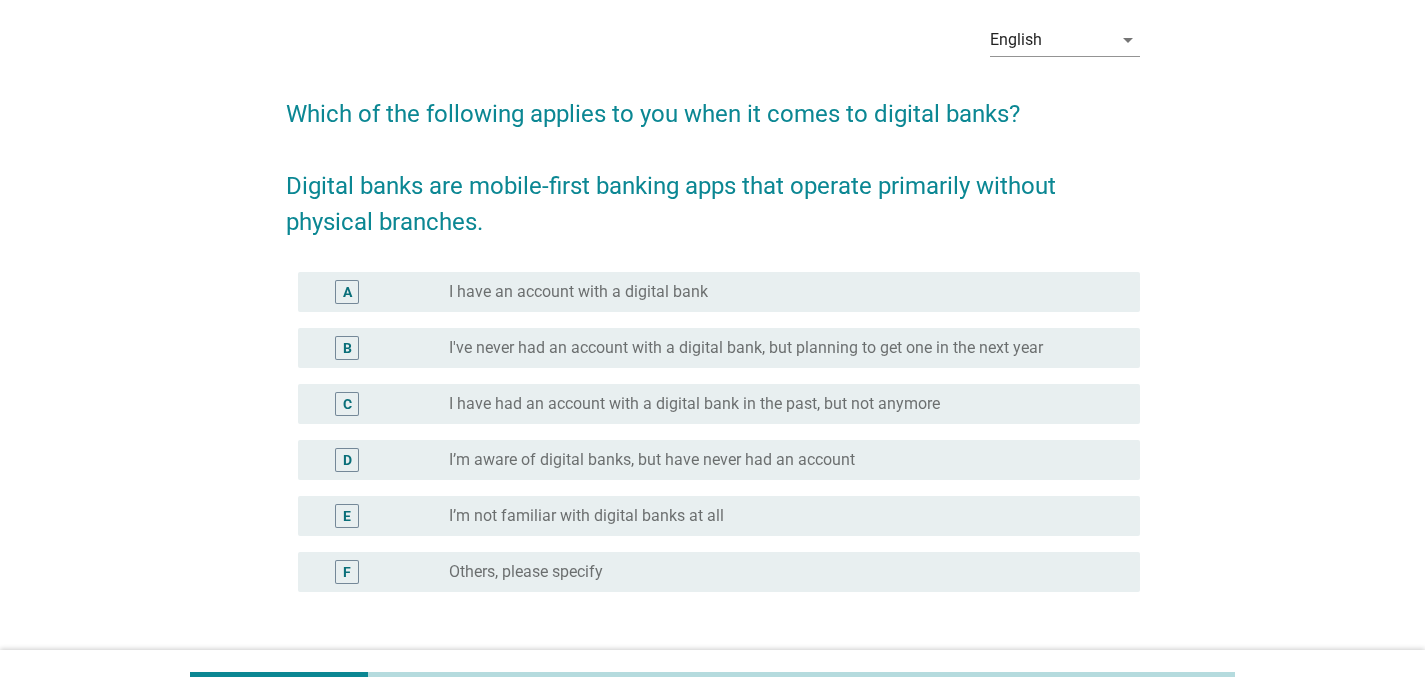 click on "radio_button_unchecked I have an account with a digital bank" at bounding box center [786, 292] 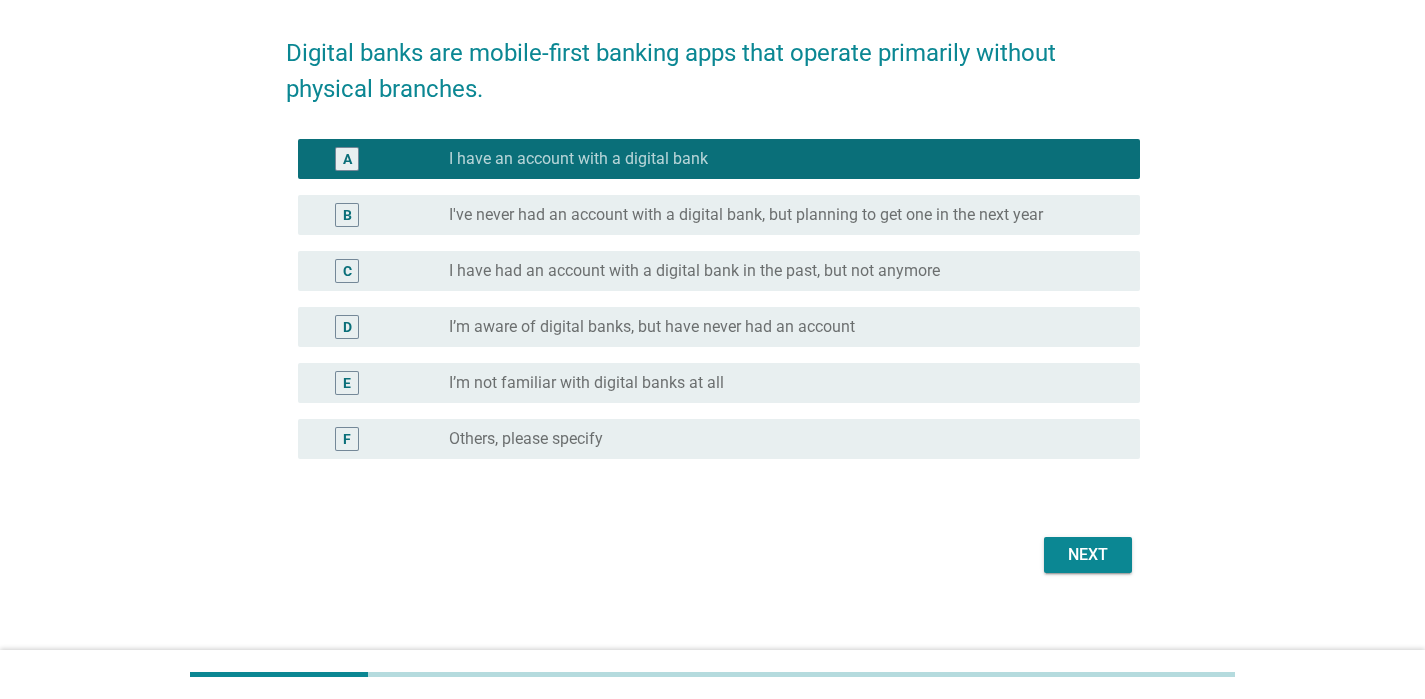scroll, scrollTop: 231, scrollLeft: 0, axis: vertical 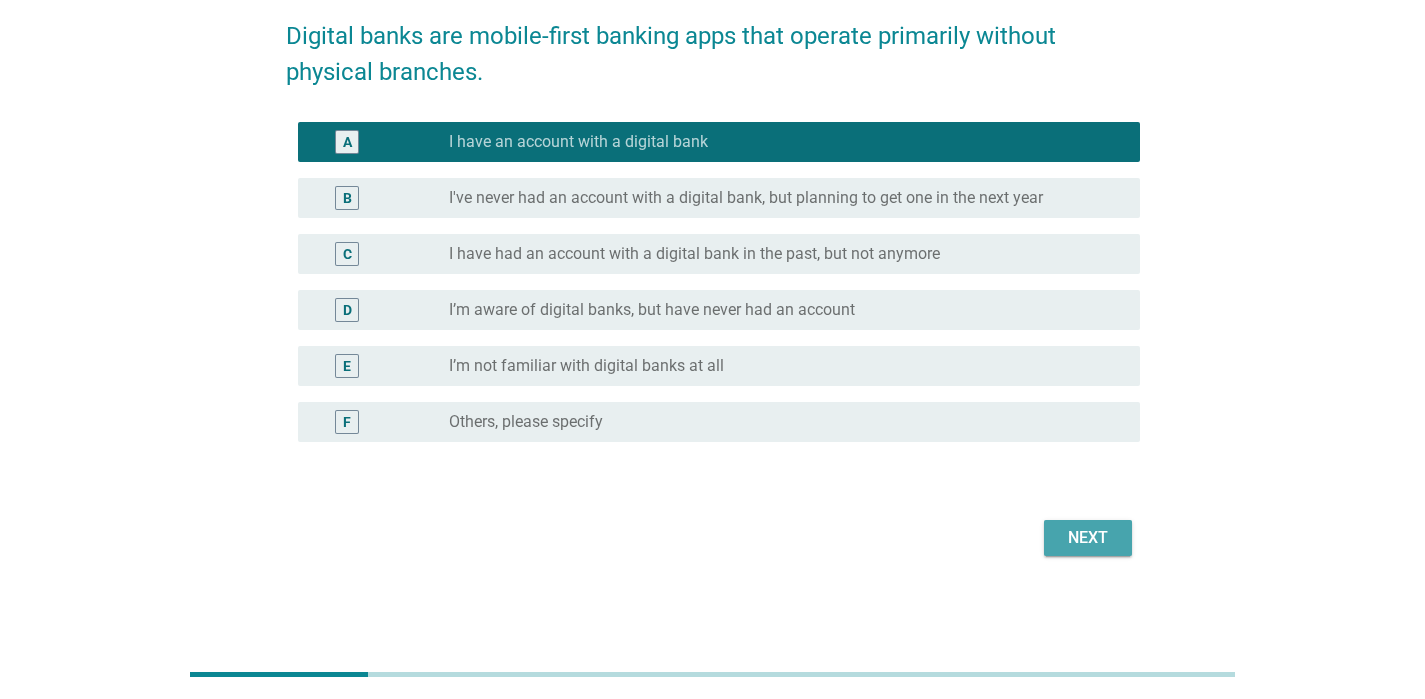 click on "Next" at bounding box center (1088, 538) 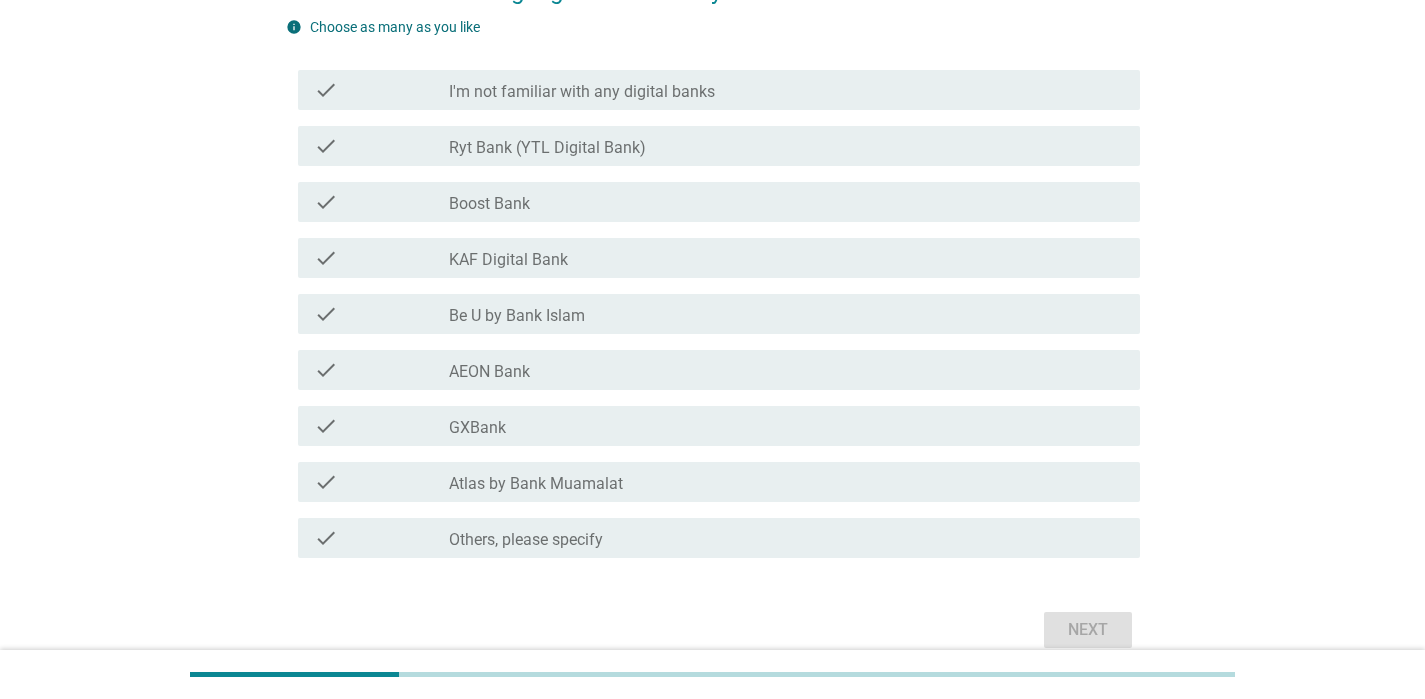 scroll, scrollTop: 218, scrollLeft: 0, axis: vertical 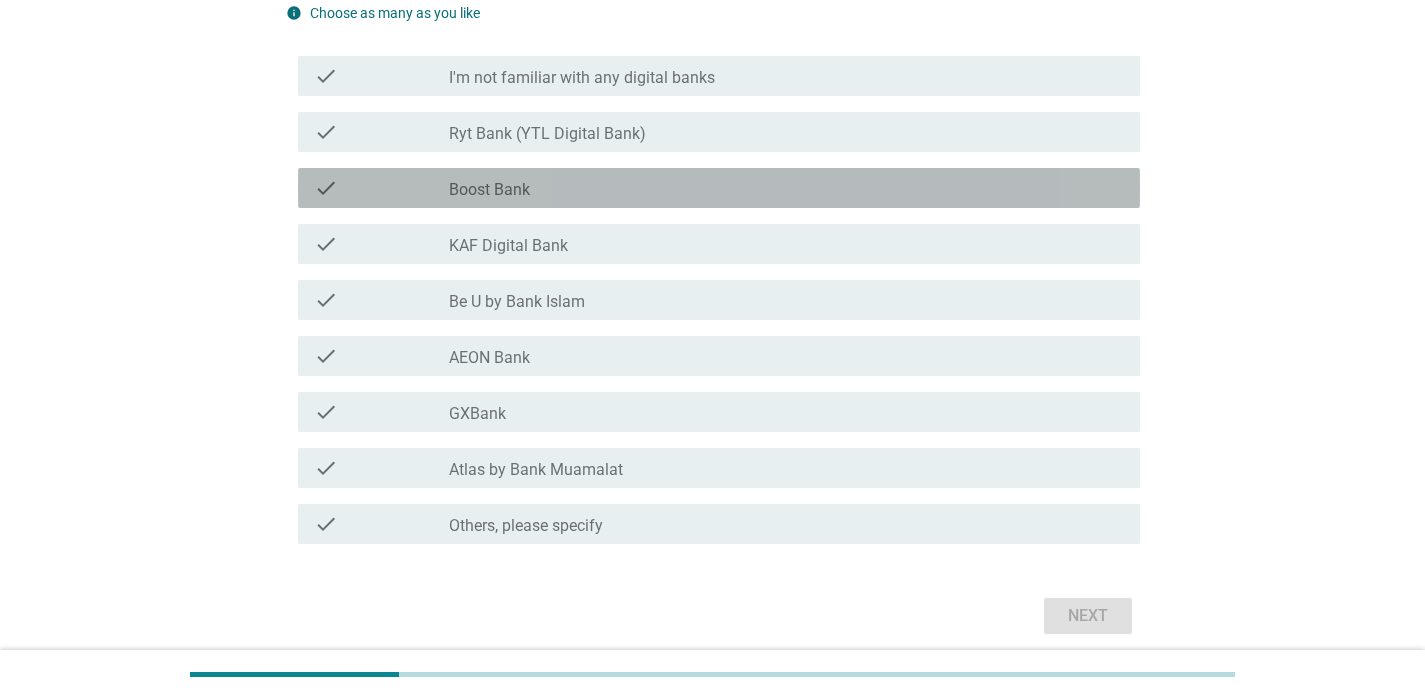 click on "check_box_outline_blank Boost Bank" at bounding box center (786, 188) 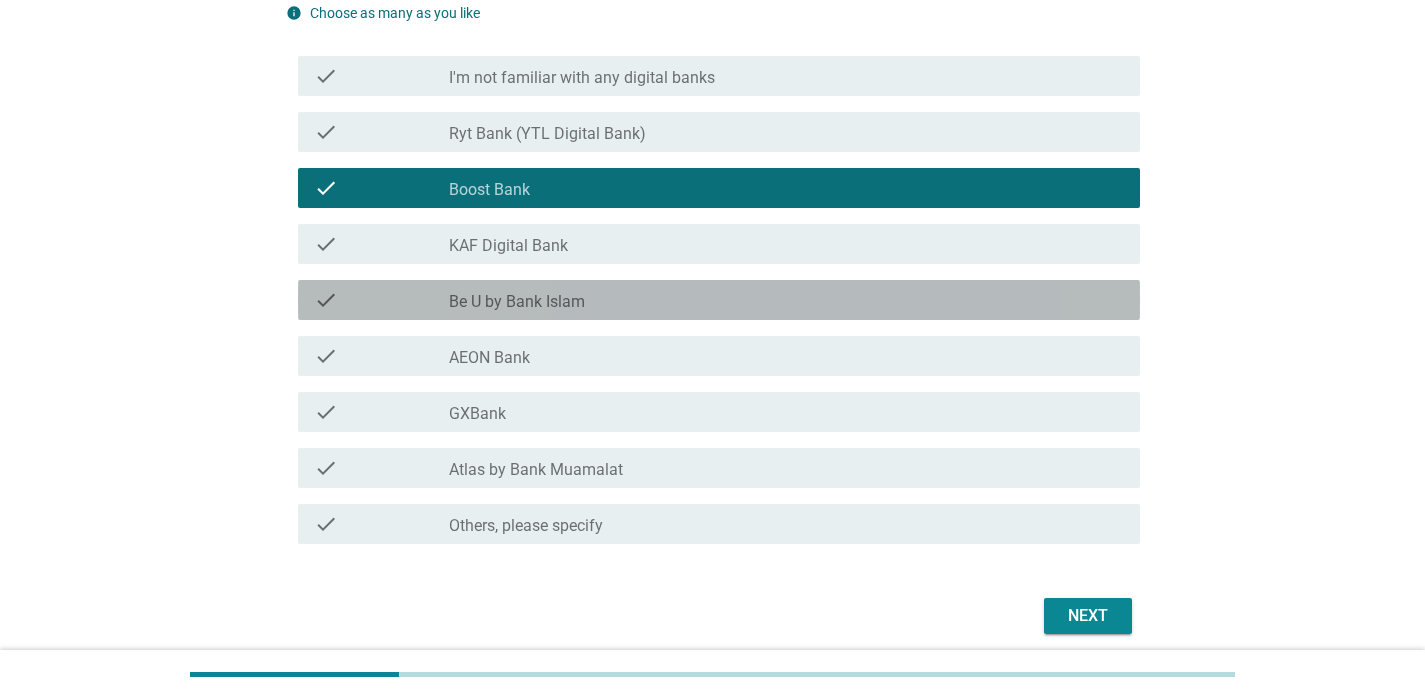 click on "check_box_outline_blank Be U by Bank Islam" at bounding box center (786, 300) 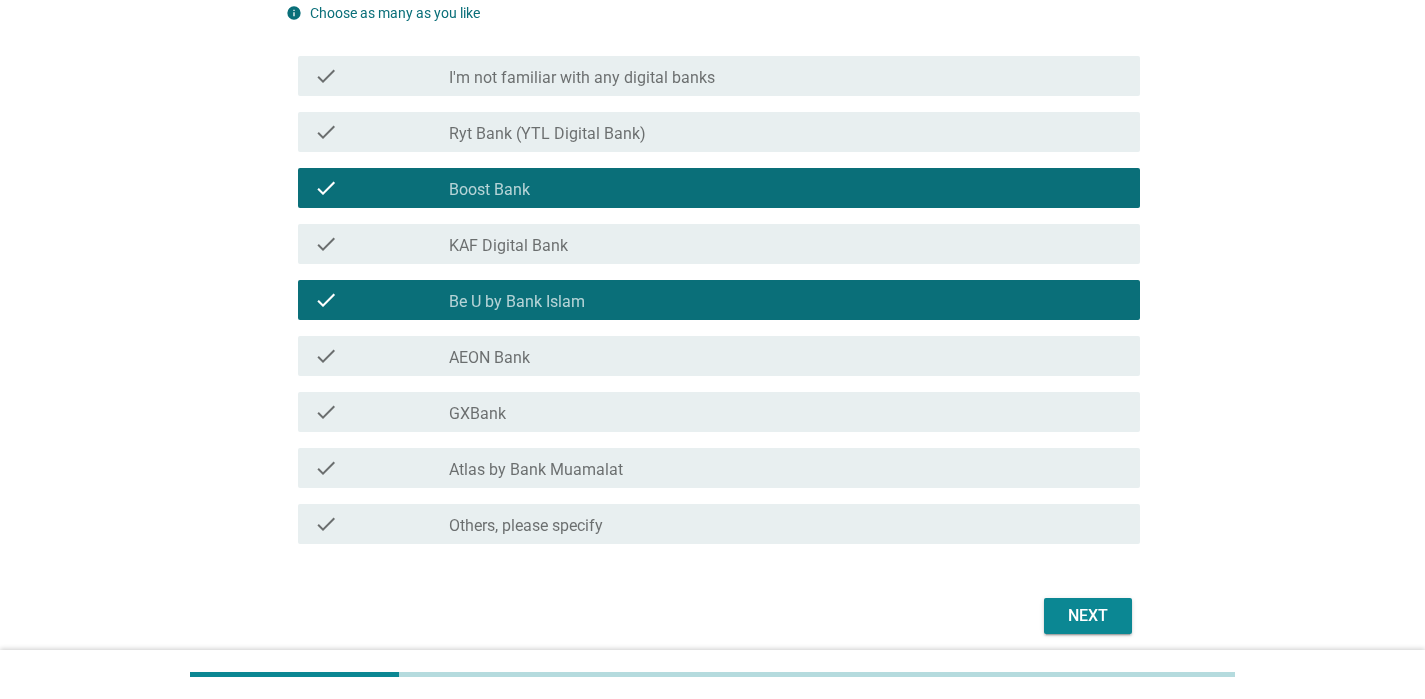 click on "check_box_outline_blank AEON Bank" at bounding box center (786, 356) 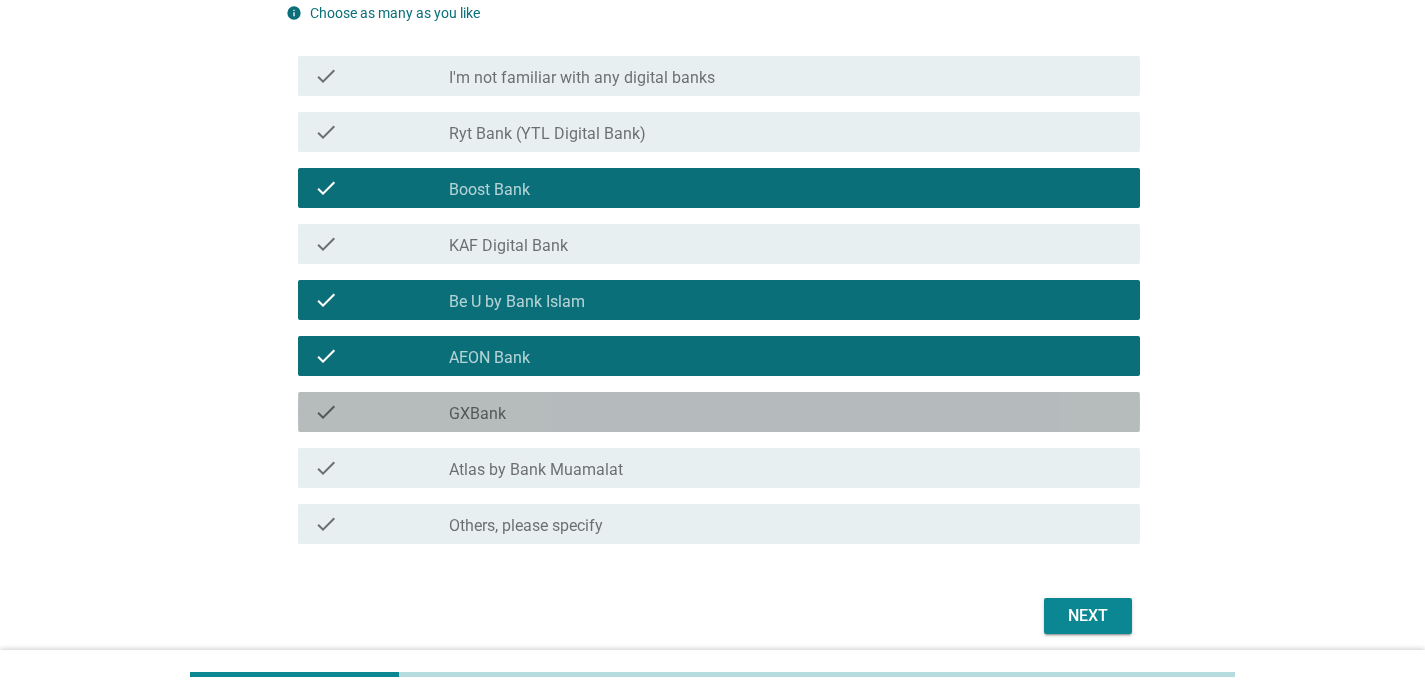 click on "check_box_outline_blank GXBank" at bounding box center [786, 412] 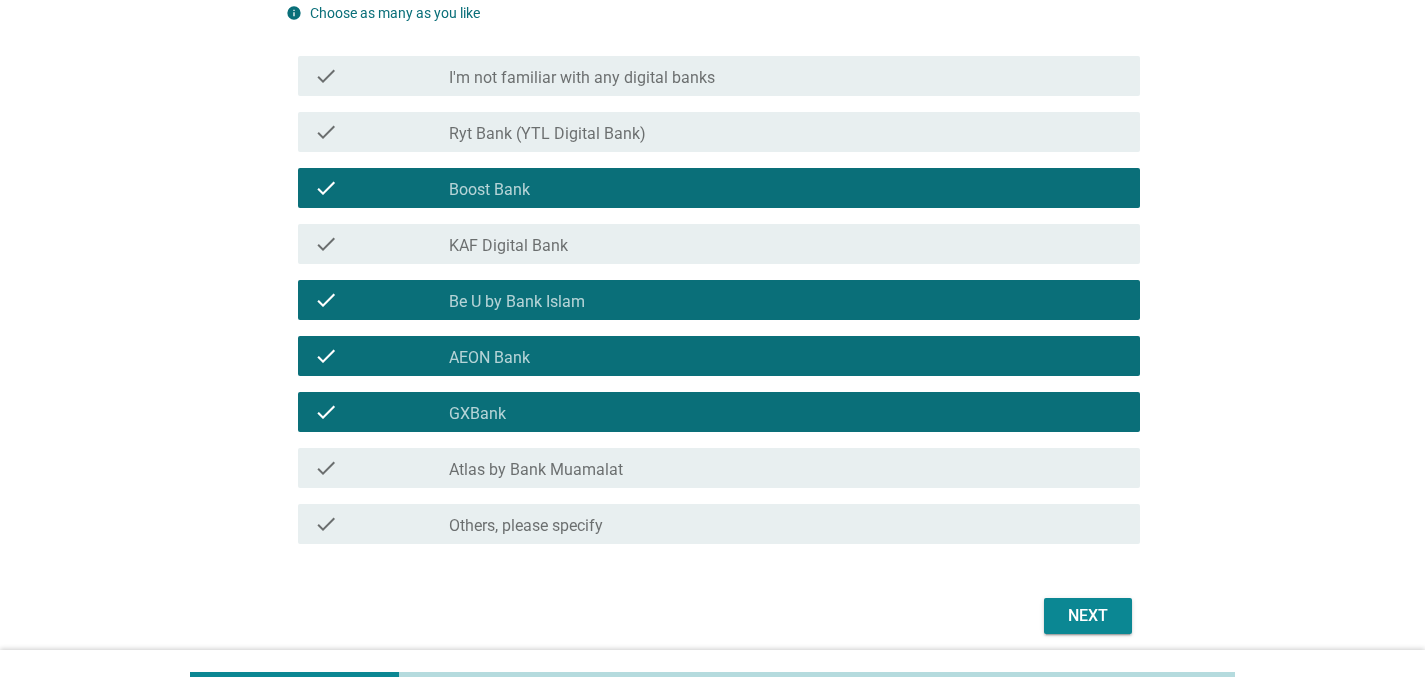 click on "check     check_box_outline_blank Atlas by [BRAND]" at bounding box center [719, 468] 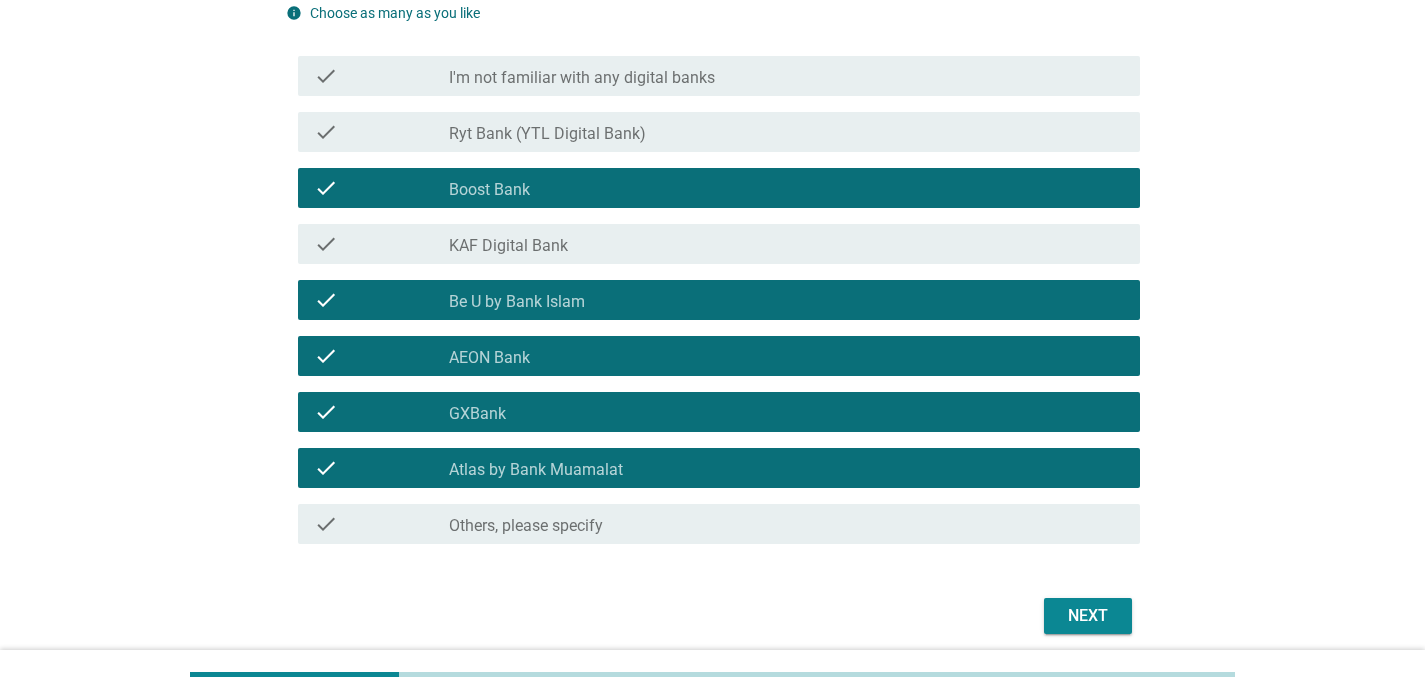scroll, scrollTop: 241, scrollLeft: 0, axis: vertical 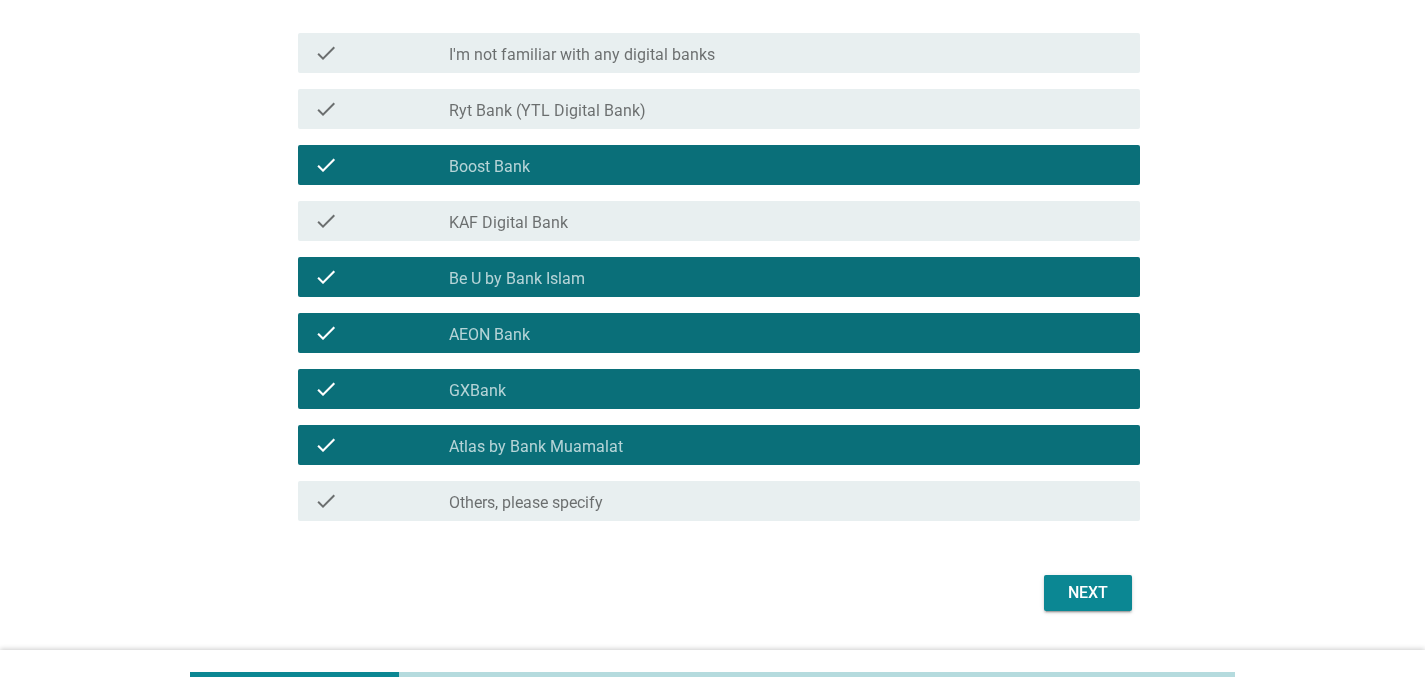 click on "Next" at bounding box center [1088, 593] 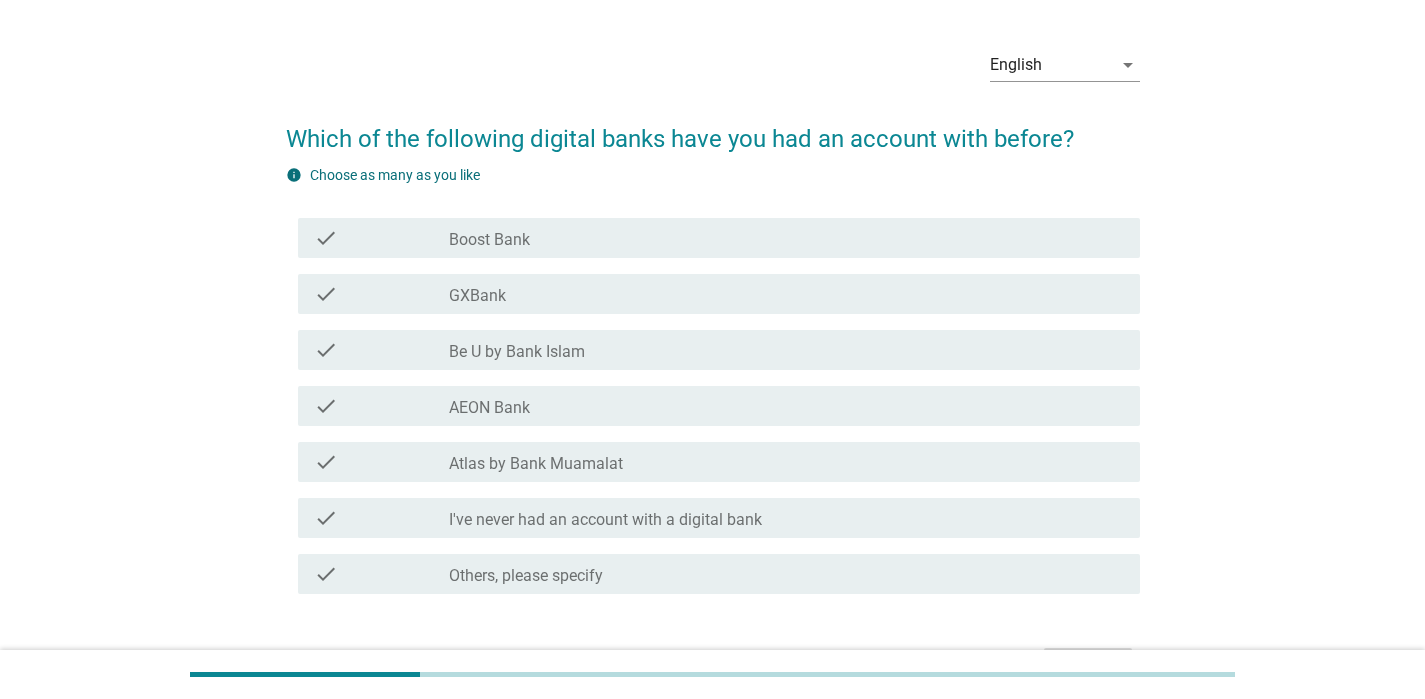 scroll, scrollTop: 57, scrollLeft: 0, axis: vertical 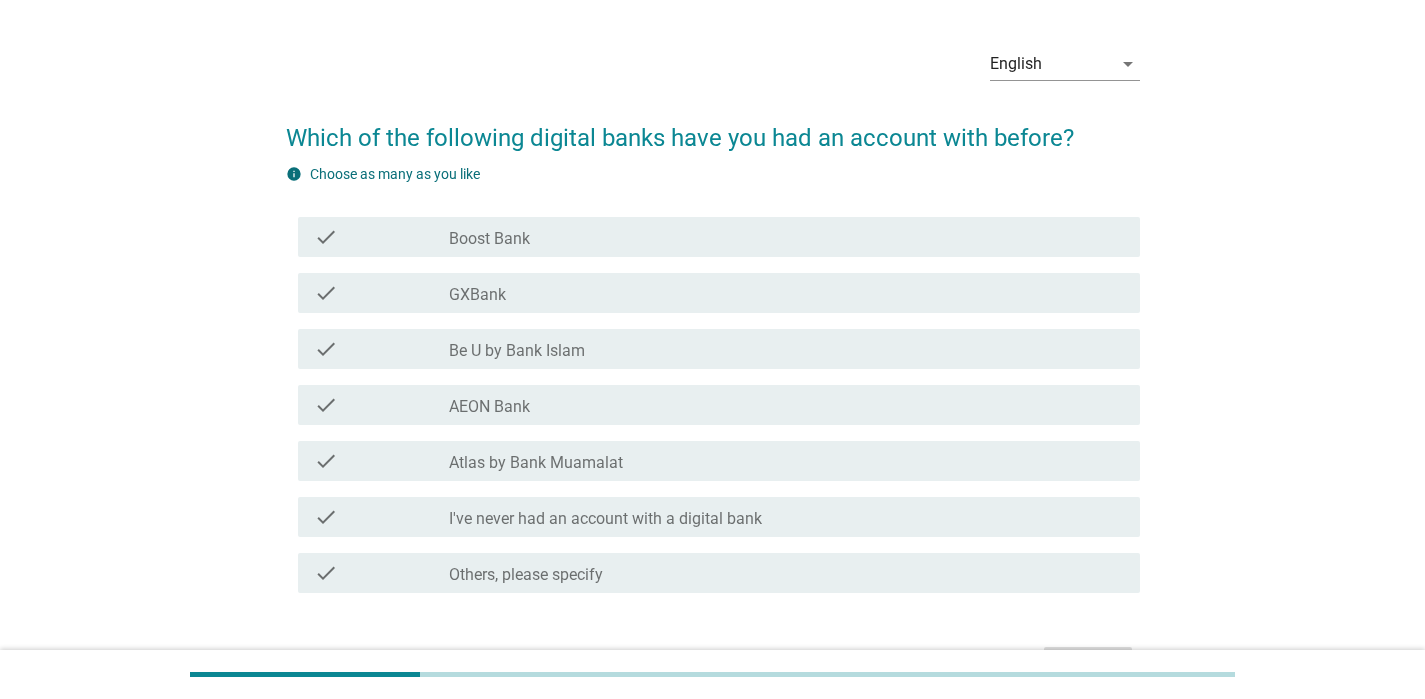 click on "check_box_outline_blank Be U by Bank Islam" at bounding box center (786, 349) 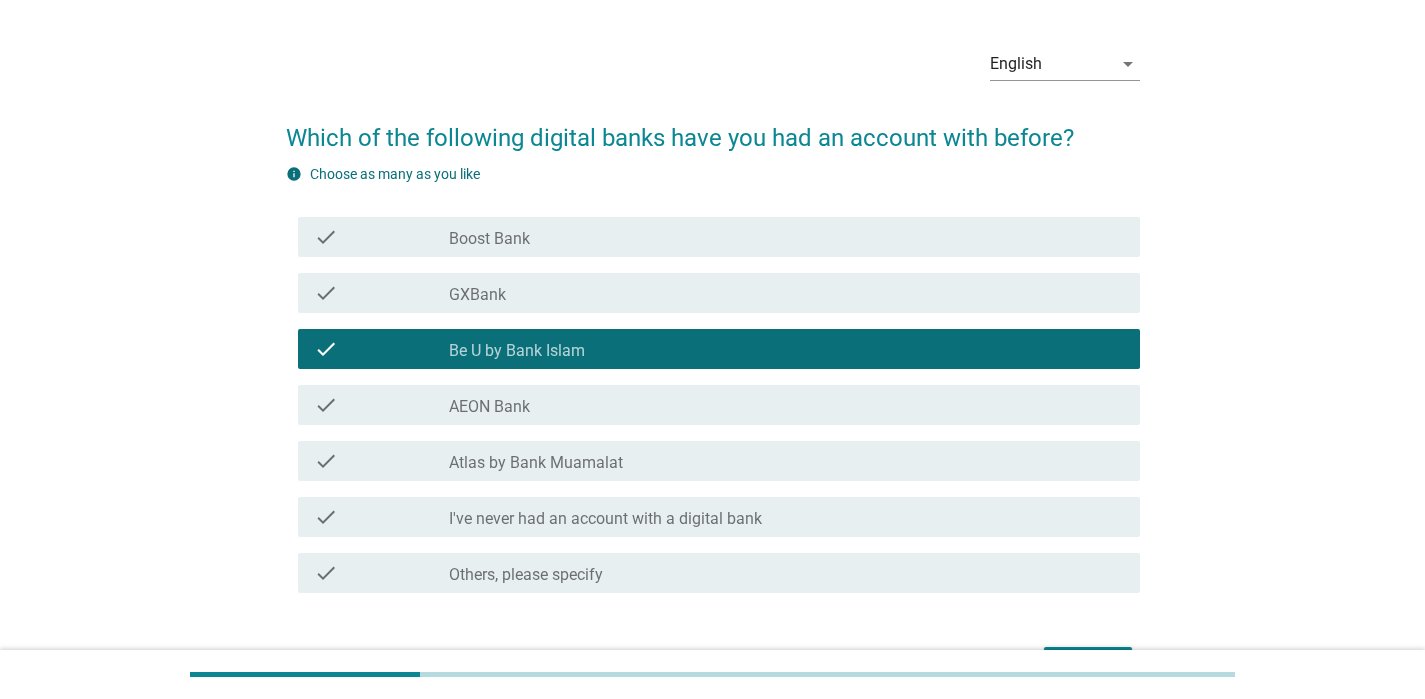 click on "check_box_outline_blank AEON Bank" at bounding box center (786, 405) 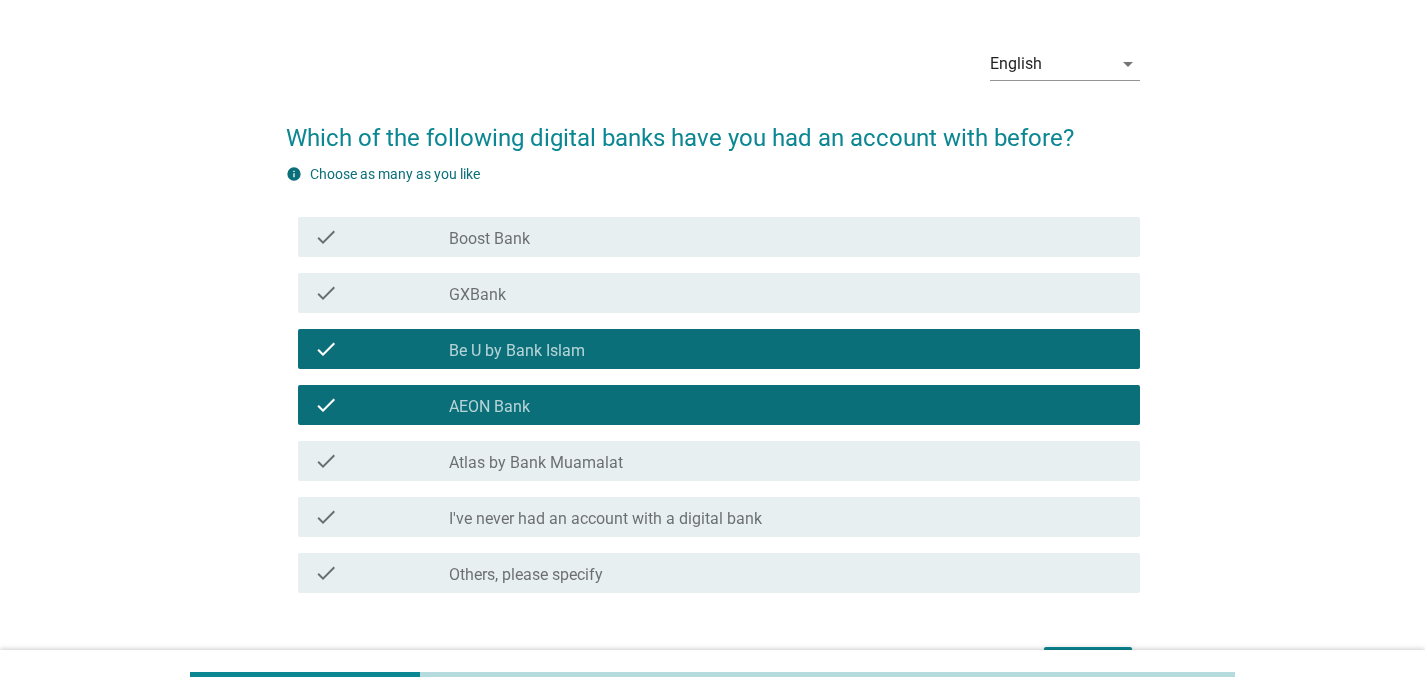 click on "check_box_outline_blank Atlas by Bank Muamalat" at bounding box center [786, 461] 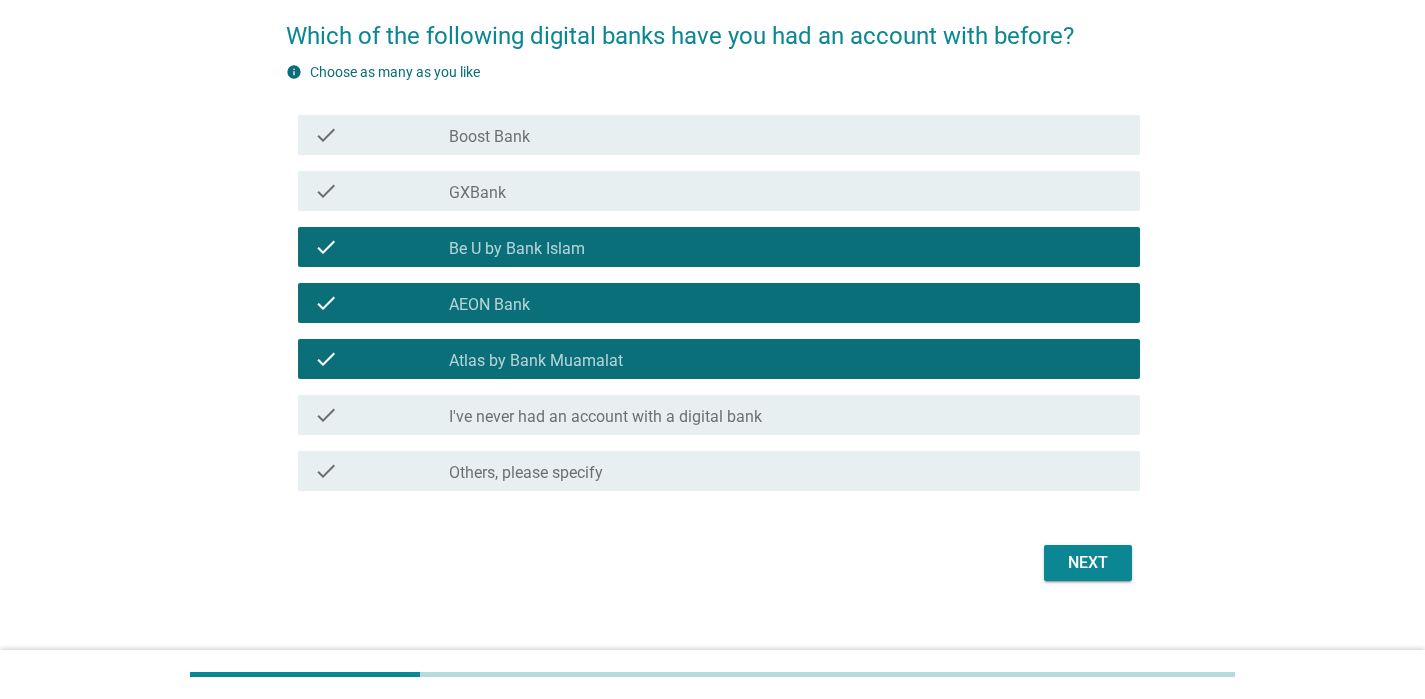 scroll, scrollTop: 169, scrollLeft: 0, axis: vertical 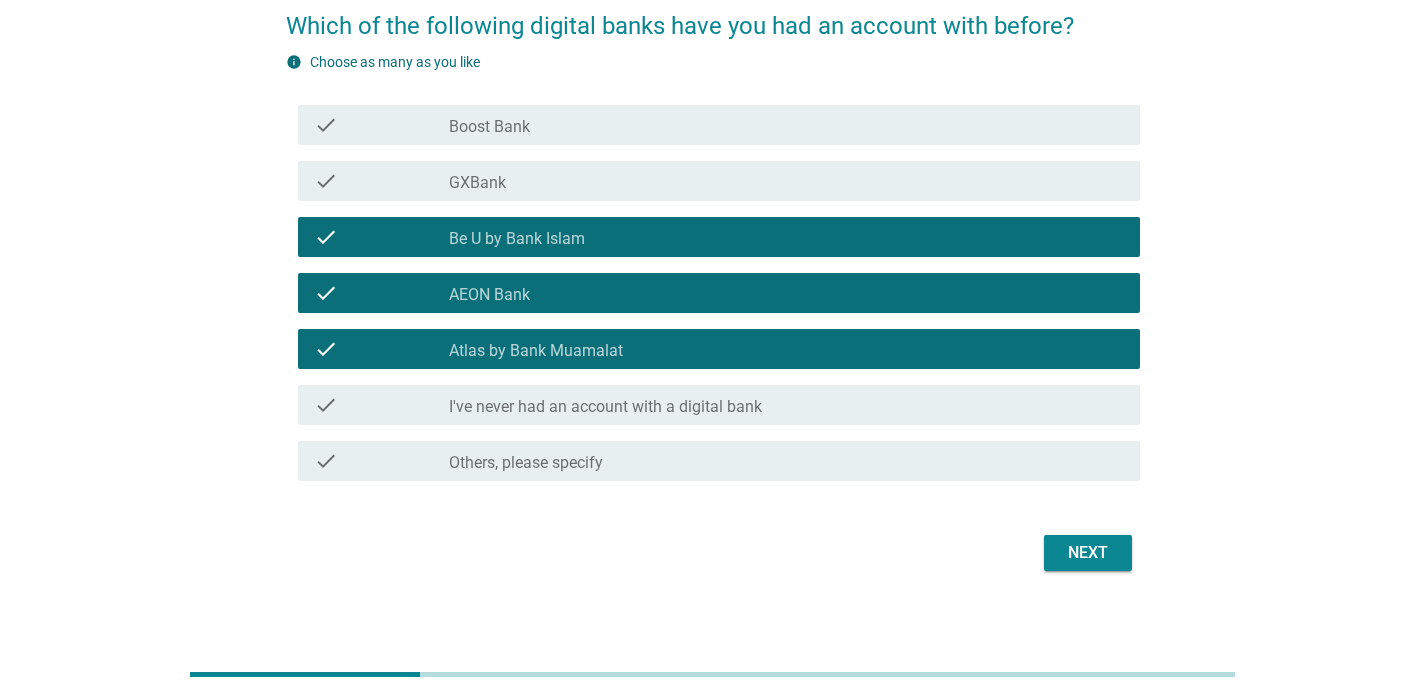 click on "Next" at bounding box center (1088, 553) 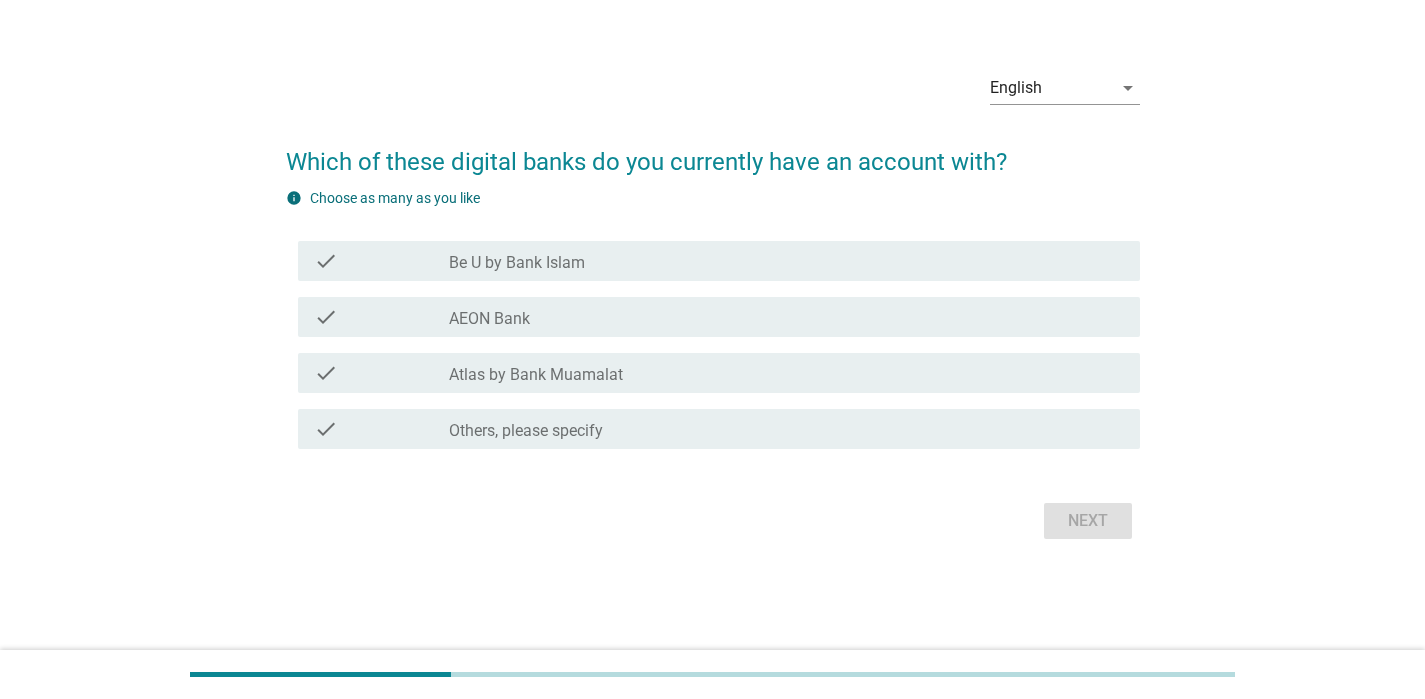 scroll, scrollTop: 0, scrollLeft: 0, axis: both 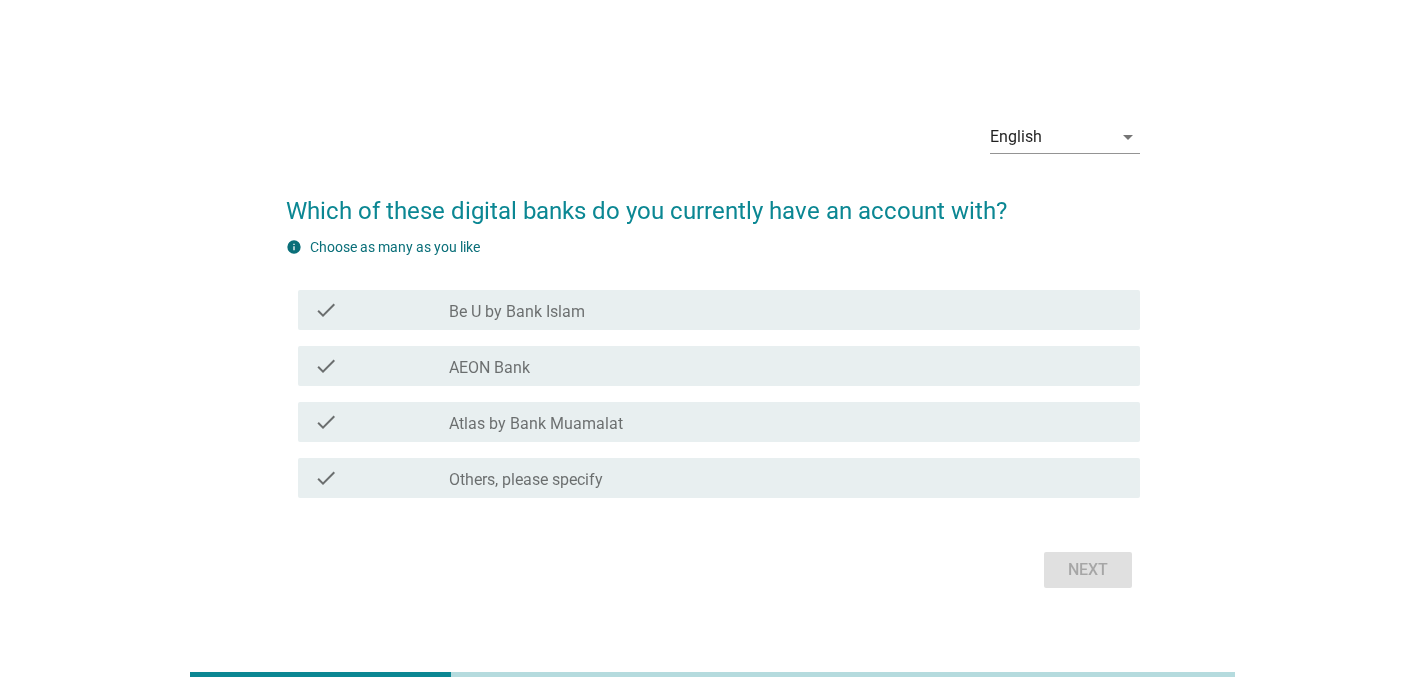 click on "check     check_box Be U by [BRAND]" at bounding box center [719, 310] 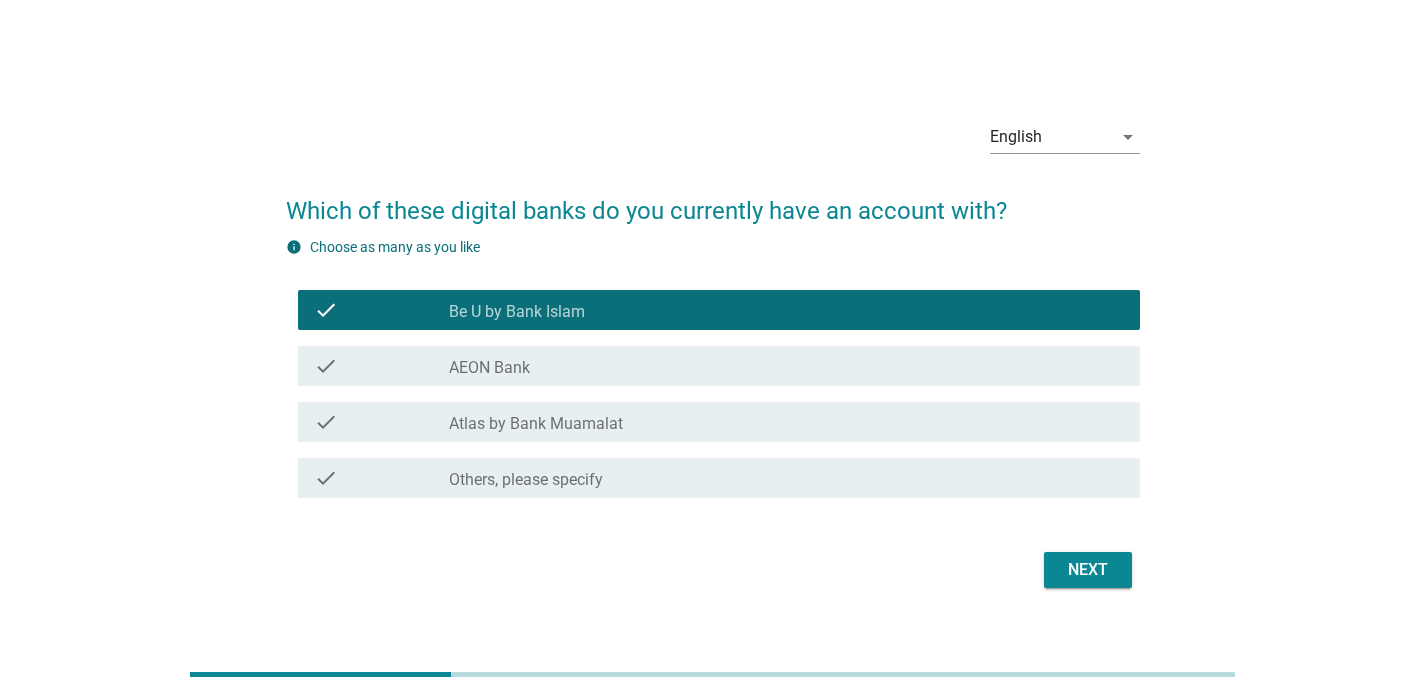 click on "check_box [BRAND]" at bounding box center [786, 366] 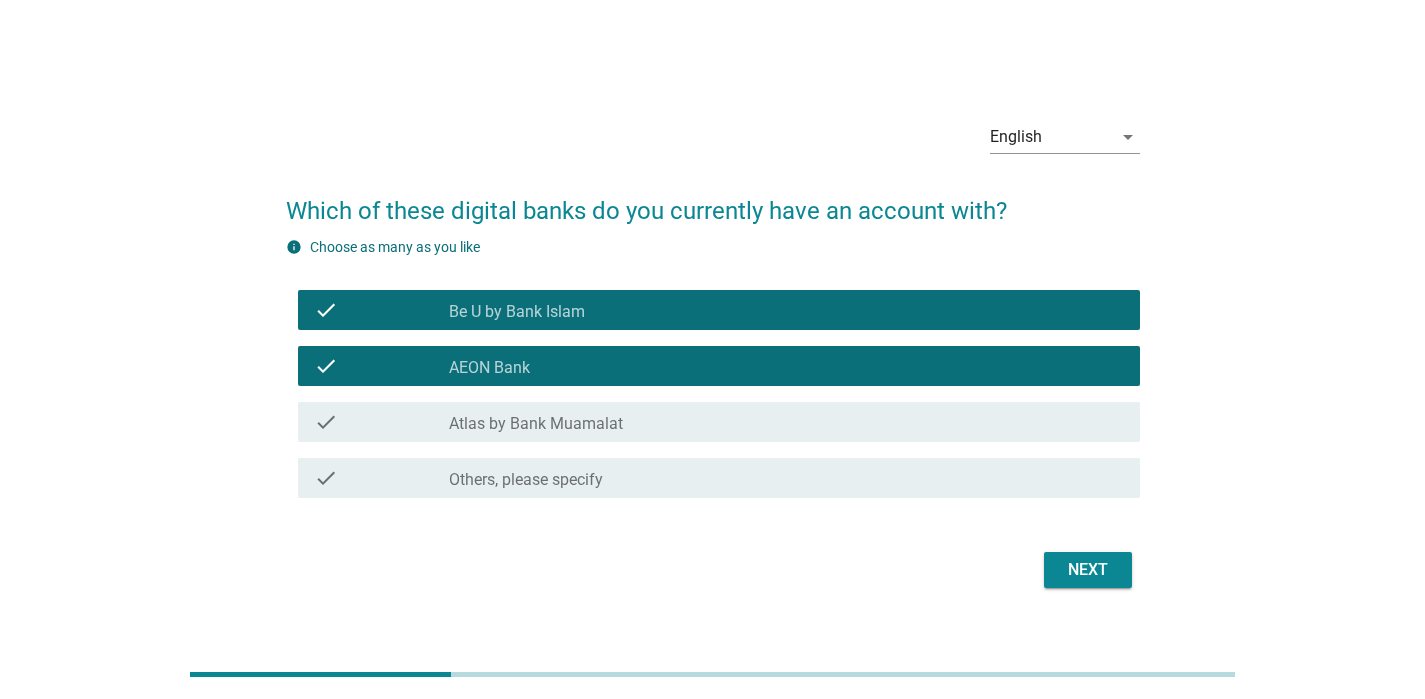 click on "check_box [BRAND]" at bounding box center (786, 422) 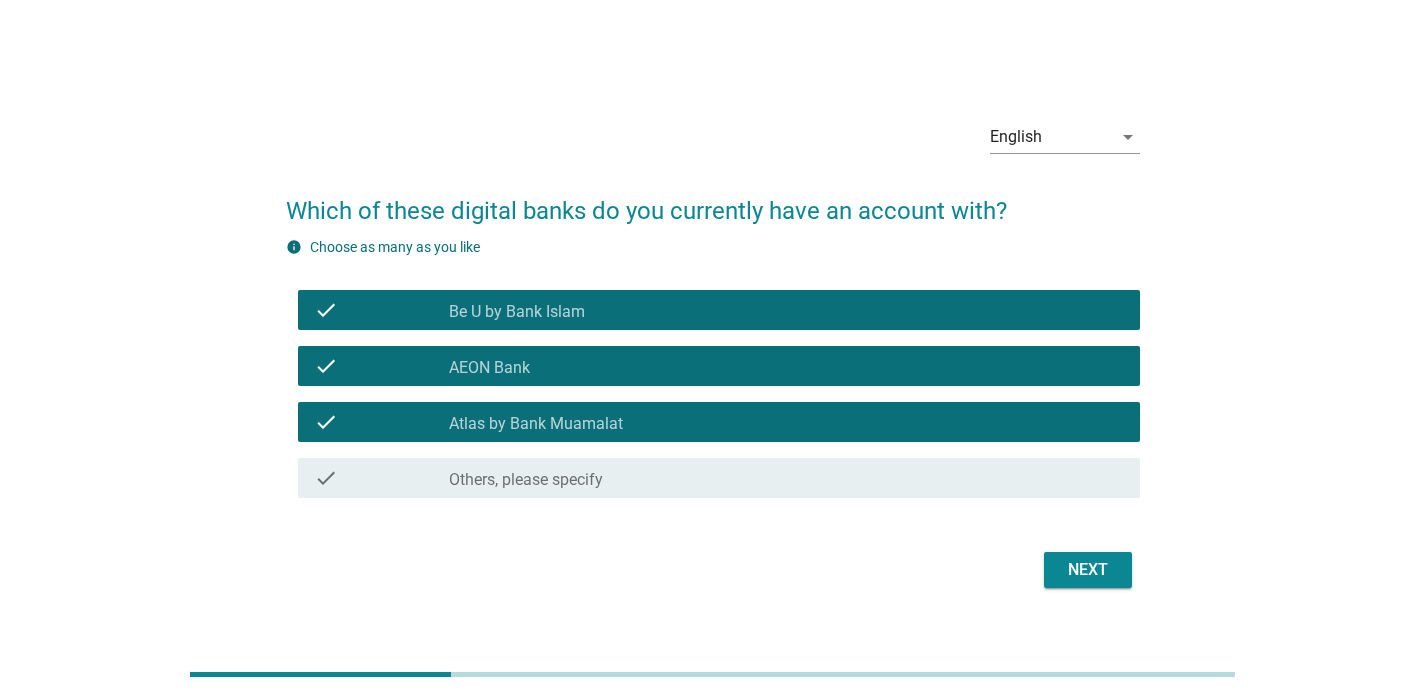 click on "Next" at bounding box center (1088, 570) 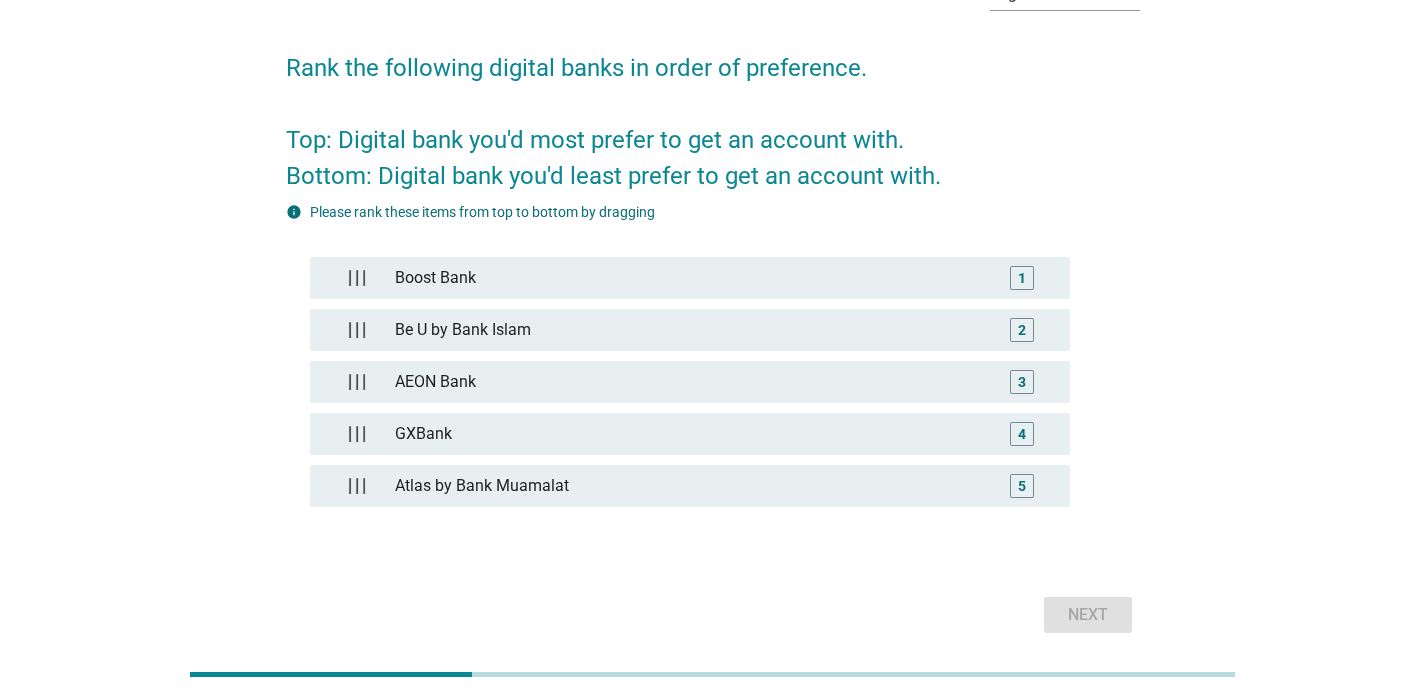 scroll, scrollTop: 120, scrollLeft: 0, axis: vertical 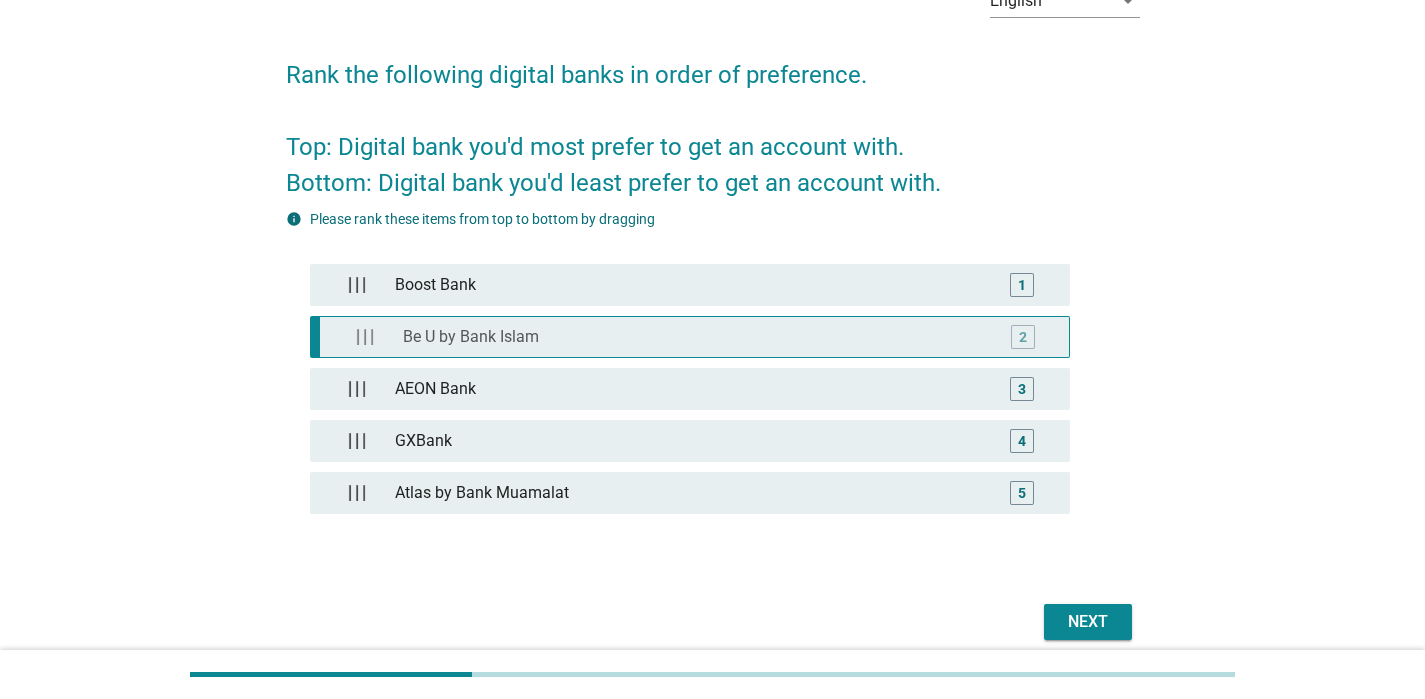 type 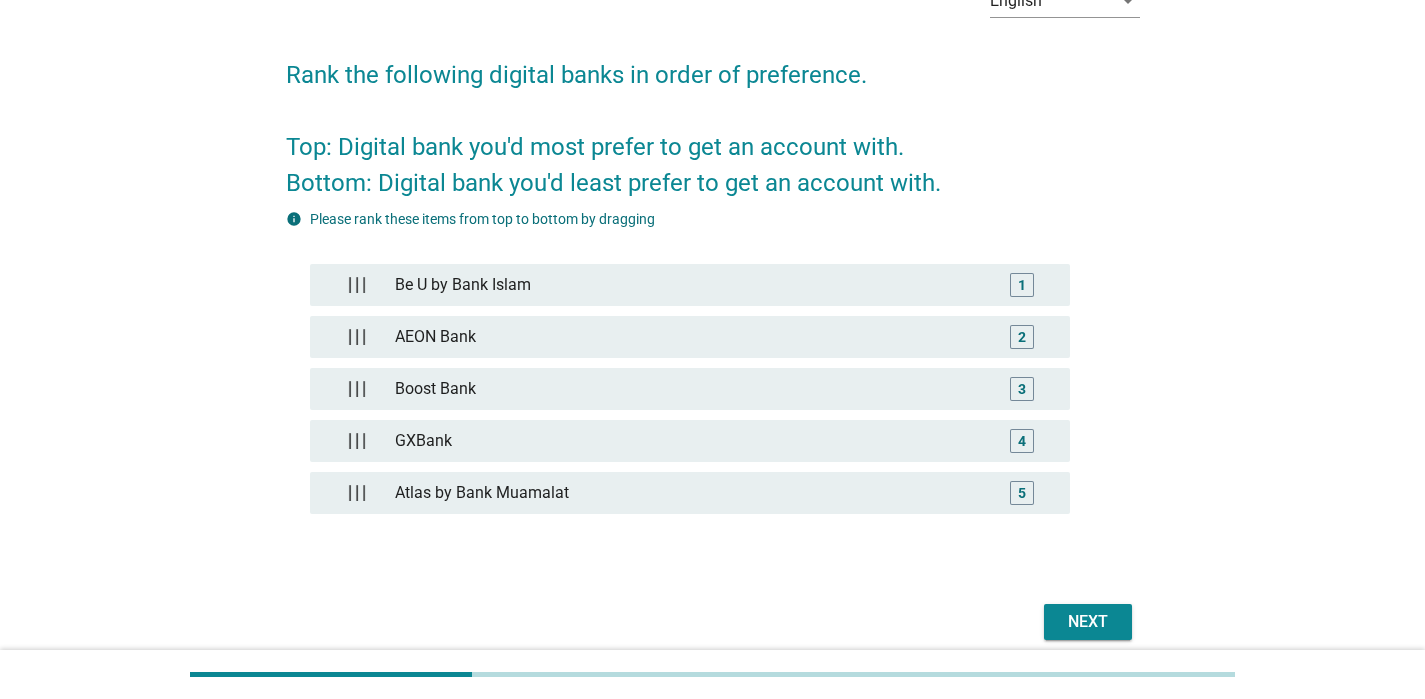 click on "Next" at bounding box center (1088, 622) 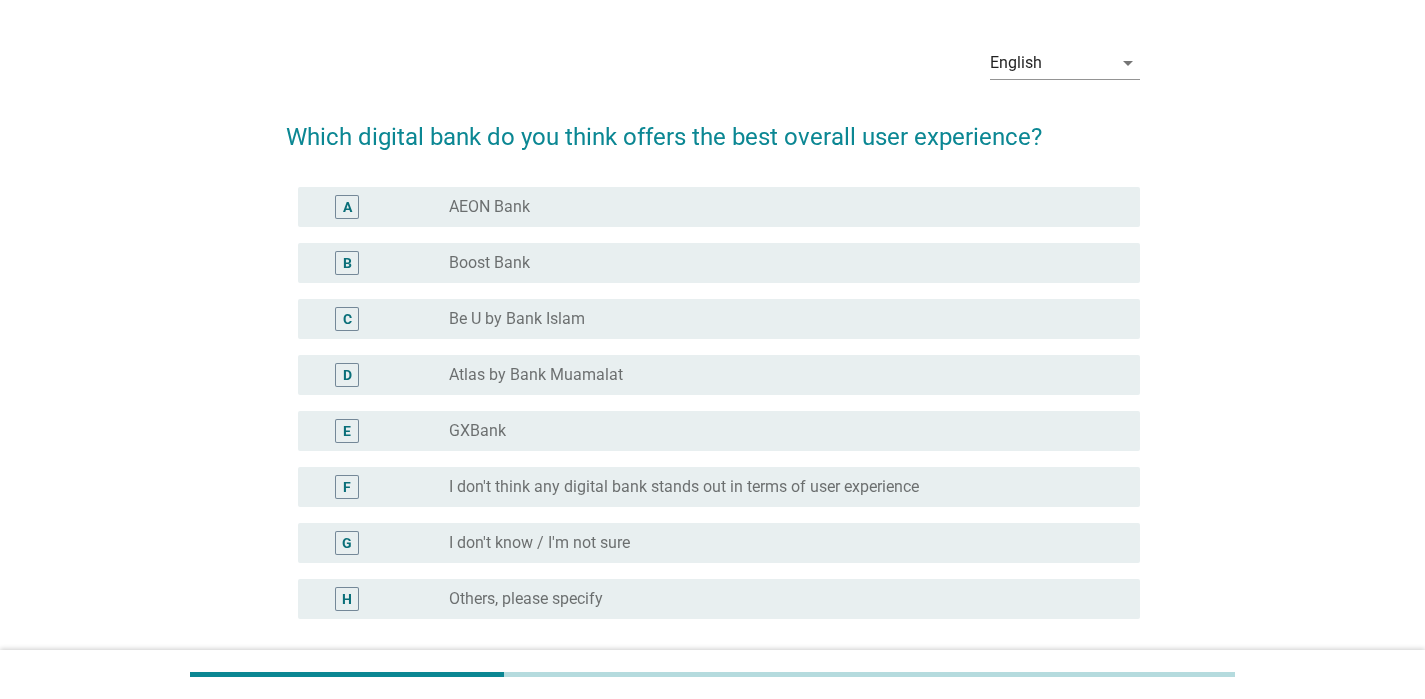 scroll, scrollTop: 79, scrollLeft: 0, axis: vertical 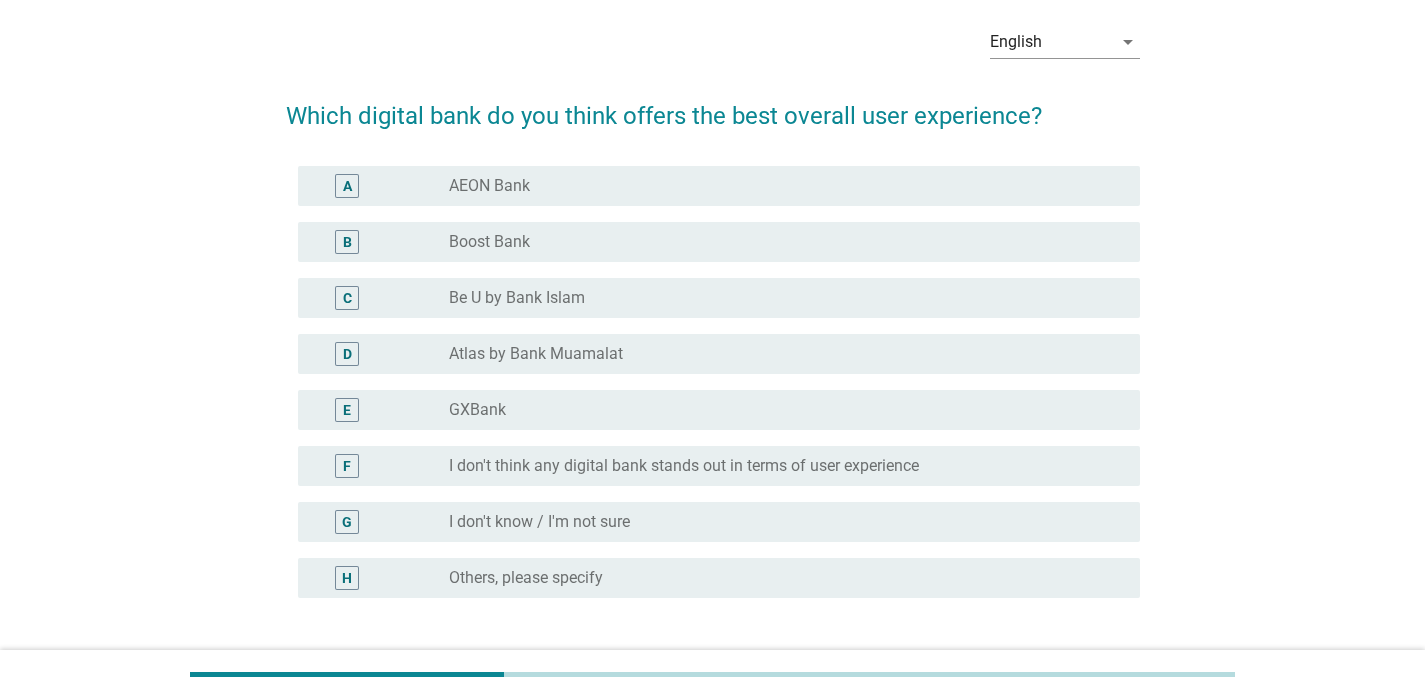 click on "radio_button_unchecked [BRAND]" at bounding box center [786, 298] 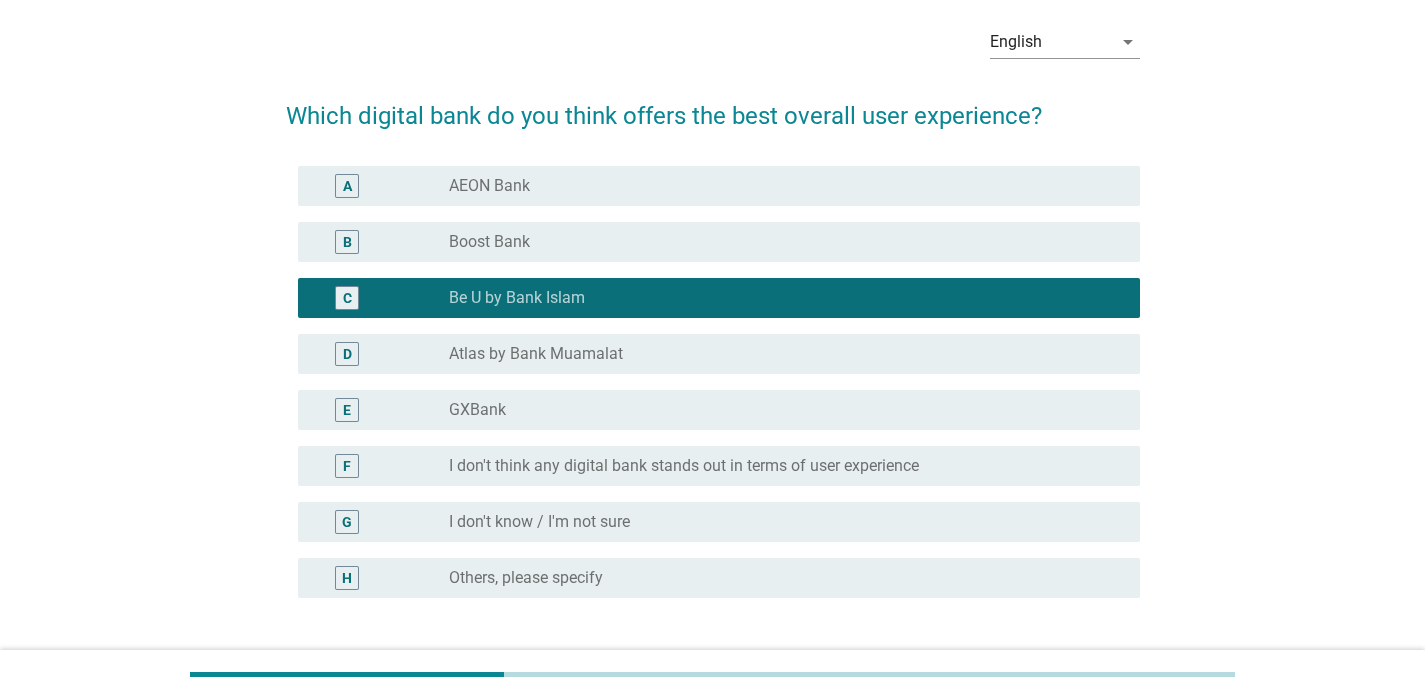 click on "radio_button_unchecked [BRAND]" at bounding box center (778, 186) 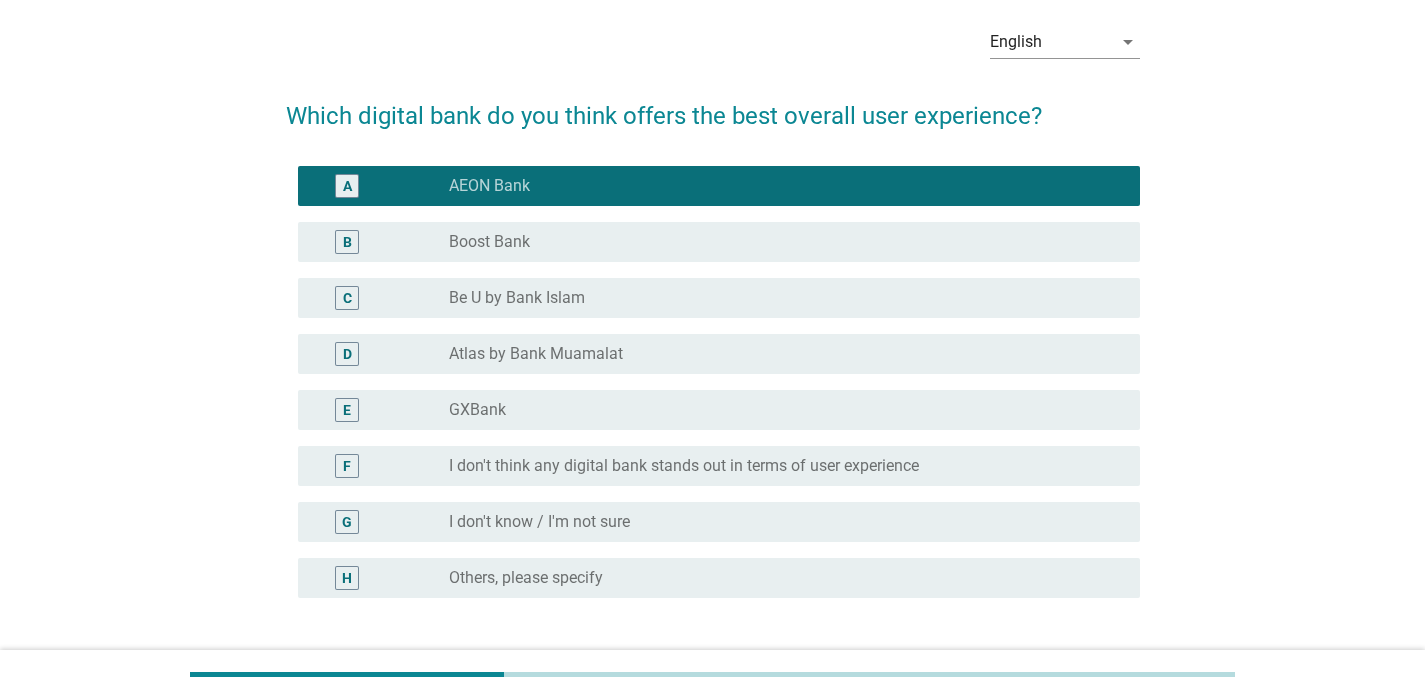 click on "radio_button_unchecked [BRAND]" at bounding box center [778, 298] 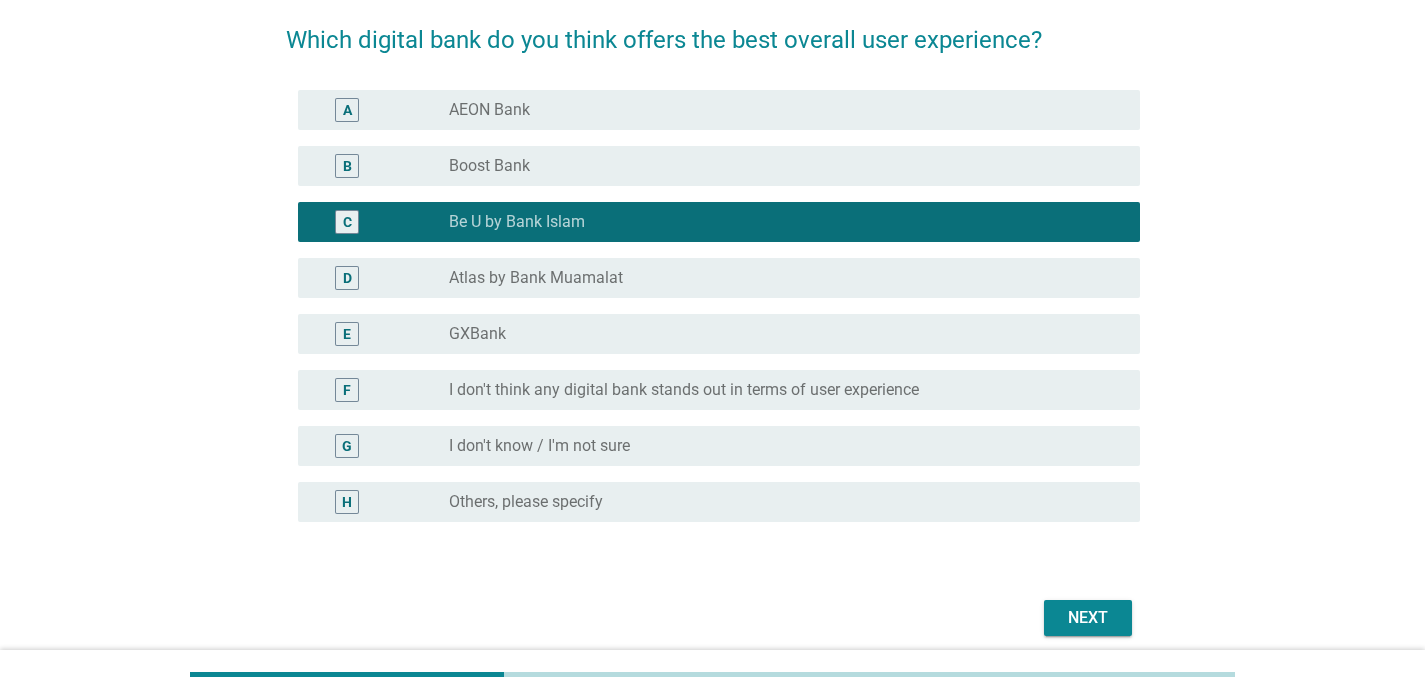 scroll, scrollTop: 235, scrollLeft: 0, axis: vertical 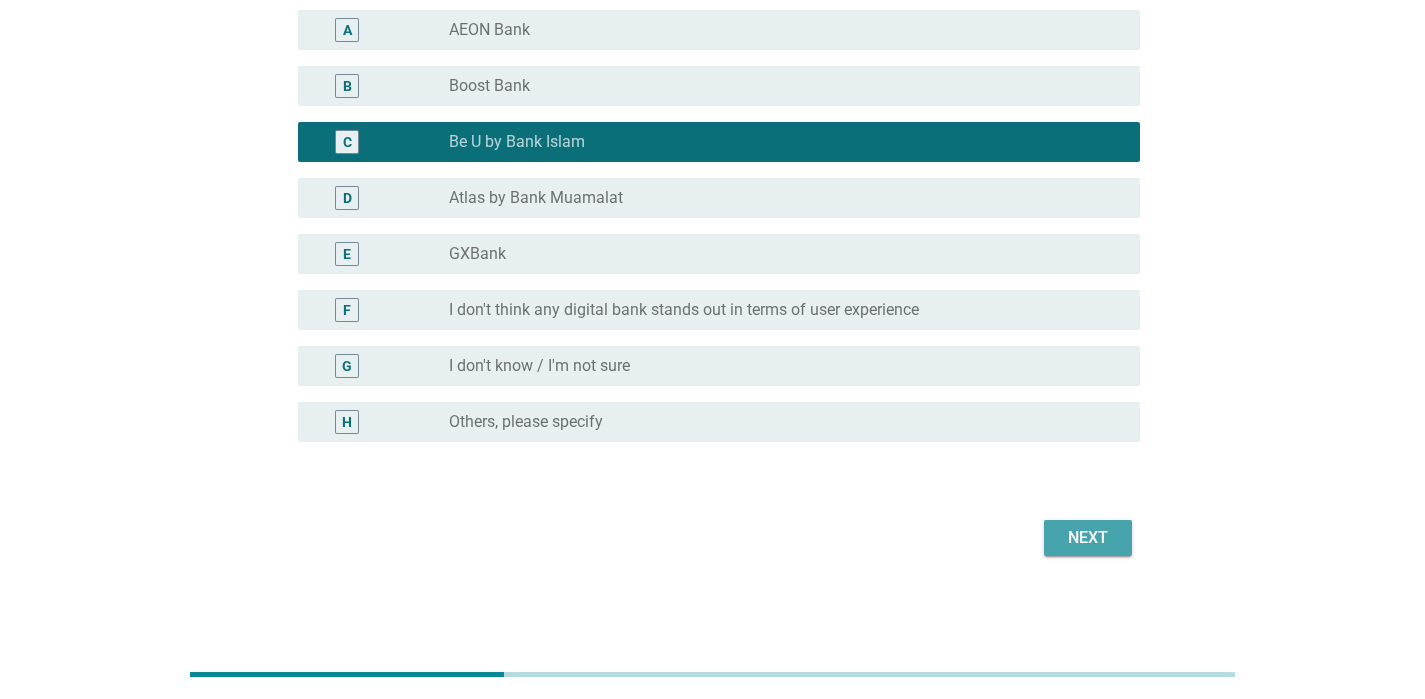 click on "Next" at bounding box center (1088, 538) 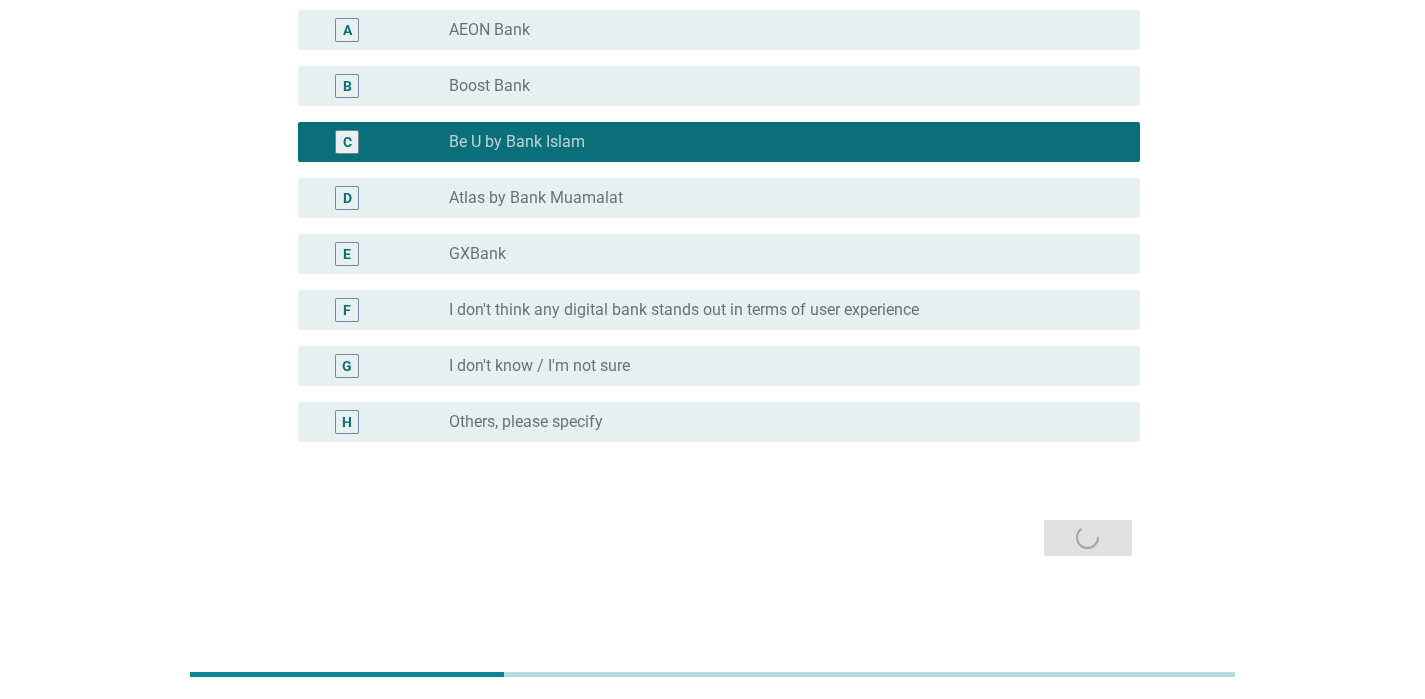 scroll, scrollTop: 0, scrollLeft: 0, axis: both 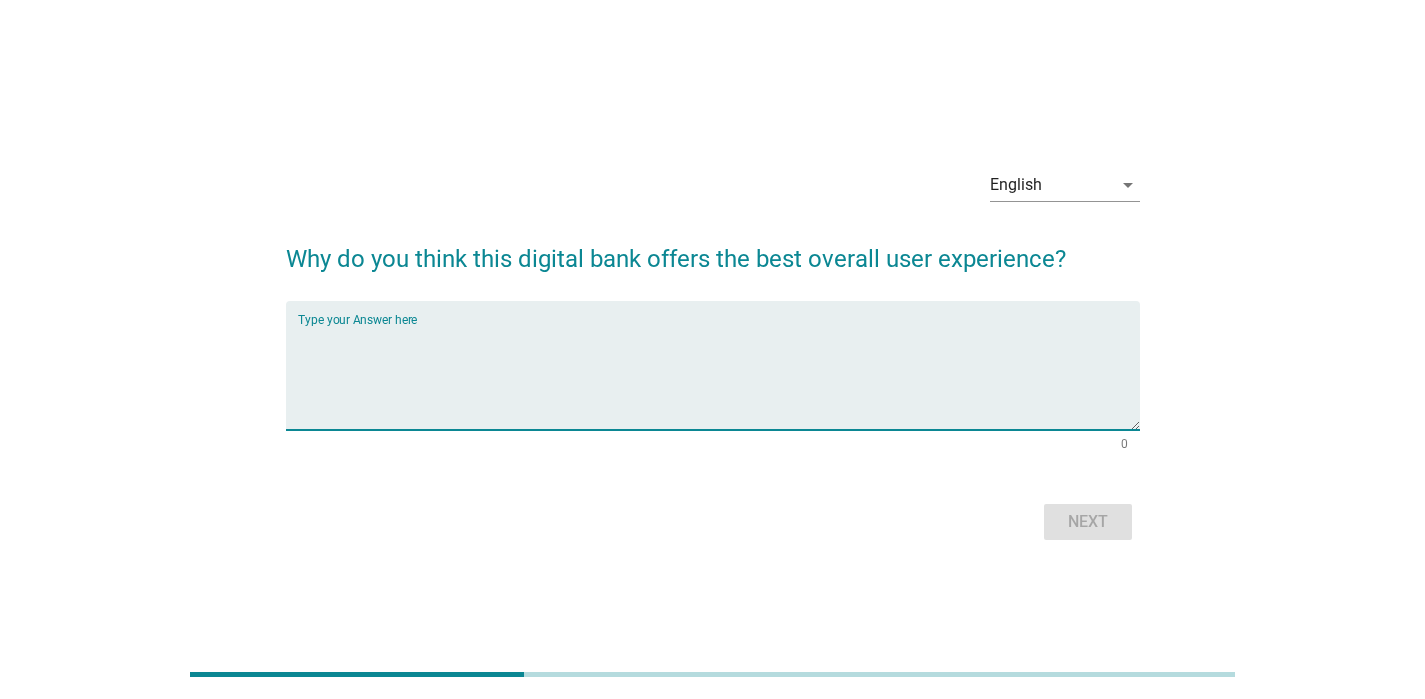 click at bounding box center (719, 377) 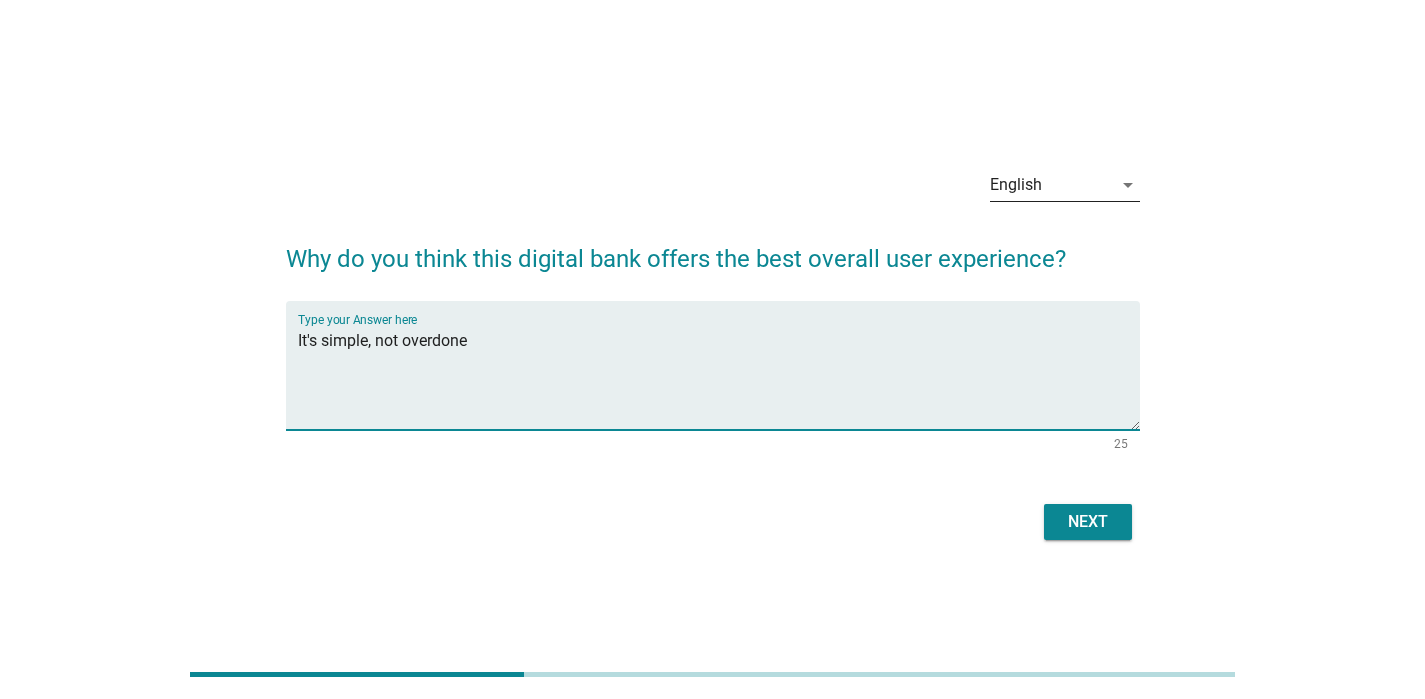 type on "It's simple, not overdone" 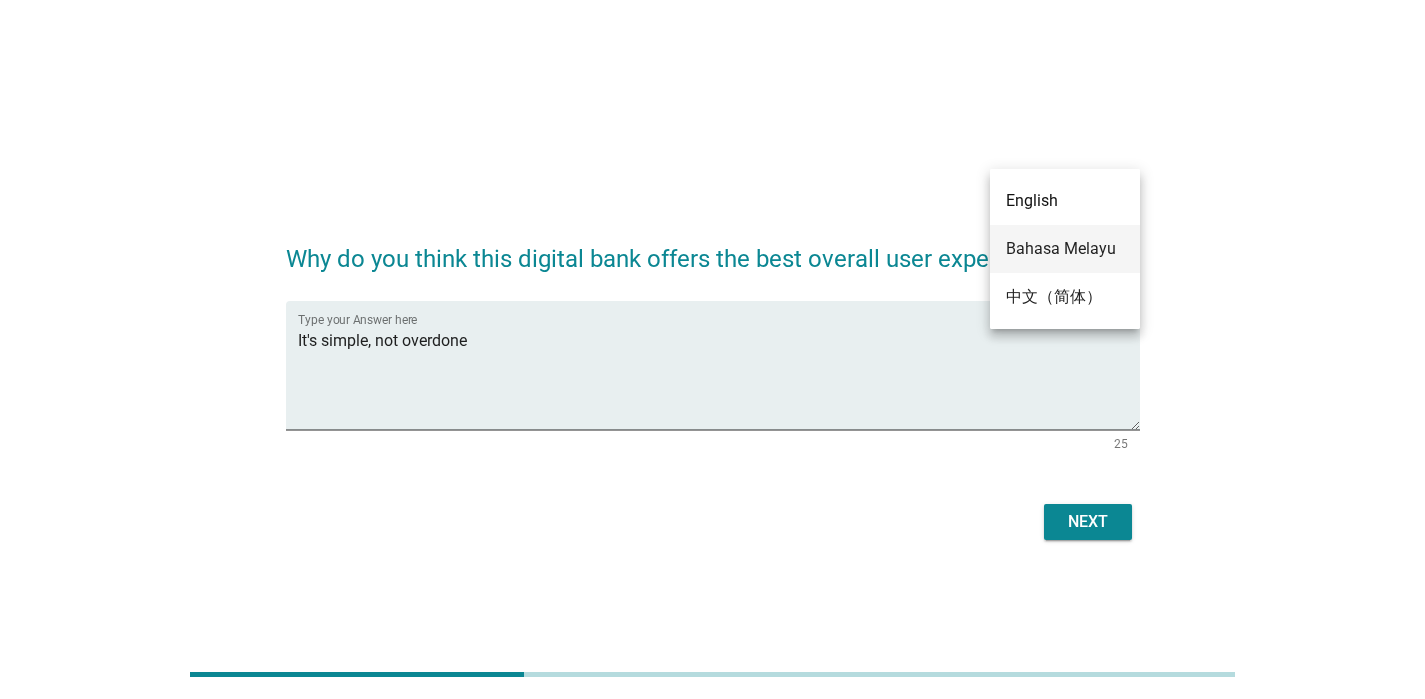 click on "Bahasa Melayu" at bounding box center [1065, 249] 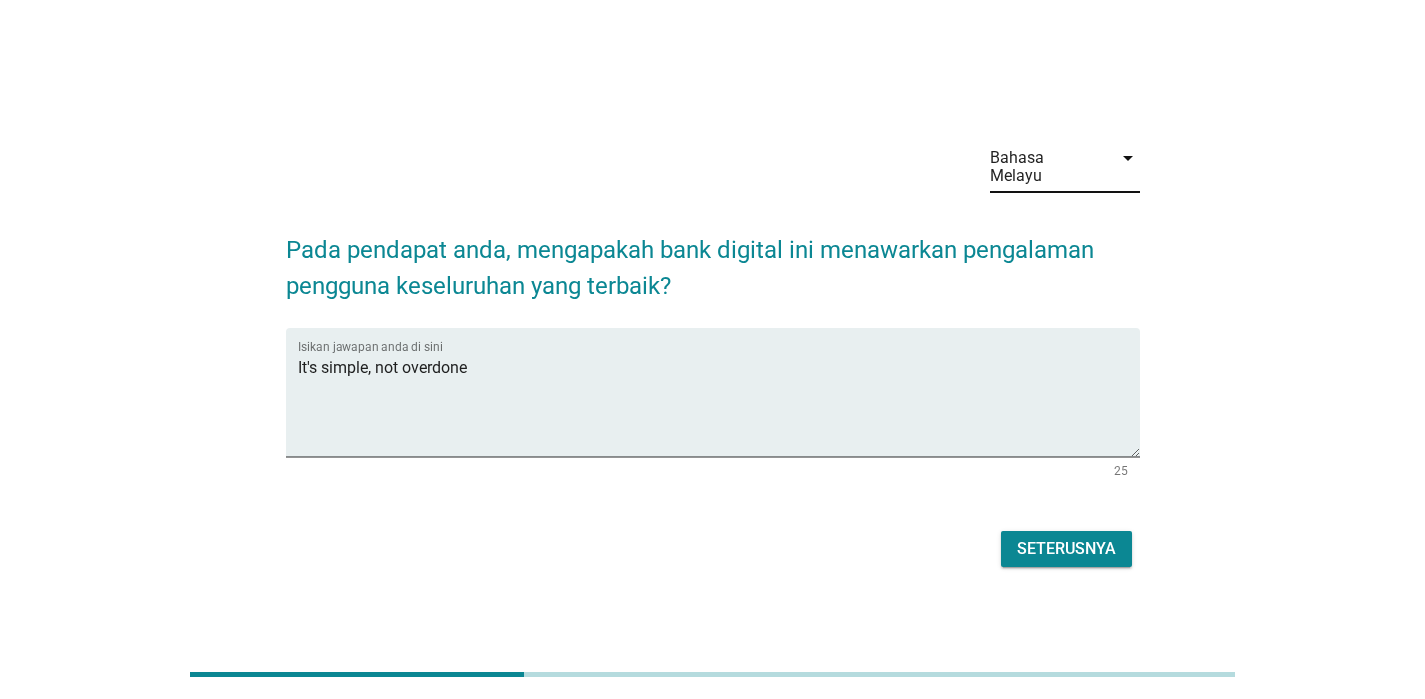 click on "Bahasa Melayu" at bounding box center [1045, 167] 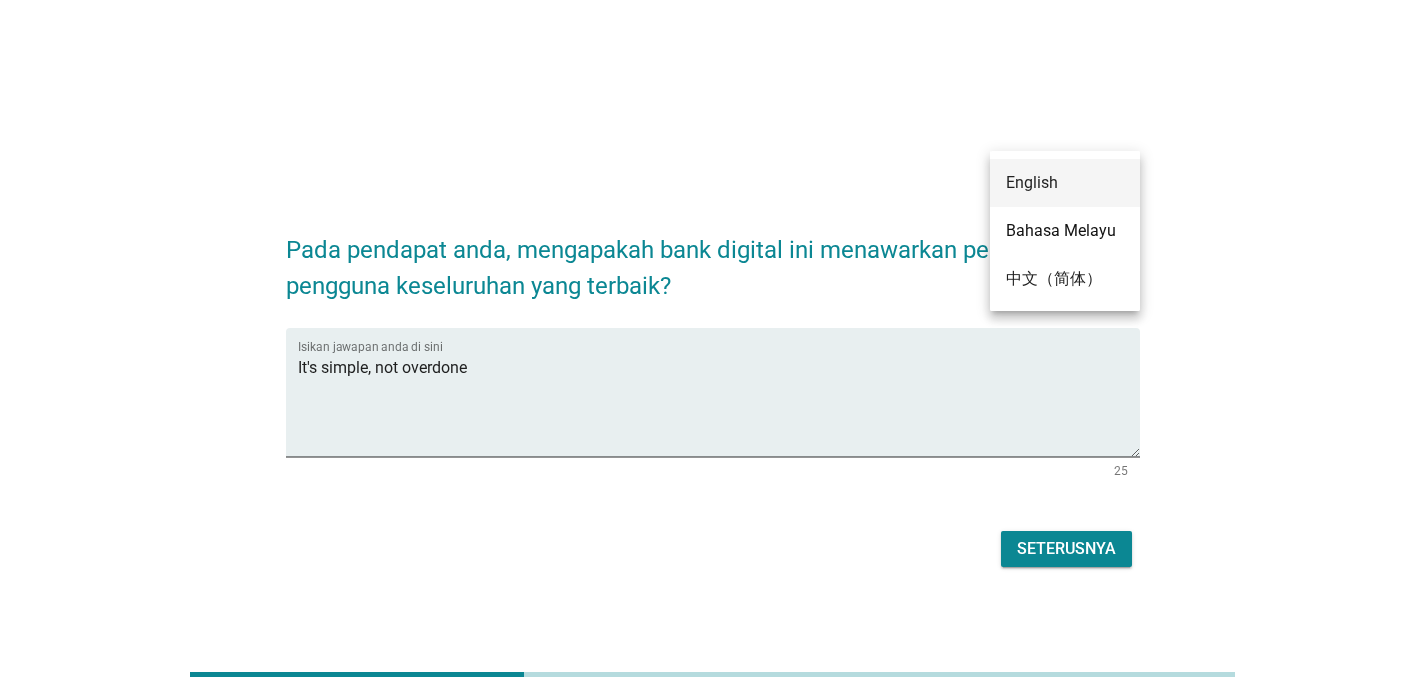 click on "English" at bounding box center (1065, 183) 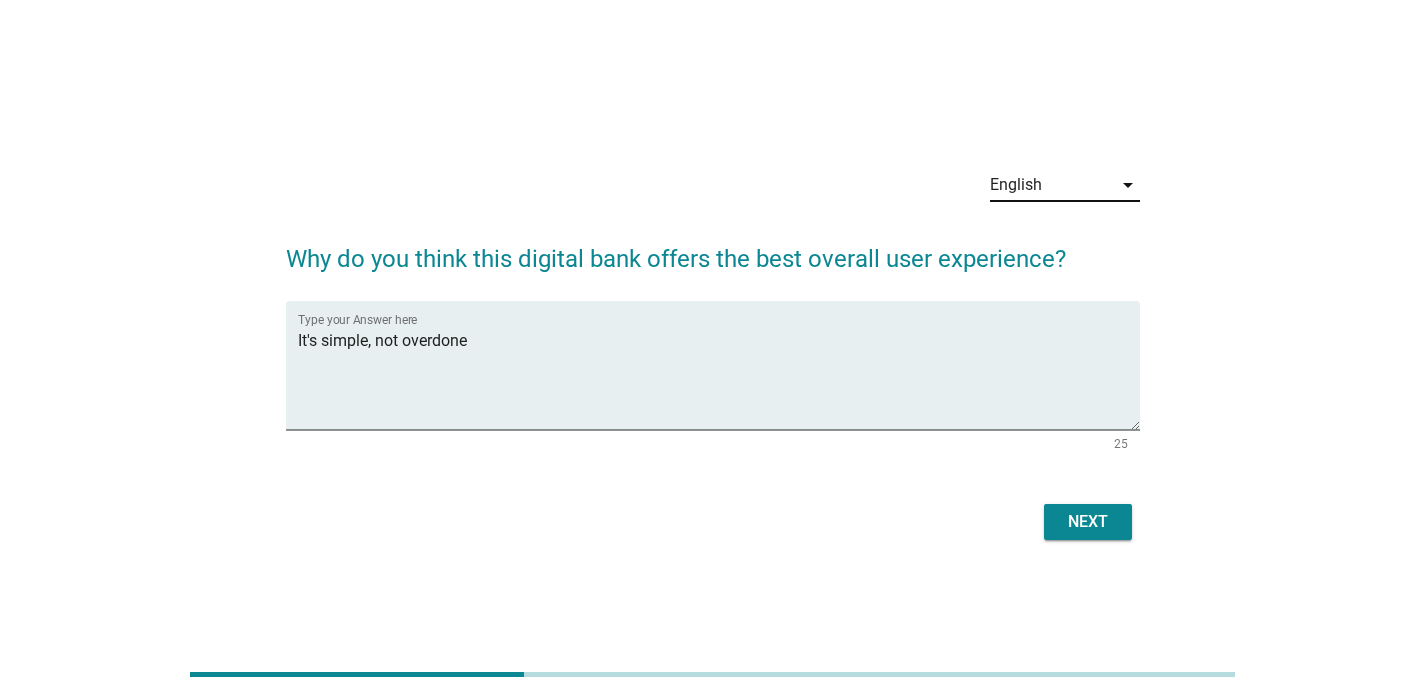 click on "Next" at bounding box center (1088, 522) 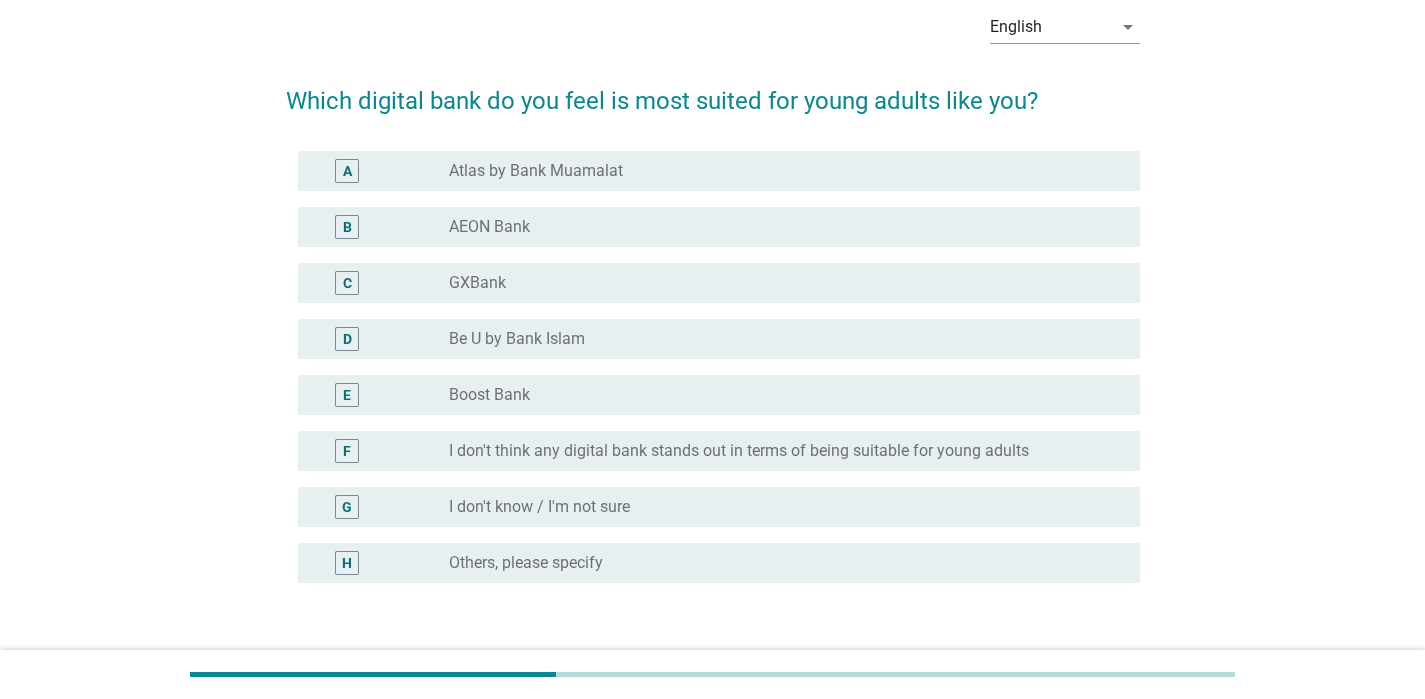scroll, scrollTop: 101, scrollLeft: 0, axis: vertical 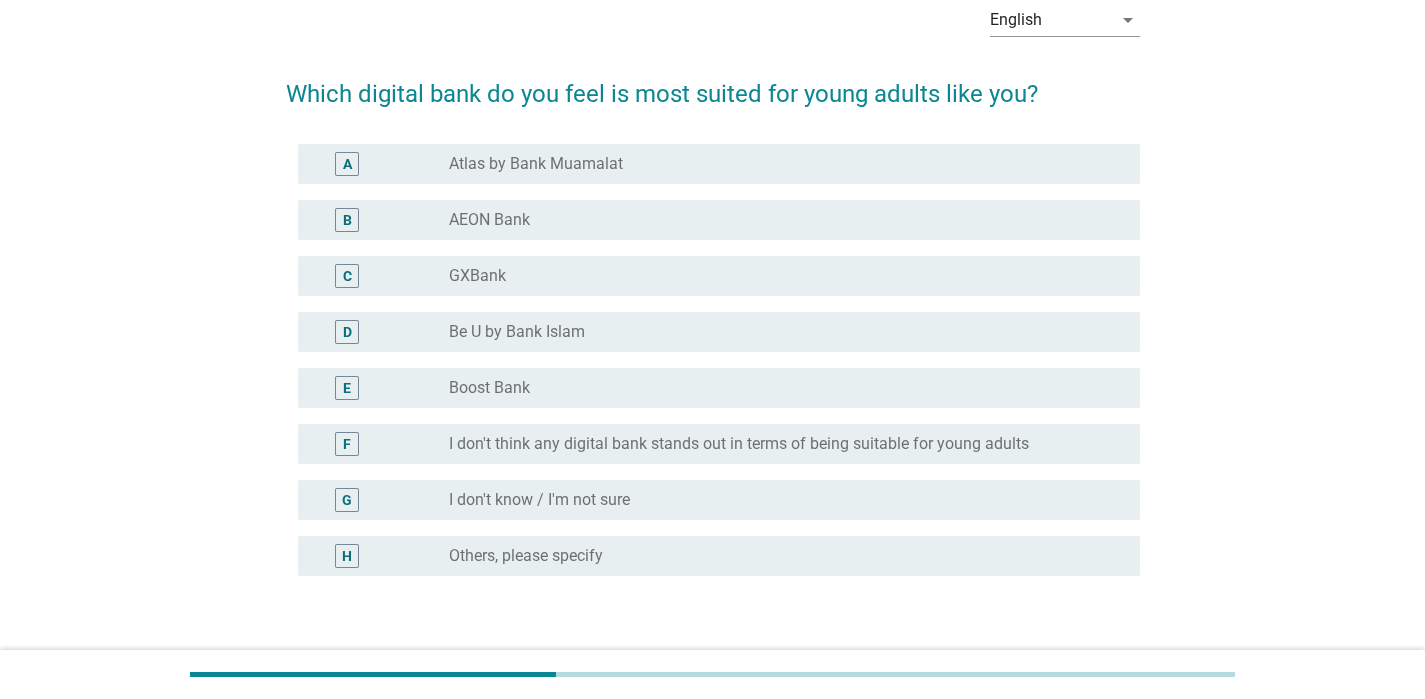 click on "Be U by Bank Islam" at bounding box center [517, 332] 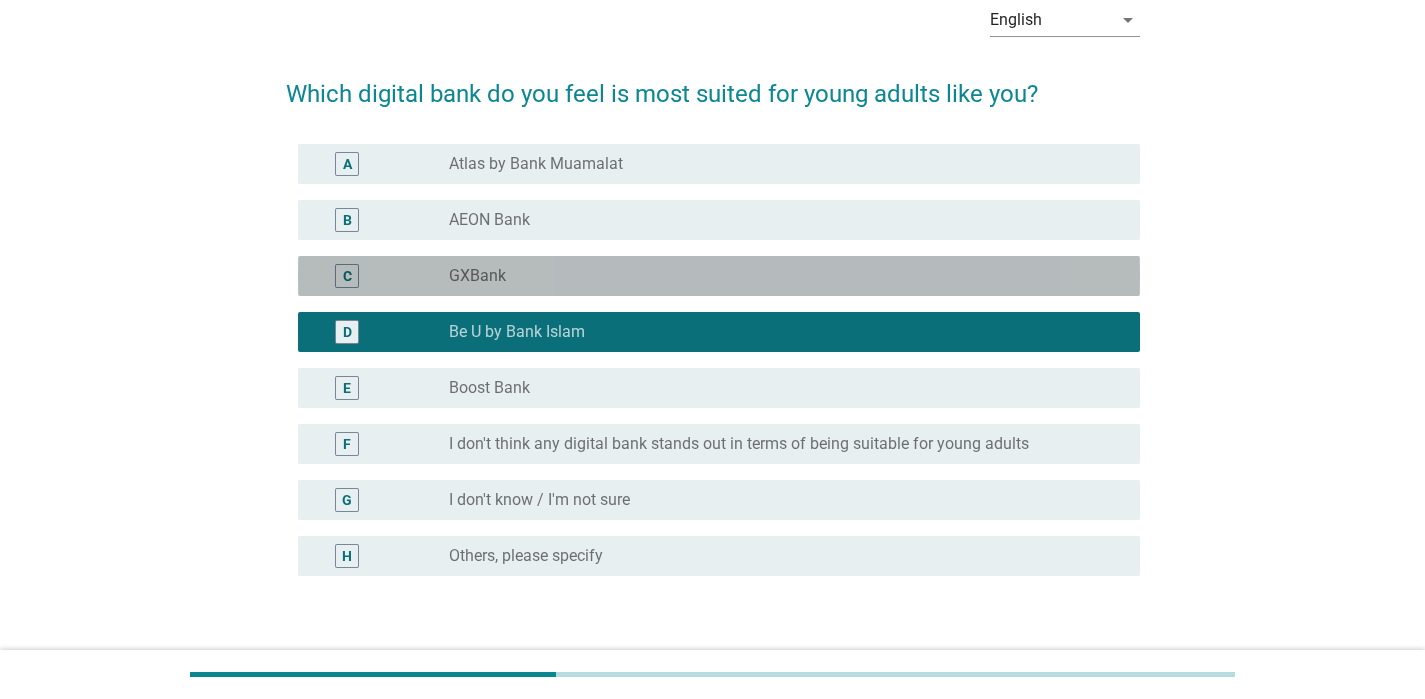 click on "radio_button_unchecked GXBank" at bounding box center (778, 276) 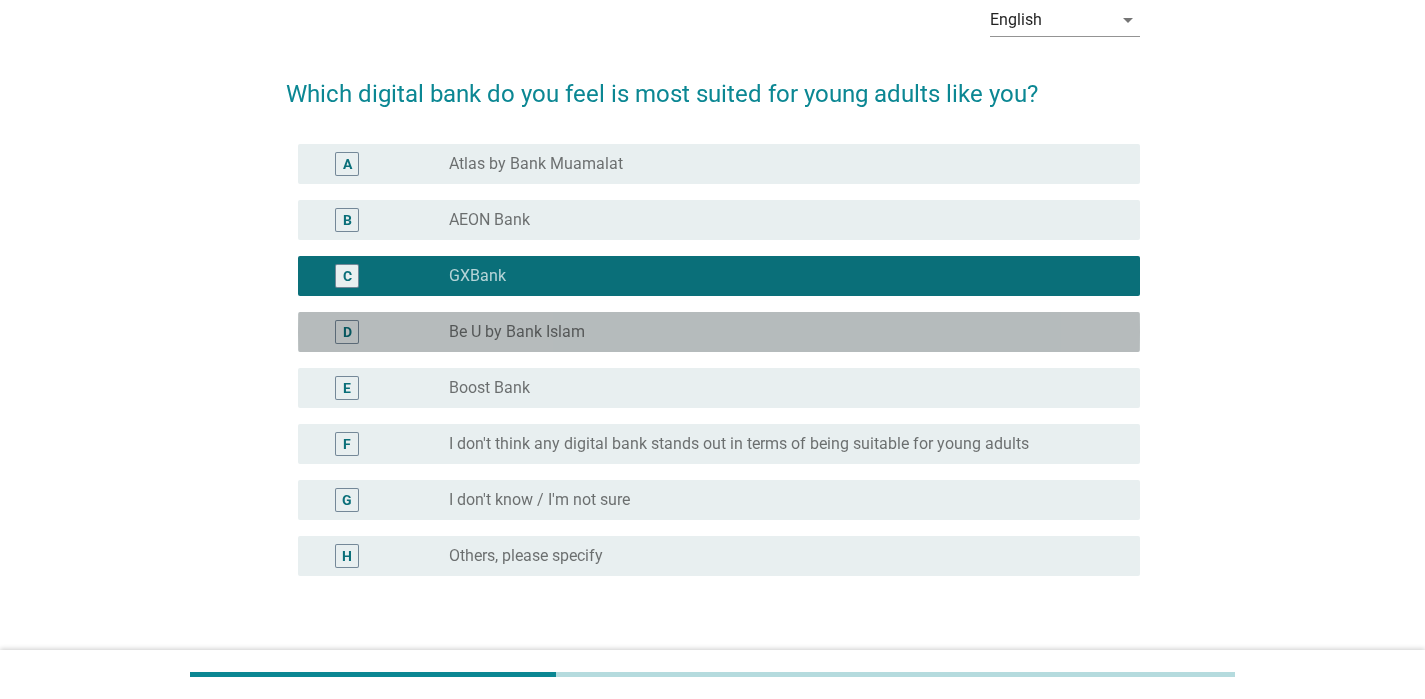 click on "radio_button_unchecked [BRAND]" at bounding box center [778, 332] 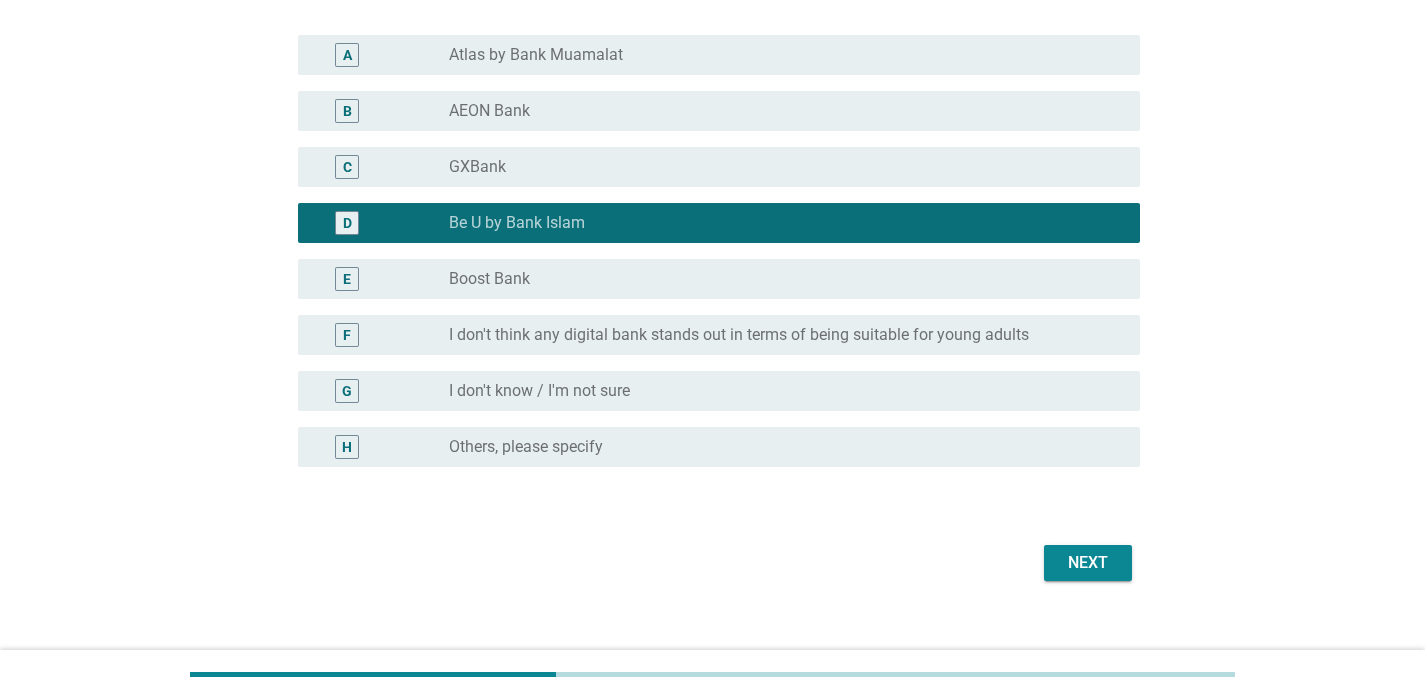scroll, scrollTop: 235, scrollLeft: 0, axis: vertical 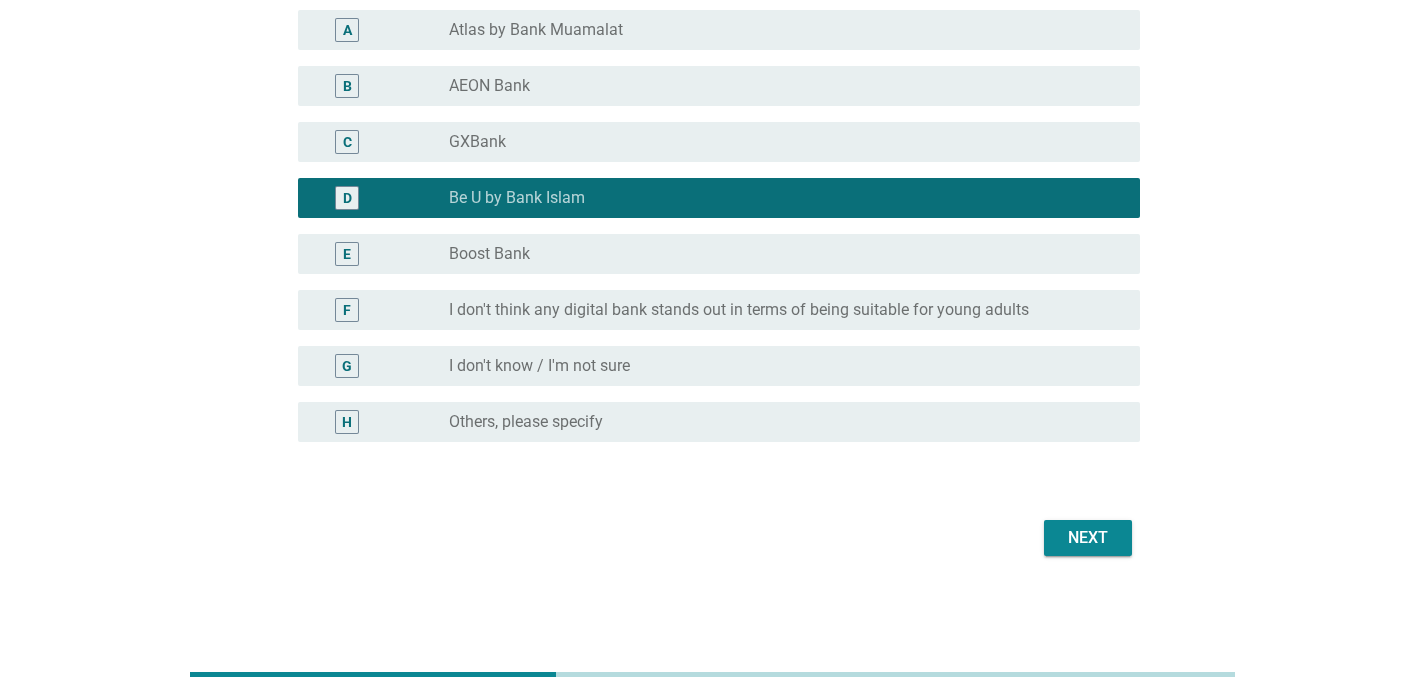 click on "Next" at bounding box center [1088, 538] 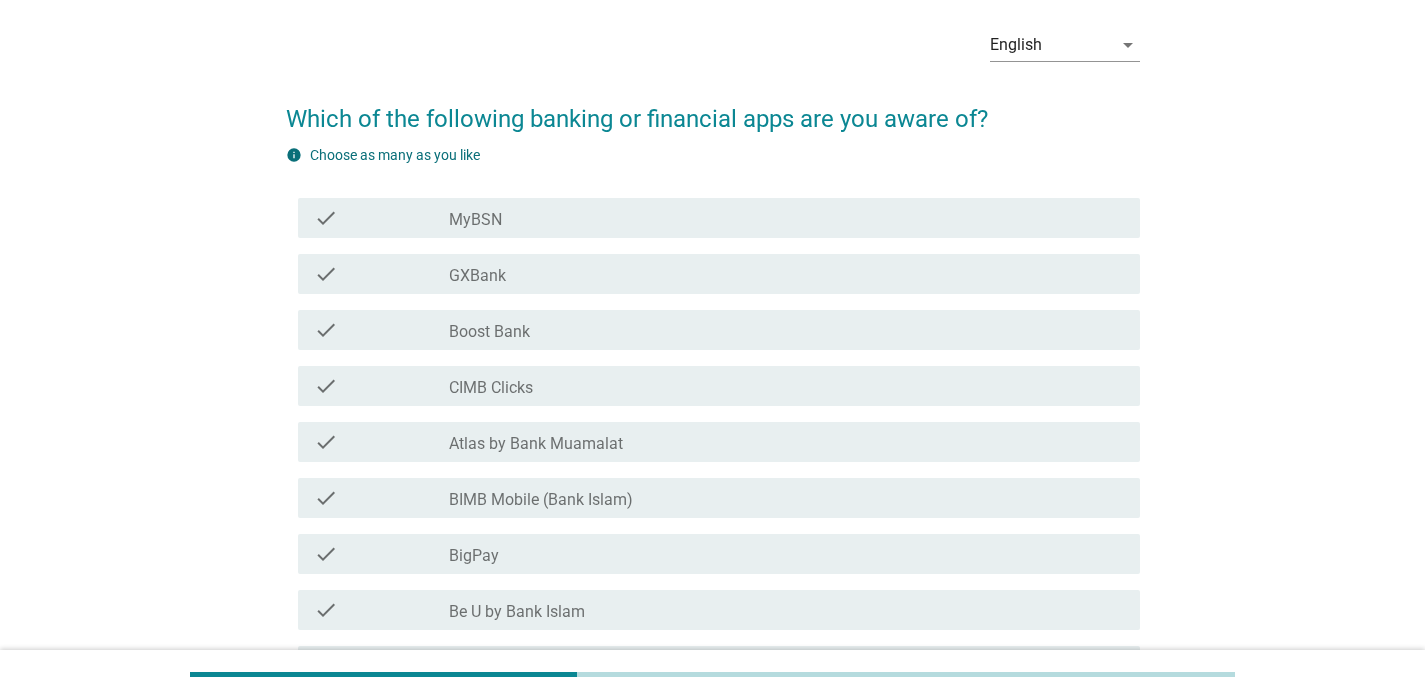 scroll, scrollTop: 114, scrollLeft: 0, axis: vertical 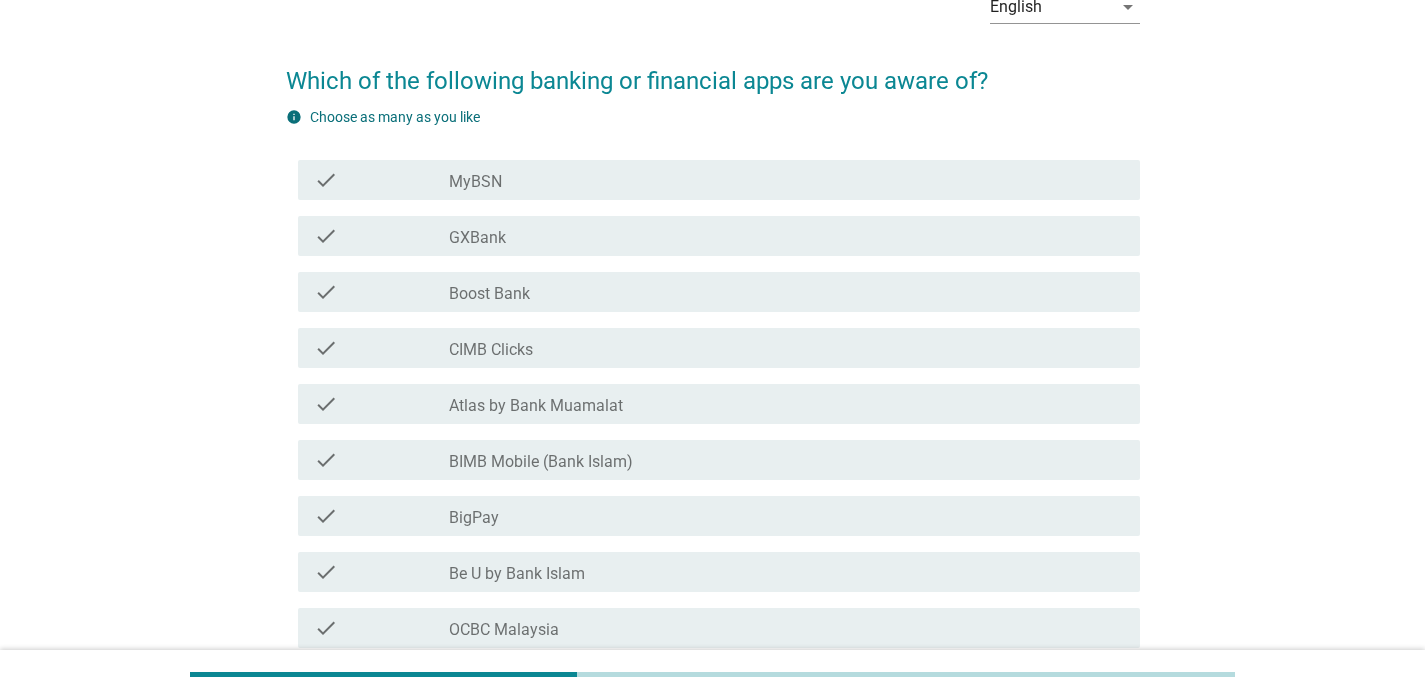 click on "check_box_outline_blank MyBSN" at bounding box center (786, 180) 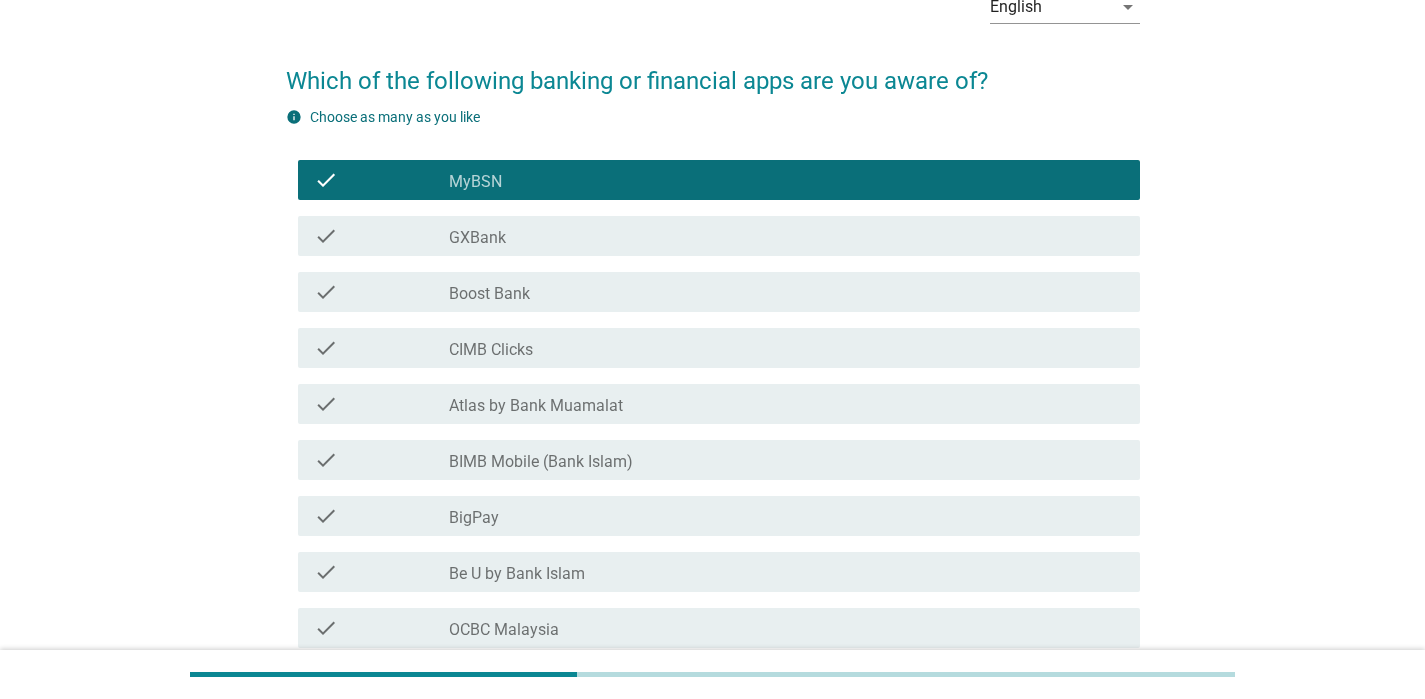 click on "check_box_outline_blank GXBank" at bounding box center [786, 236] 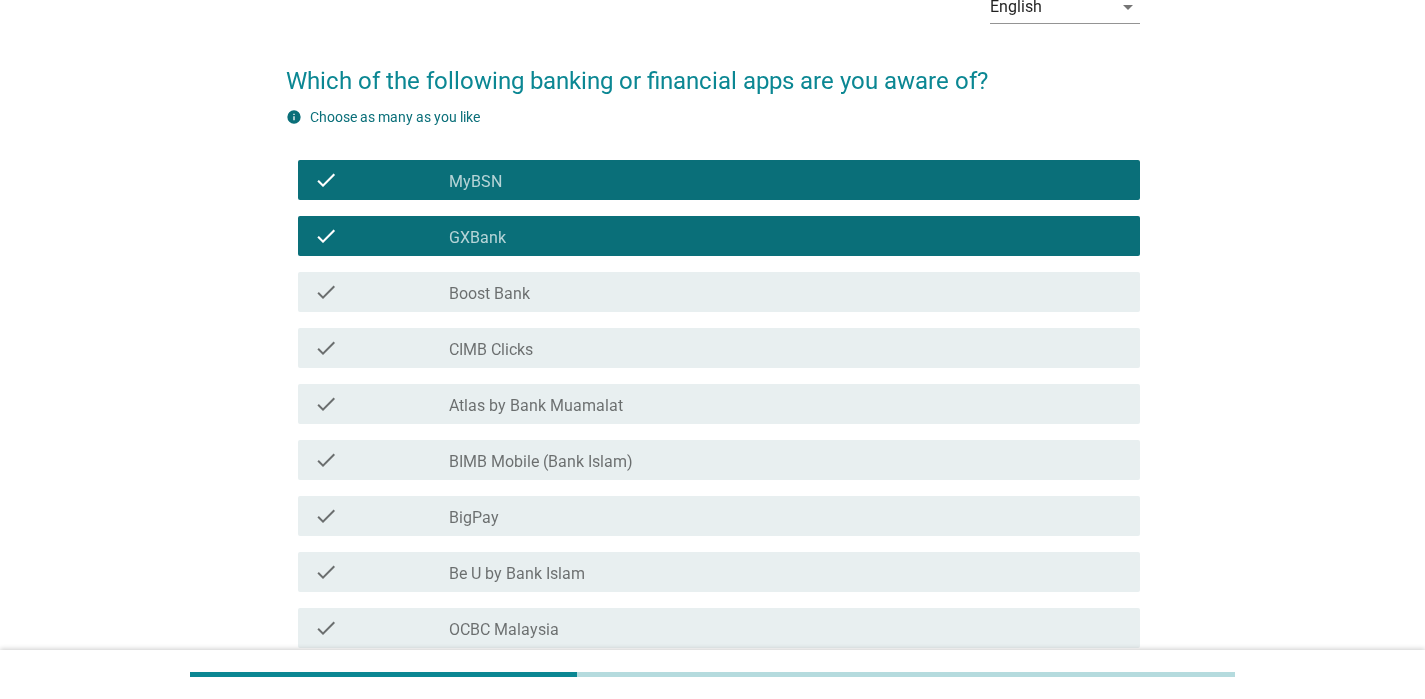 click on "check_box_outline_blank Boost Bank" at bounding box center [786, 292] 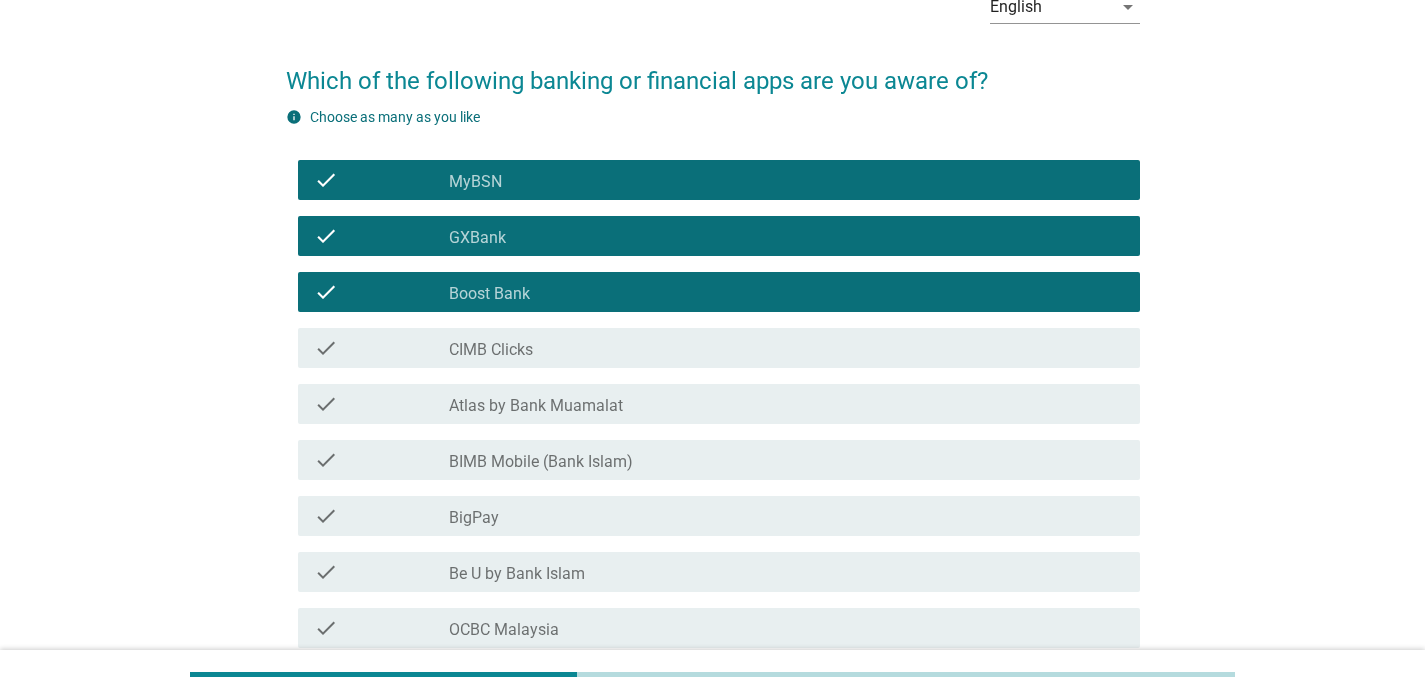 click on "check_box_outline_blank CIMB Clicks" at bounding box center [786, 348] 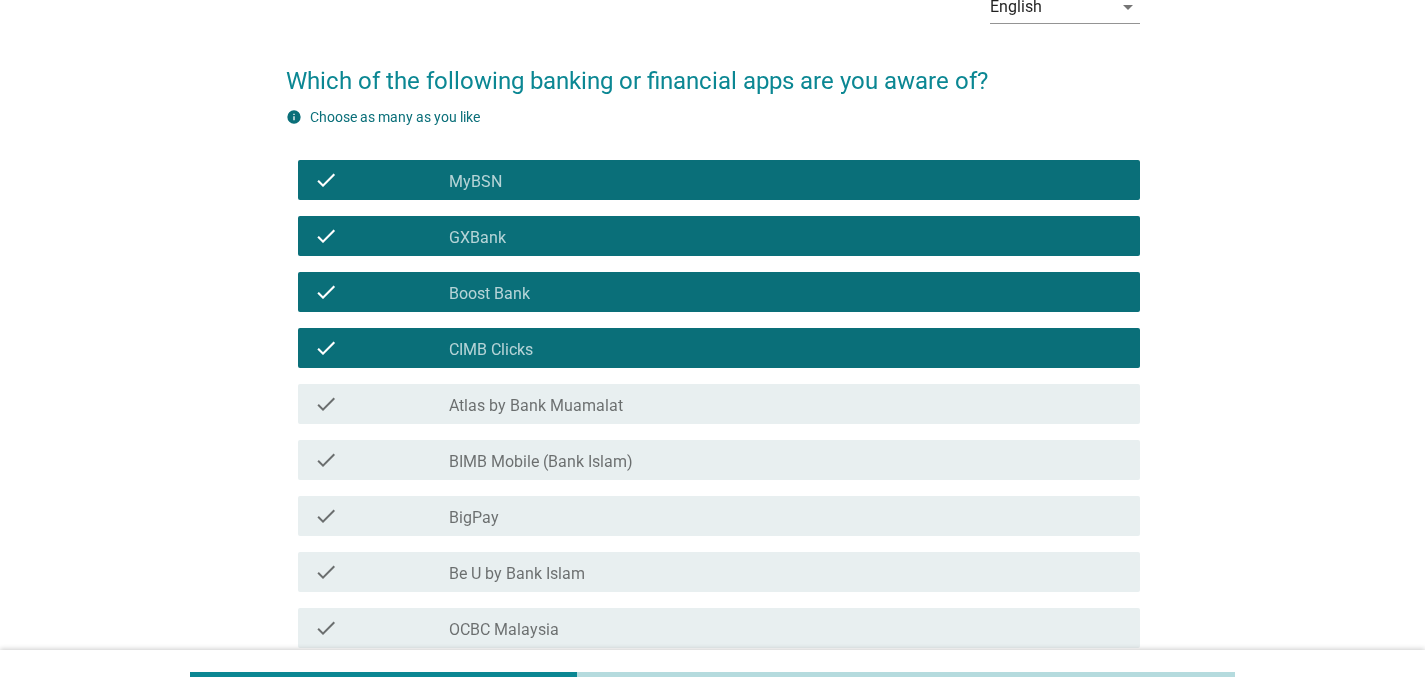 click on "check_box_outline_blank Atlas by Bank Muamalat" at bounding box center [786, 404] 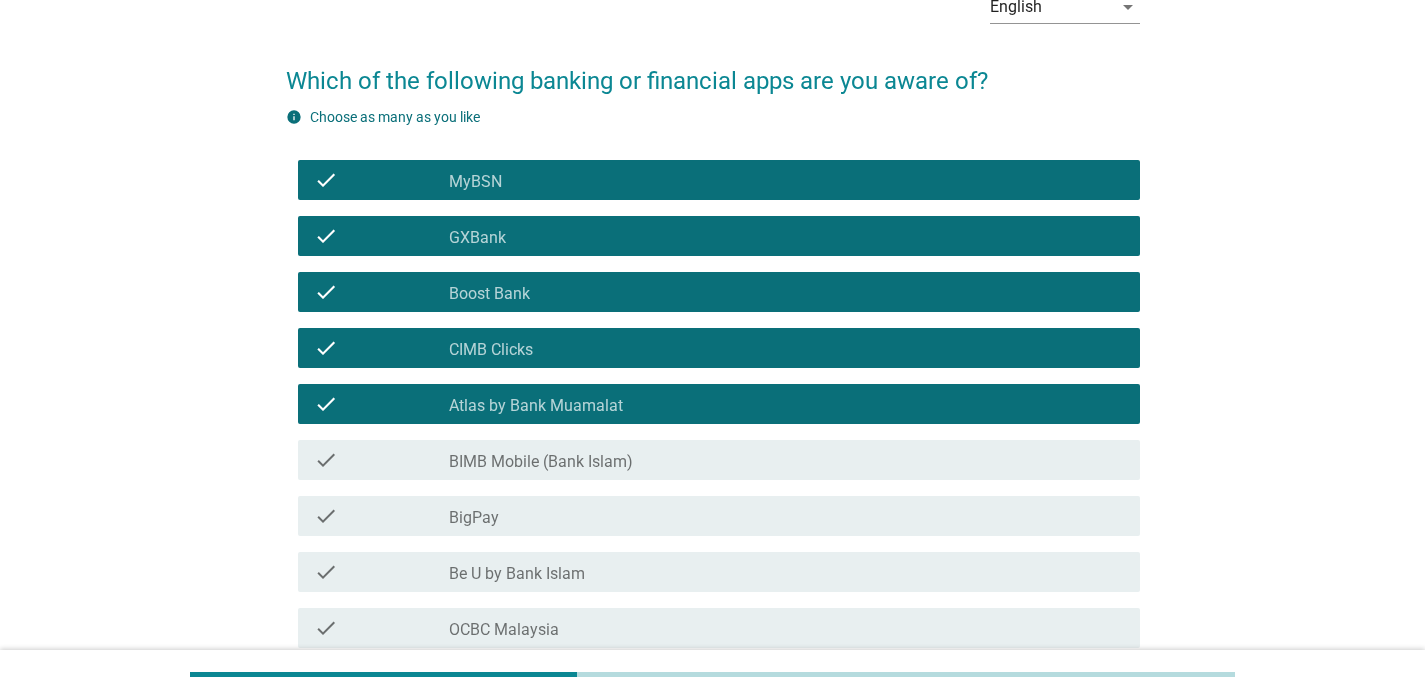 click on "check     check_box_outline_blank BIMB Mobile (Bank Islam)" at bounding box center [719, 460] 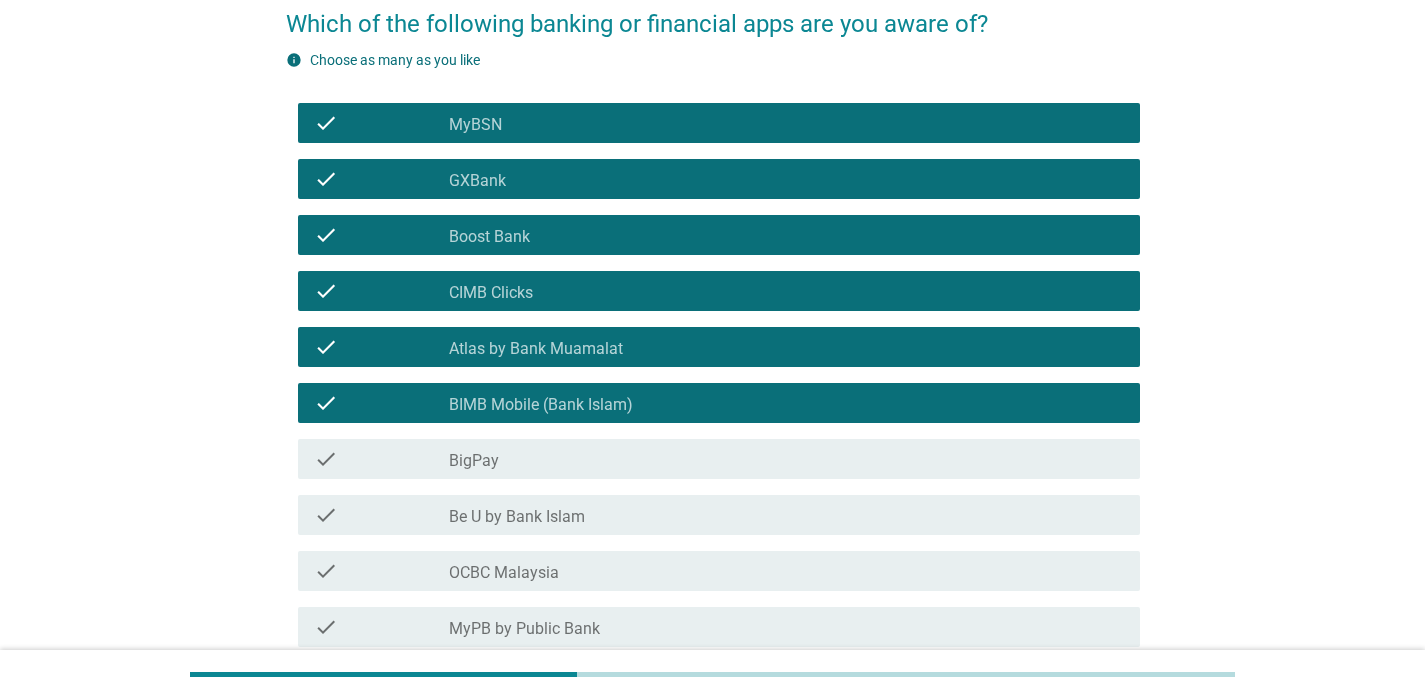 scroll, scrollTop: 190, scrollLeft: 0, axis: vertical 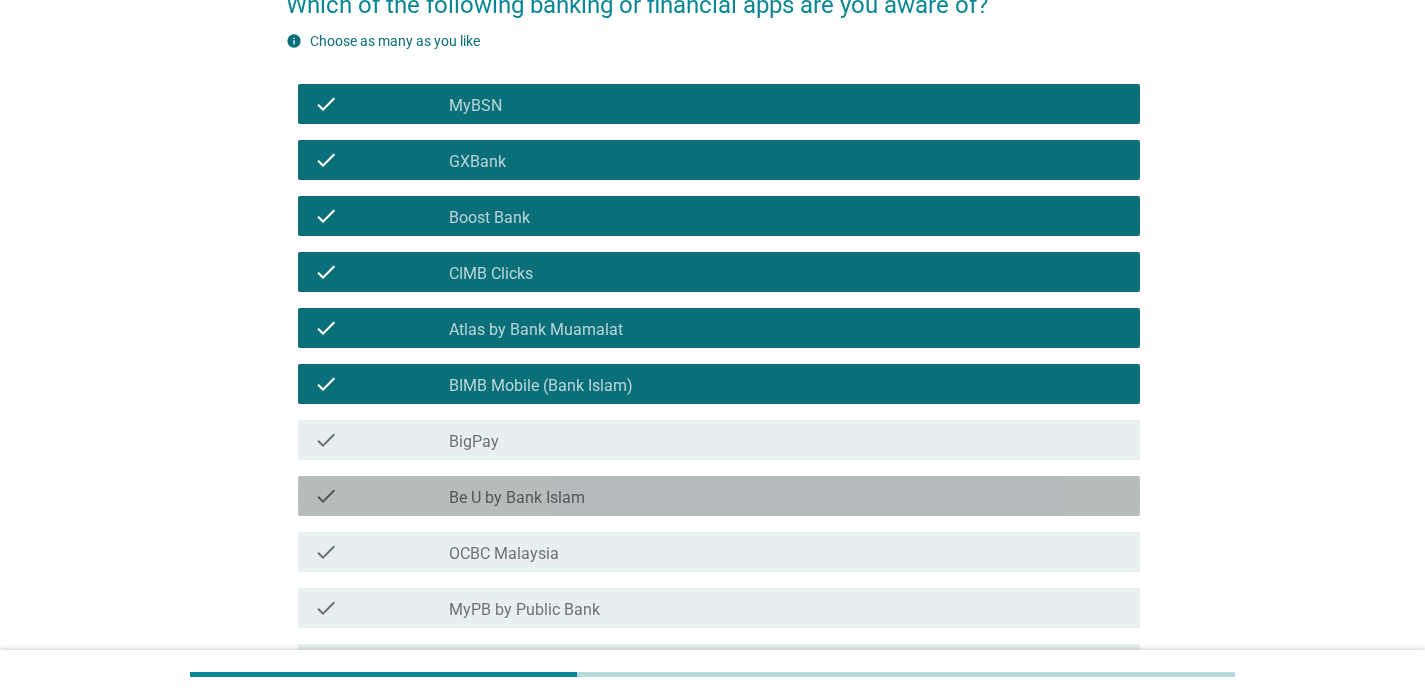 click on "check_box_outline_blank Be U by Bank Islam" at bounding box center [786, 496] 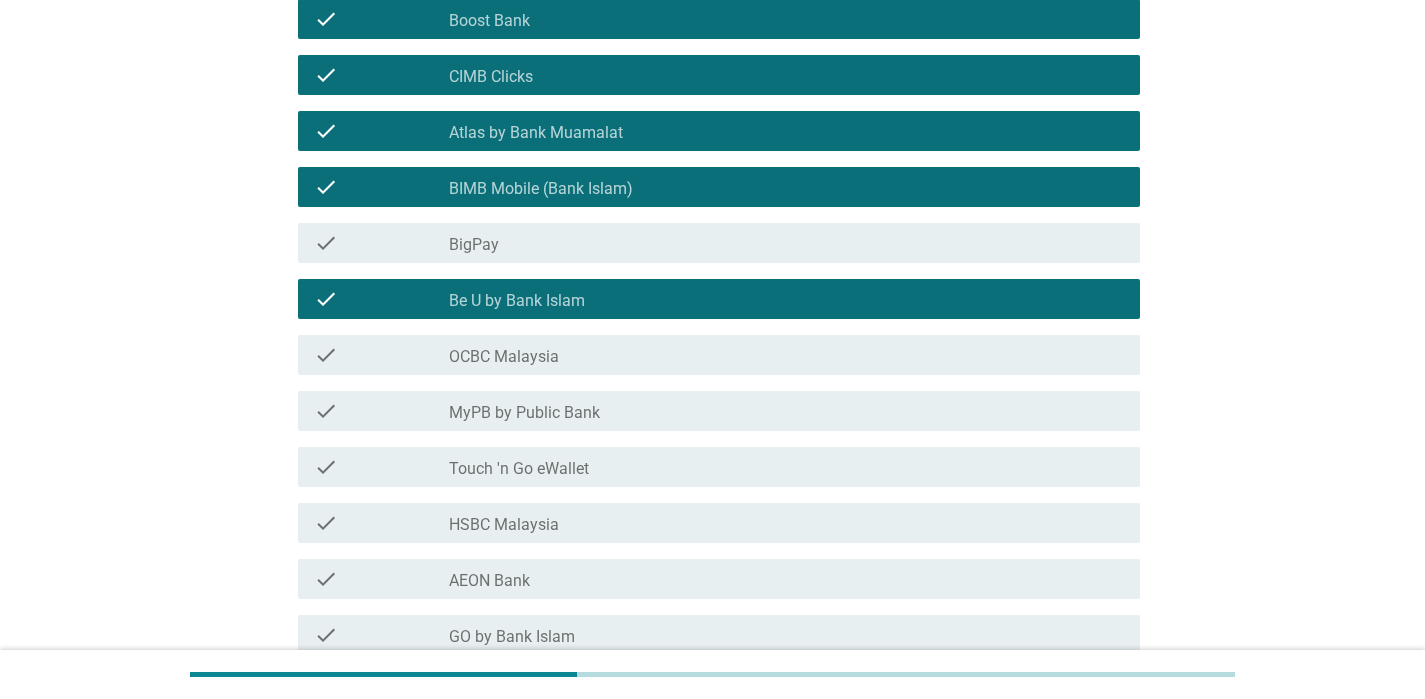 scroll, scrollTop: 400, scrollLeft: 0, axis: vertical 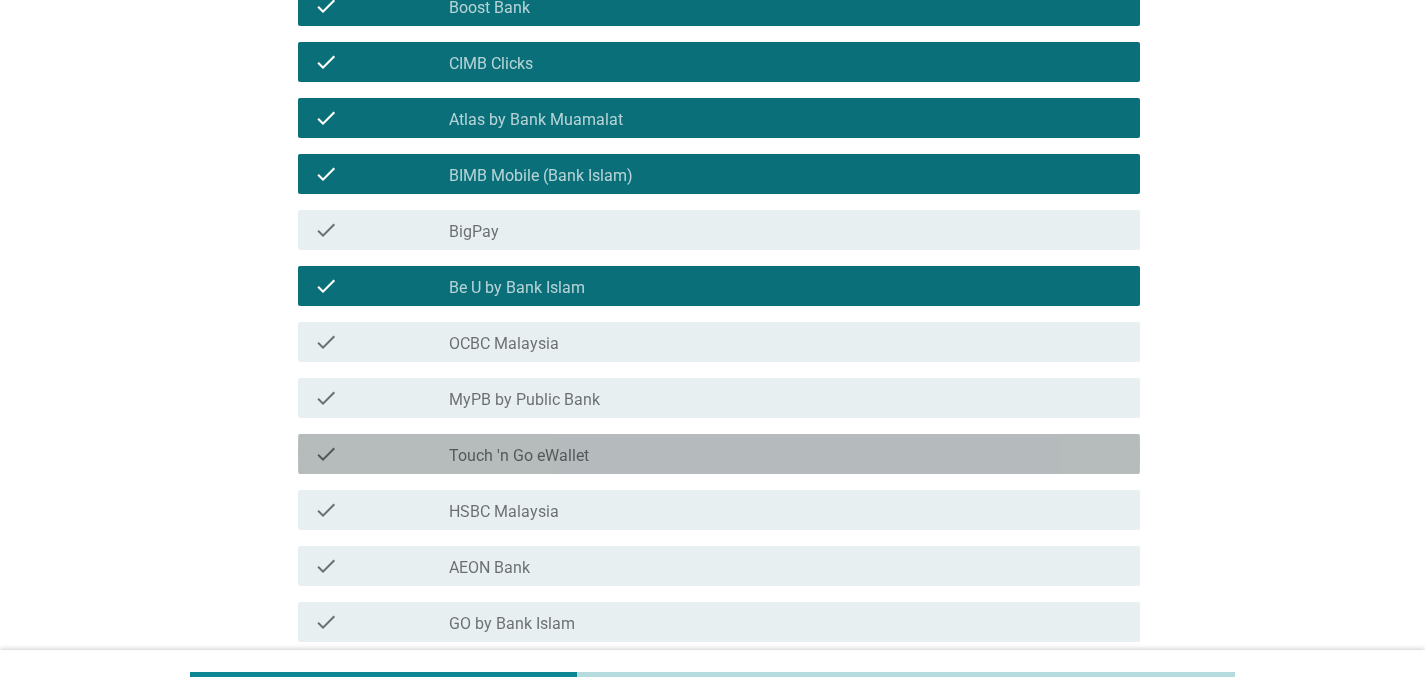 click on "check_box_outline_blank Touch 'n Go eWallet" at bounding box center [786, 454] 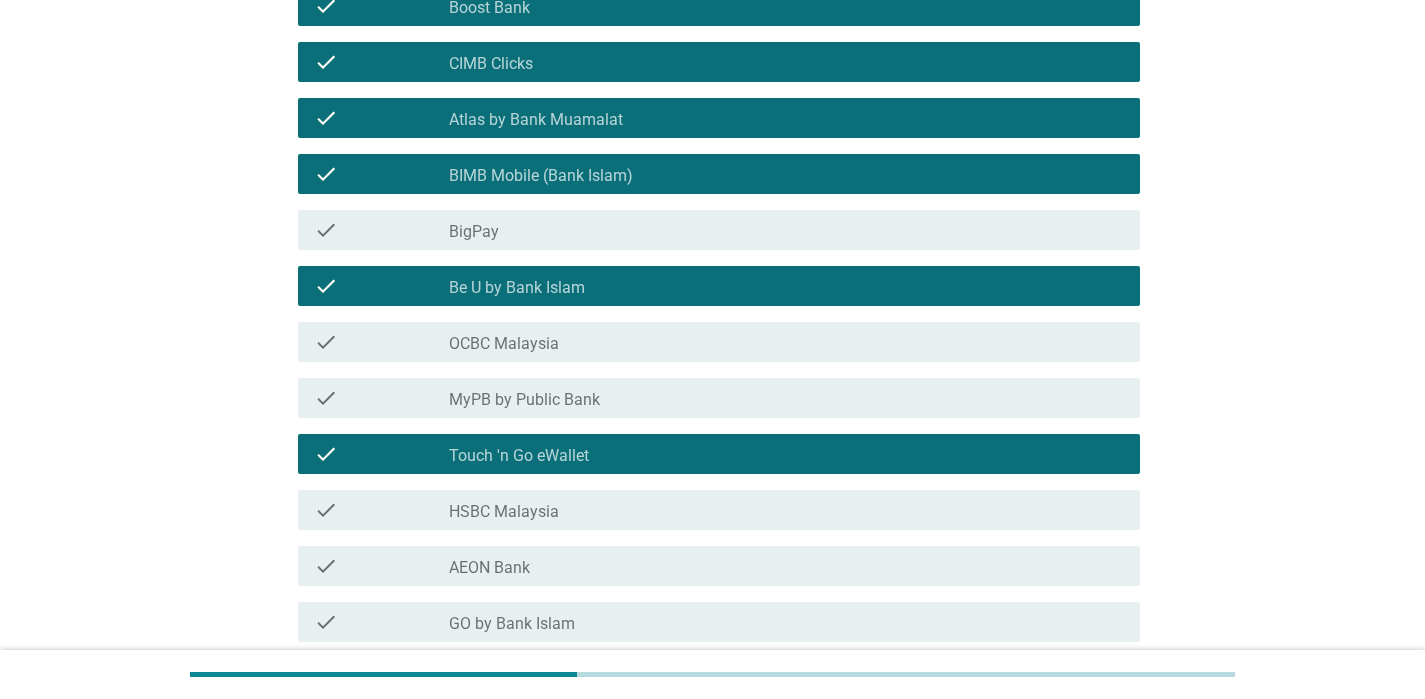 click on "check_box_outline_blank [BRAND]" at bounding box center [786, 510] 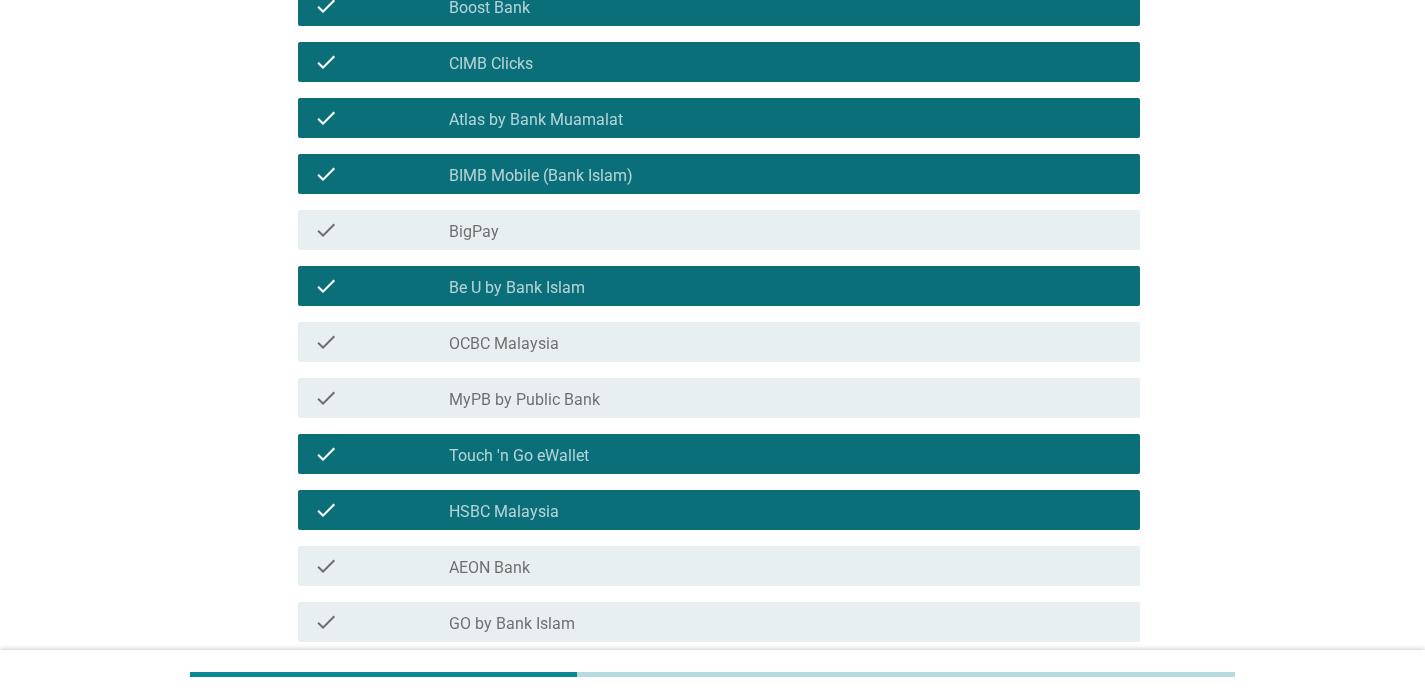 scroll, scrollTop: 526, scrollLeft: 0, axis: vertical 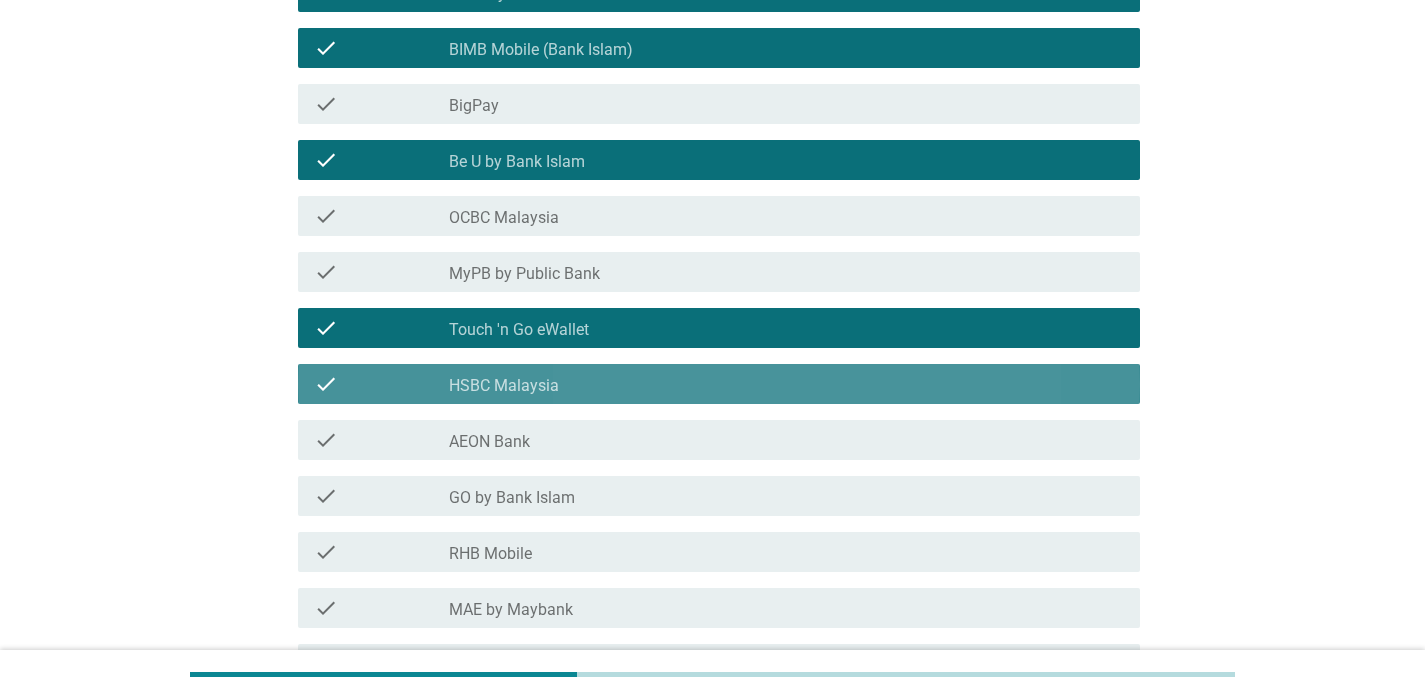 click on "check_box_outline_blank [BRAND]" at bounding box center (786, 384) 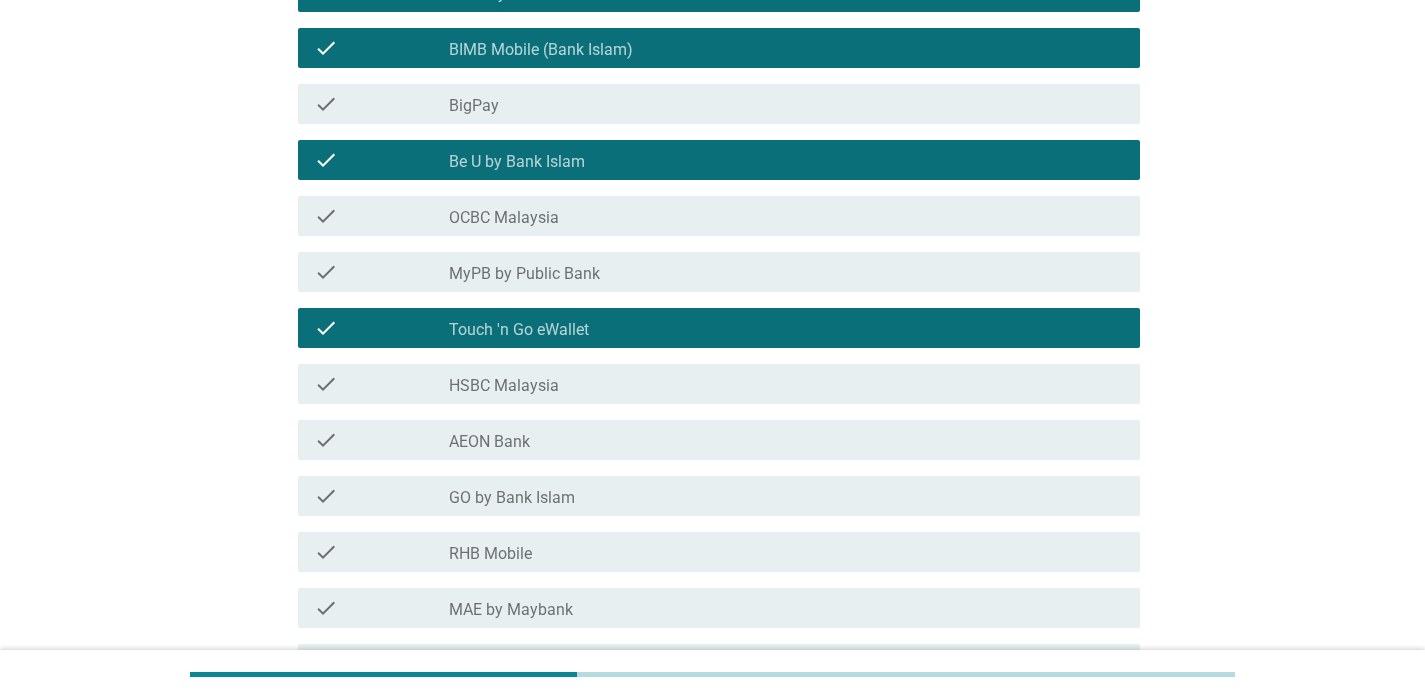 click on "check_box_outline_blank AEON Bank" at bounding box center (786, 440) 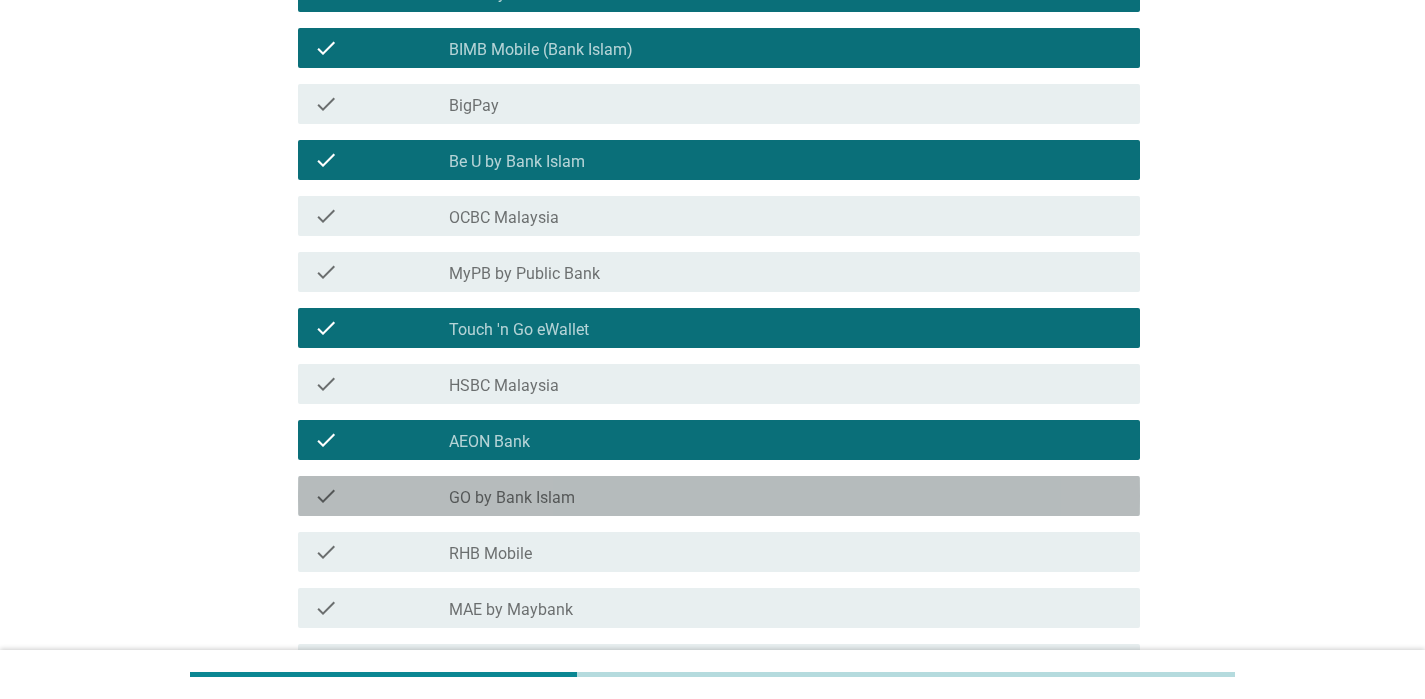 click on "check     check_box_outline_blank GO by [BRAND]" at bounding box center [719, 496] 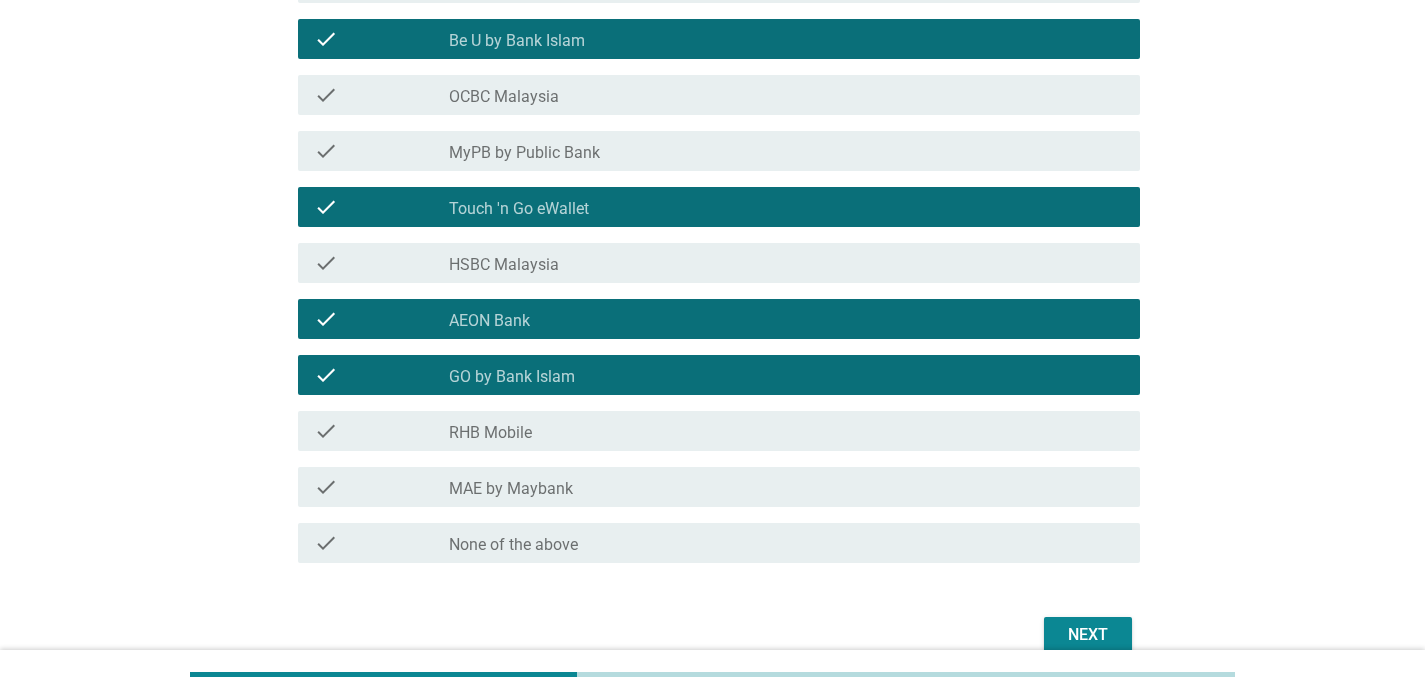scroll, scrollTop: 656, scrollLeft: 0, axis: vertical 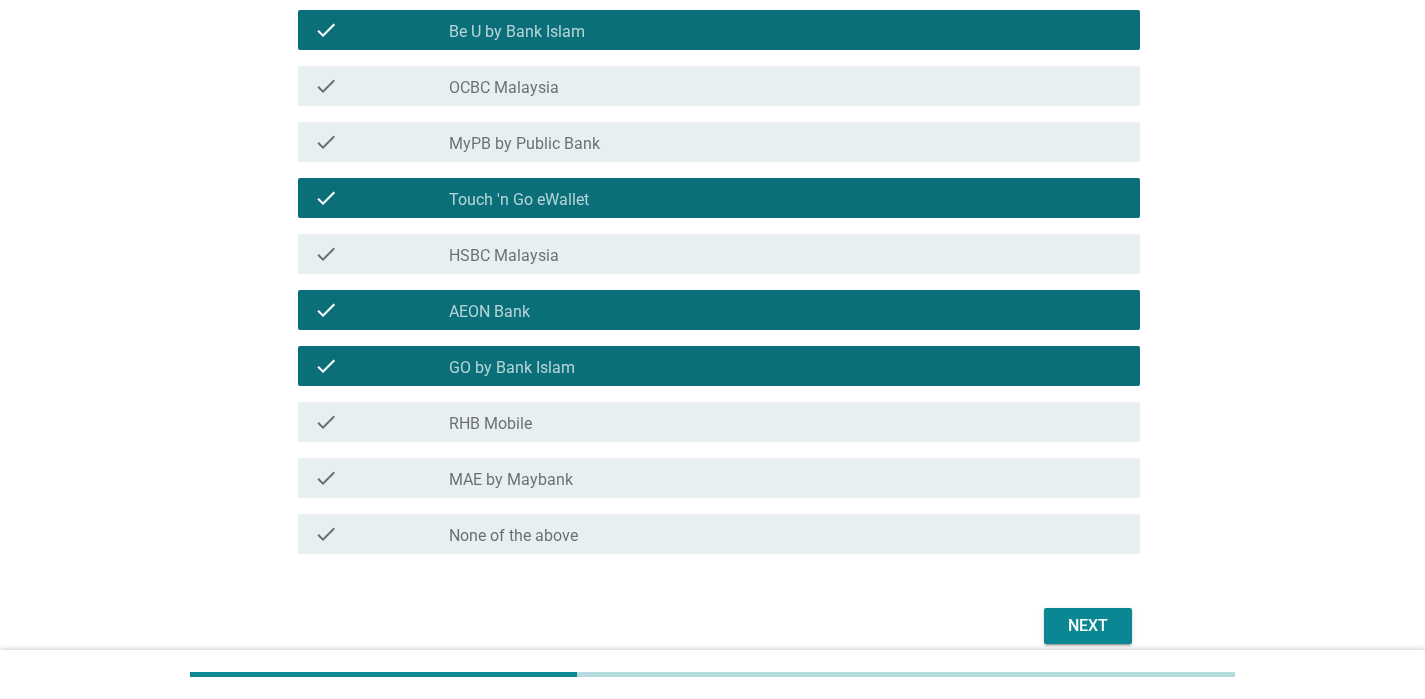 click on "check_box_outline_blank MAE by Maybank" at bounding box center [786, 478] 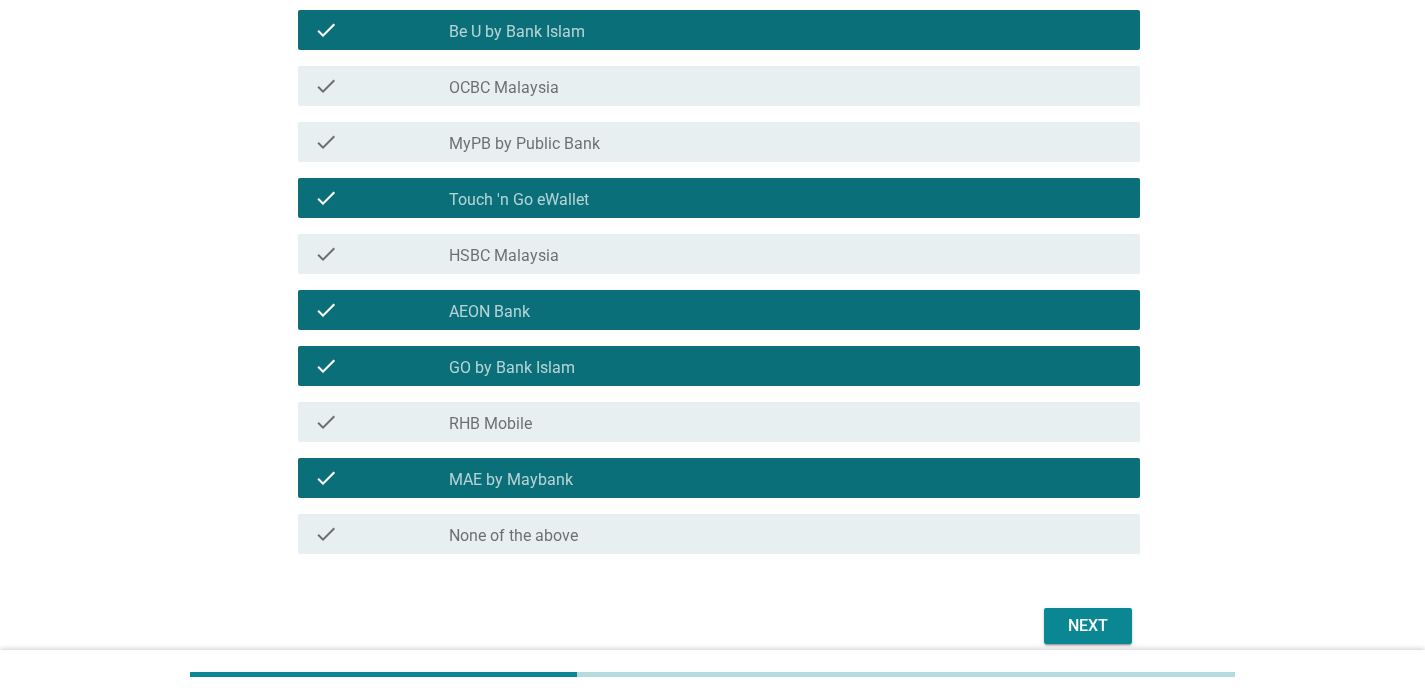 click on "check_box_outline_blank RHB Mobile" at bounding box center (786, 422) 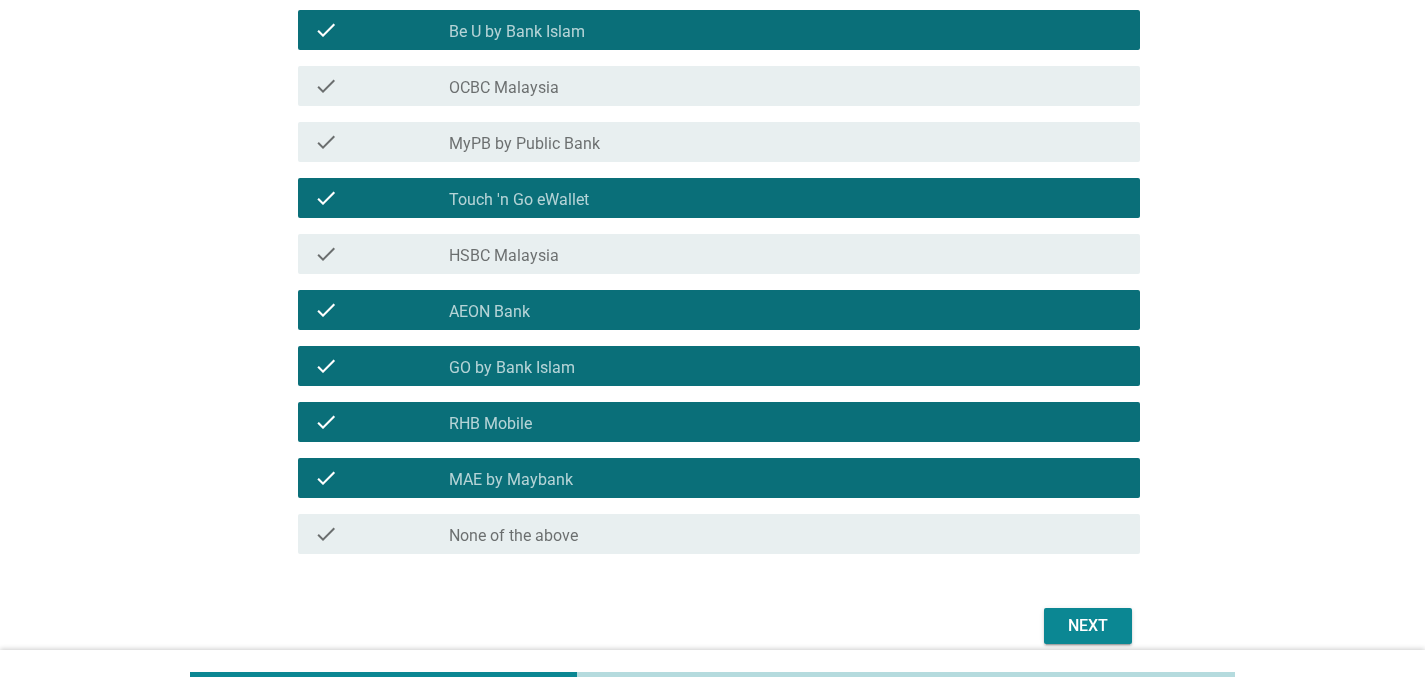 click on "check_box_outline_blank RHB Mobile" at bounding box center (786, 422) 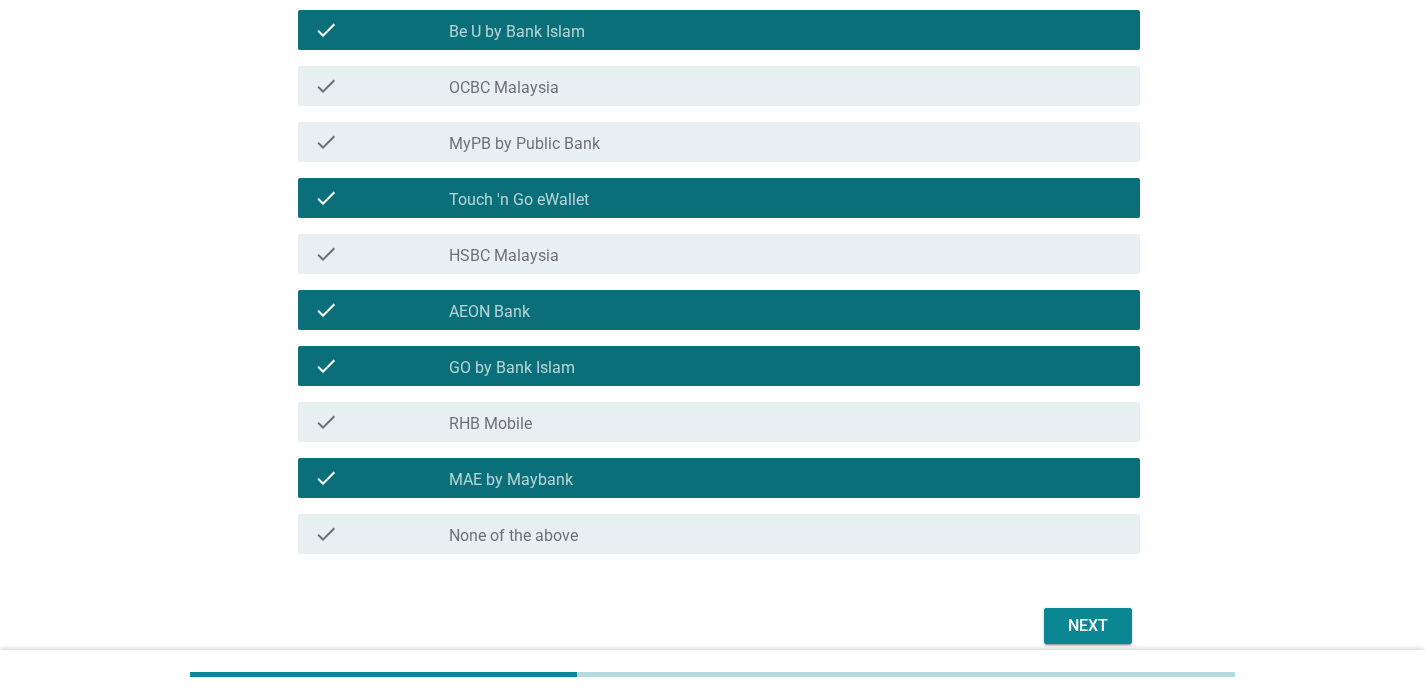 click on "Next" at bounding box center [713, 626] 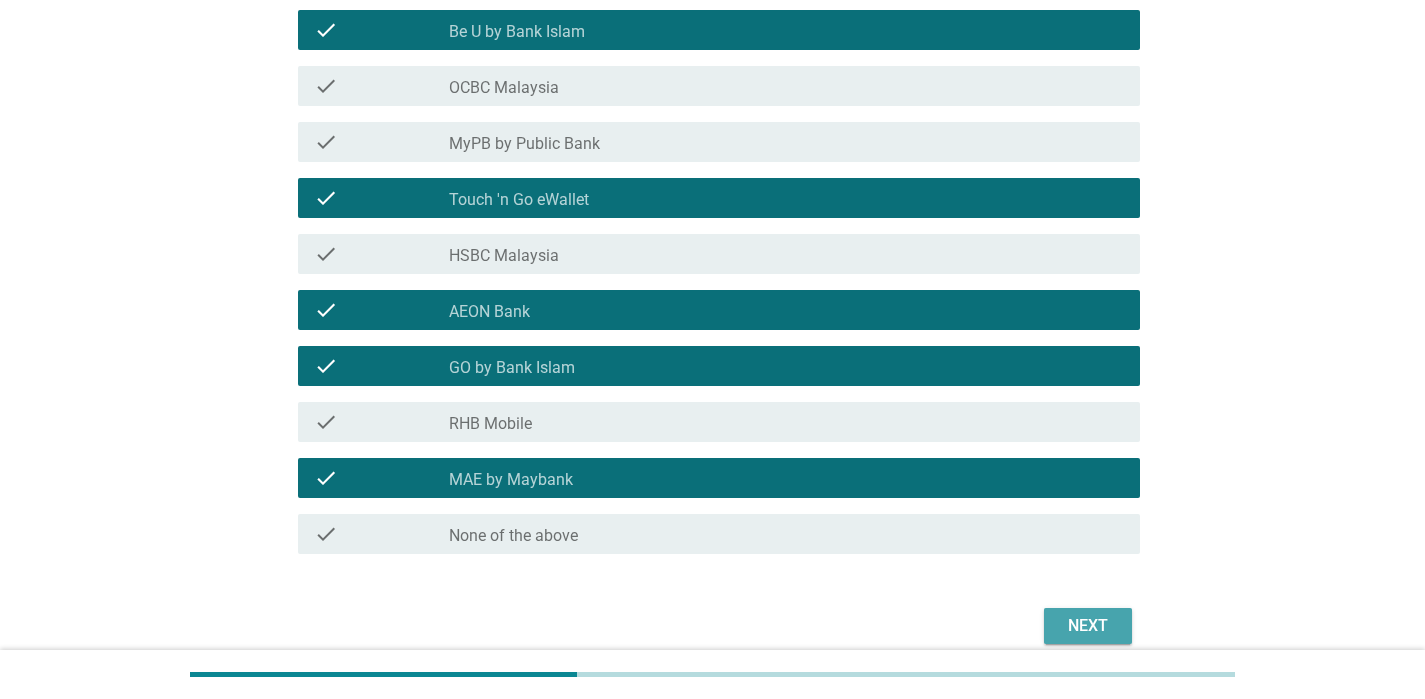 click on "Next" at bounding box center [1088, 626] 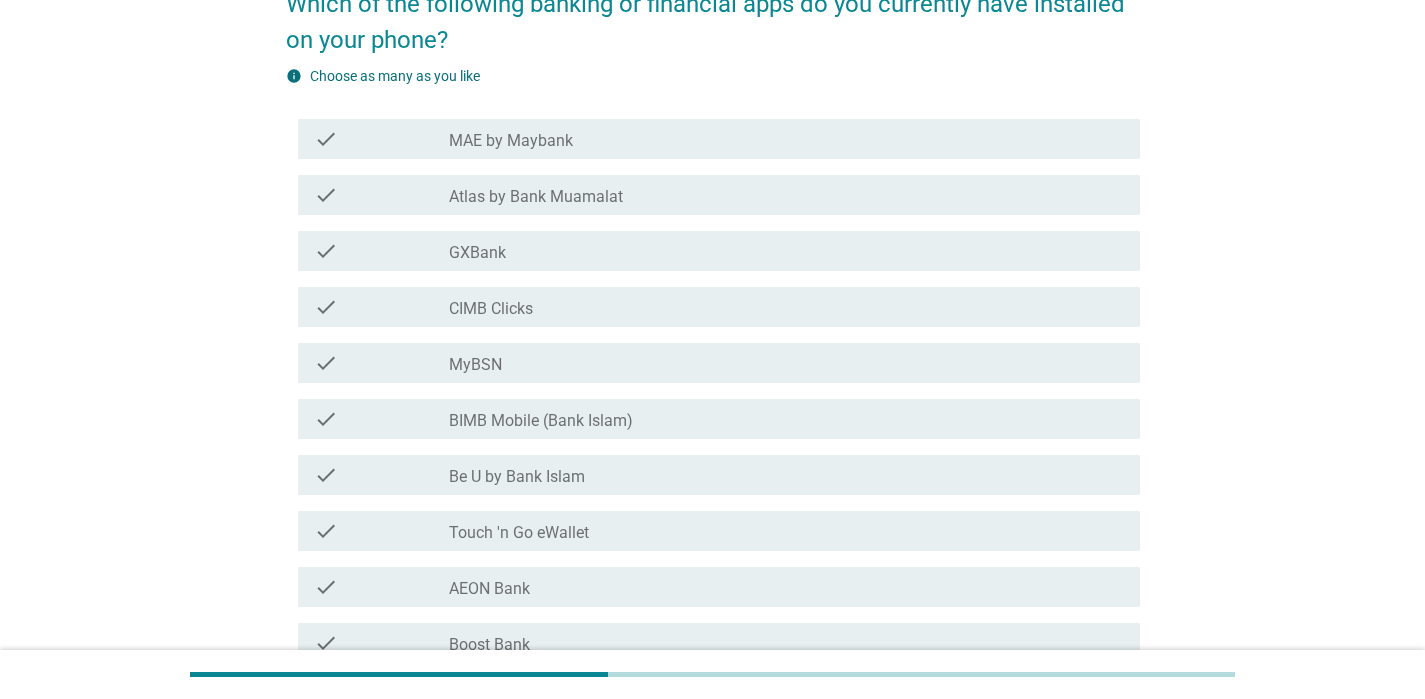 scroll, scrollTop: 209, scrollLeft: 0, axis: vertical 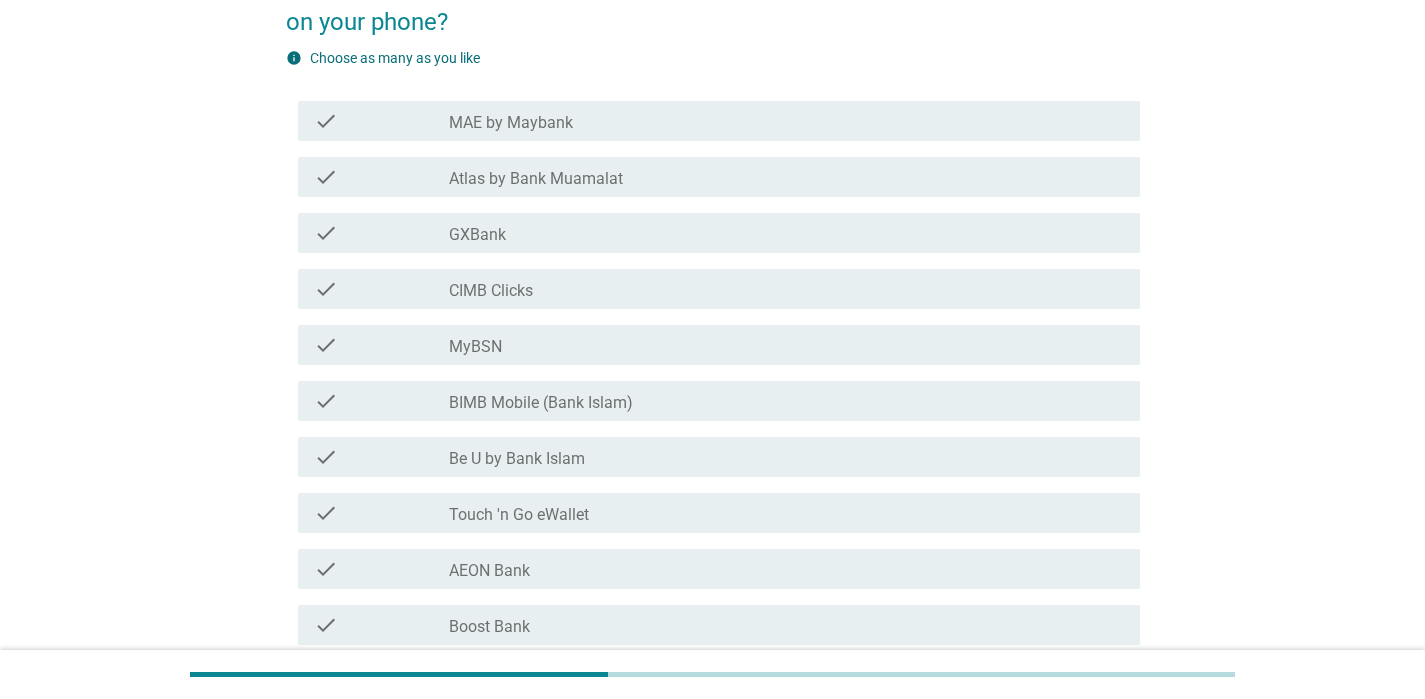 click on "check_box_outline_blank MAE by Maybank" at bounding box center (786, 121) 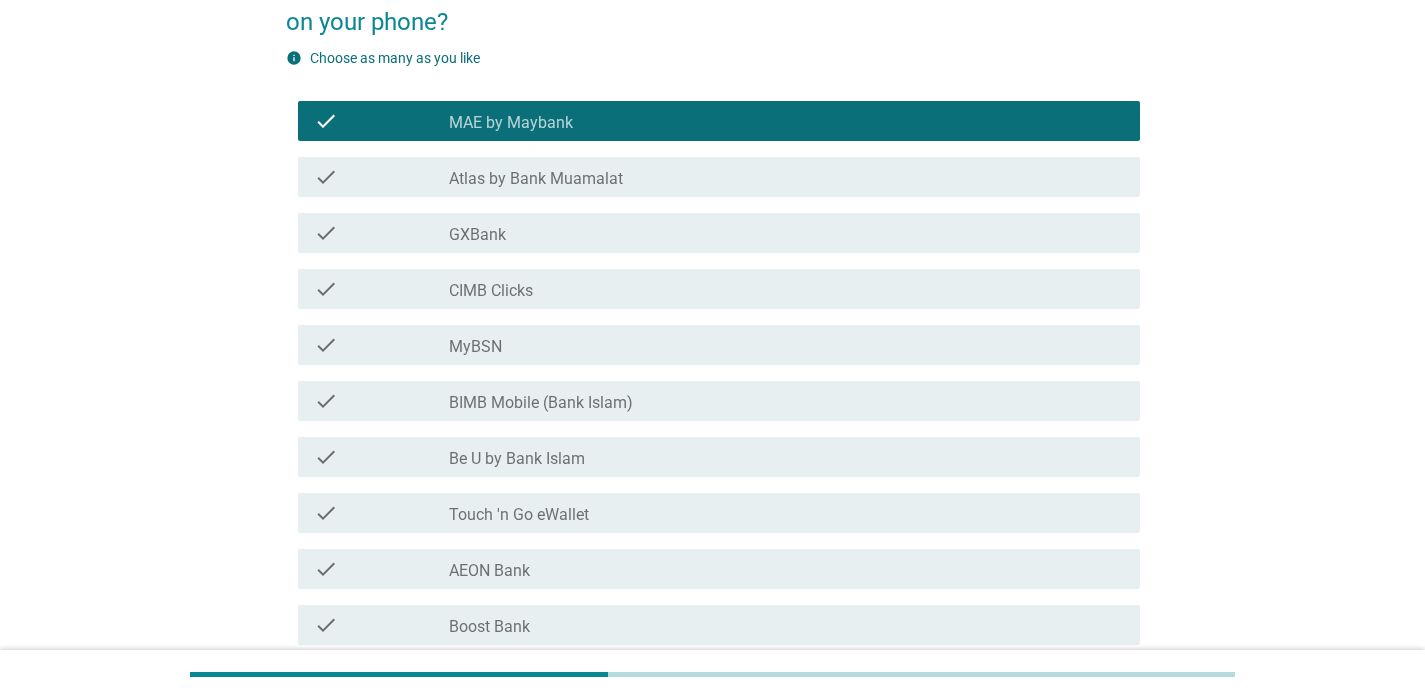 click on "check     check_box_outline_blank Atlas by [BRAND]" at bounding box center [719, 177] 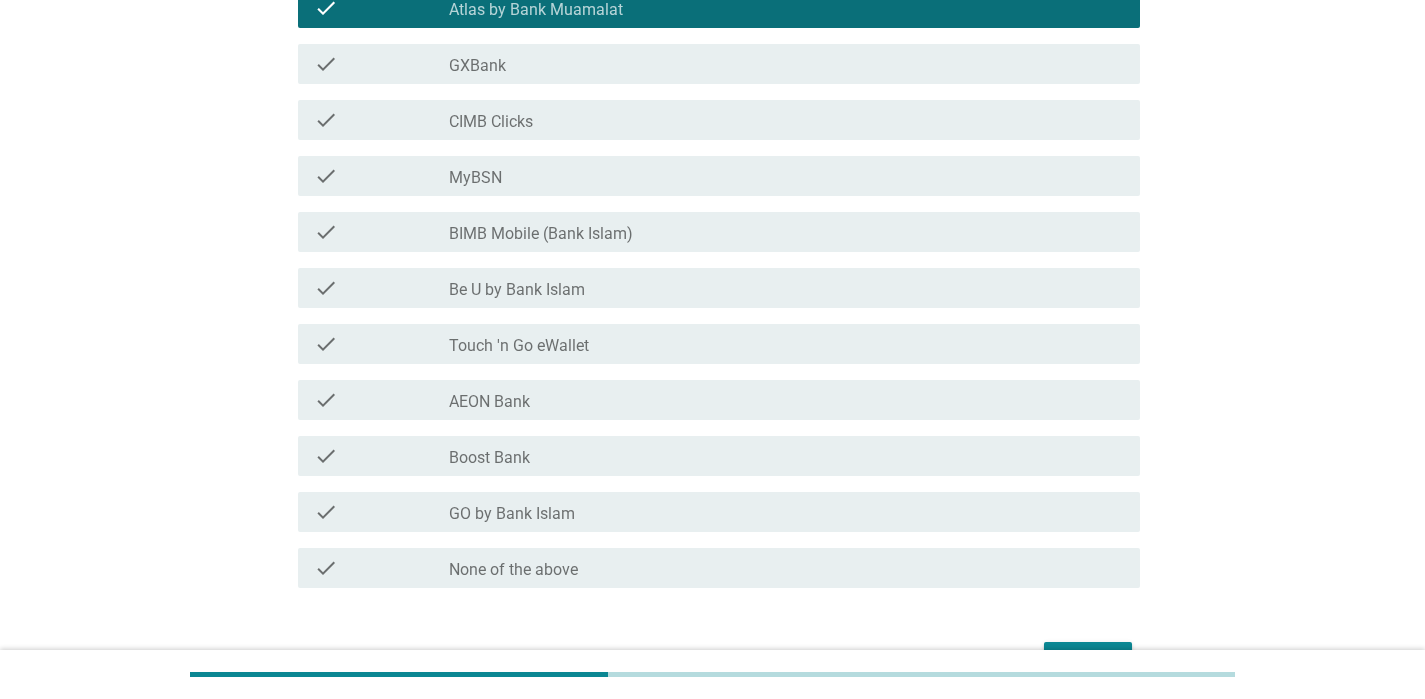 scroll, scrollTop: 392, scrollLeft: 0, axis: vertical 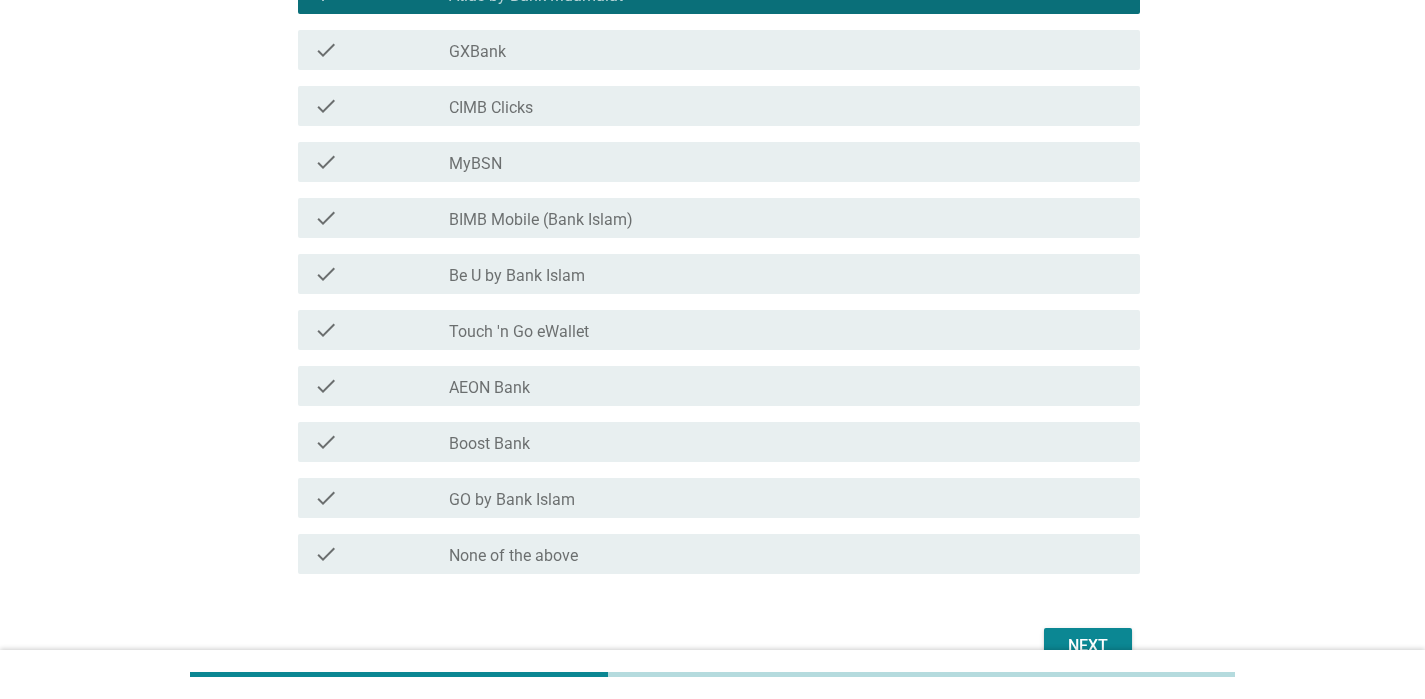 click on "check_box_outline_blank BIMB Mobile (Bank Islam)" at bounding box center [786, 218] 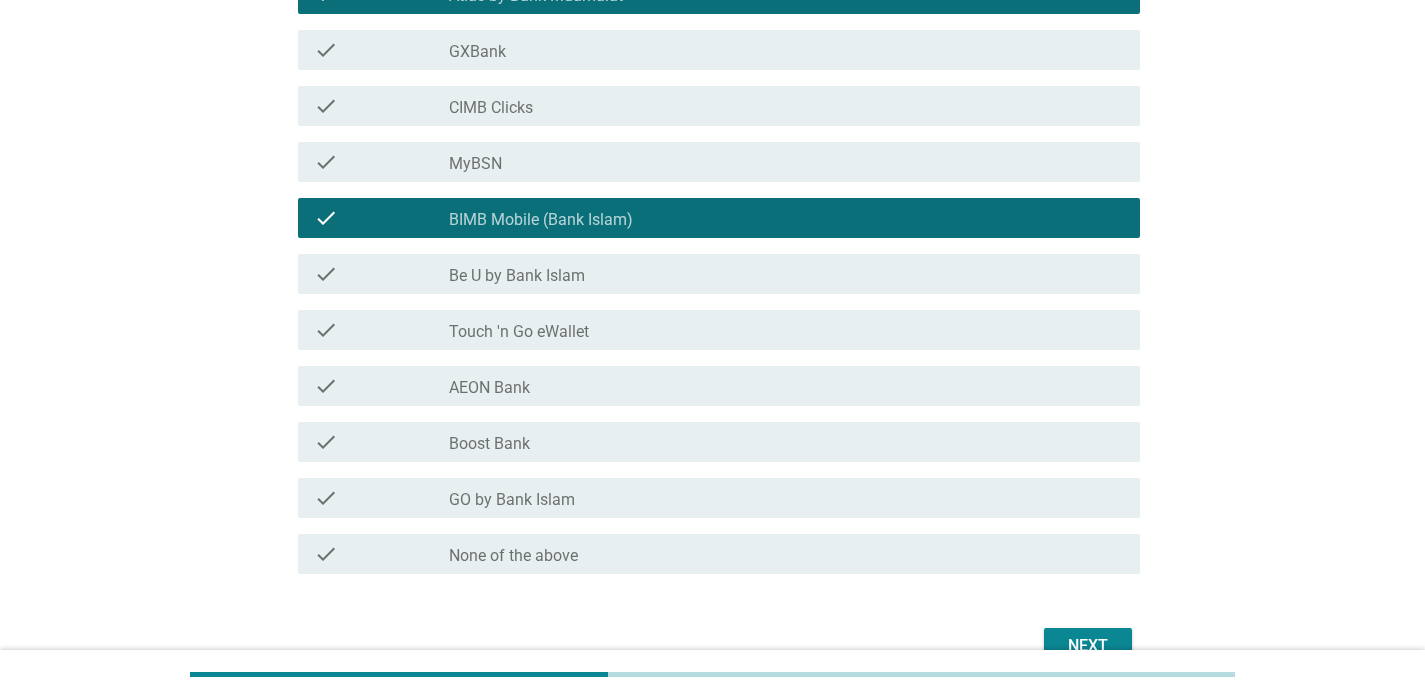click on "check_box_outline_blank Be U by Bank Islam" at bounding box center [786, 274] 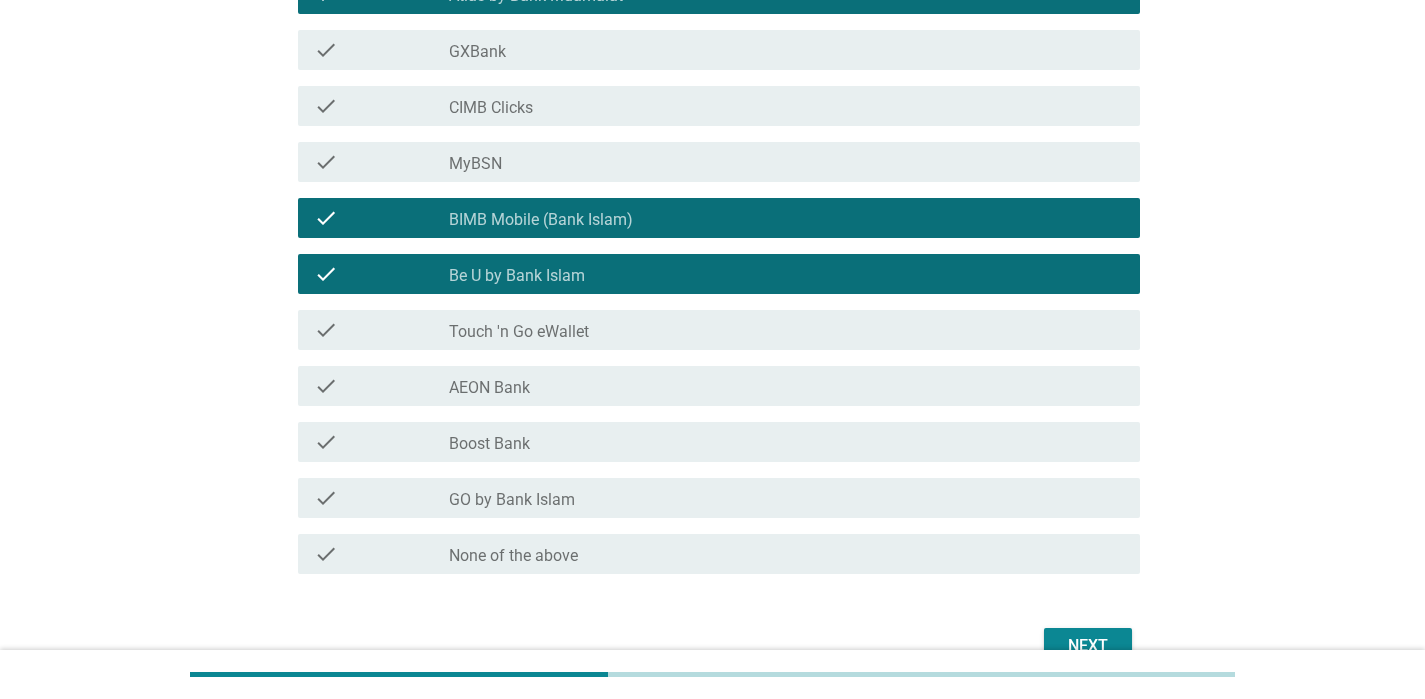 click on "check_box_outline_blank Touch 'n Go eWallet" at bounding box center (786, 330) 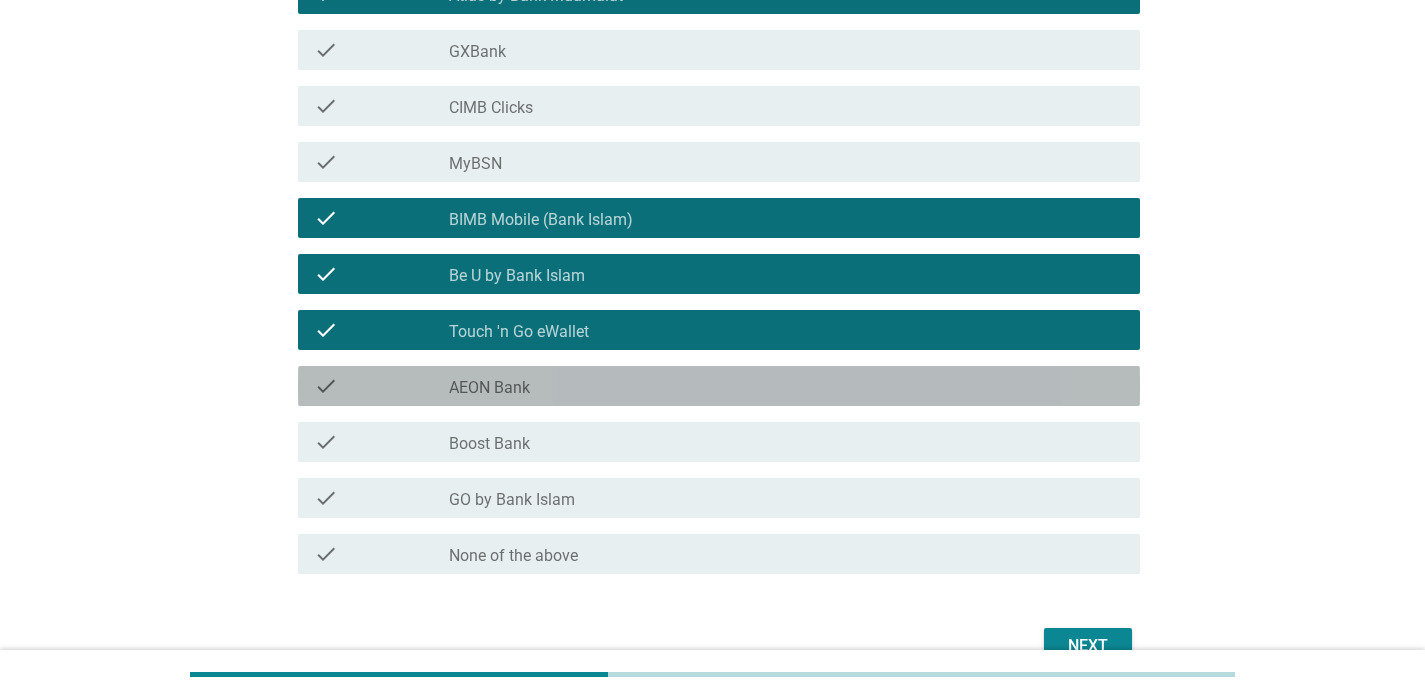 click on "check     check_box_outline_blank [BRAND]" at bounding box center (719, 386) 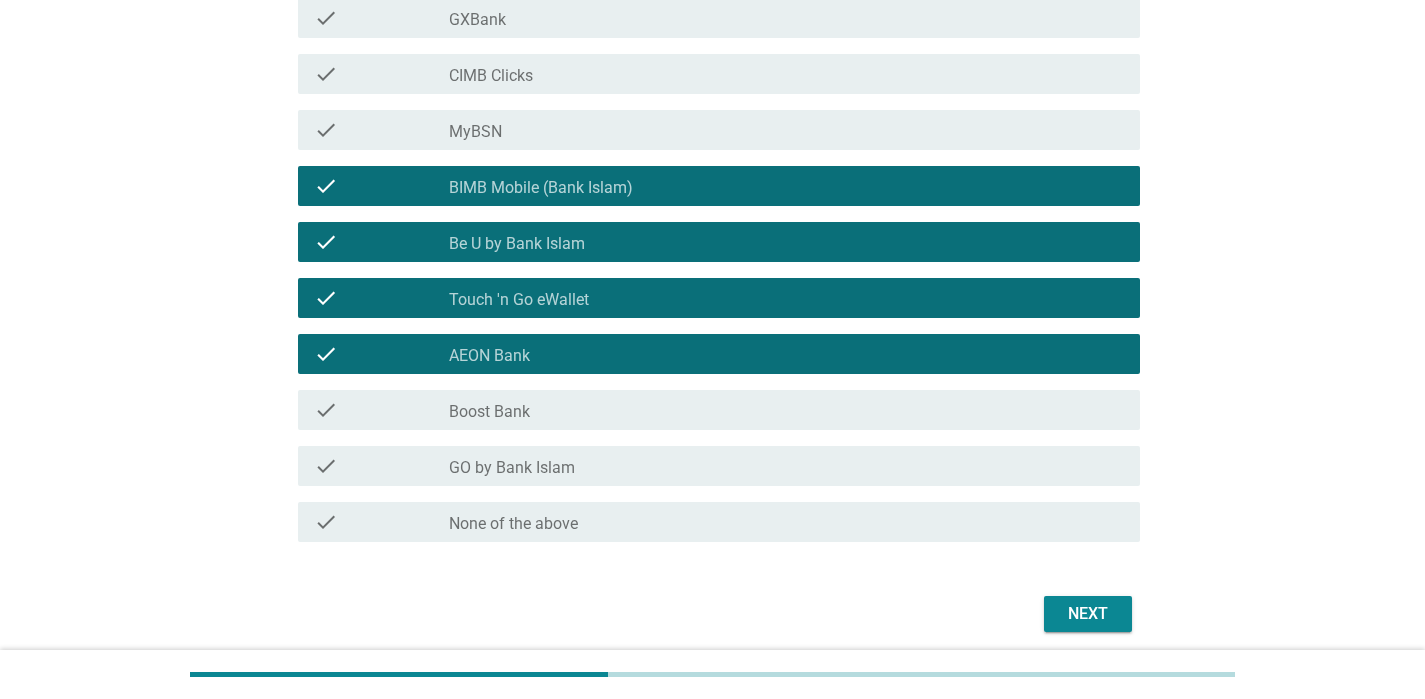 scroll, scrollTop: 457, scrollLeft: 0, axis: vertical 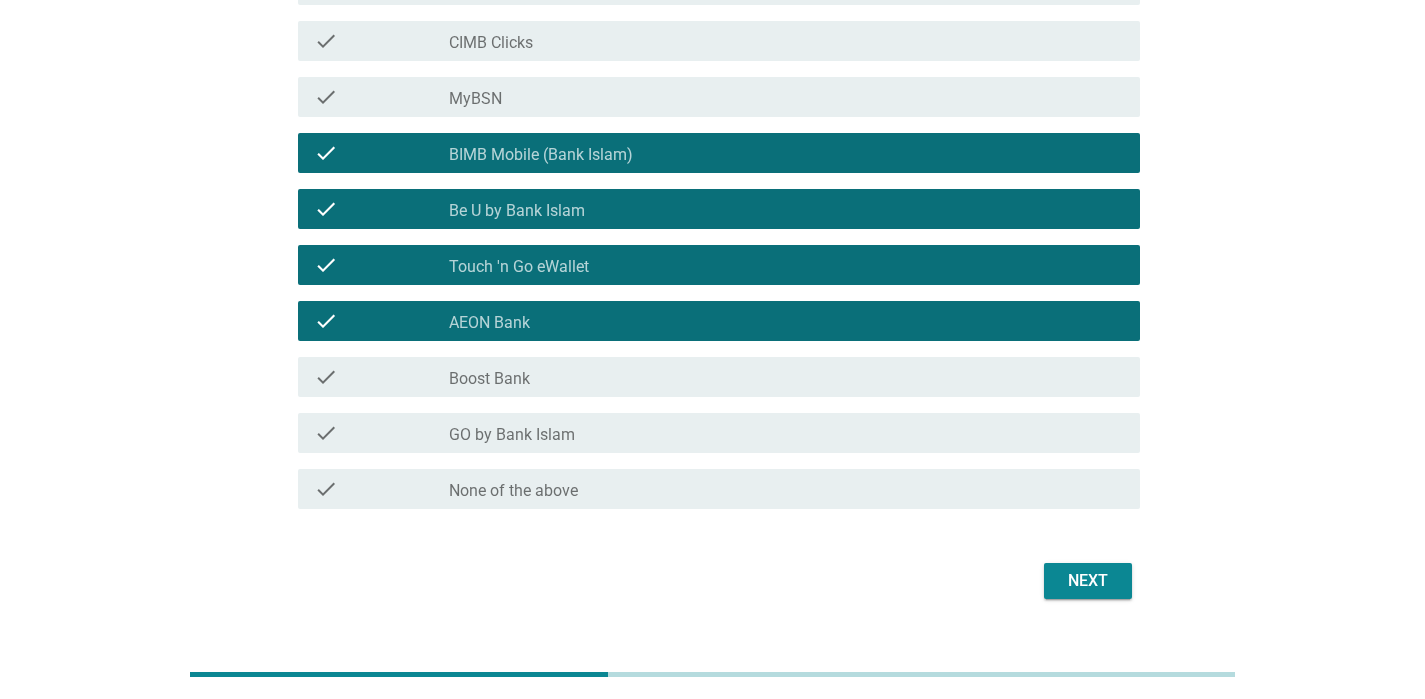 click on "check     check_box_outline_blank GO by [BRAND]" at bounding box center (719, 433) 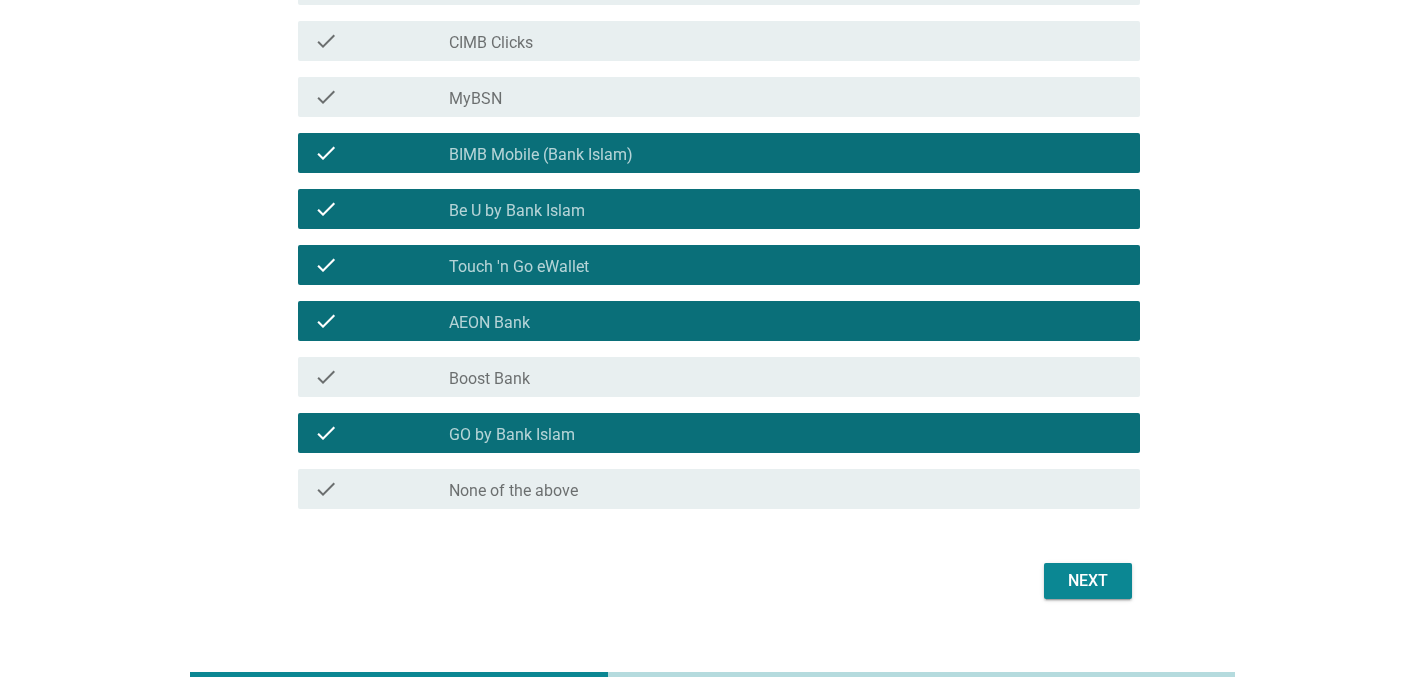 click on "Next" at bounding box center (1088, 581) 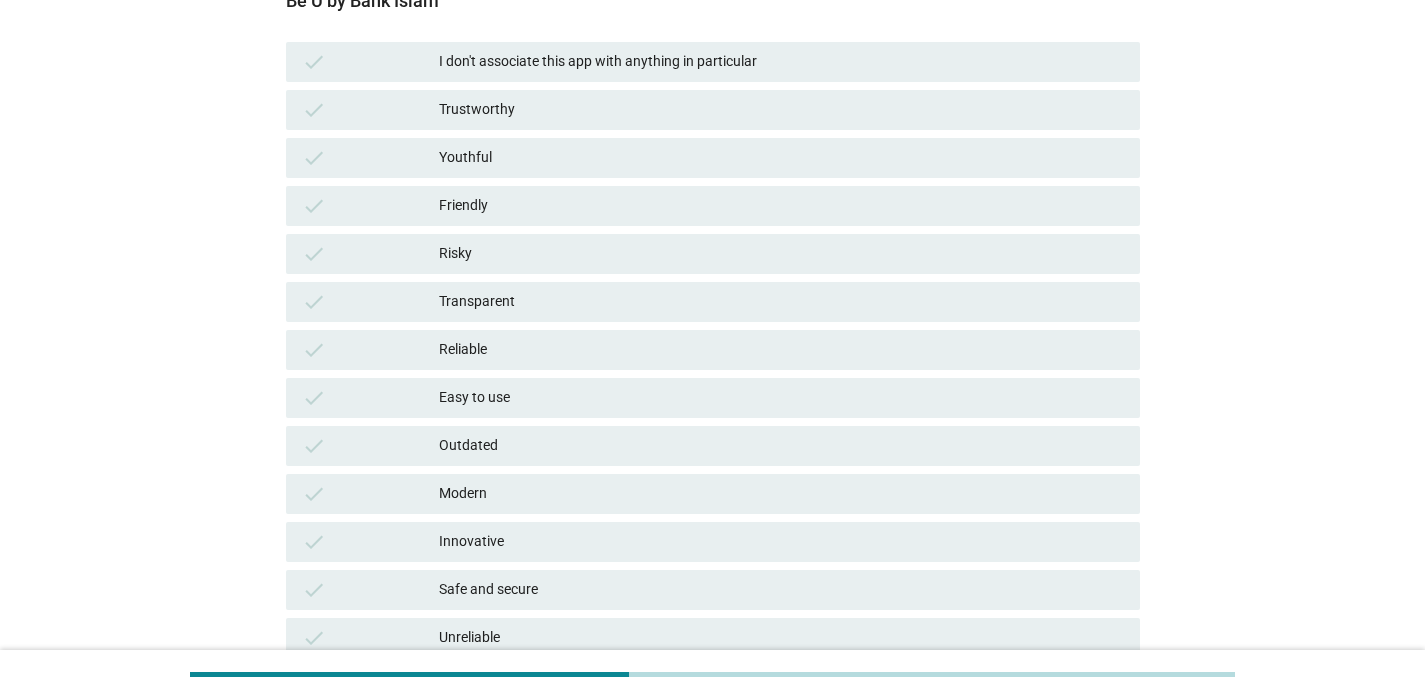 scroll, scrollTop: 232, scrollLeft: 0, axis: vertical 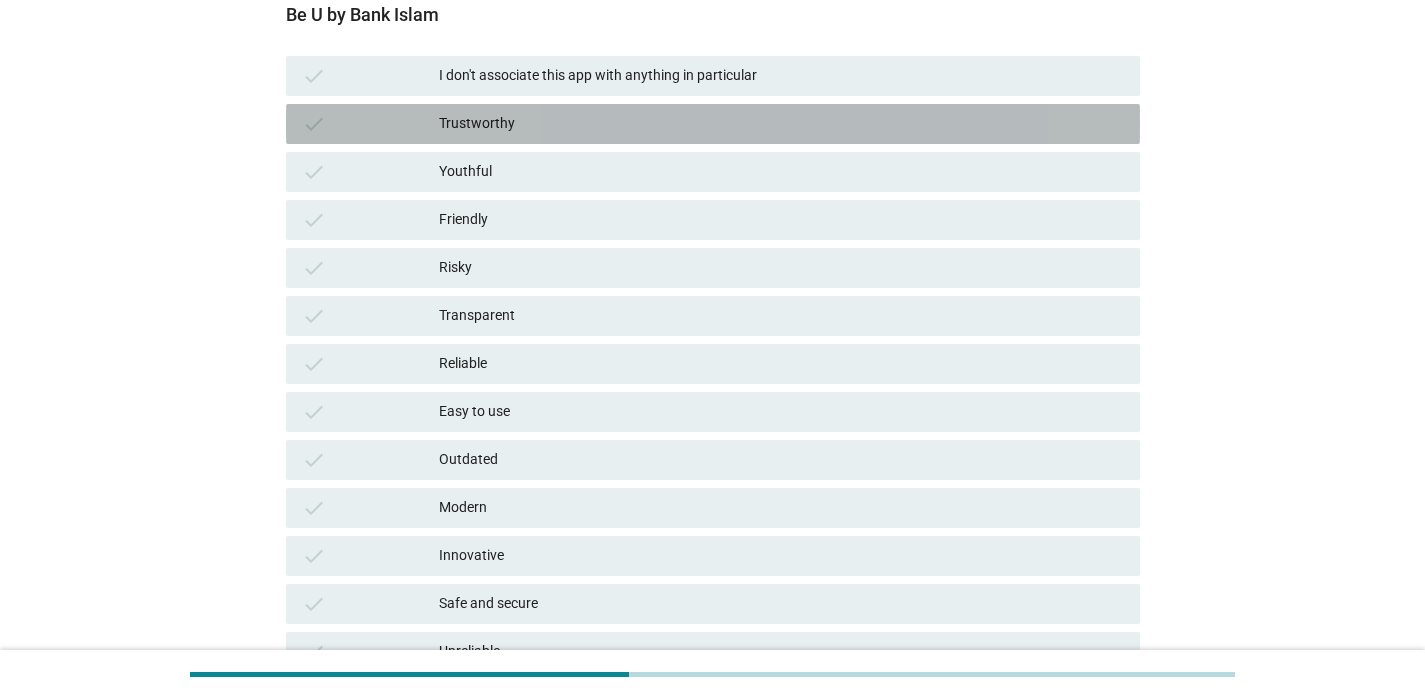 click on "Trustworthy" at bounding box center (781, 124) 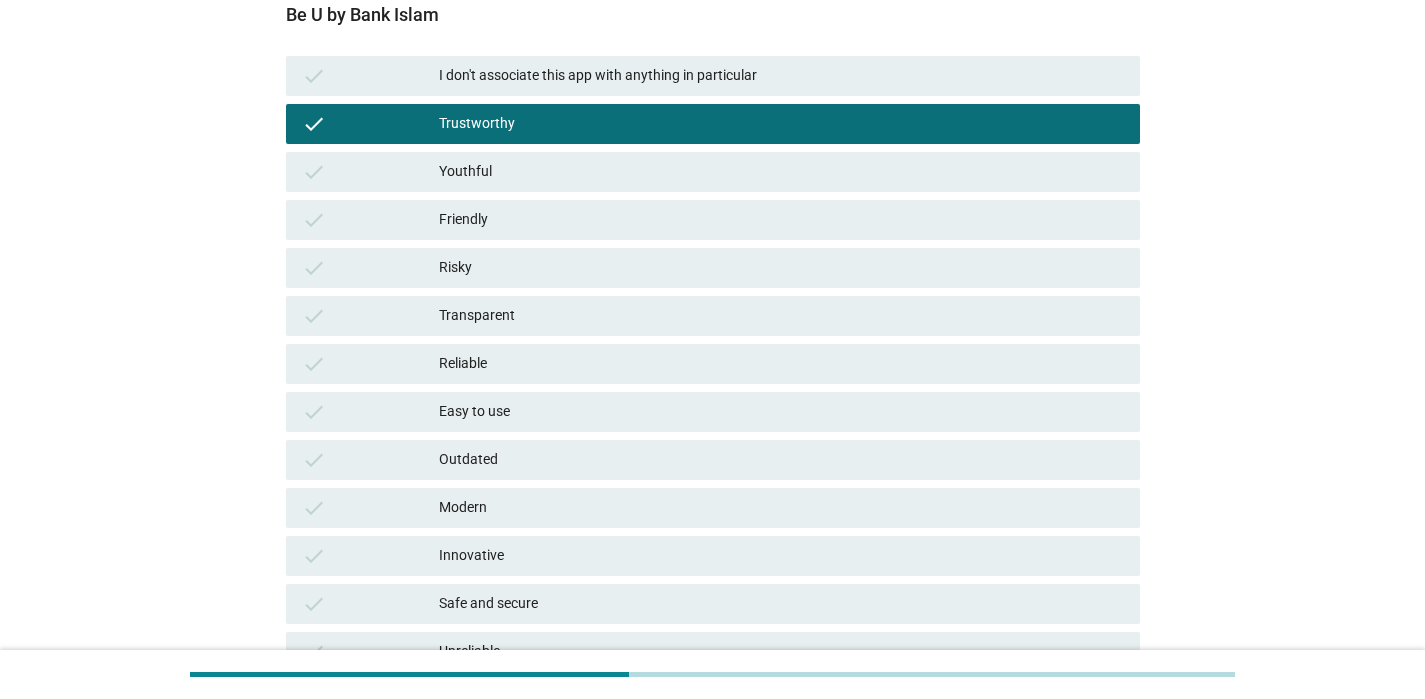 click on "check   Youthful" at bounding box center [713, 172] 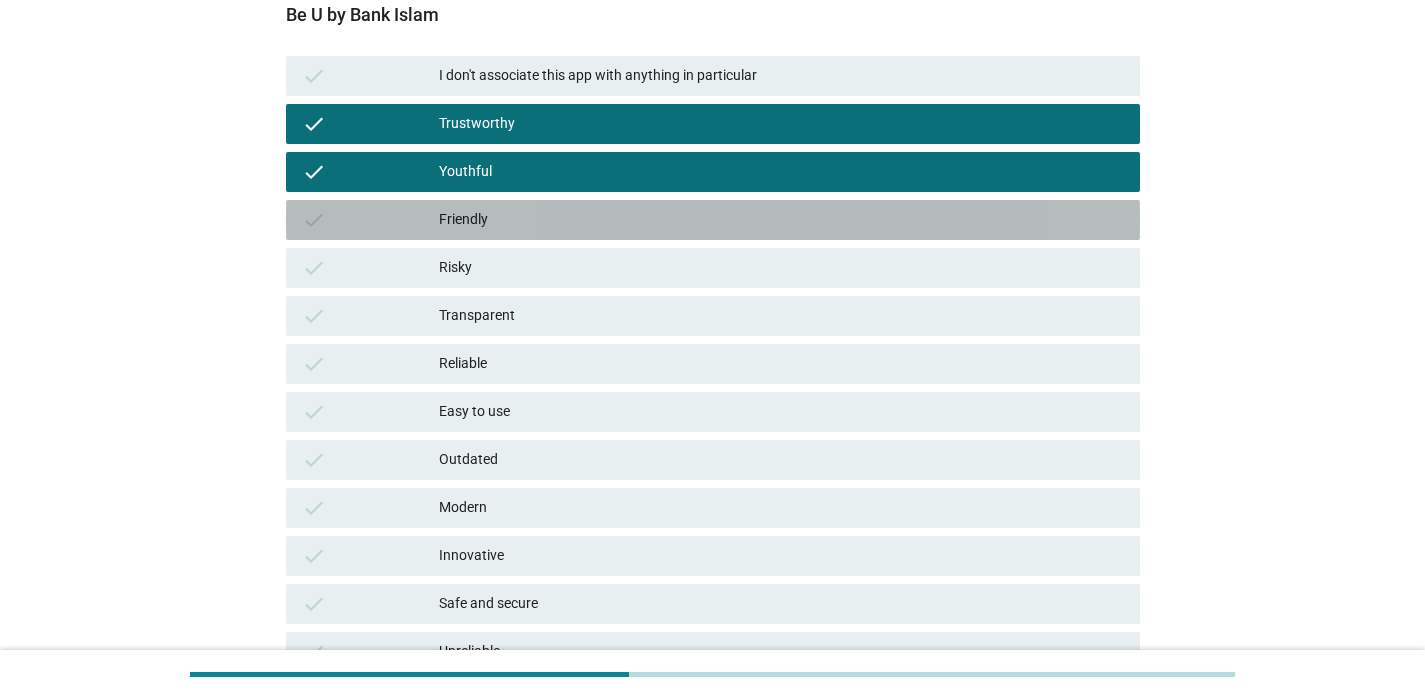 click on "Friendly" at bounding box center [781, 220] 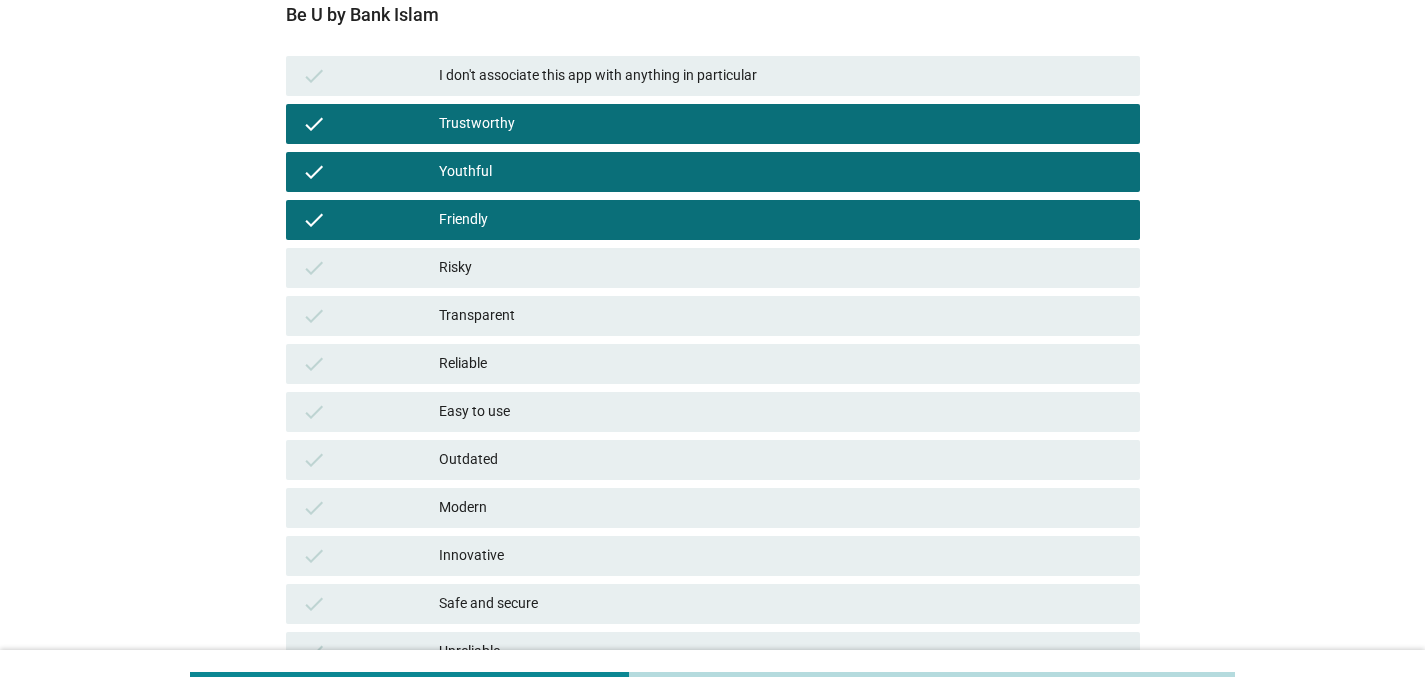 scroll, scrollTop: 281, scrollLeft: 0, axis: vertical 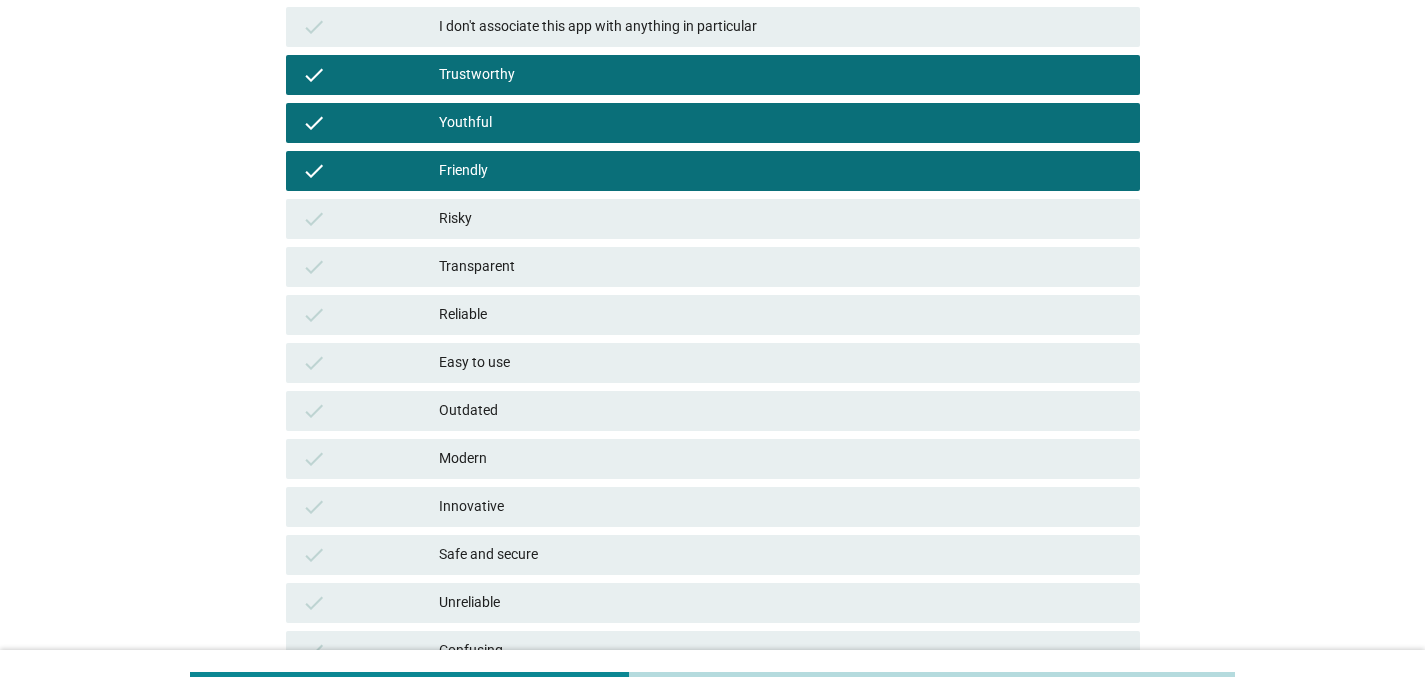 click on "Reliable" at bounding box center (781, 315) 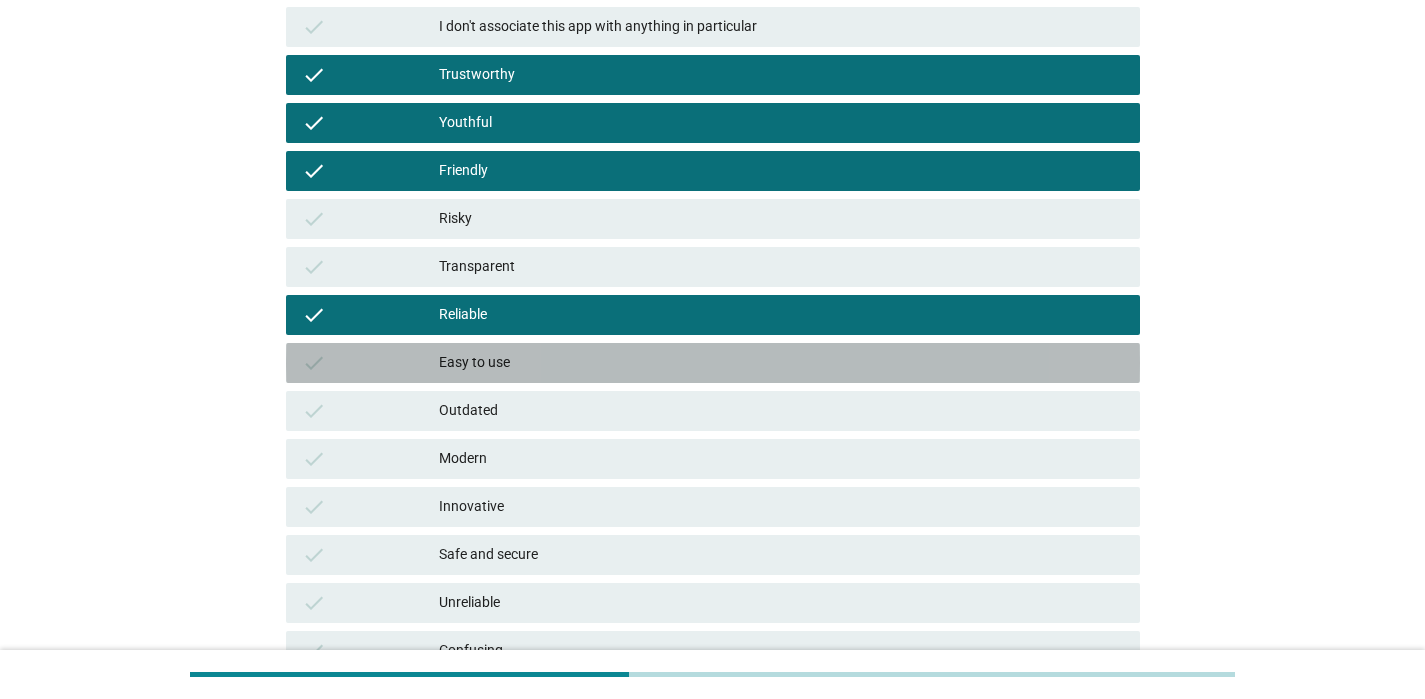 click on "Easy to use" at bounding box center (781, 363) 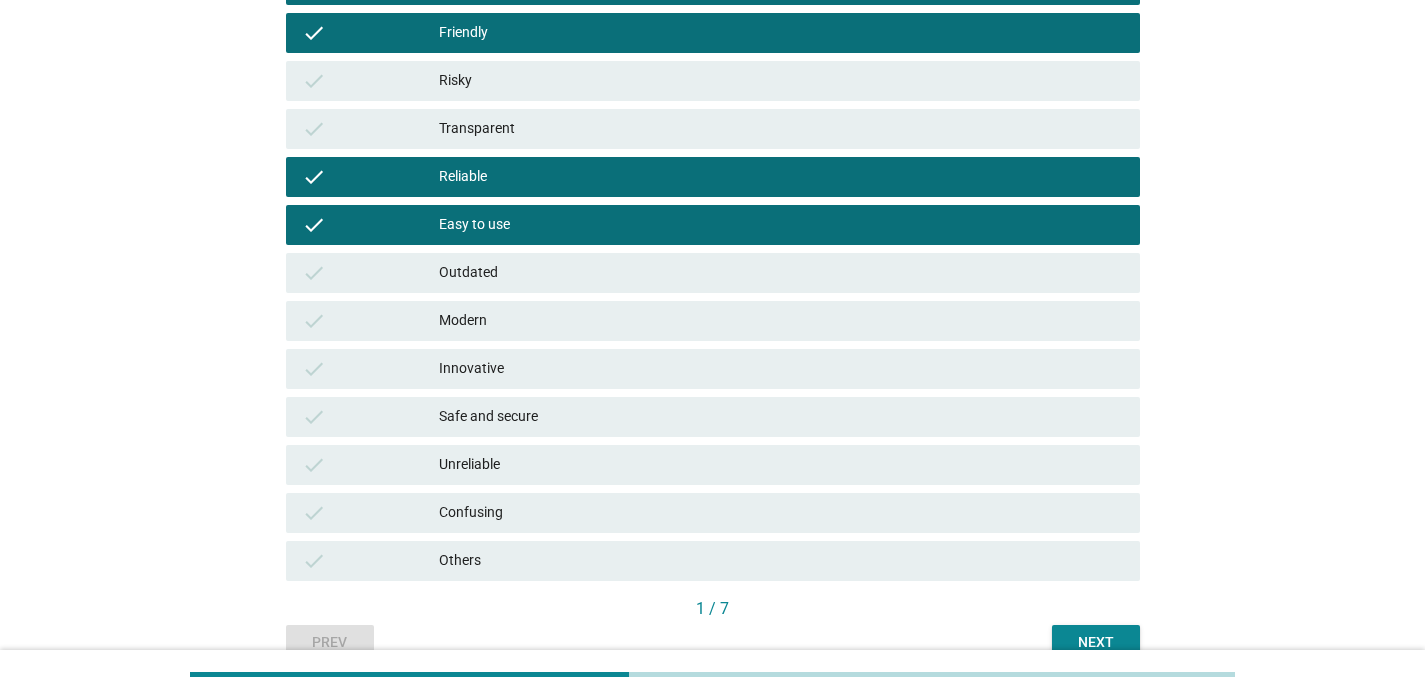 scroll, scrollTop: 428, scrollLeft: 0, axis: vertical 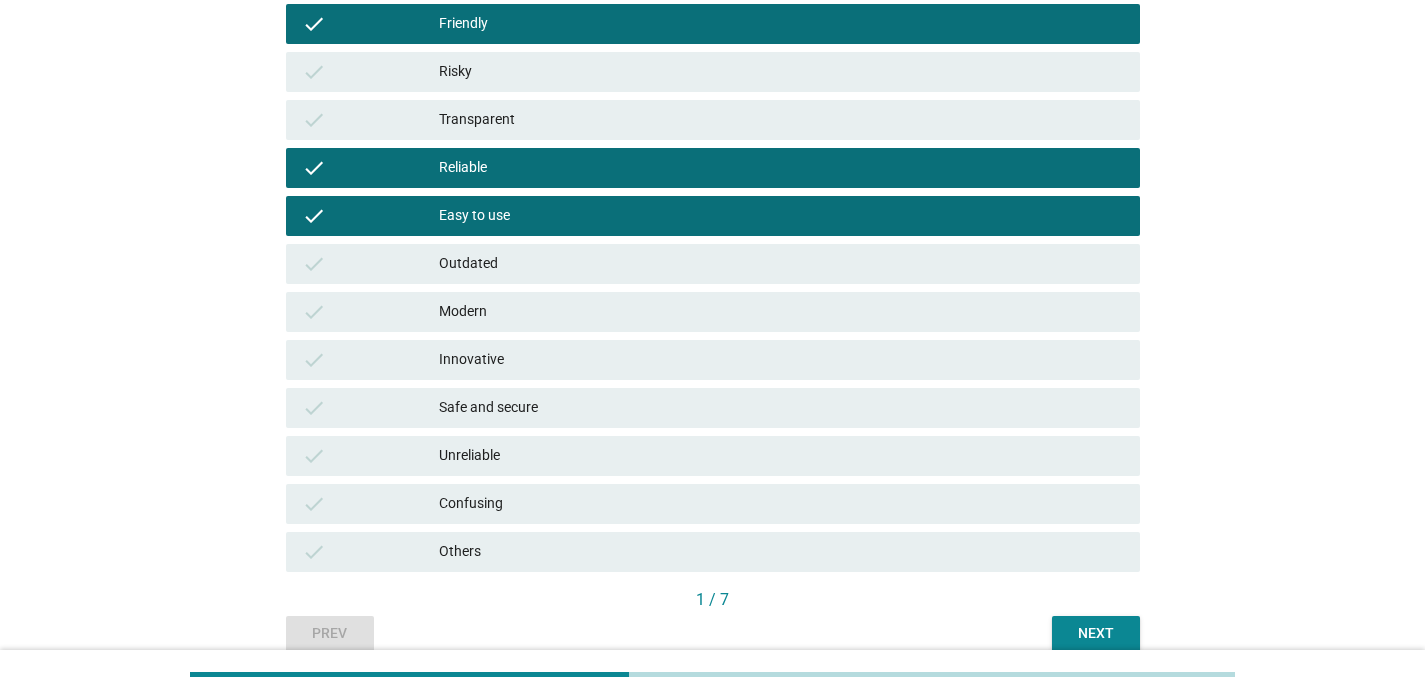 click on "check   Innovative" at bounding box center [713, 360] 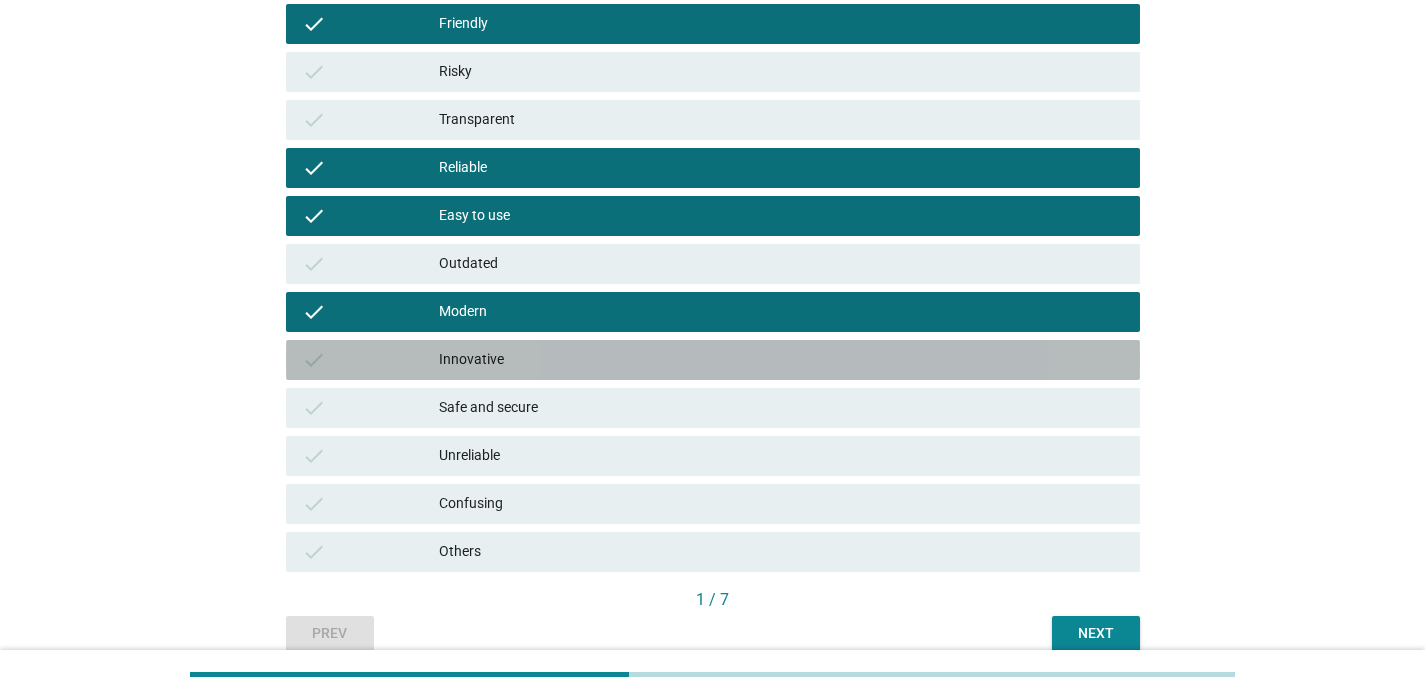 click on "Innovative" at bounding box center [781, 360] 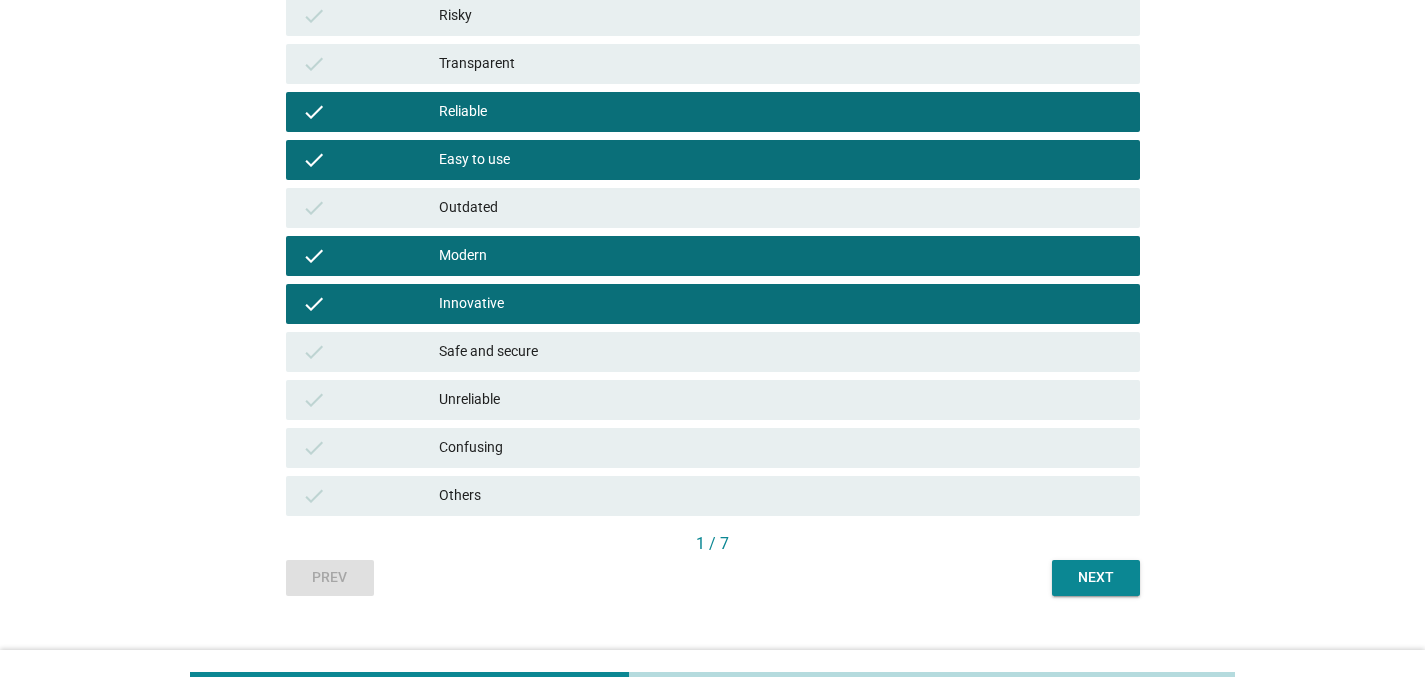 scroll, scrollTop: 518, scrollLeft: 0, axis: vertical 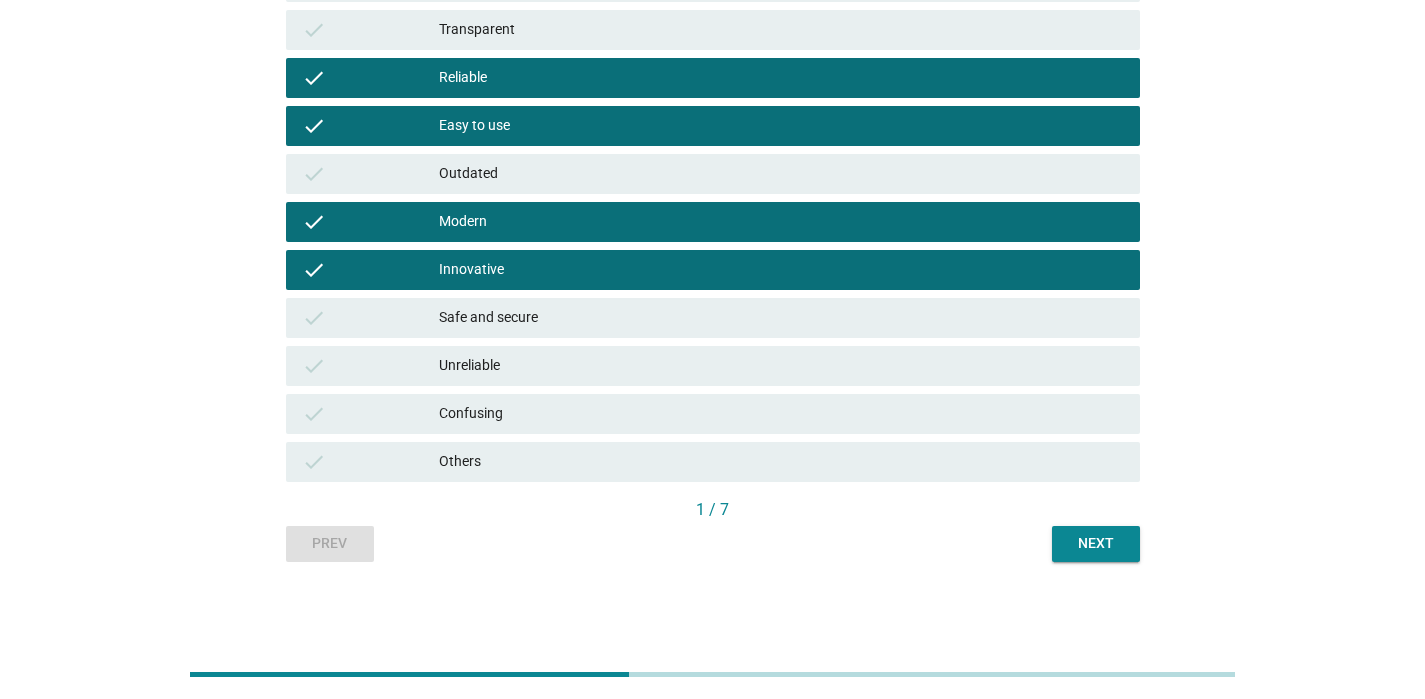 click on "Prev   Next" at bounding box center [713, 544] 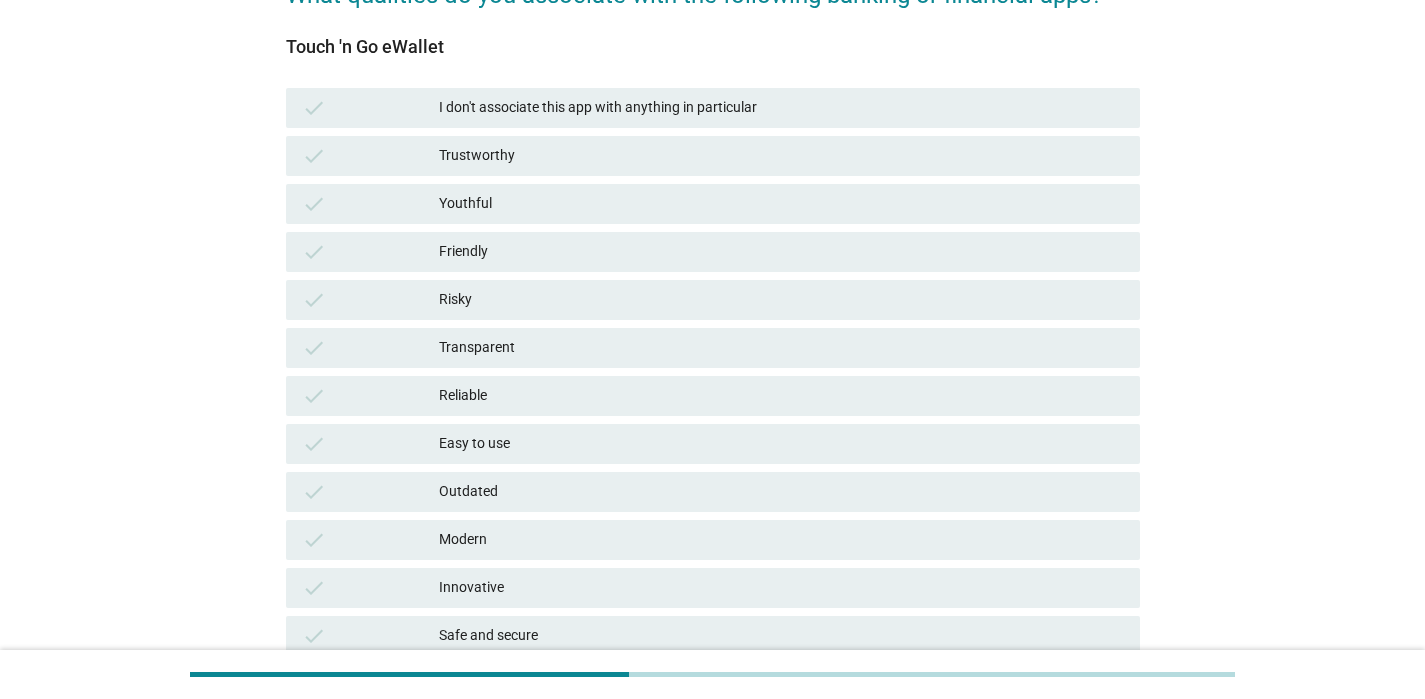 scroll, scrollTop: 220, scrollLeft: 0, axis: vertical 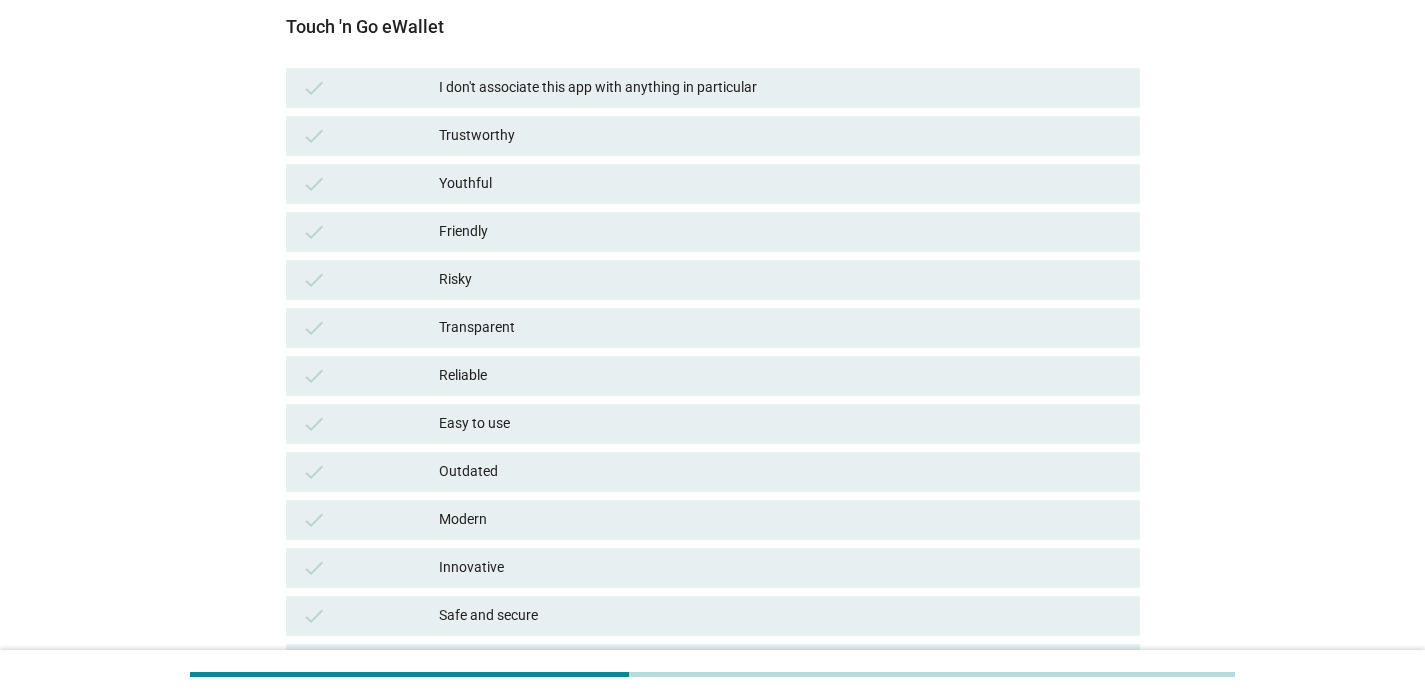 click on "Easy to use" at bounding box center (781, 424) 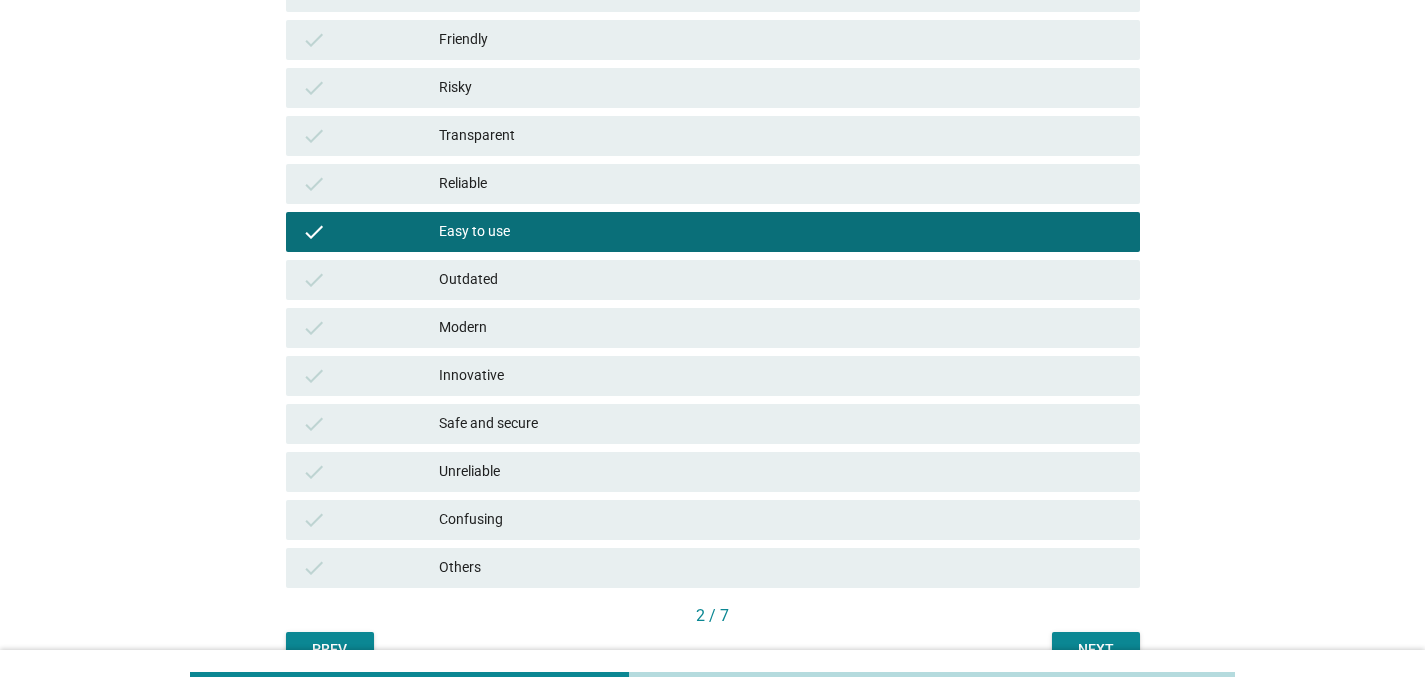 scroll, scrollTop: 414, scrollLeft: 0, axis: vertical 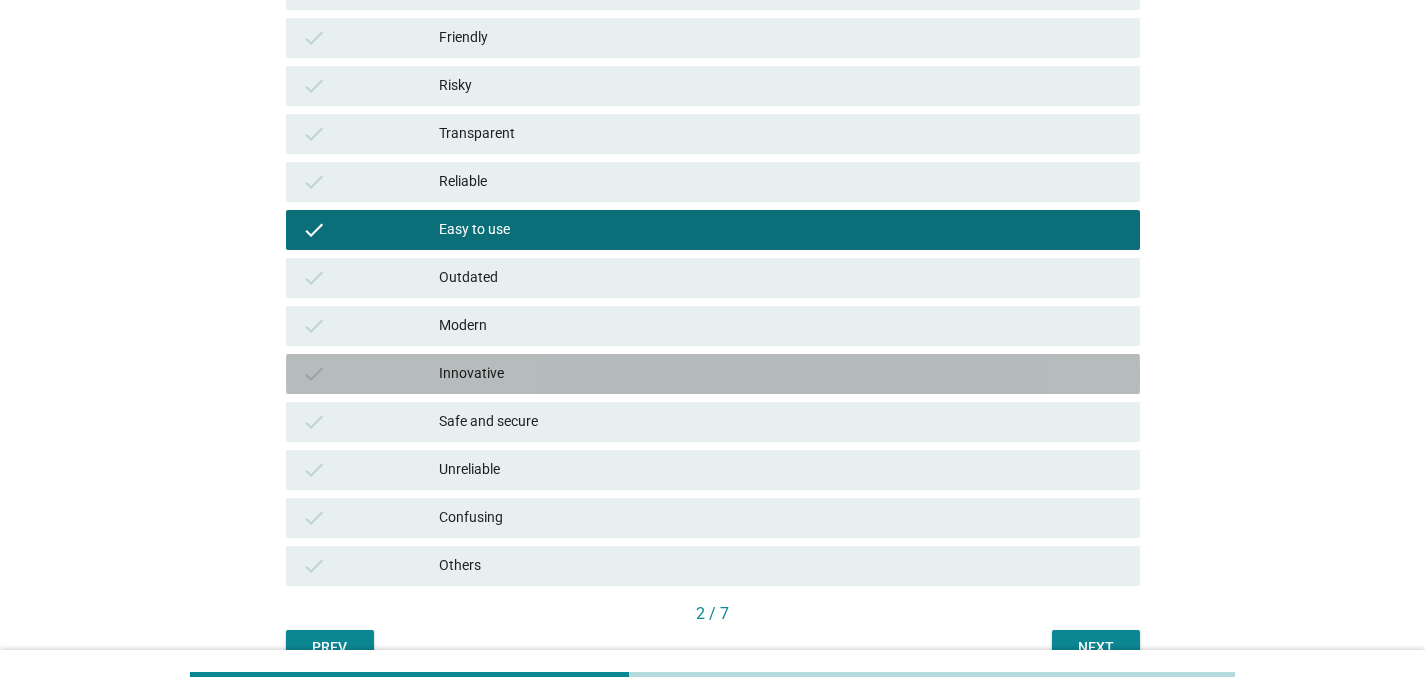 click on "check   Innovative" at bounding box center (713, 374) 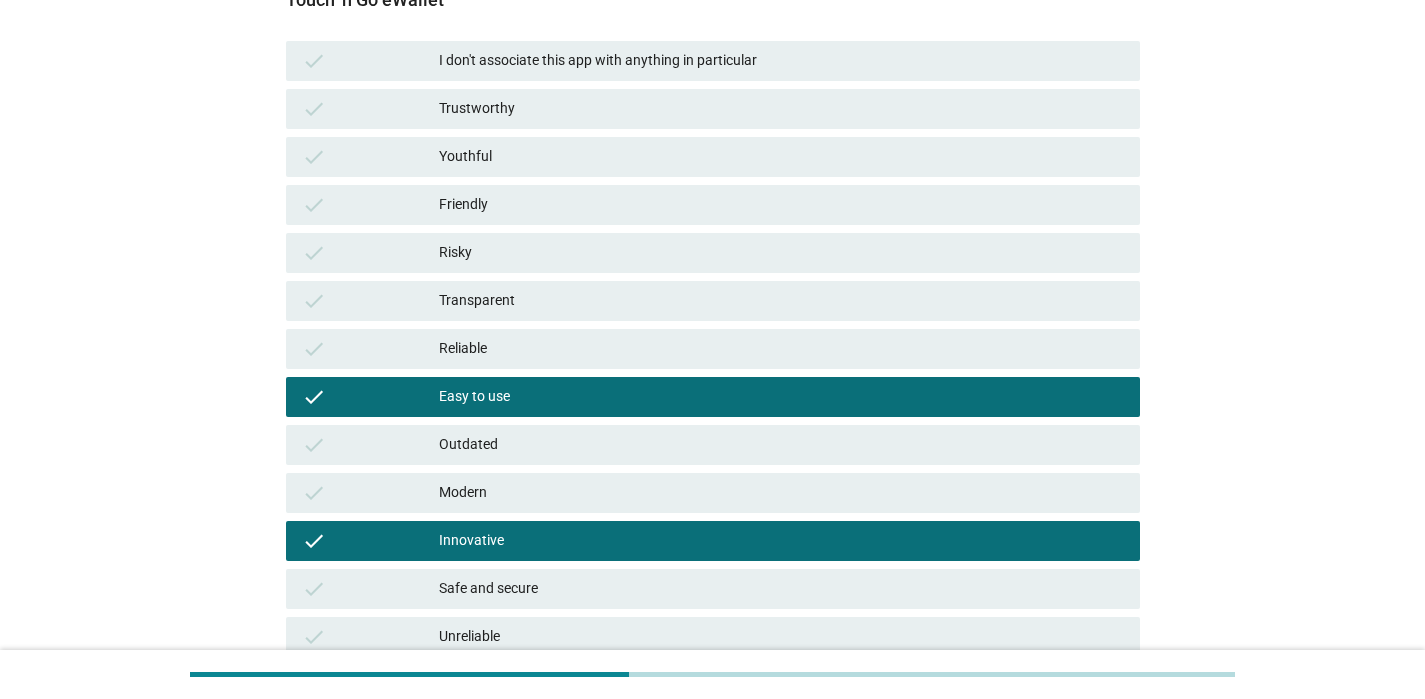 scroll, scrollTop: 518, scrollLeft: 0, axis: vertical 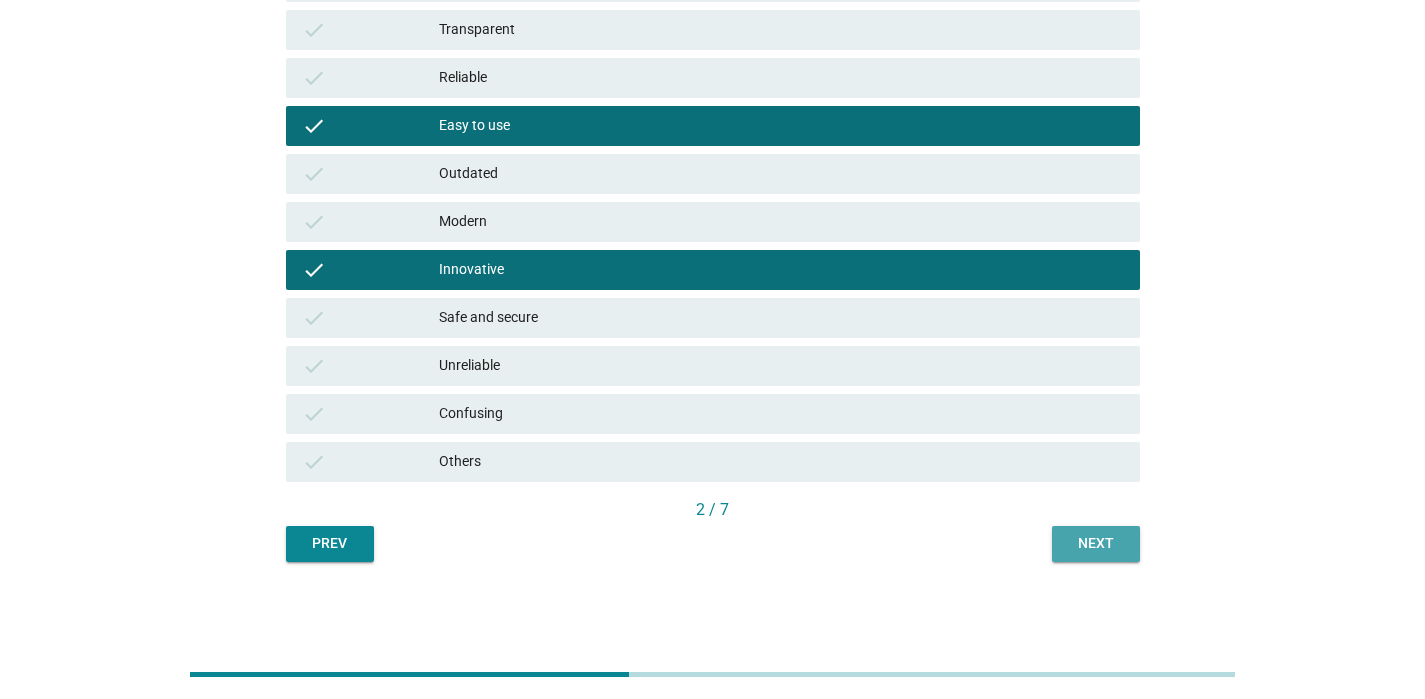 click on "Next" at bounding box center [1096, 543] 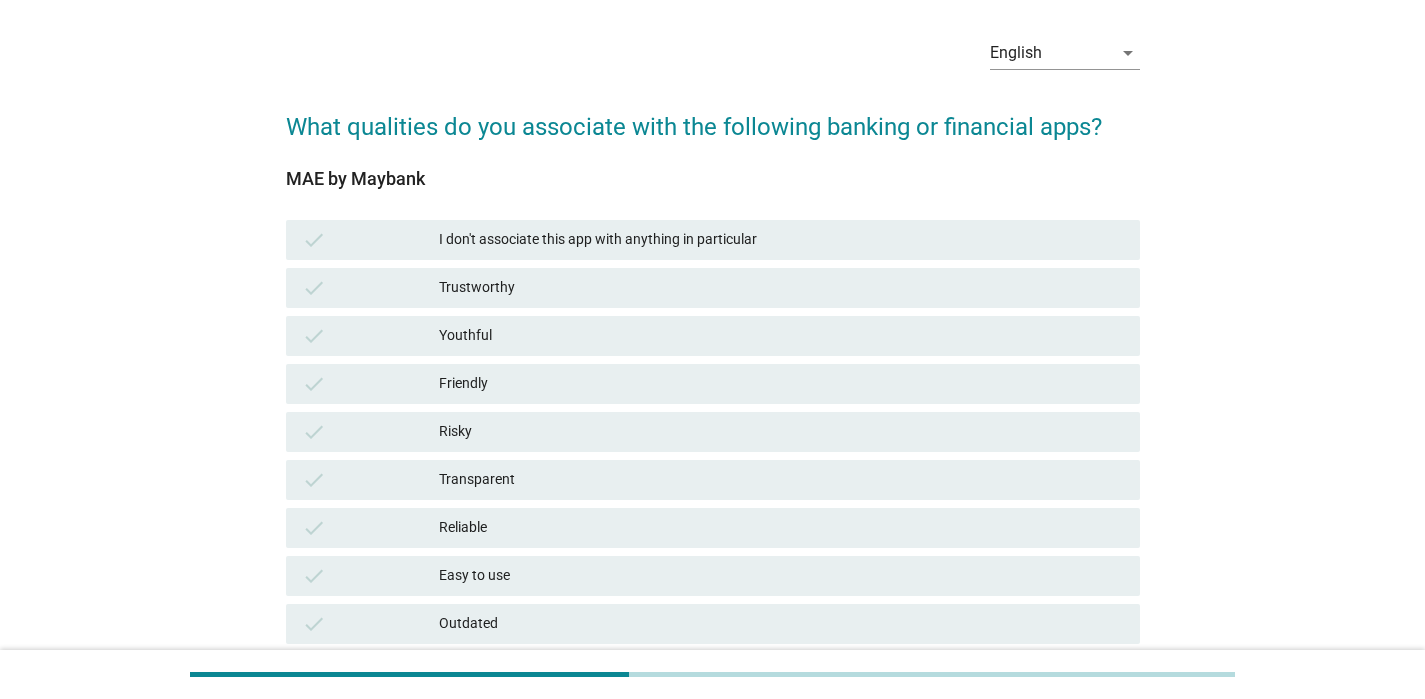 scroll, scrollTop: 78, scrollLeft: 0, axis: vertical 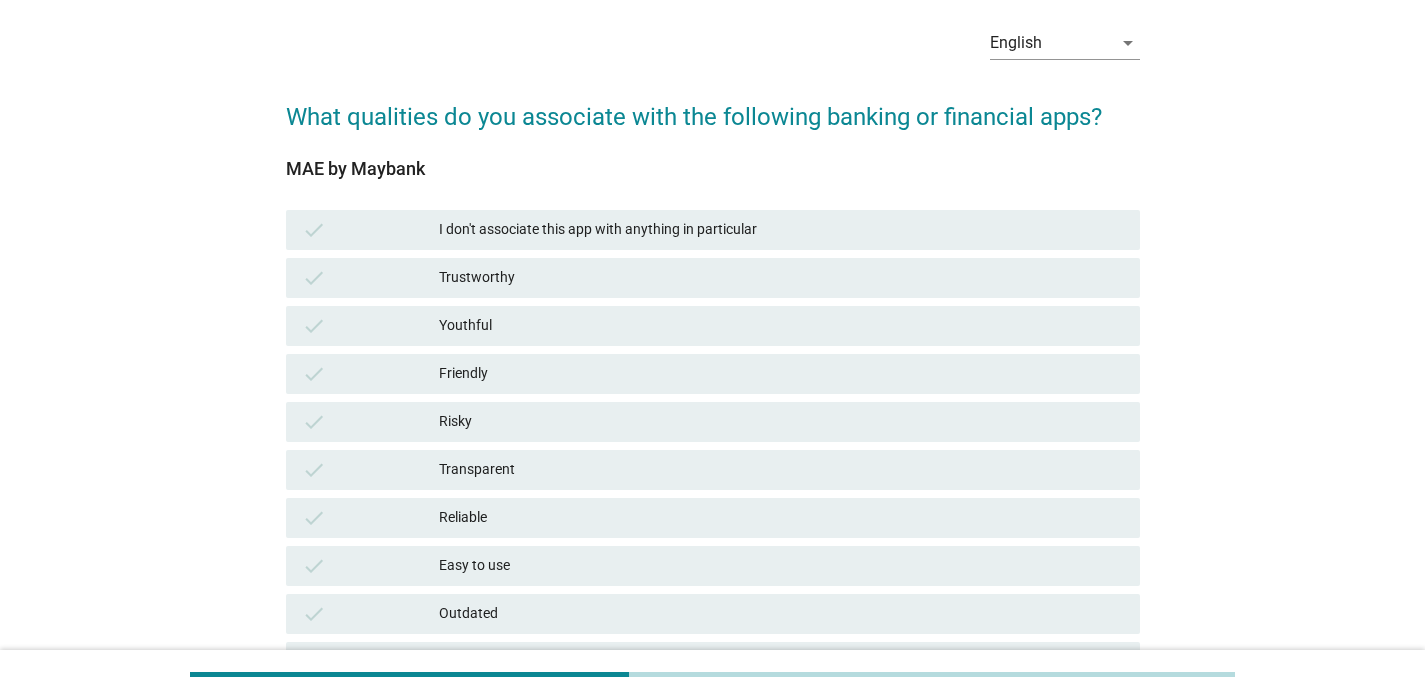 click on "Trustworthy" at bounding box center [781, 278] 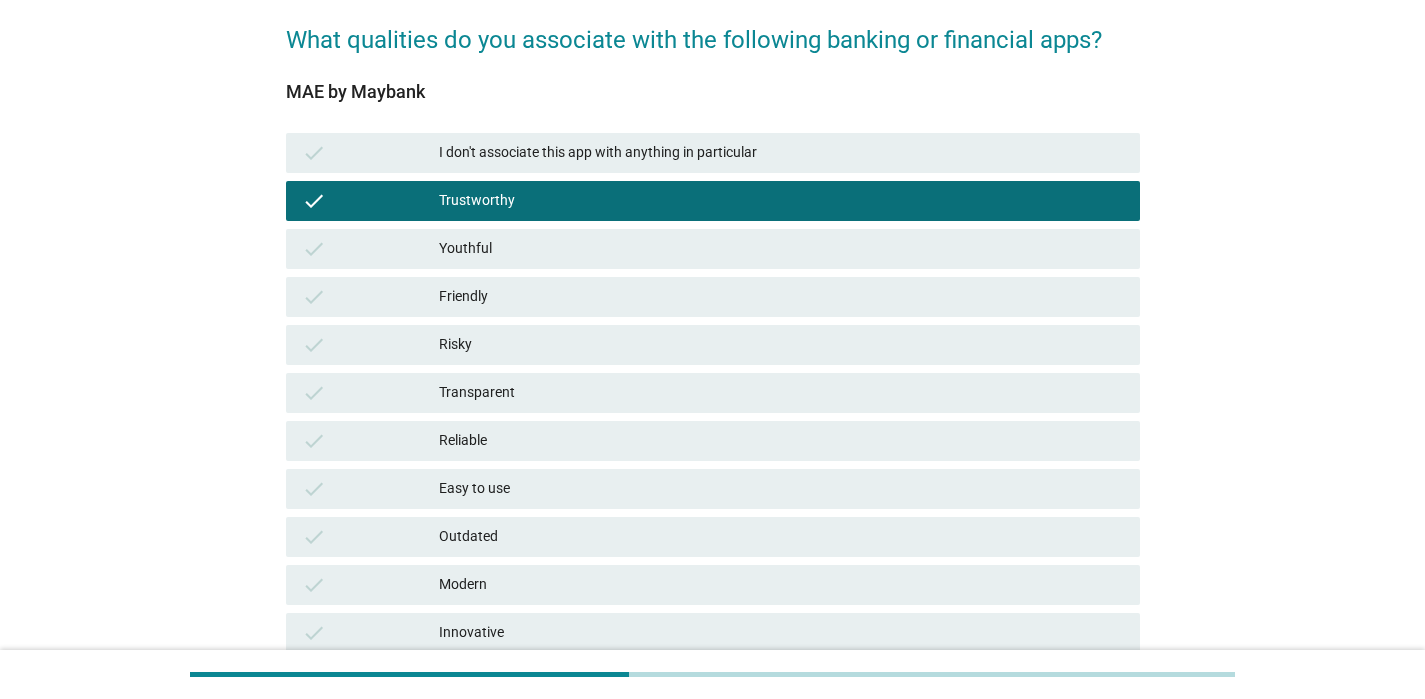 scroll, scrollTop: 174, scrollLeft: 0, axis: vertical 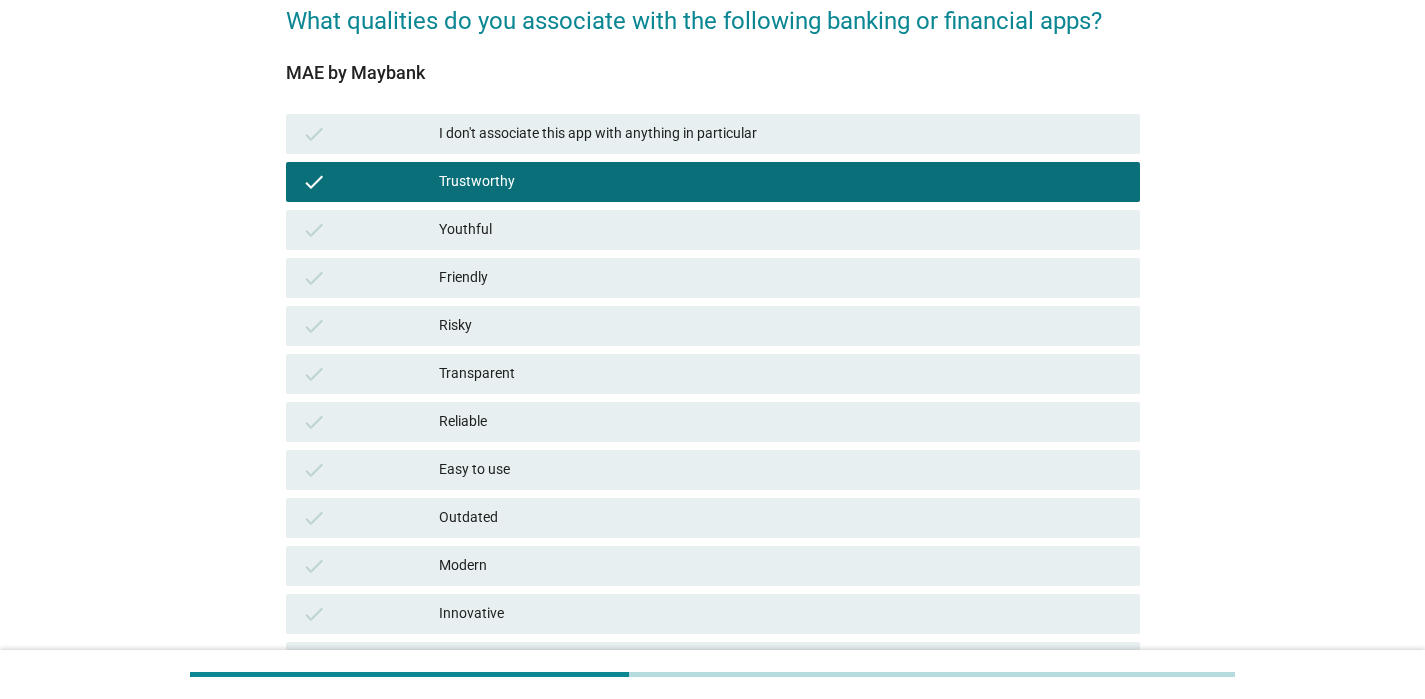 click on "Friendly" at bounding box center [781, 278] 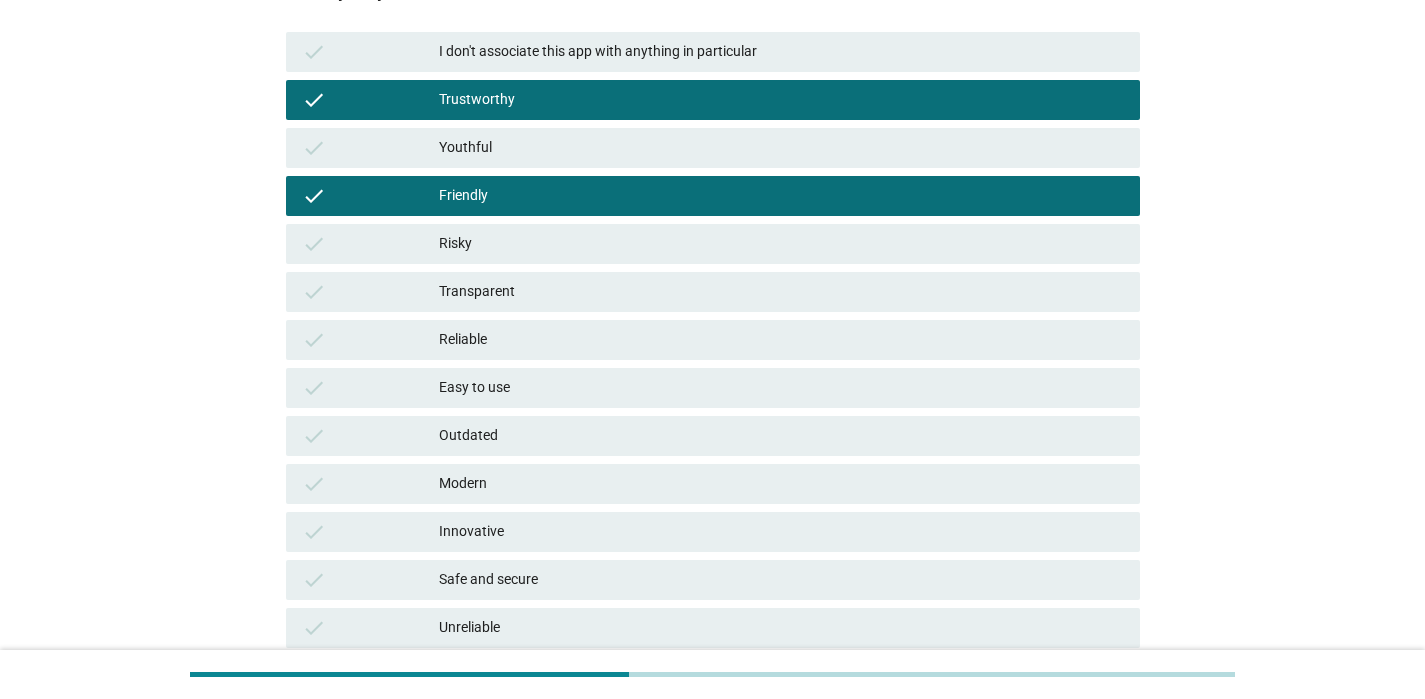 scroll, scrollTop: 263, scrollLeft: 0, axis: vertical 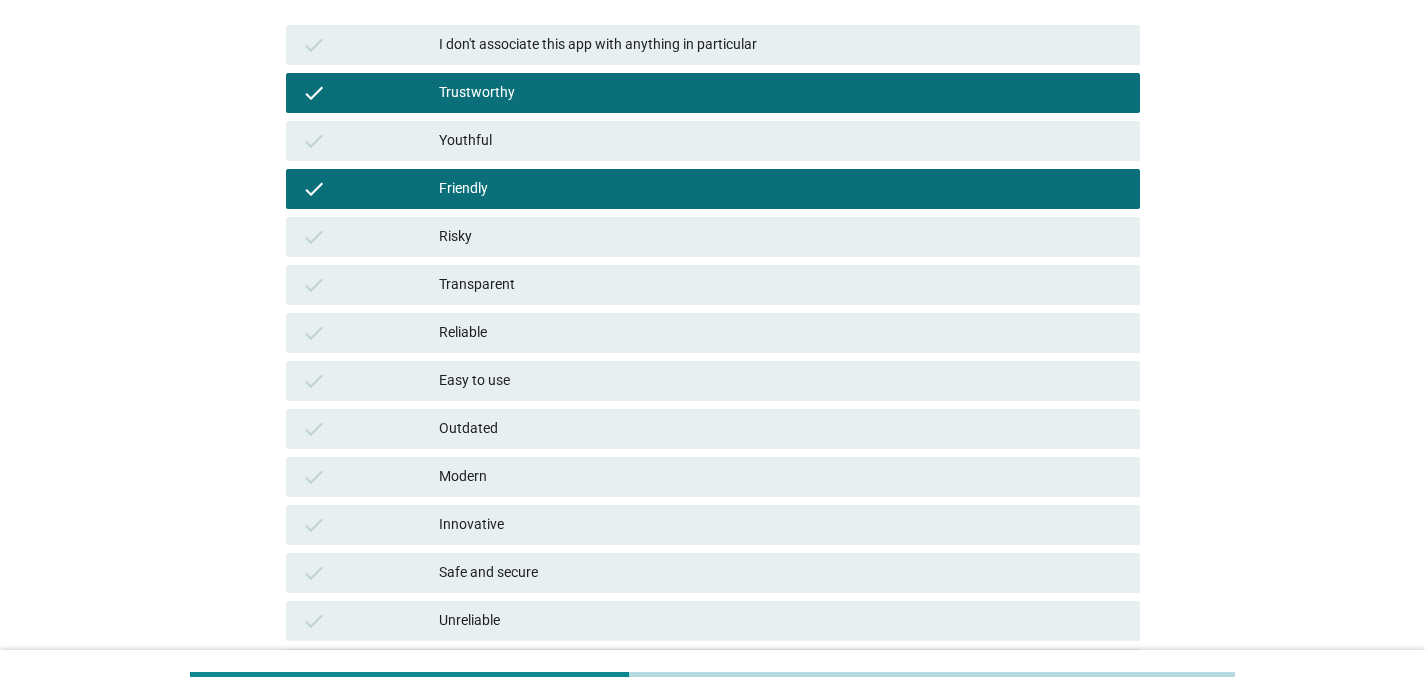 click on "Transparent" at bounding box center (781, 285) 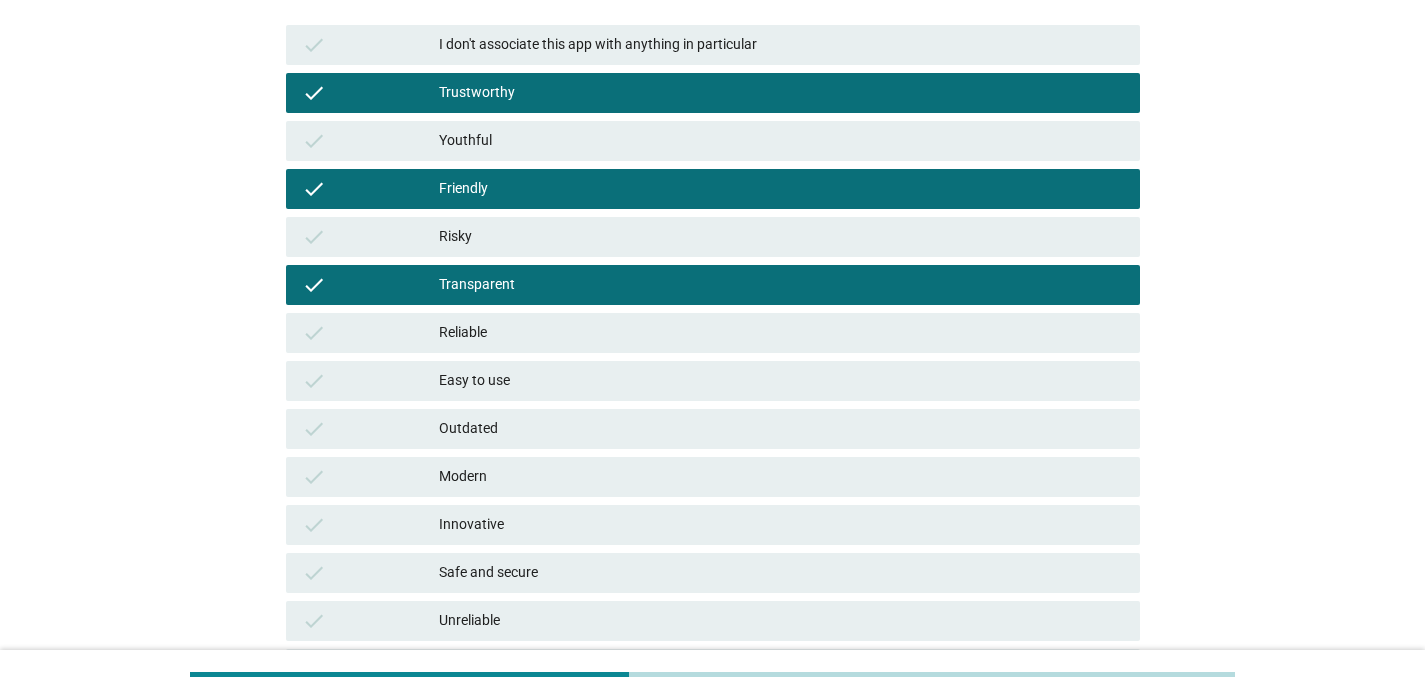 click on "Reliable" at bounding box center [781, 333] 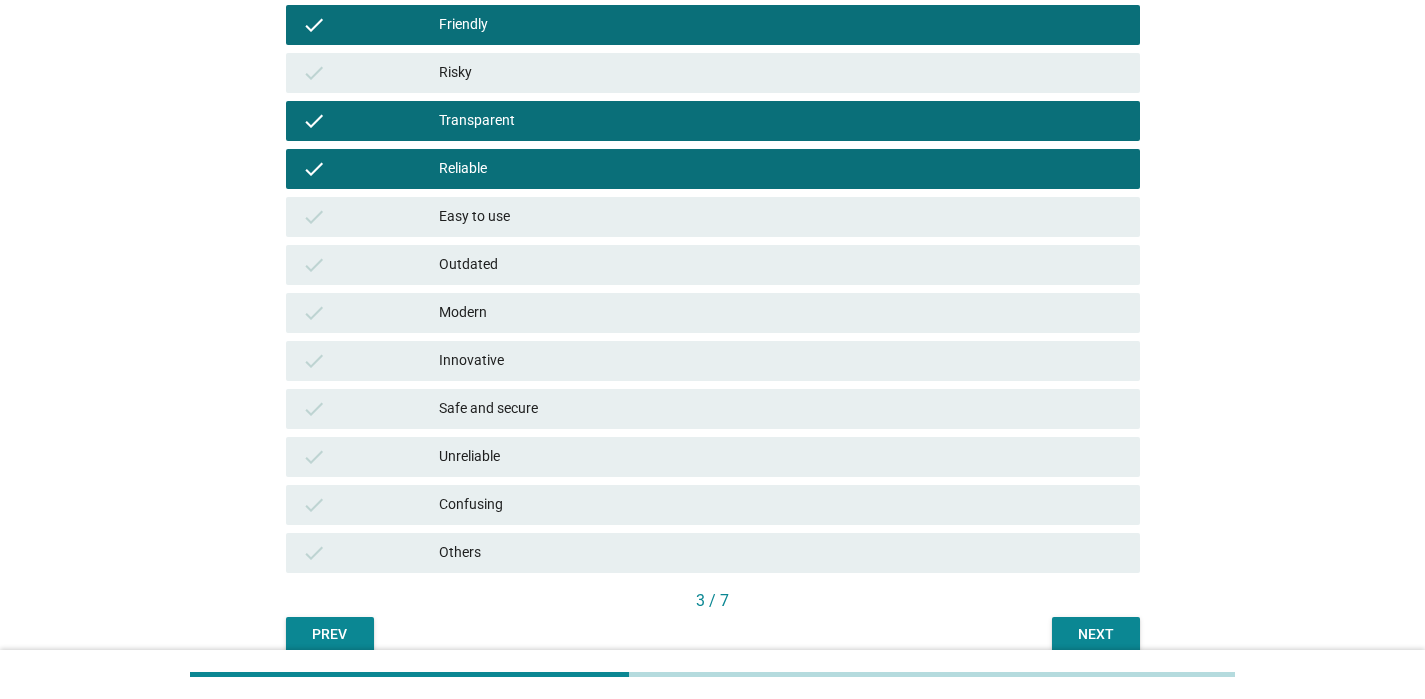 scroll, scrollTop: 428, scrollLeft: 0, axis: vertical 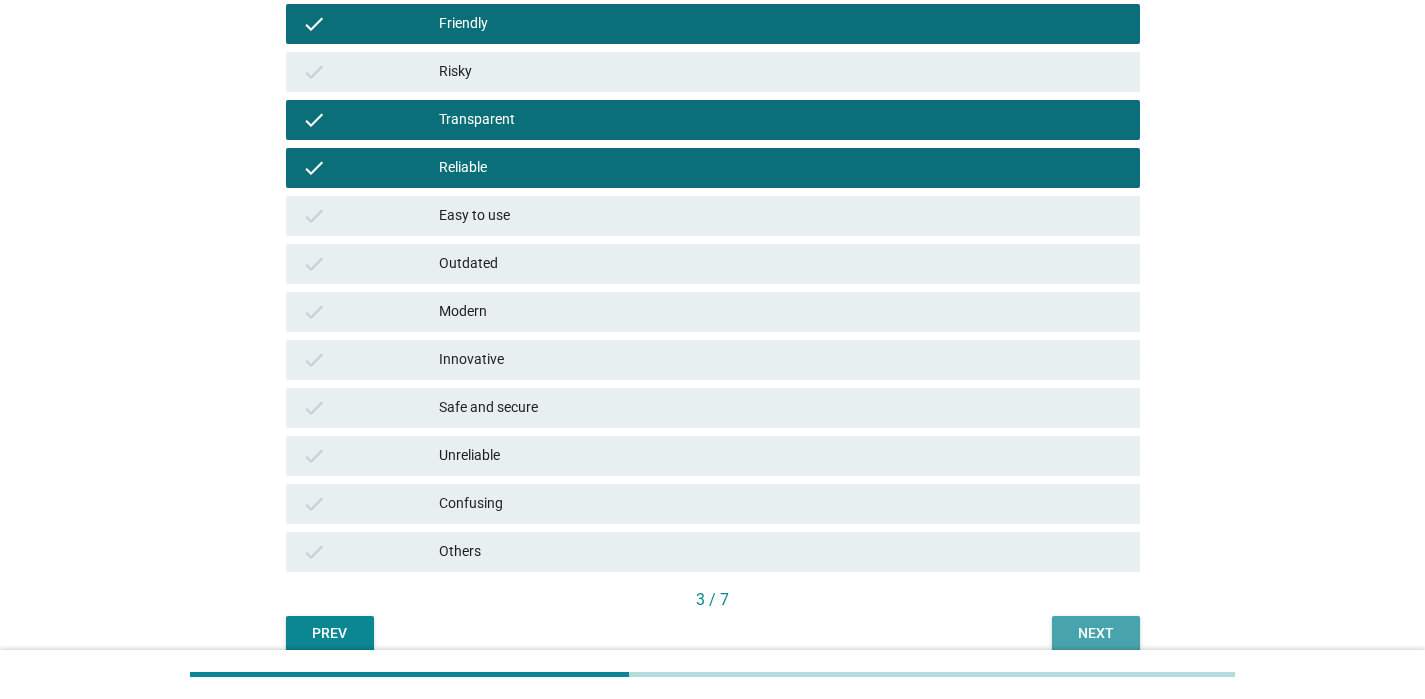 click on "Next" at bounding box center (1096, 633) 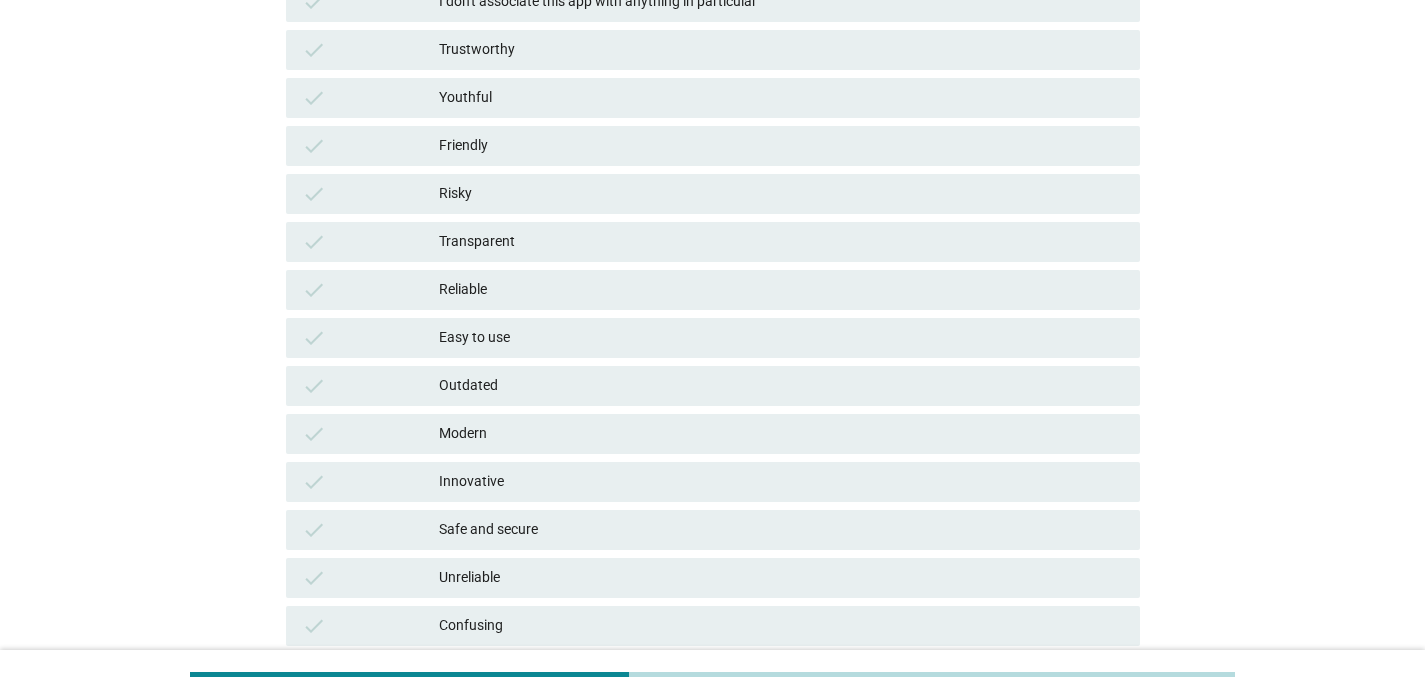 click on "check   Outdated" at bounding box center (713, 386) 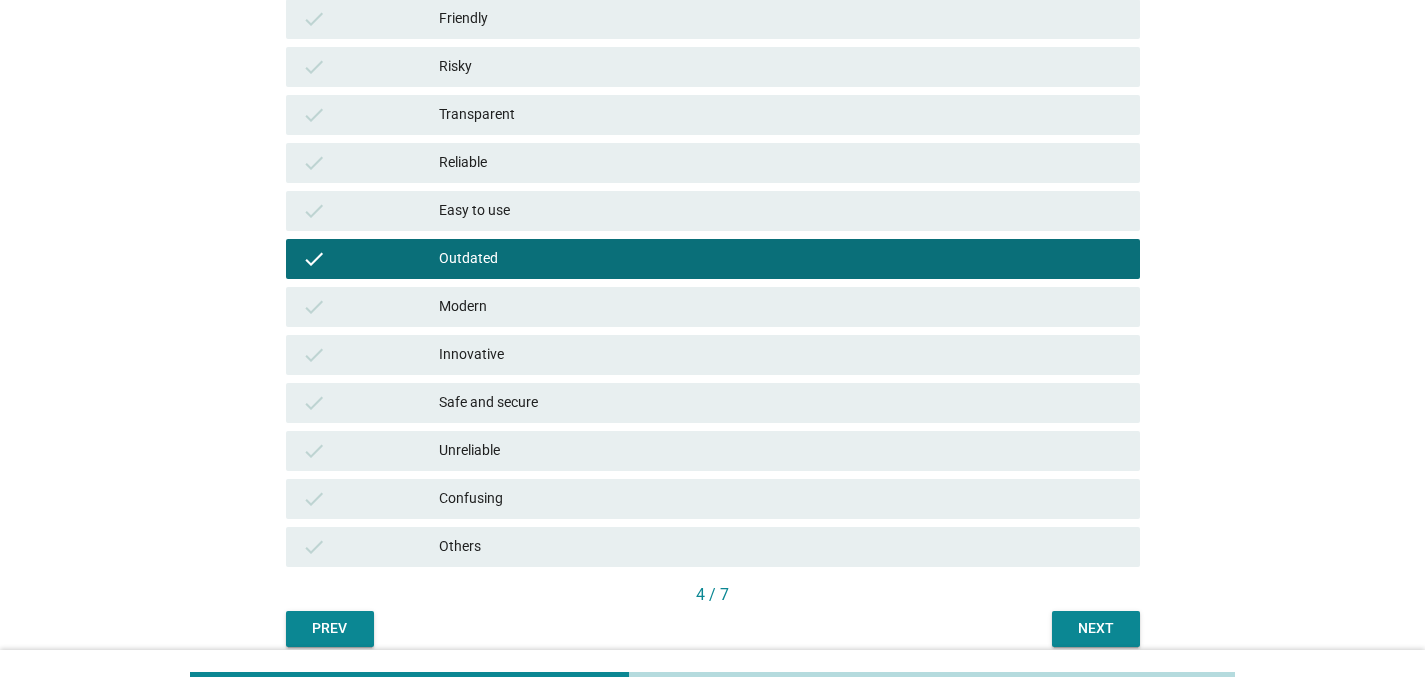 scroll, scrollTop: 517, scrollLeft: 0, axis: vertical 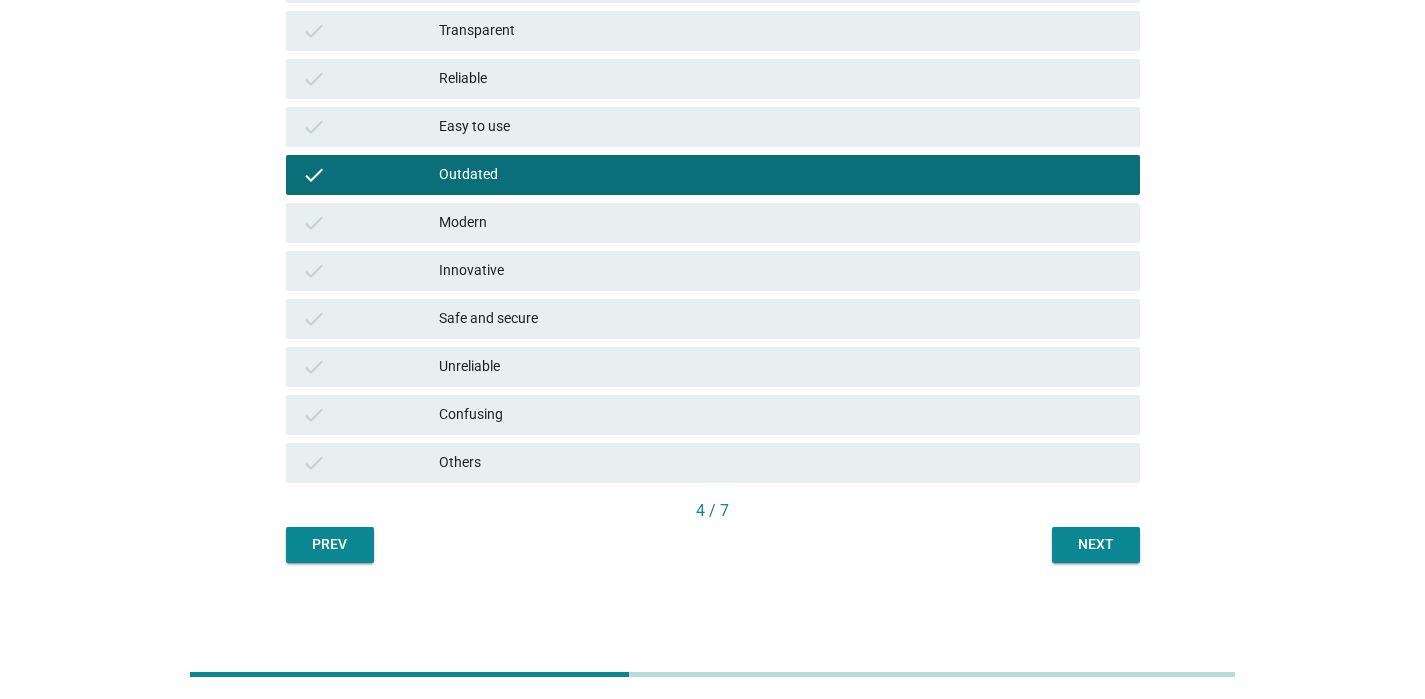 click on "Unreliable" at bounding box center (781, 367) 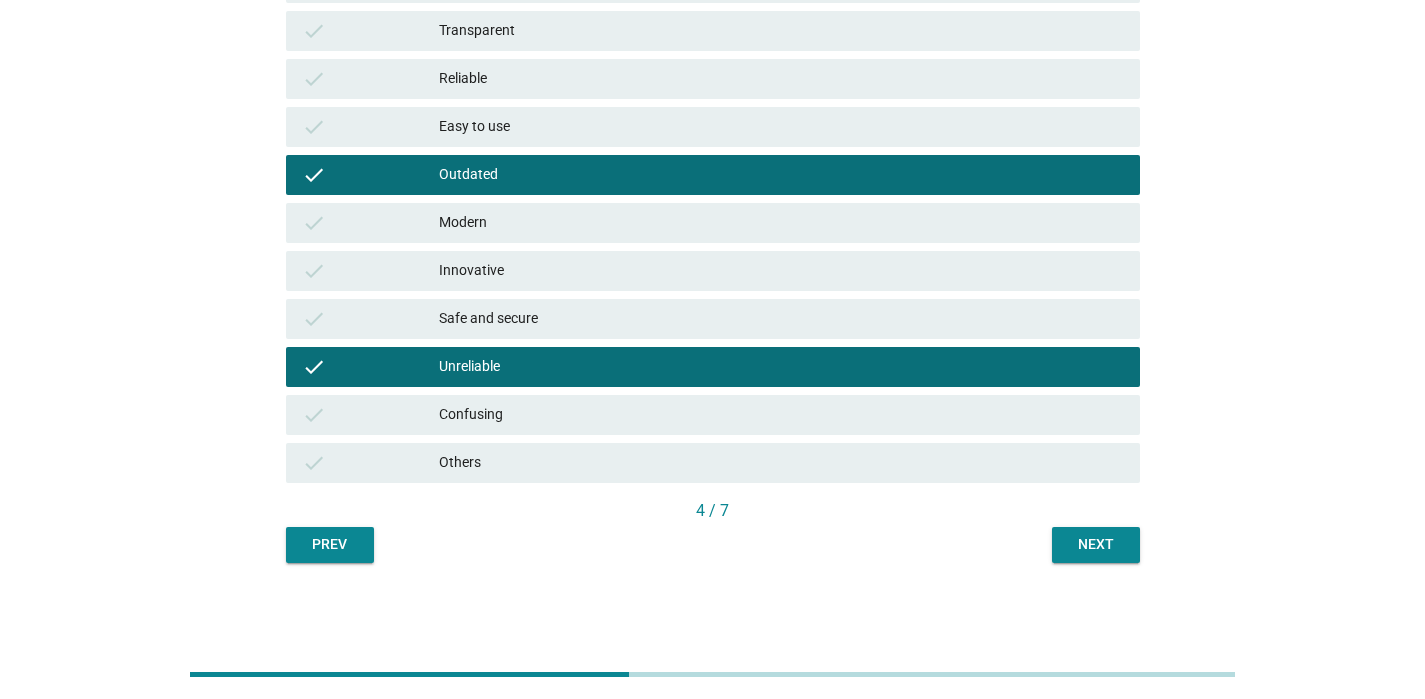 click on "Next" at bounding box center [1096, 544] 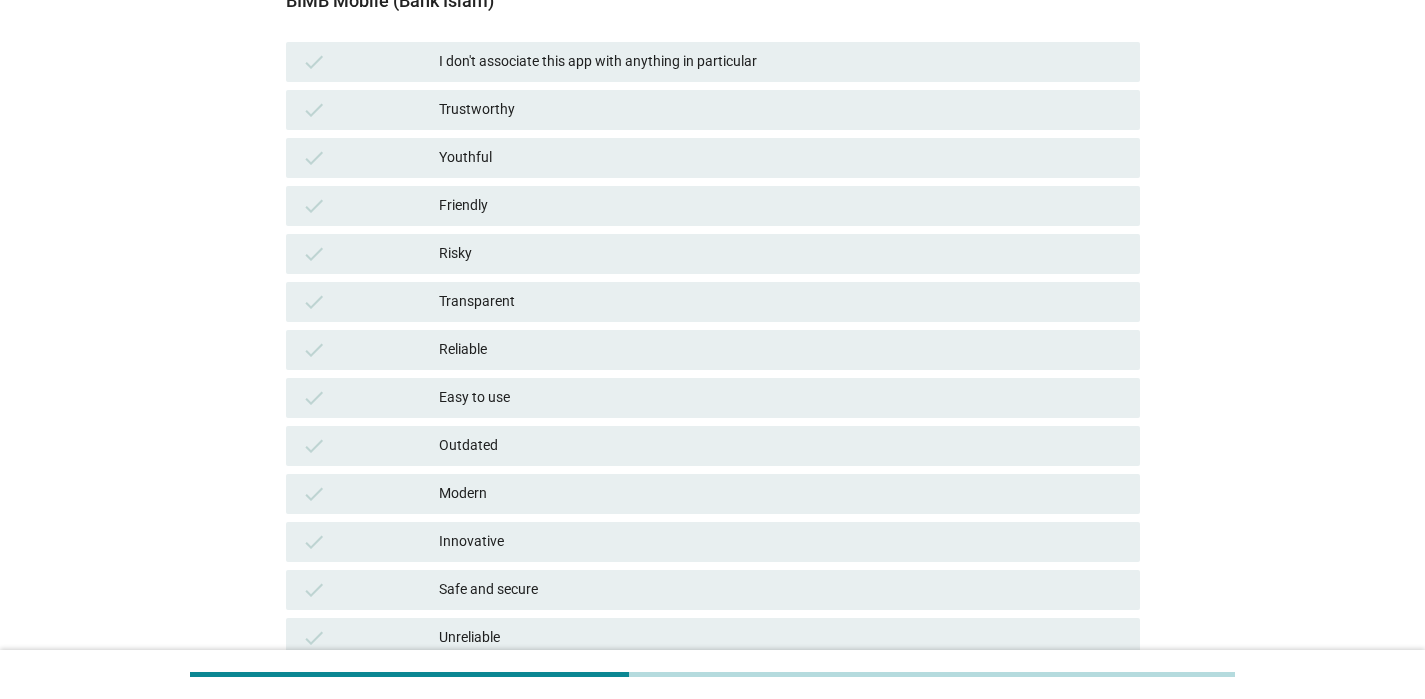 scroll, scrollTop: 257, scrollLeft: 0, axis: vertical 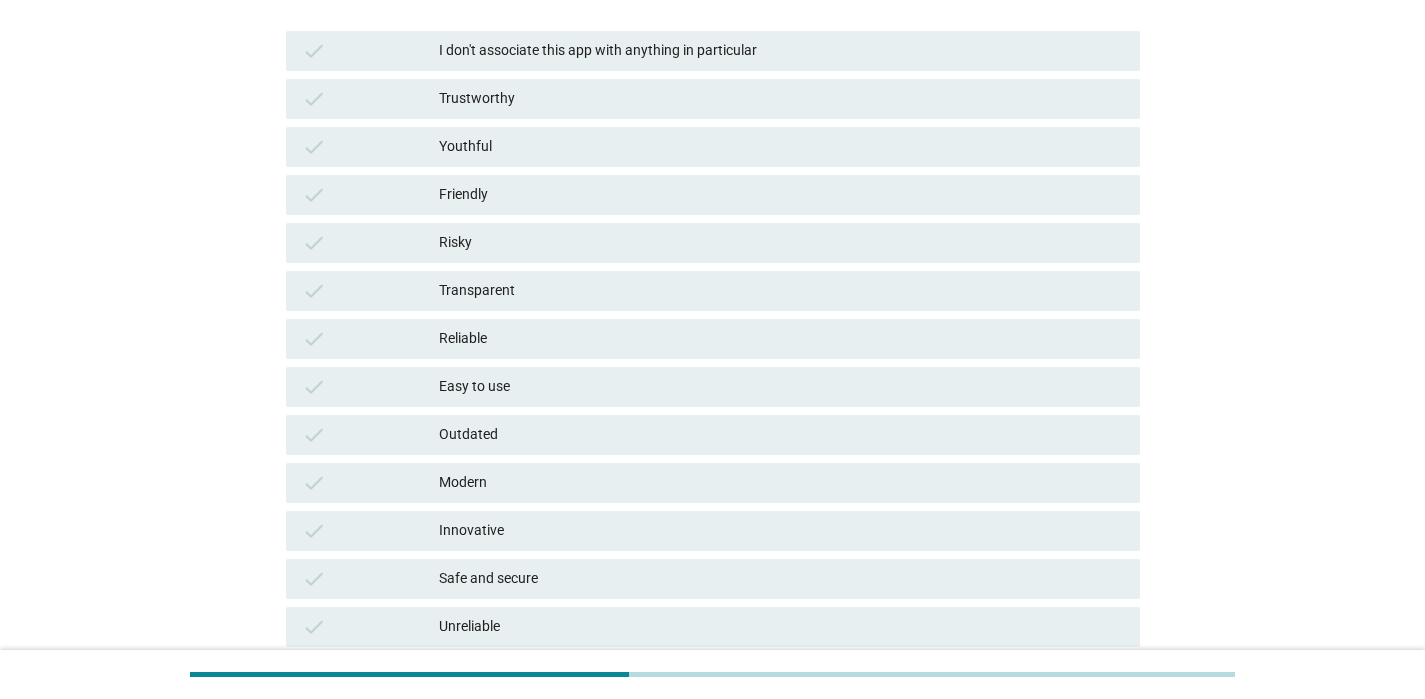 click on "Reliable" at bounding box center [781, 339] 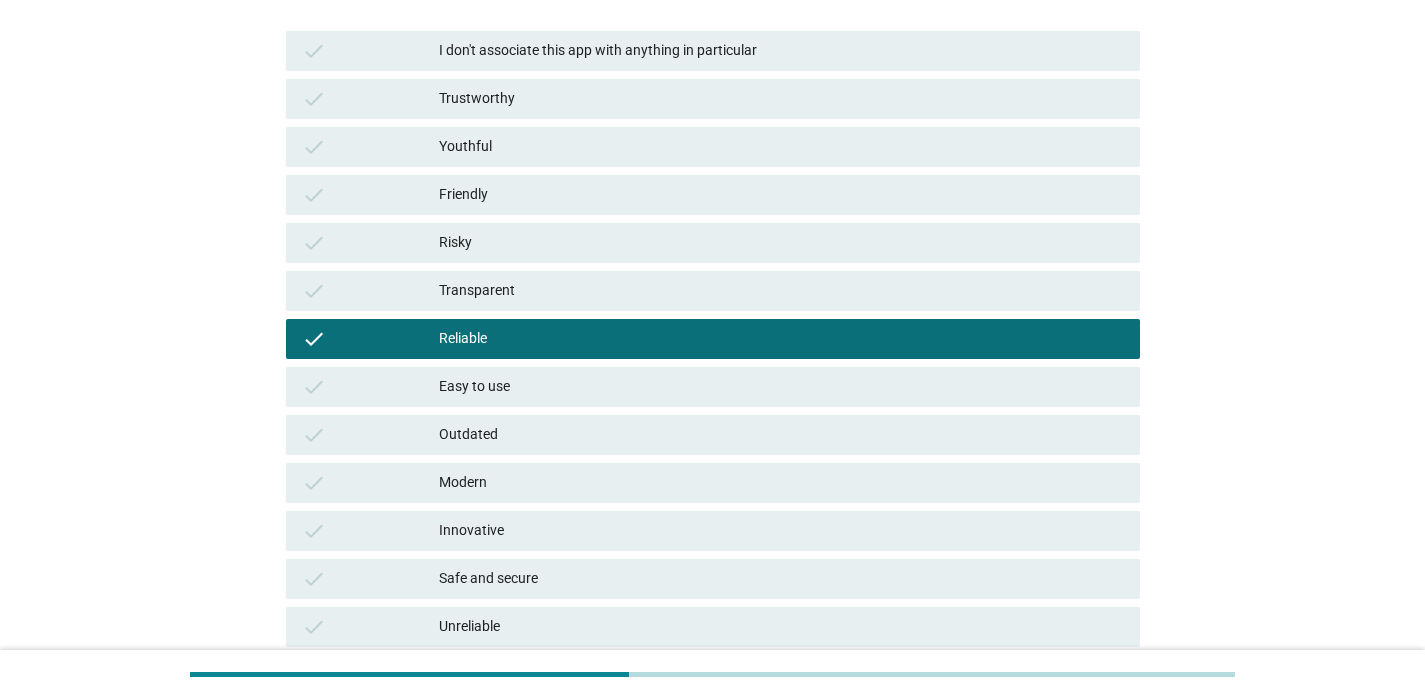 click on "Easy to use" at bounding box center [781, 387] 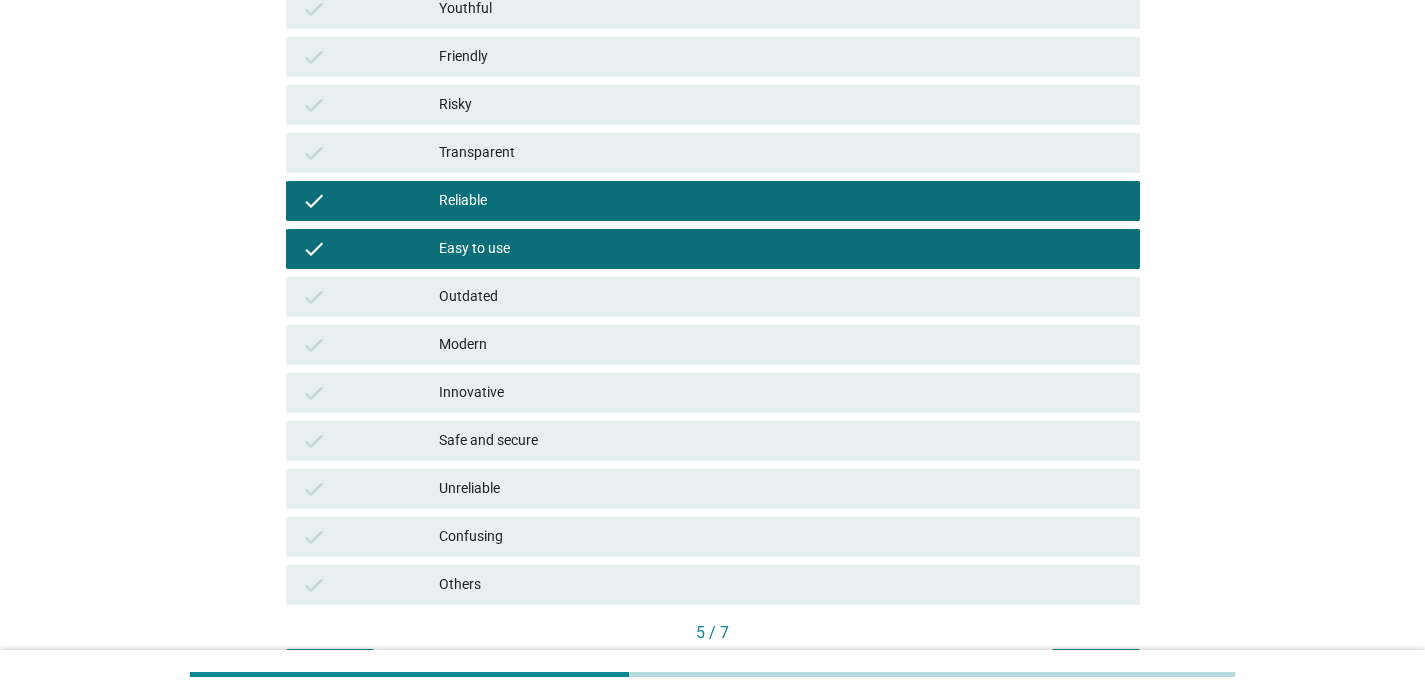 scroll, scrollTop: 399, scrollLeft: 0, axis: vertical 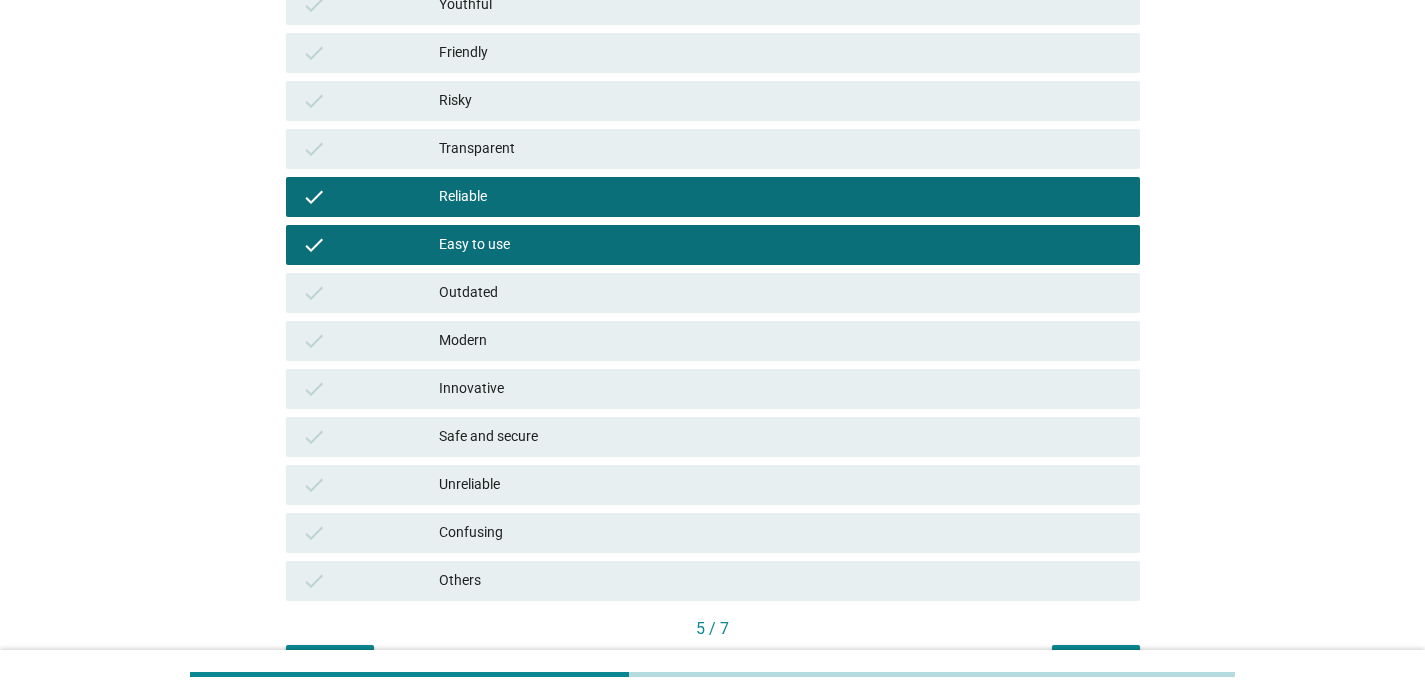 click on "Modern" at bounding box center (781, 341) 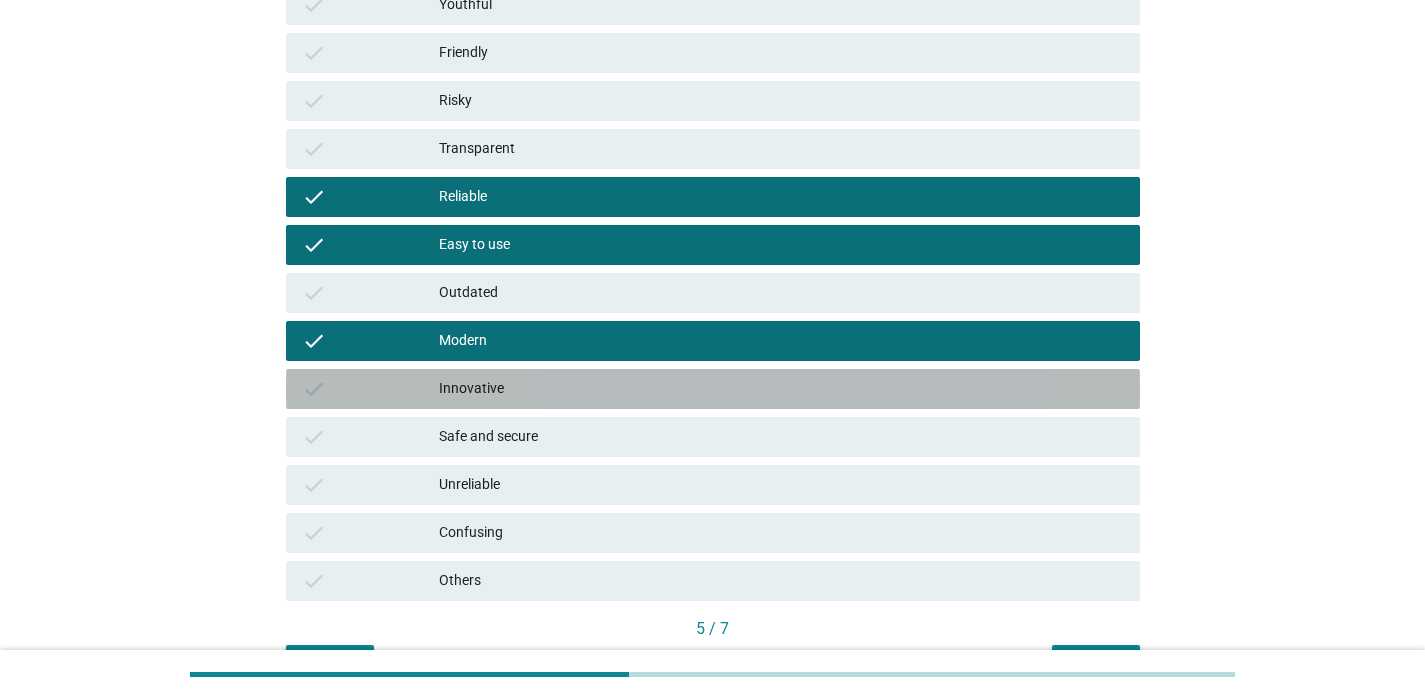 click on "Innovative" at bounding box center (781, 389) 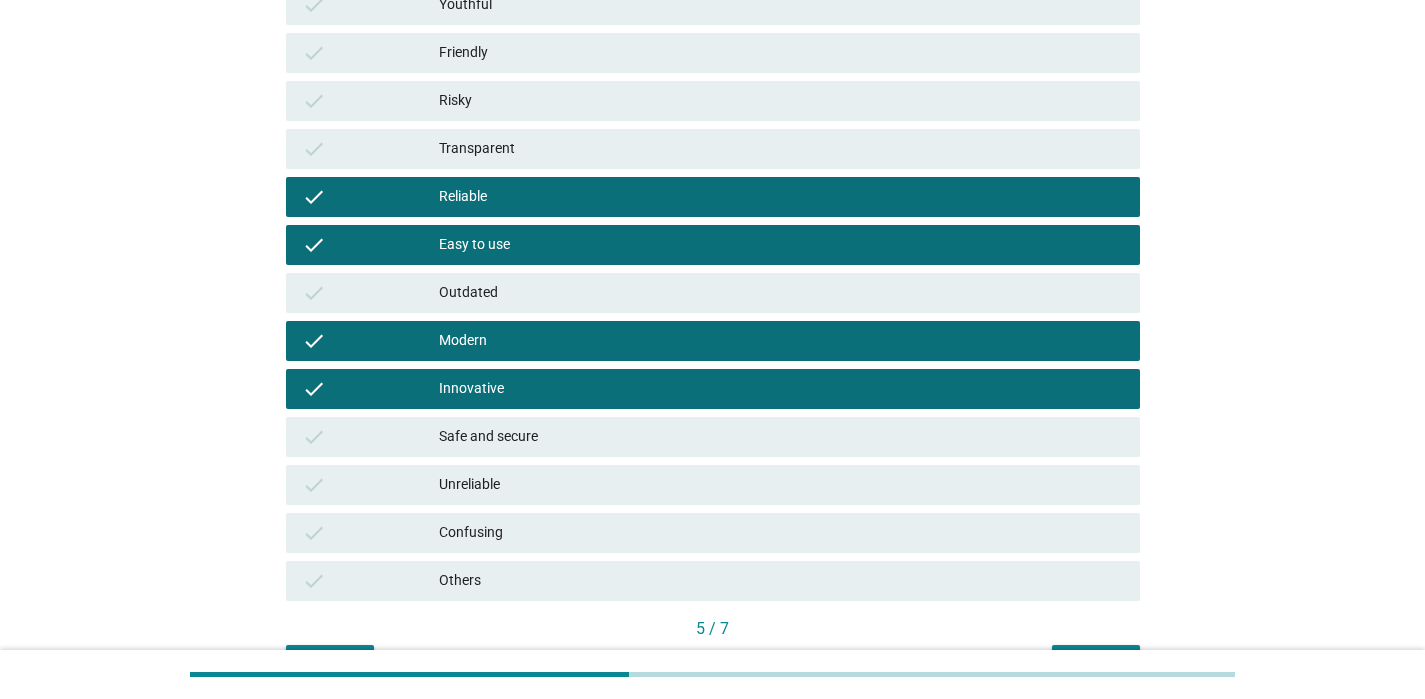 scroll, scrollTop: 518, scrollLeft: 0, axis: vertical 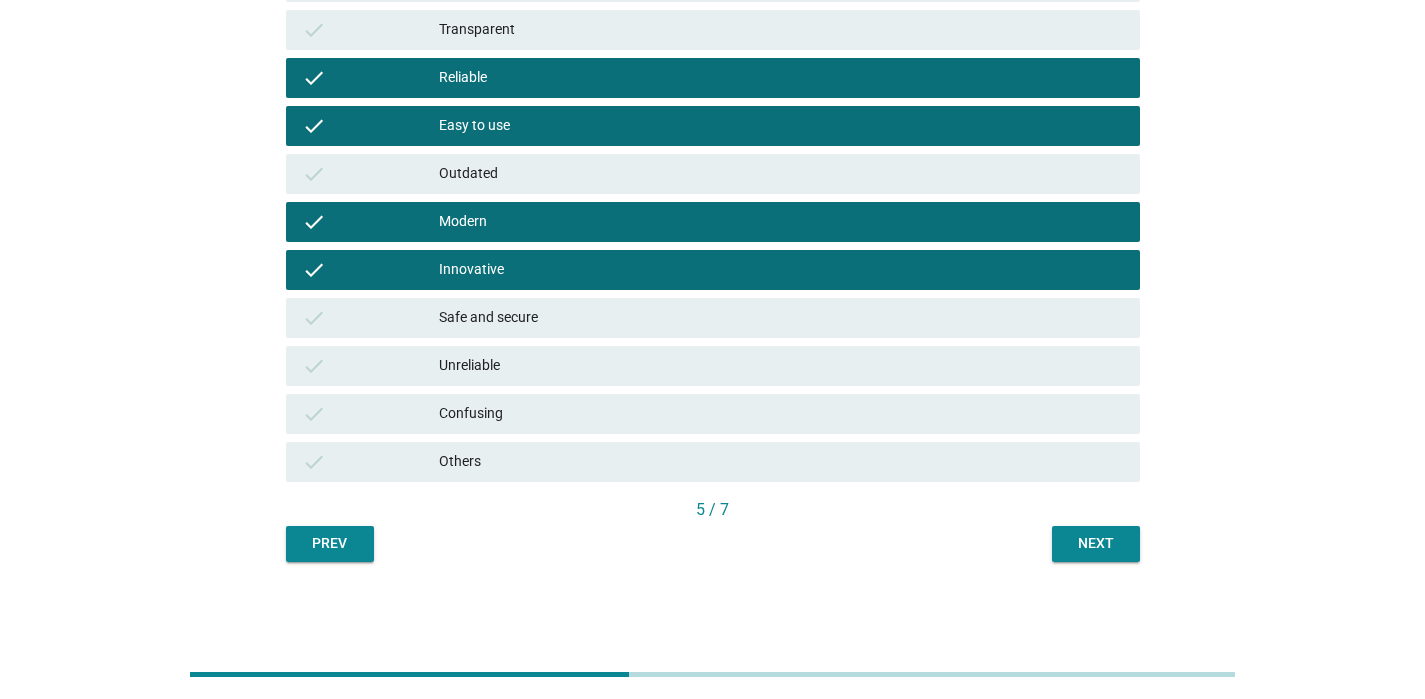 click on "Next" at bounding box center (1096, 544) 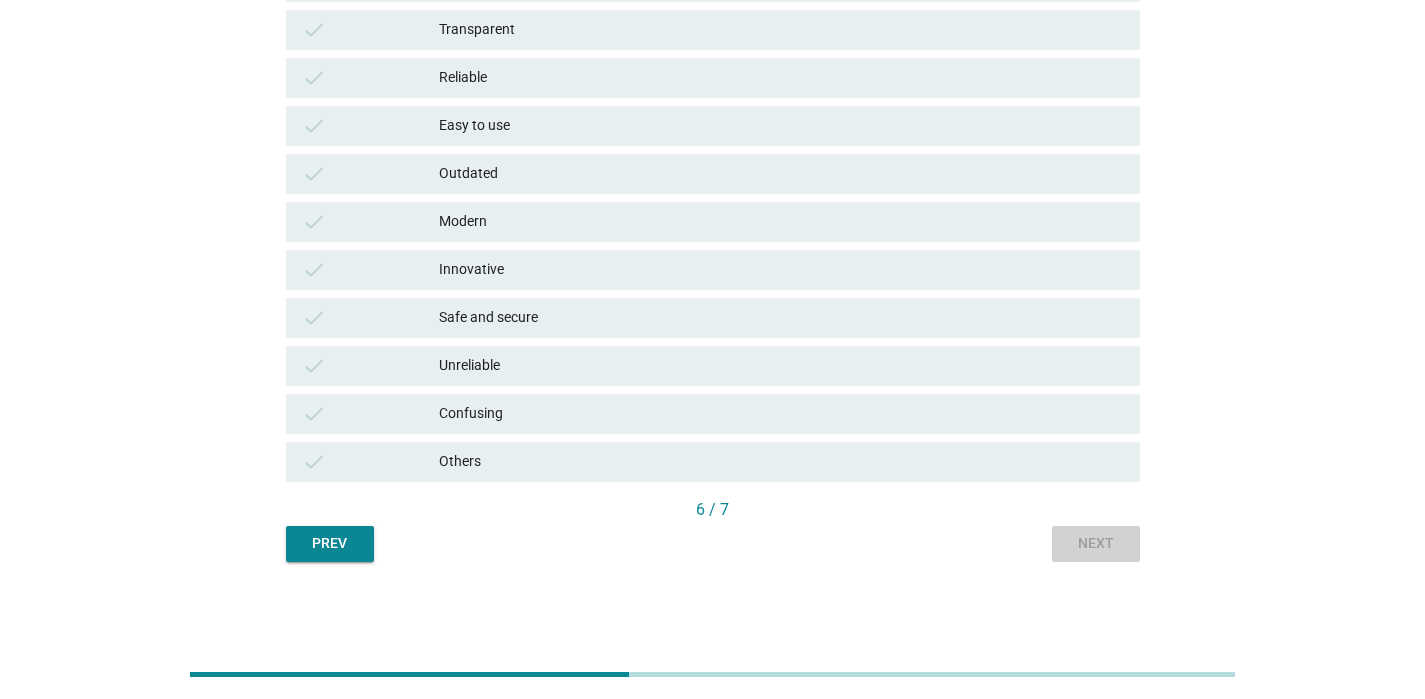 scroll, scrollTop: 0, scrollLeft: 0, axis: both 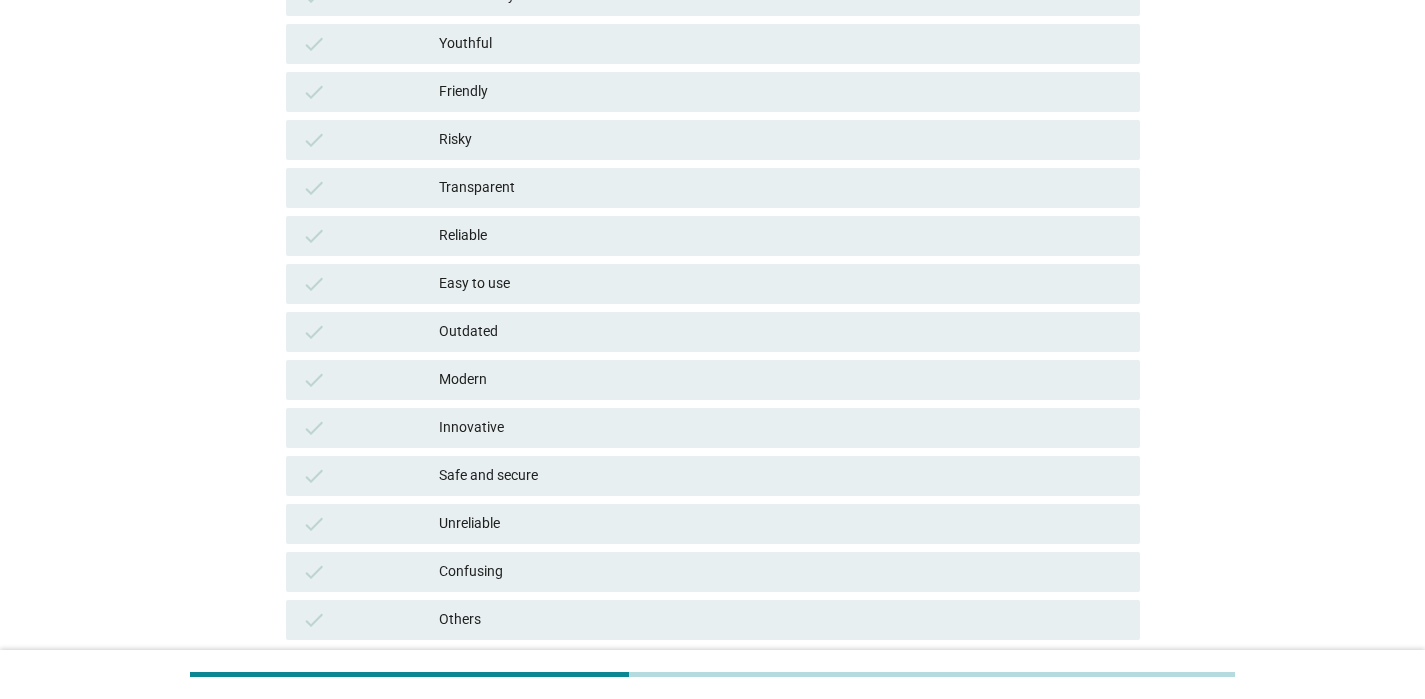click on "Confusing" at bounding box center (781, 572) 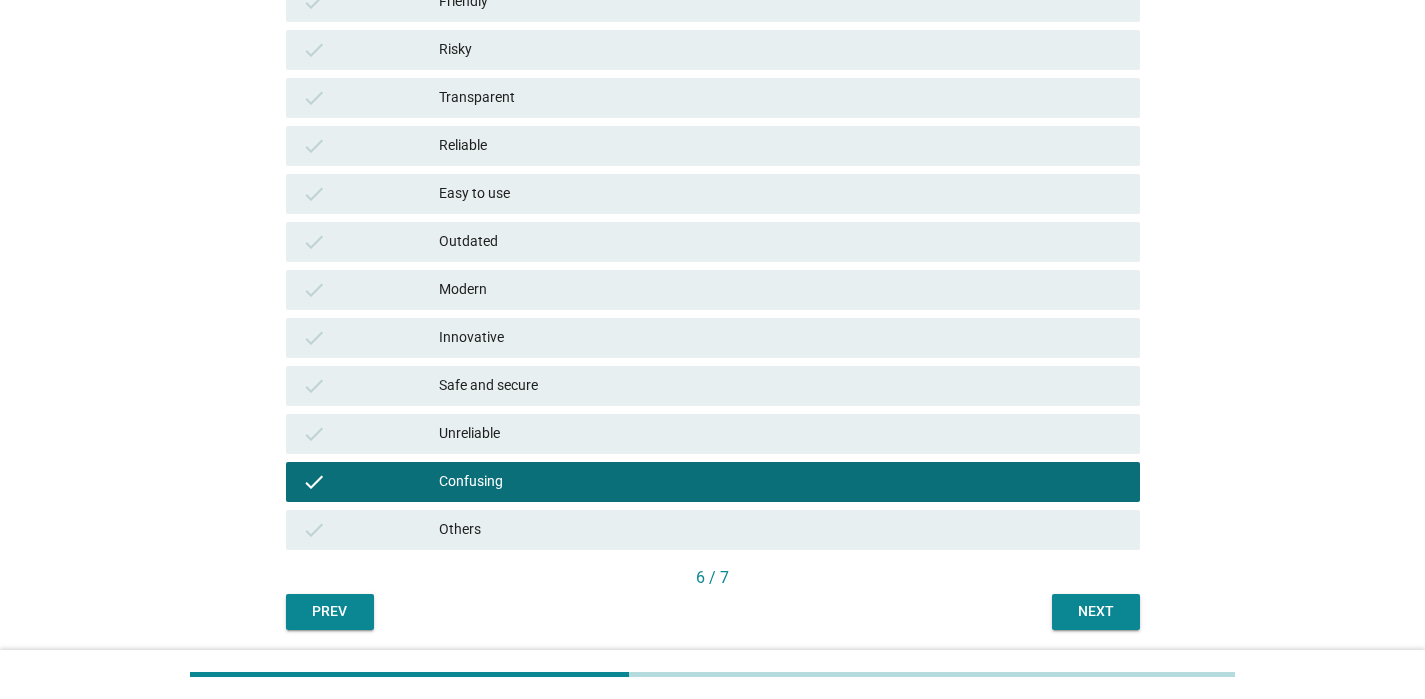 scroll, scrollTop: 518, scrollLeft: 0, axis: vertical 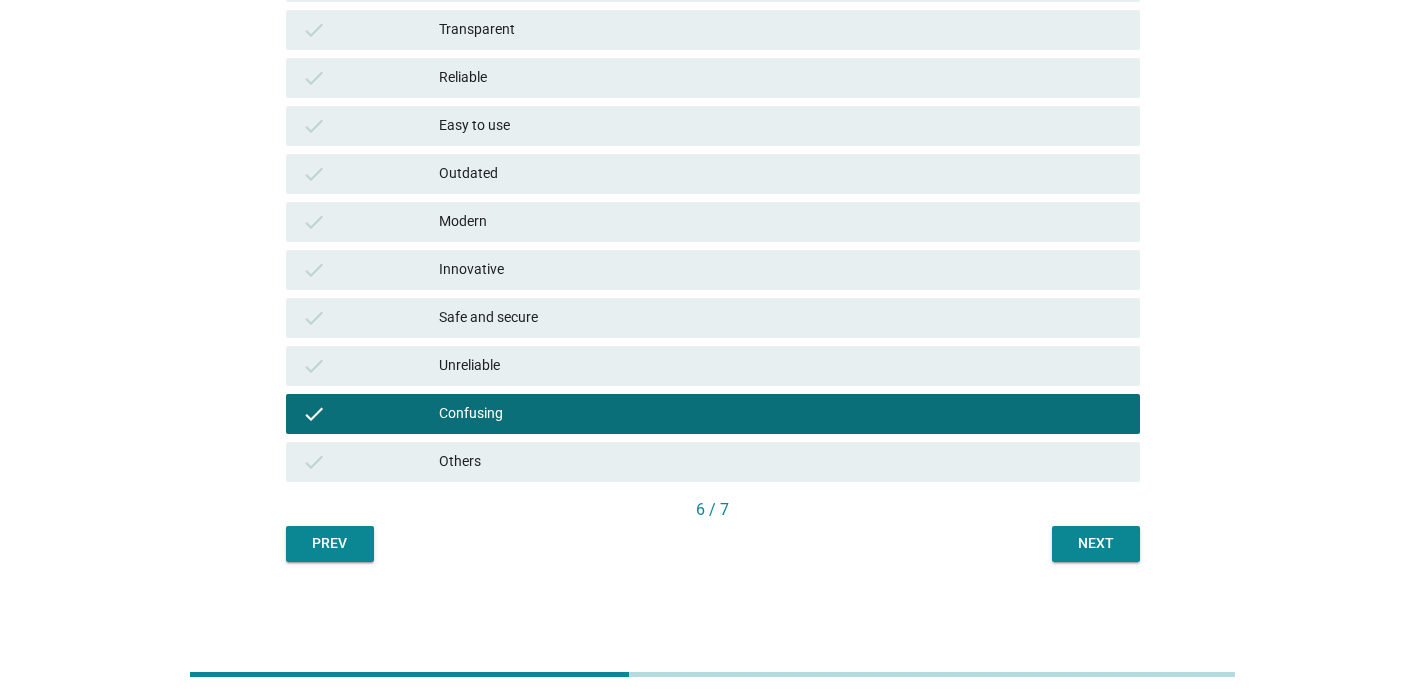 click on "Next" at bounding box center (1096, 544) 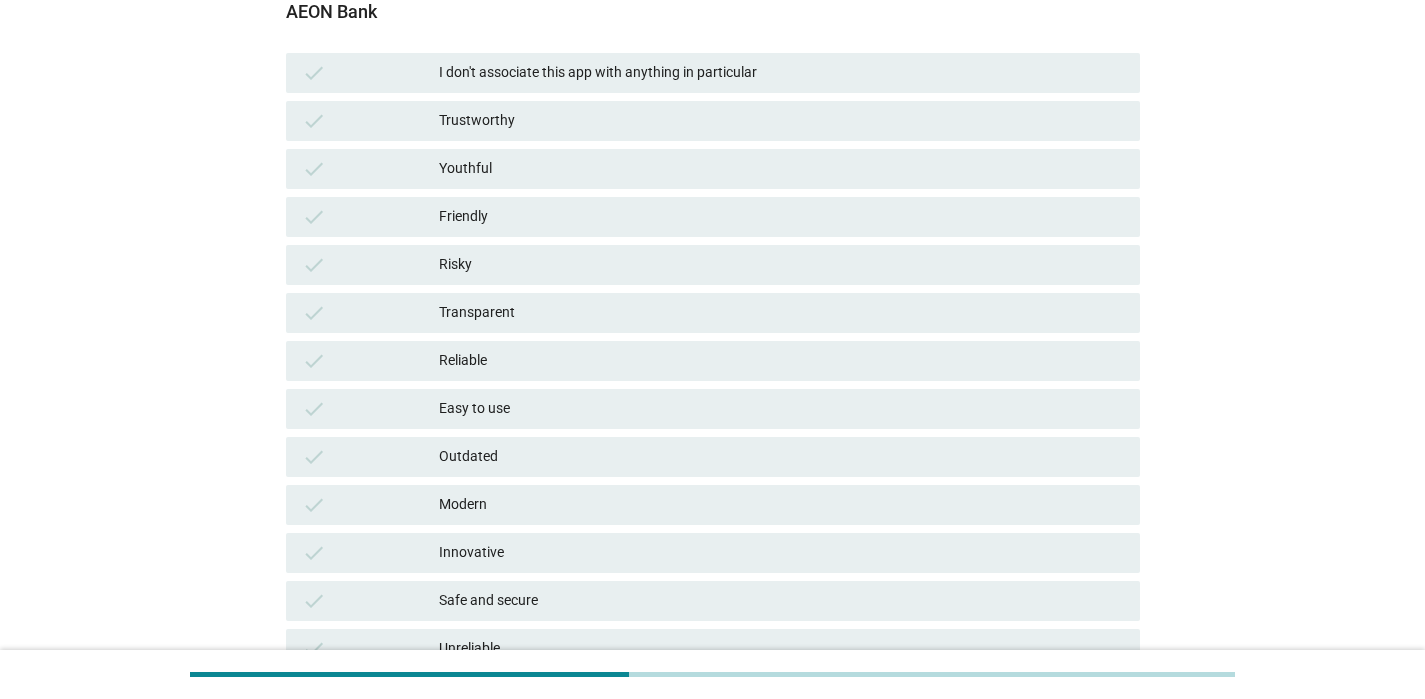 scroll, scrollTop: 274, scrollLeft: 0, axis: vertical 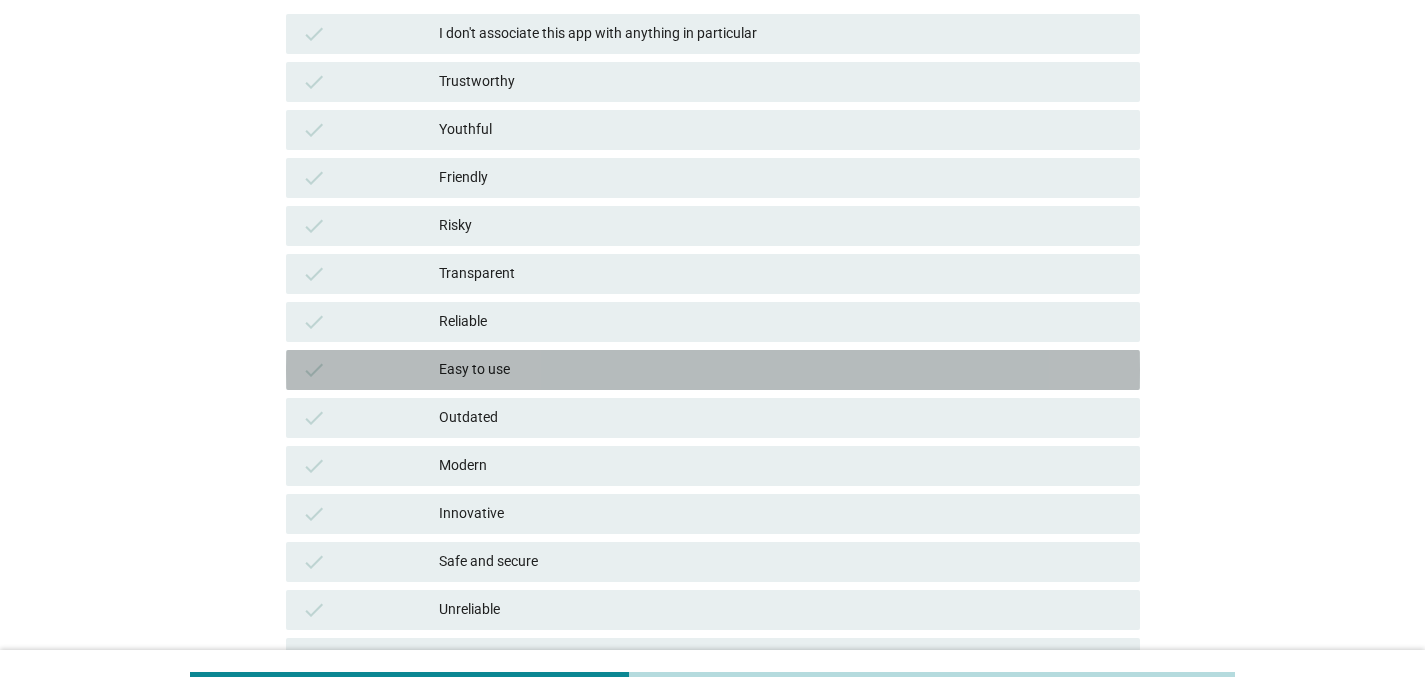 click on "Easy to use" at bounding box center (781, 370) 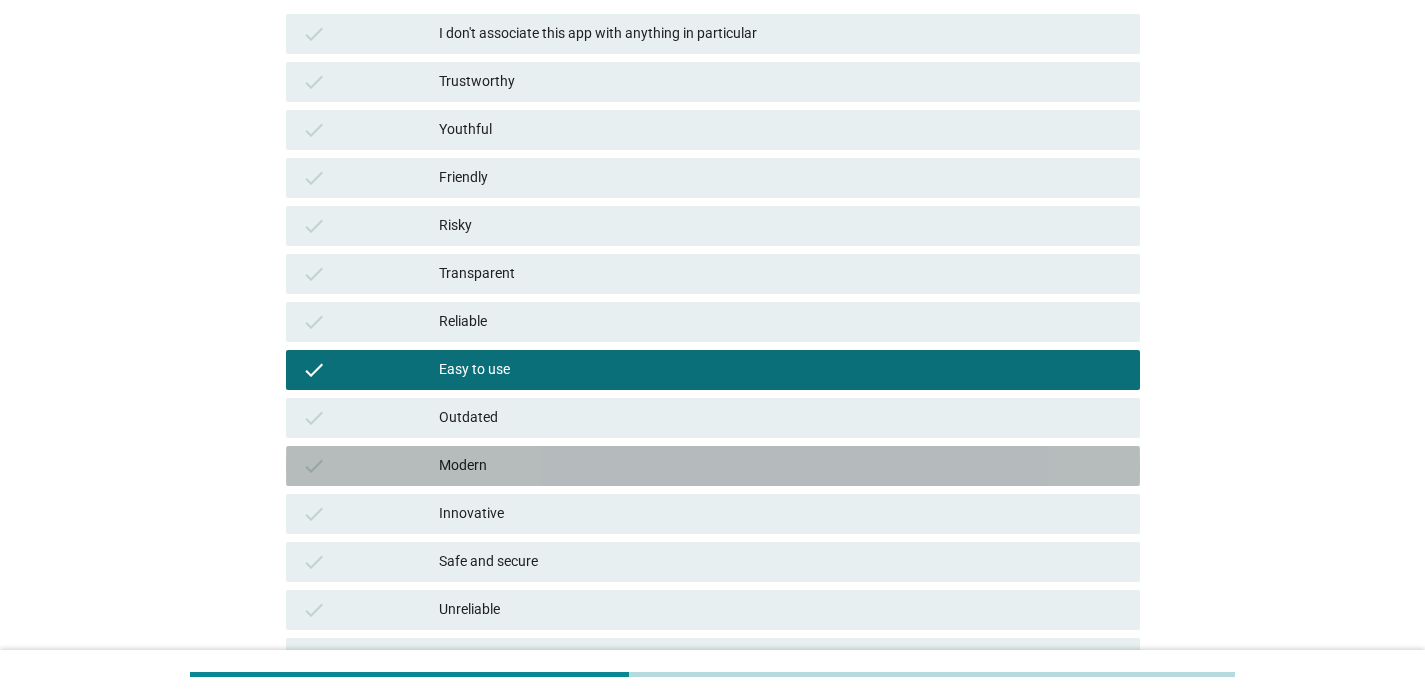 click on "Modern" at bounding box center [781, 466] 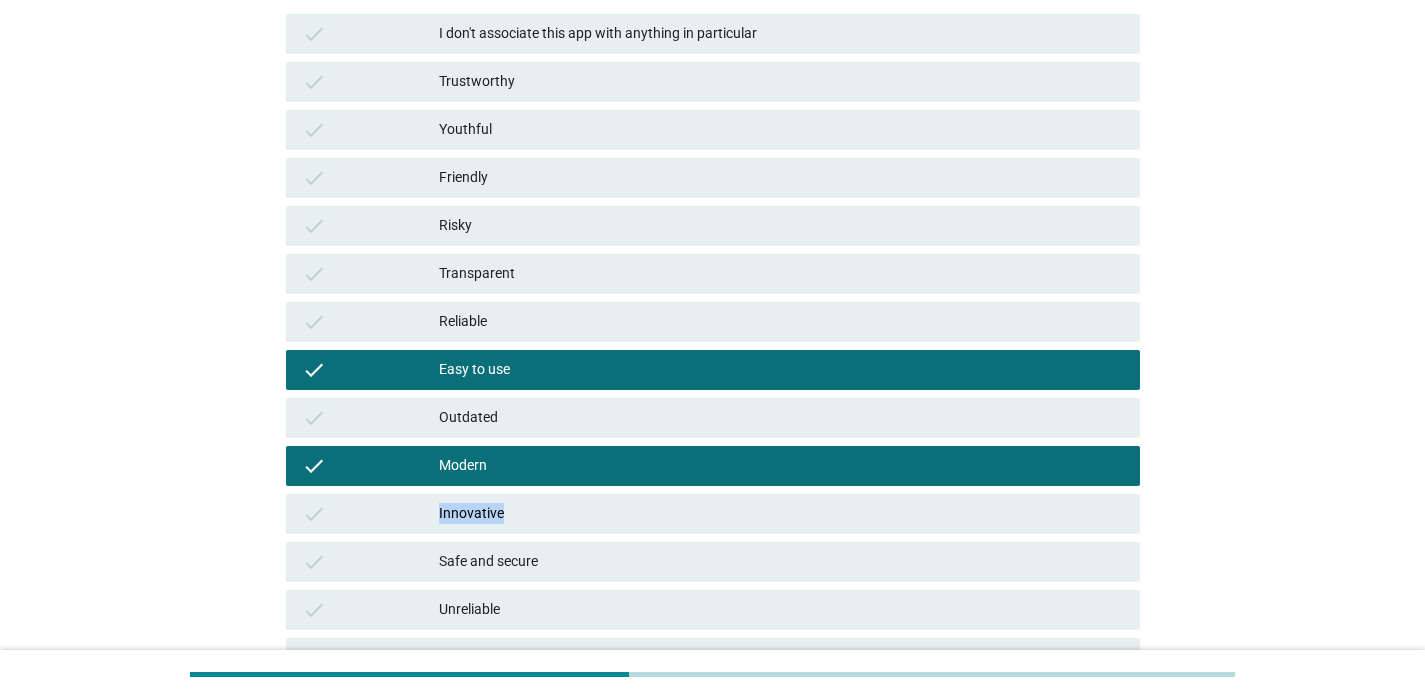 click on "Innovative" at bounding box center [781, 514] 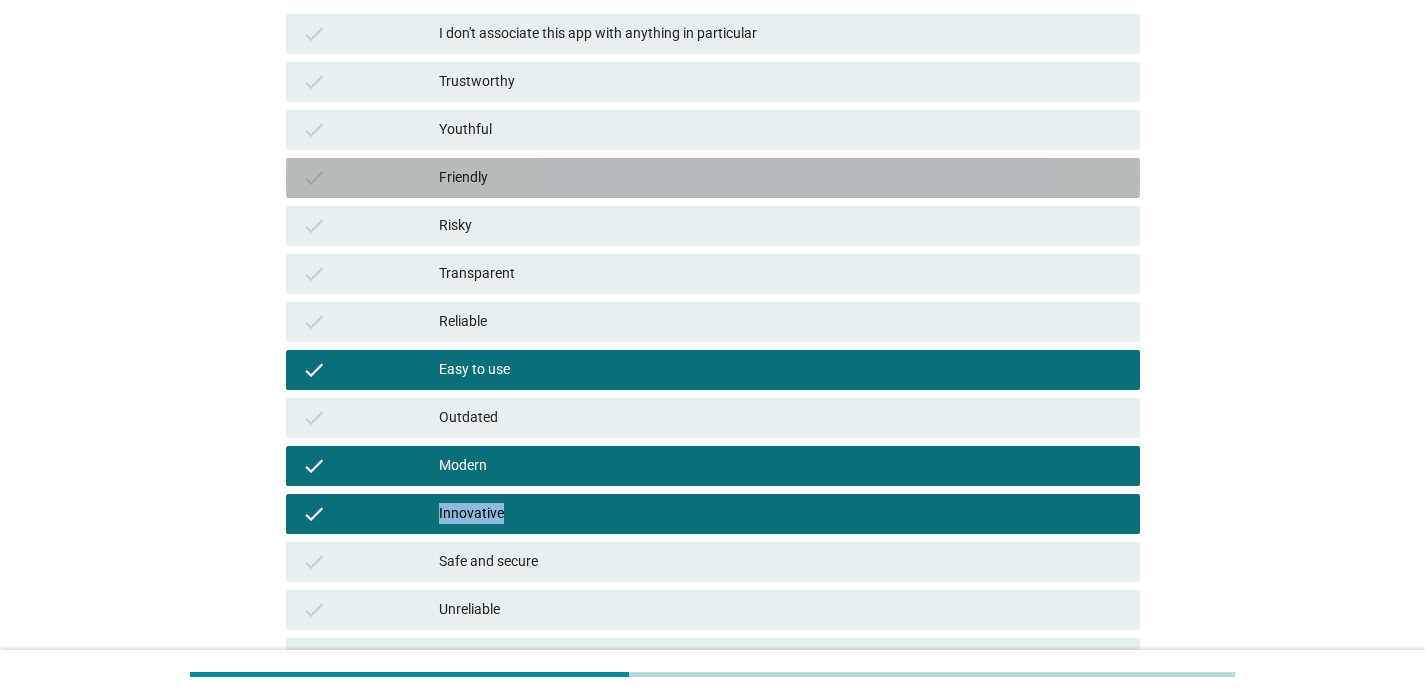 click on "Friendly" at bounding box center (781, 178) 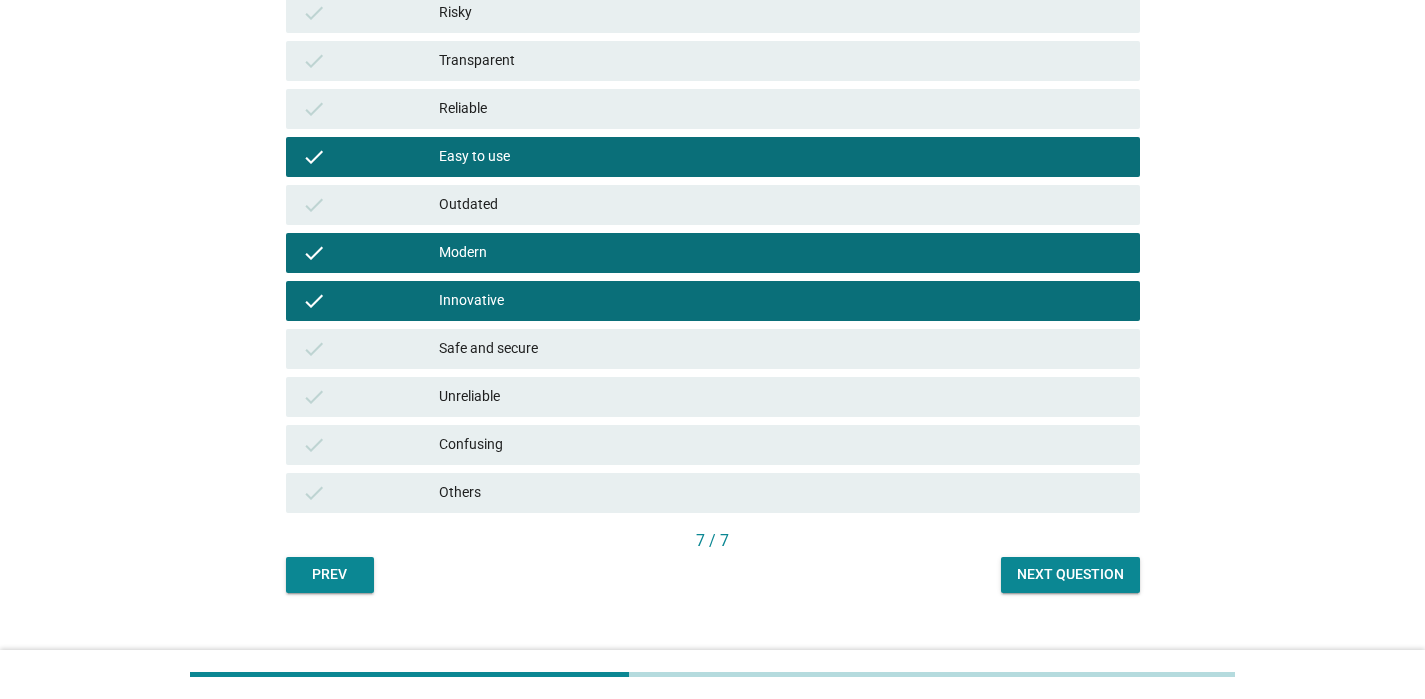 scroll, scrollTop: 518, scrollLeft: 0, axis: vertical 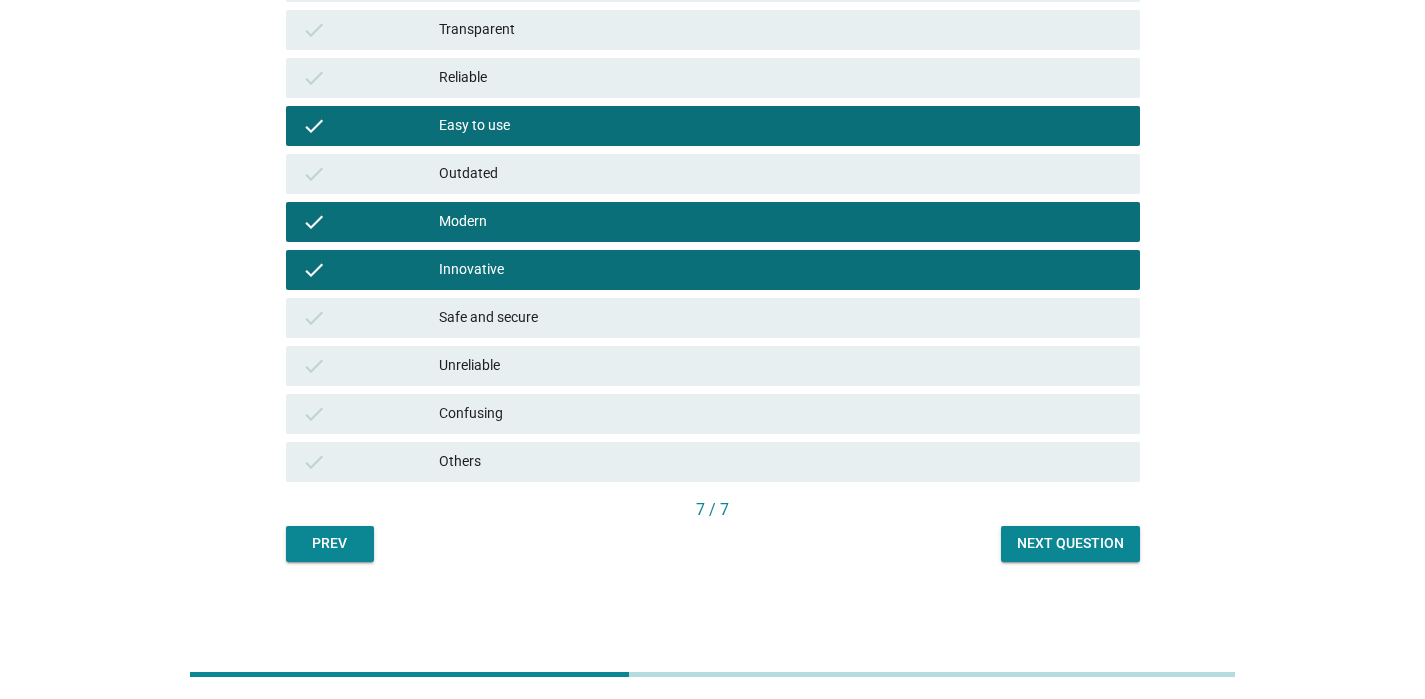 click on "Next question" at bounding box center [1070, 544] 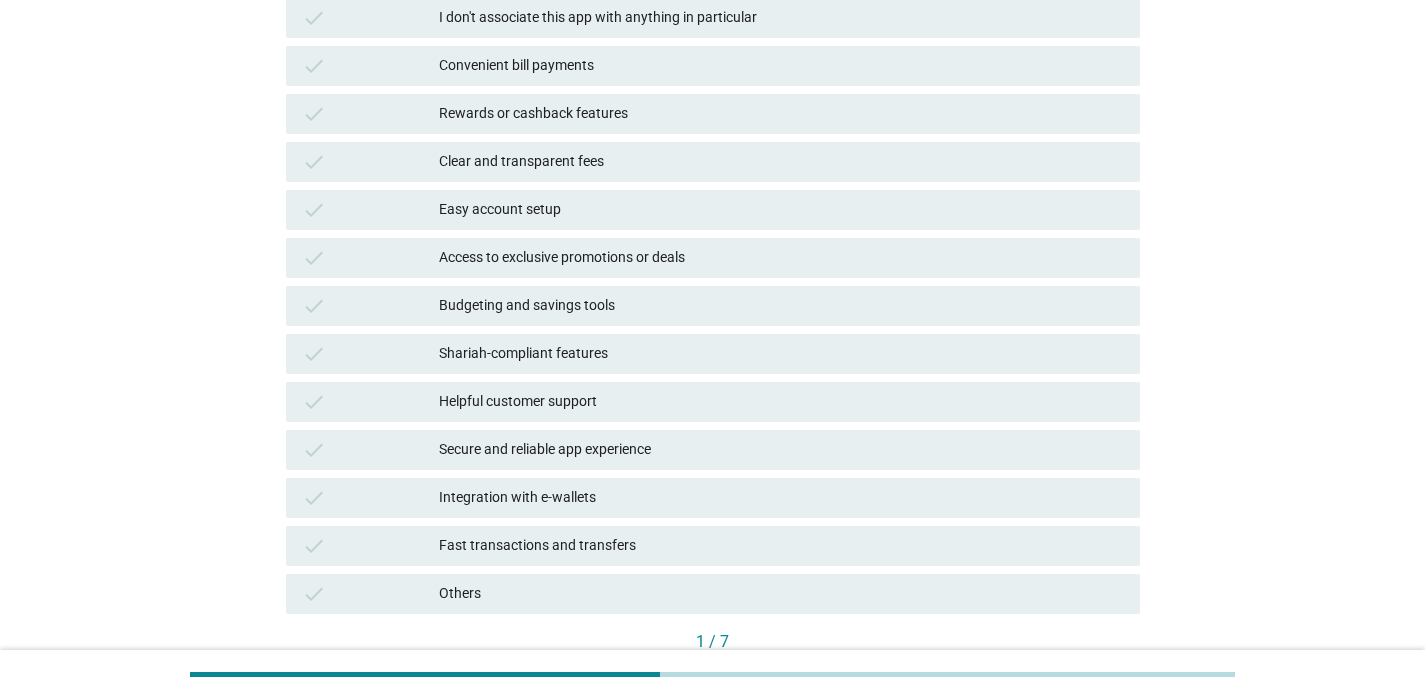 scroll, scrollTop: 324, scrollLeft: 0, axis: vertical 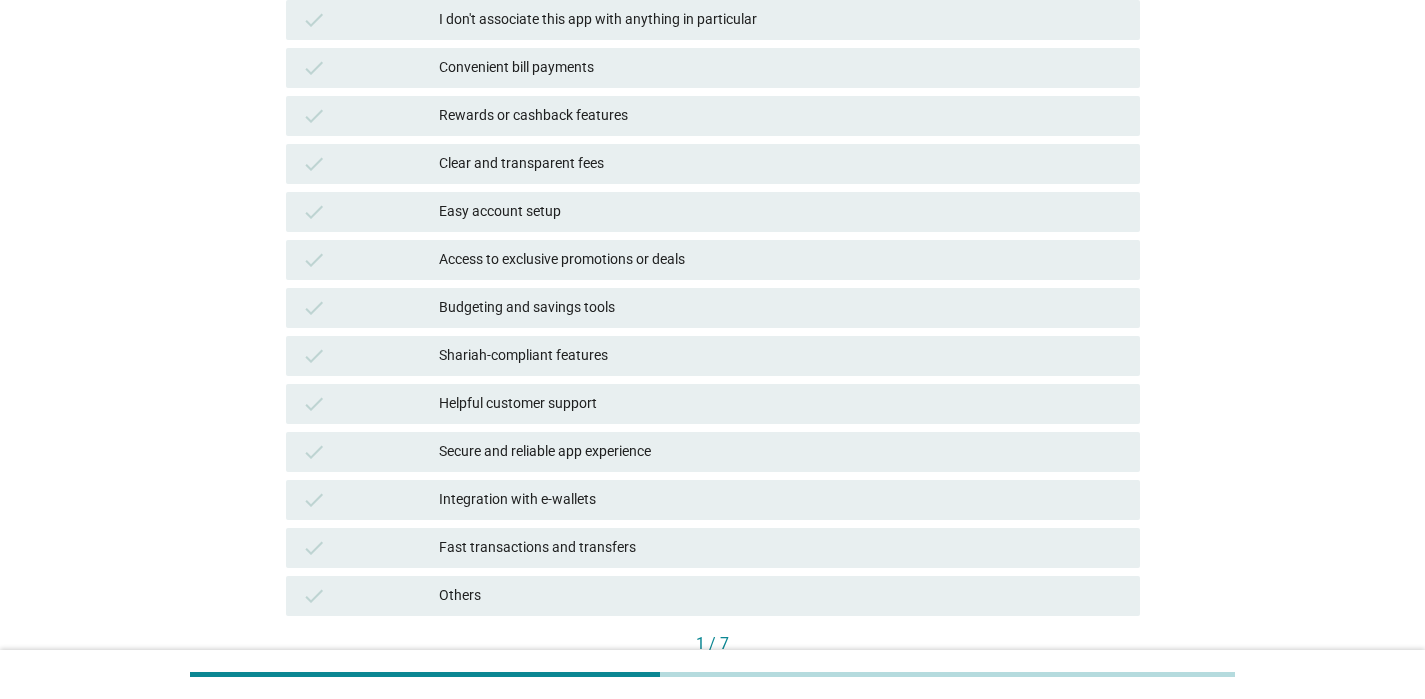 click on "I don't associate this app with anything in particular" at bounding box center (781, 20) 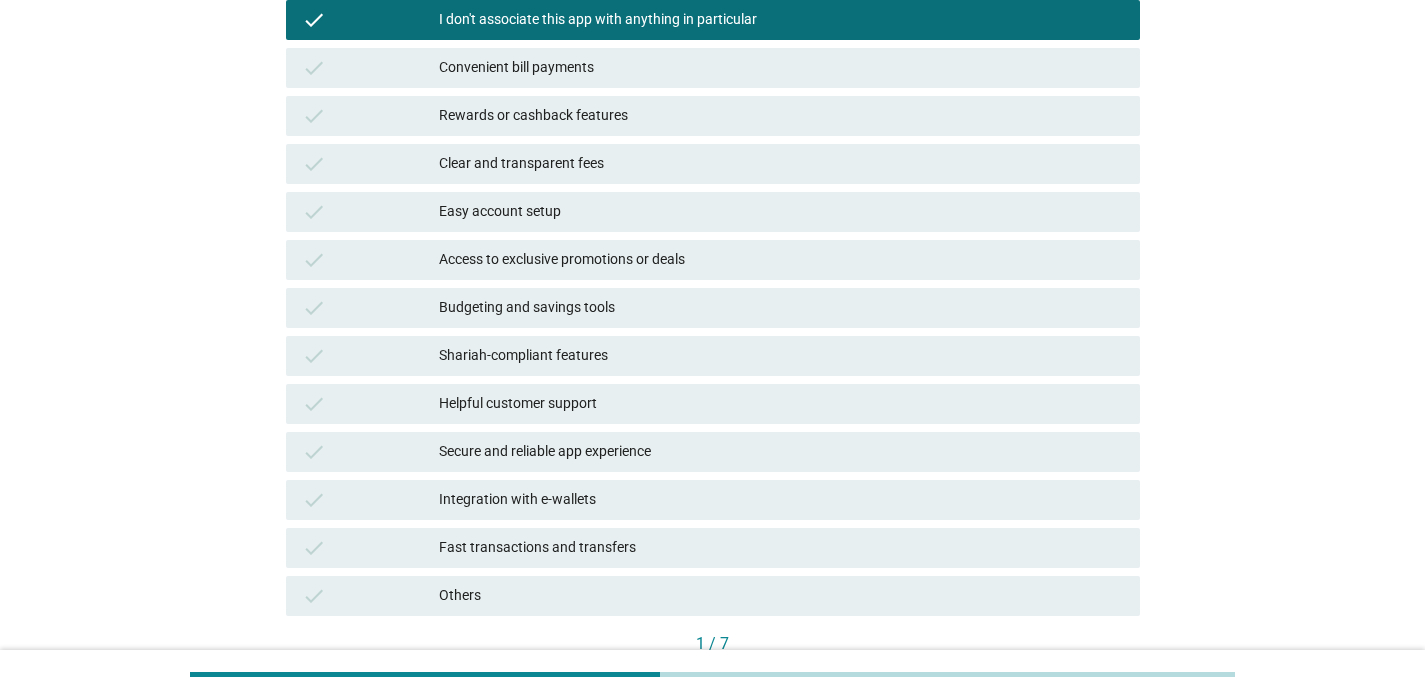scroll, scrollTop: 458, scrollLeft: 0, axis: vertical 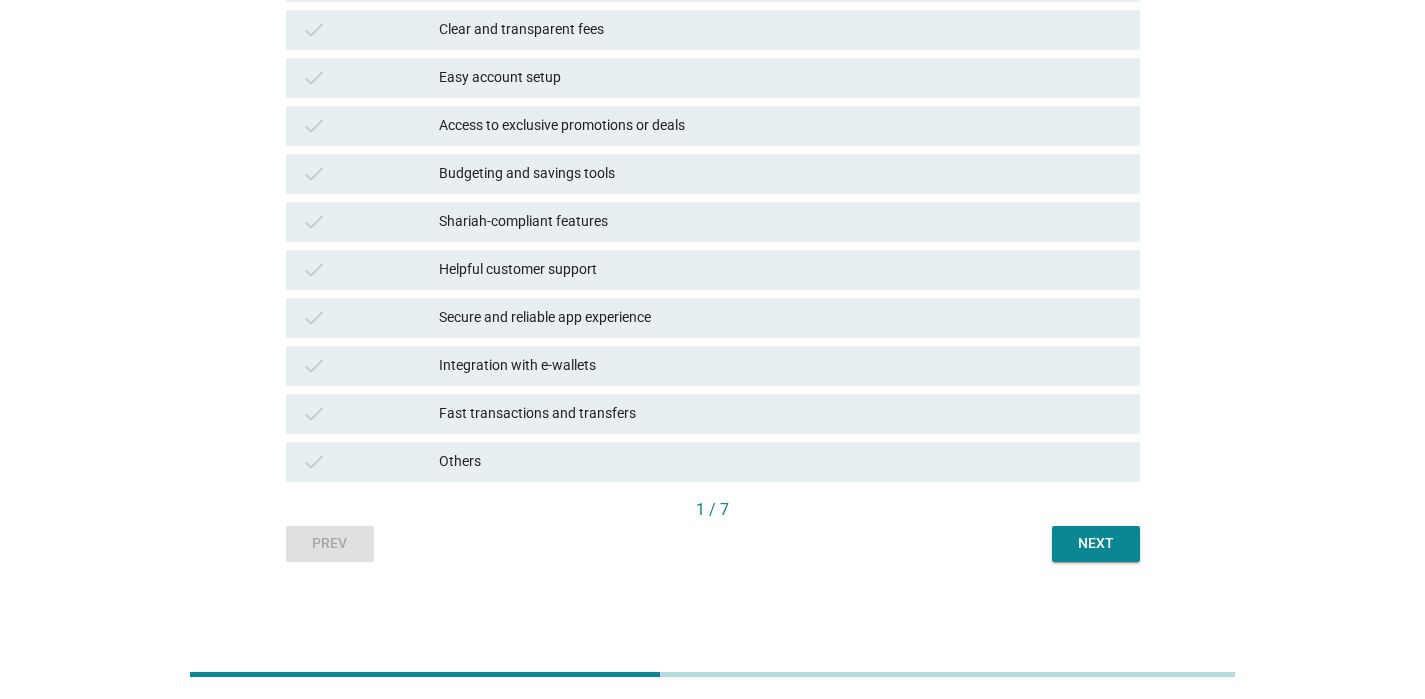 click on "1 / 7" at bounding box center (713, 512) 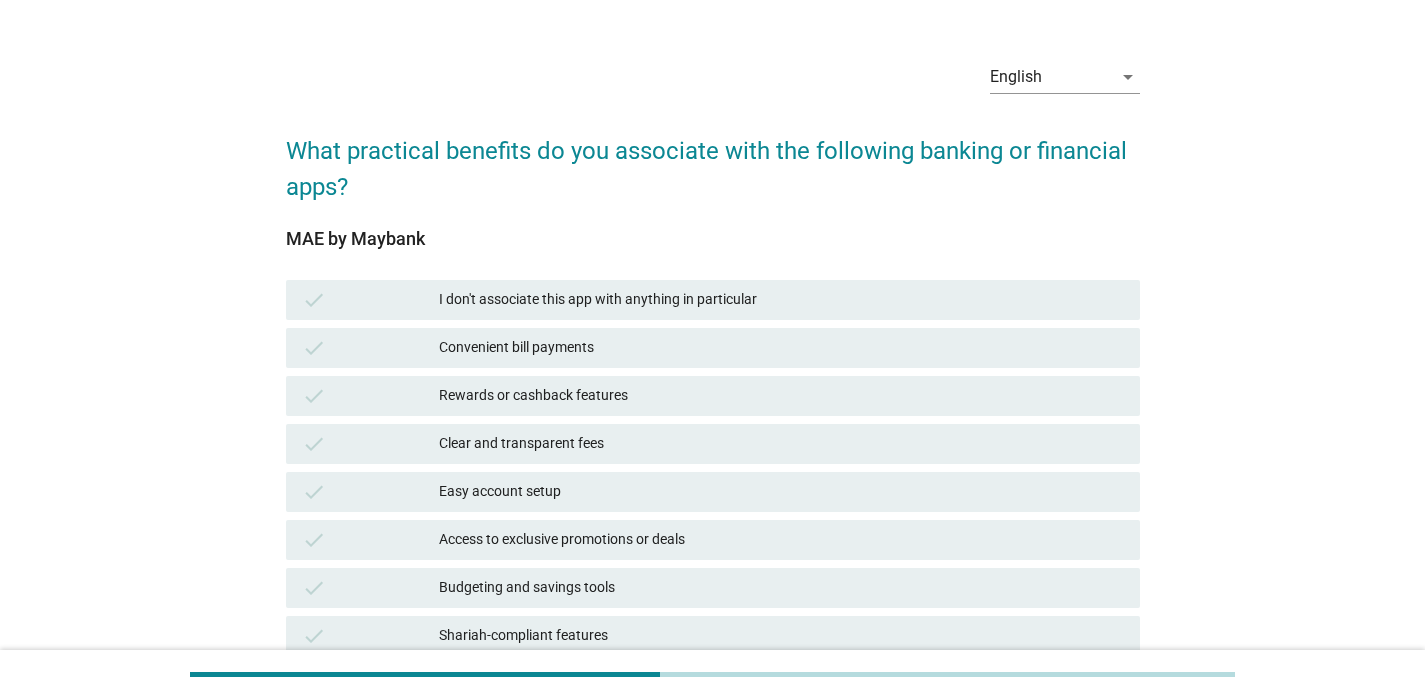 scroll, scrollTop: 63, scrollLeft: 0, axis: vertical 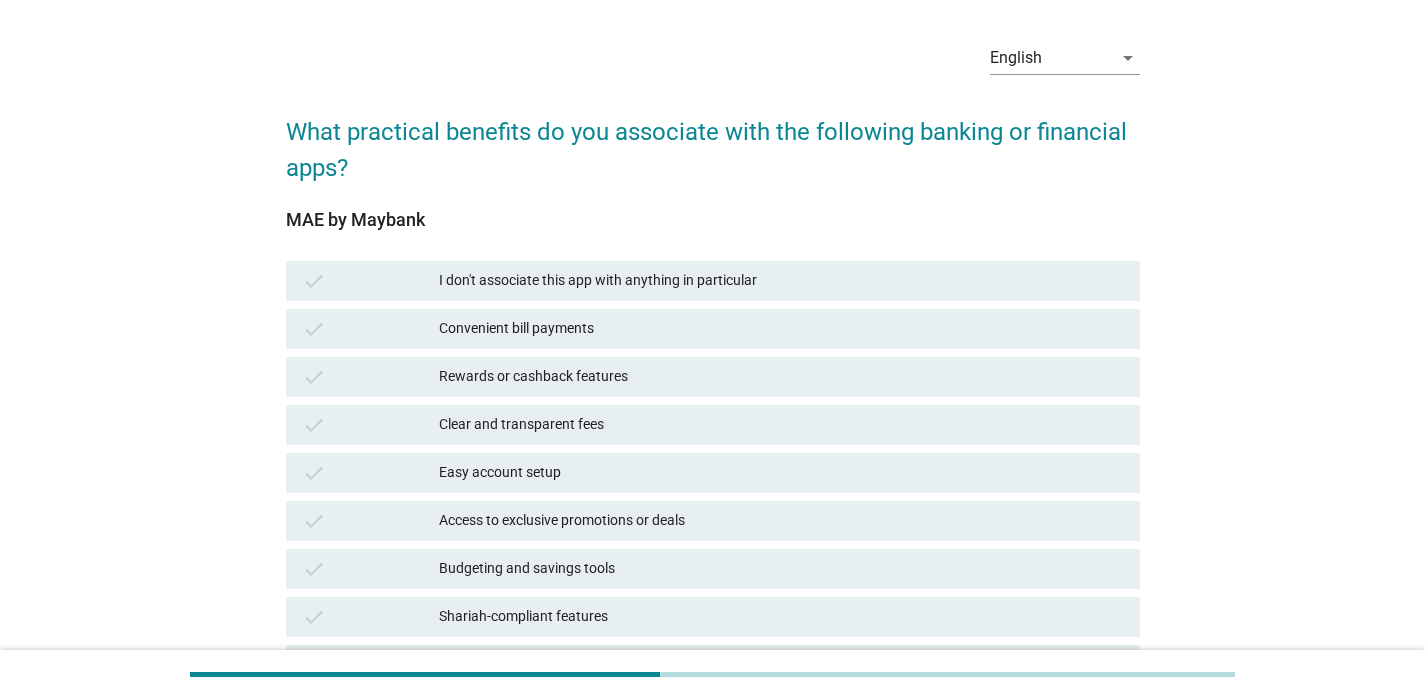 click on "I don't associate this app with anything in particular" at bounding box center [781, 281] 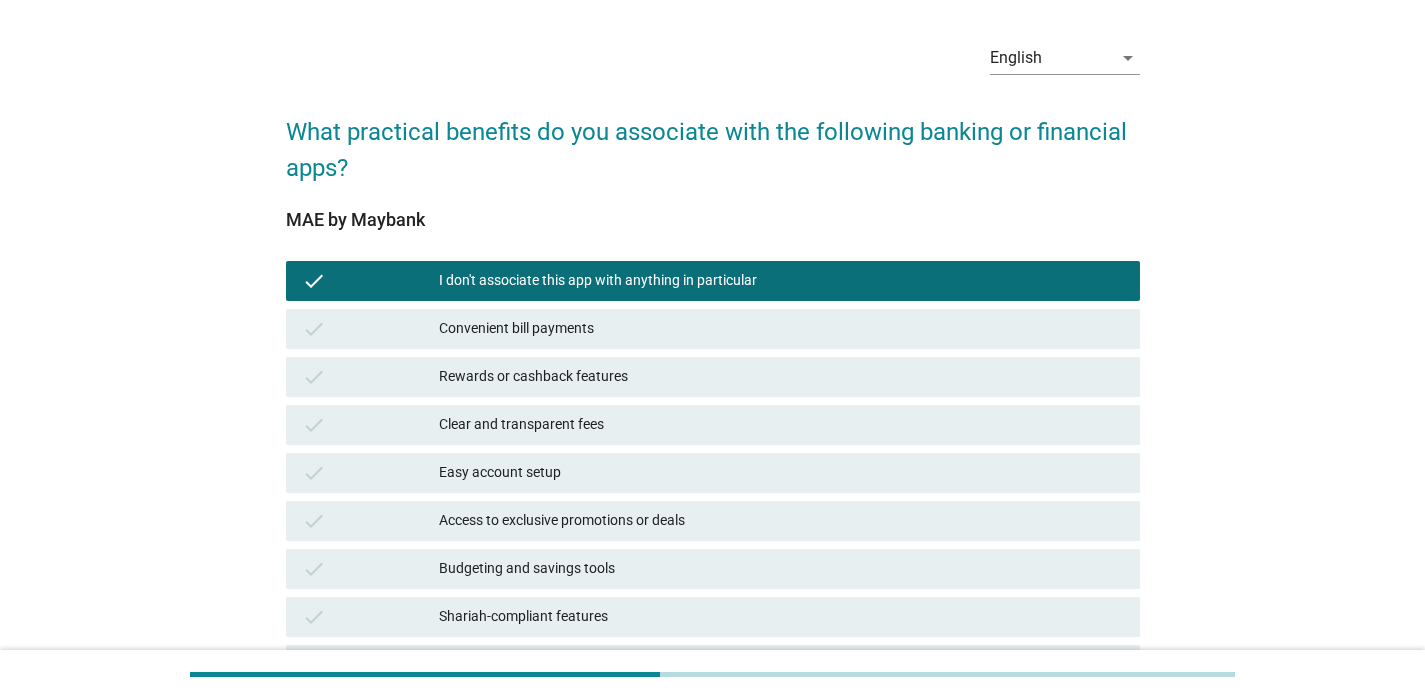 scroll, scrollTop: 458, scrollLeft: 0, axis: vertical 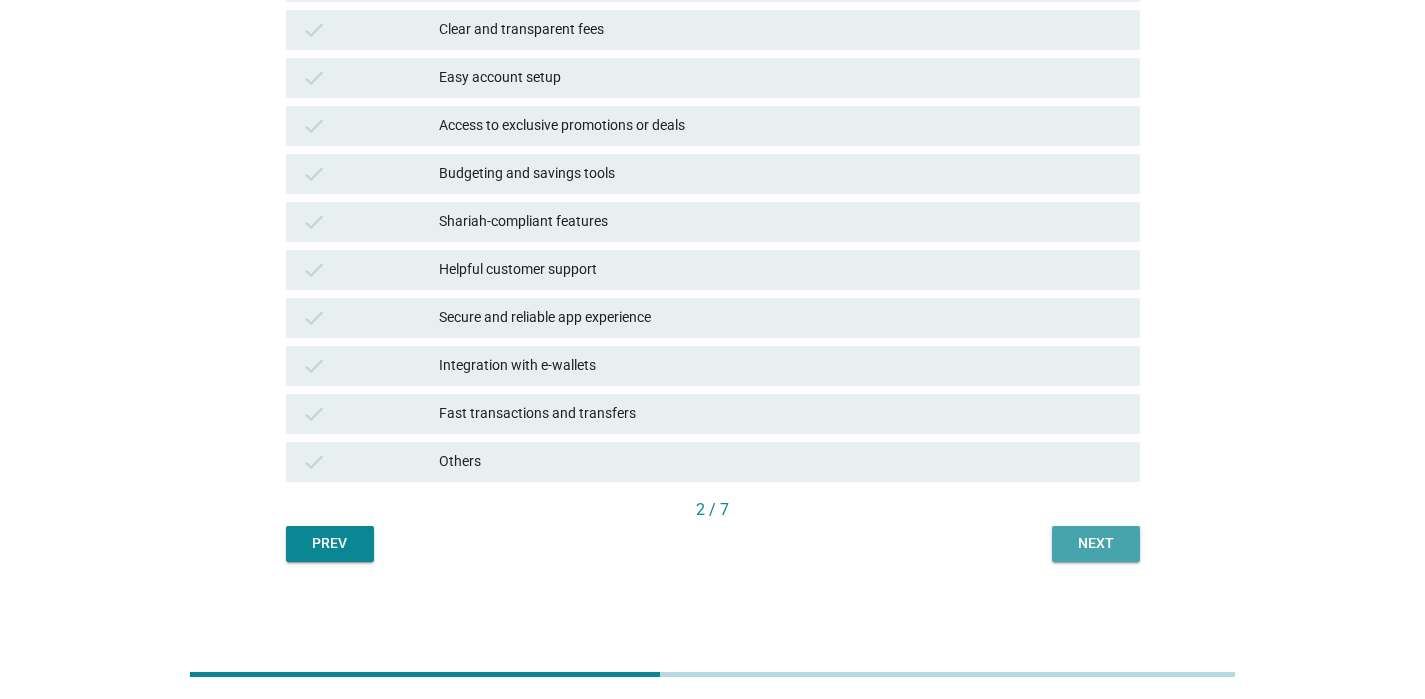 click on "Next" at bounding box center (1096, 543) 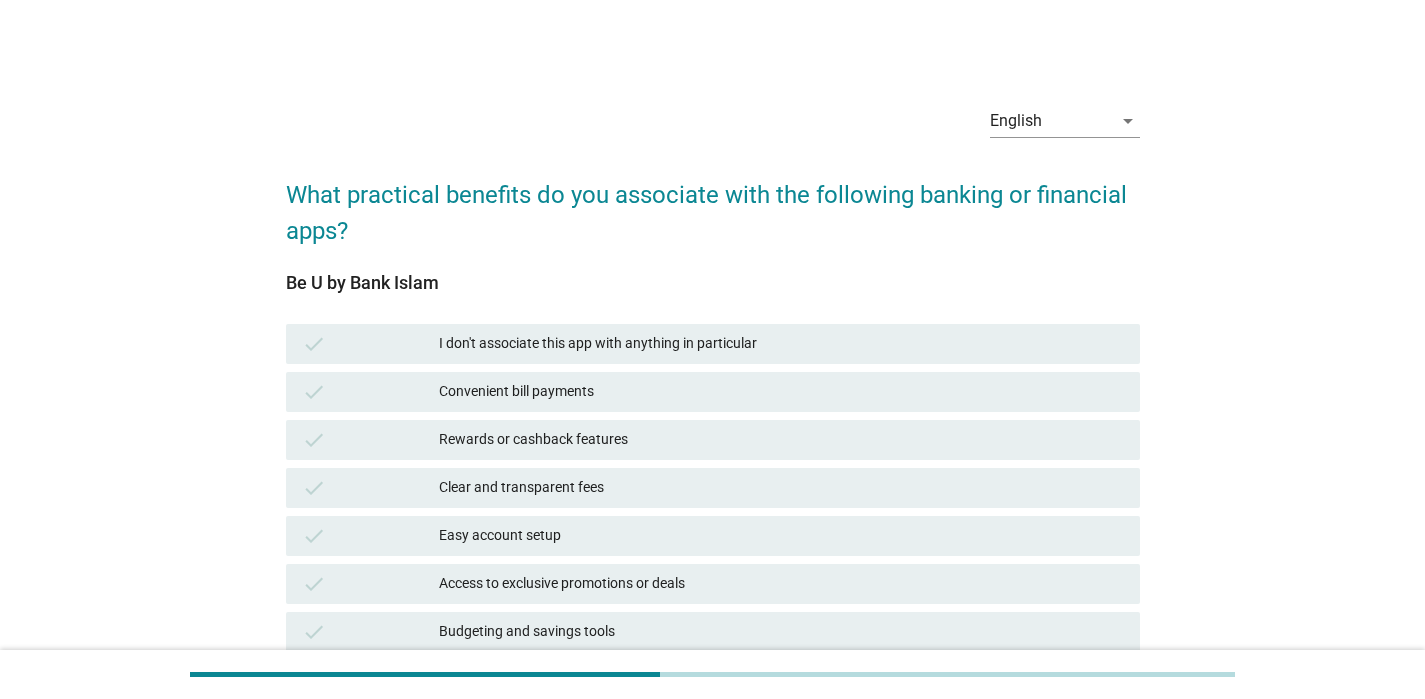 click on "I don't associate this app with anything in particular" at bounding box center [781, 344] 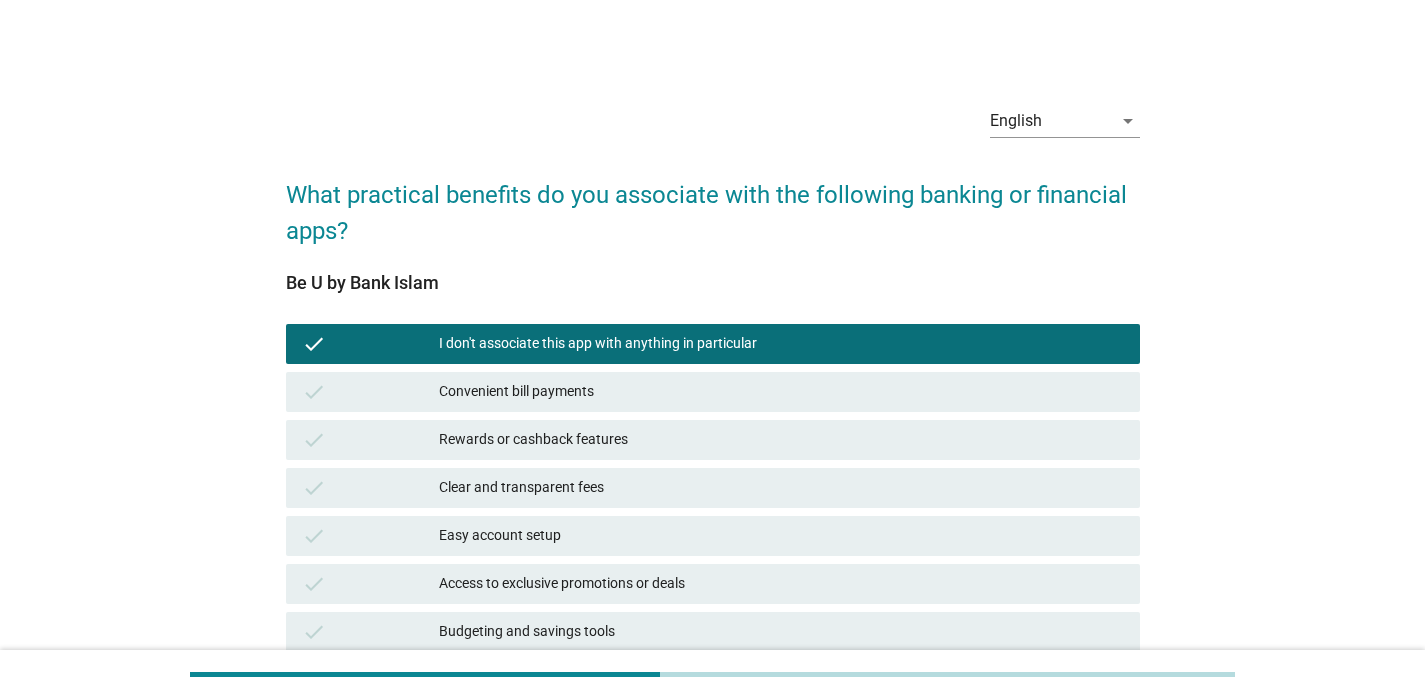 scroll, scrollTop: 458, scrollLeft: 0, axis: vertical 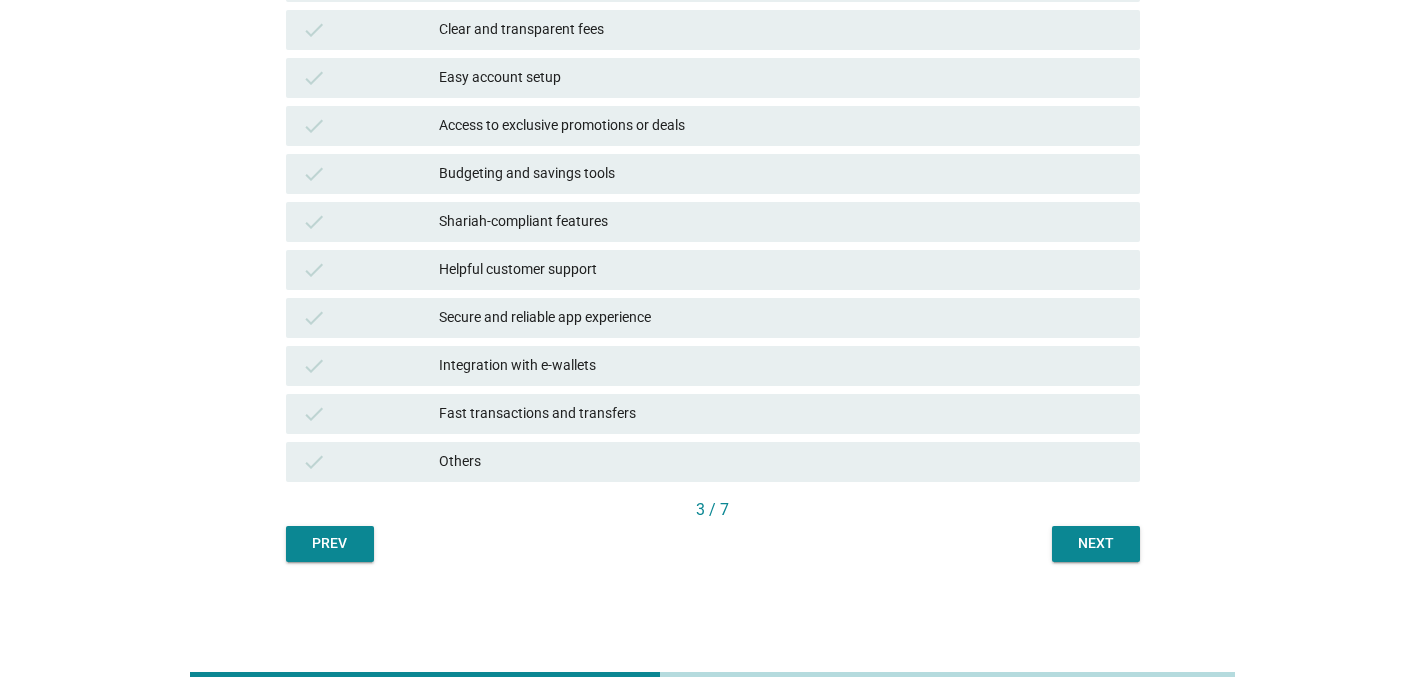 click on "Next" at bounding box center (1096, 543) 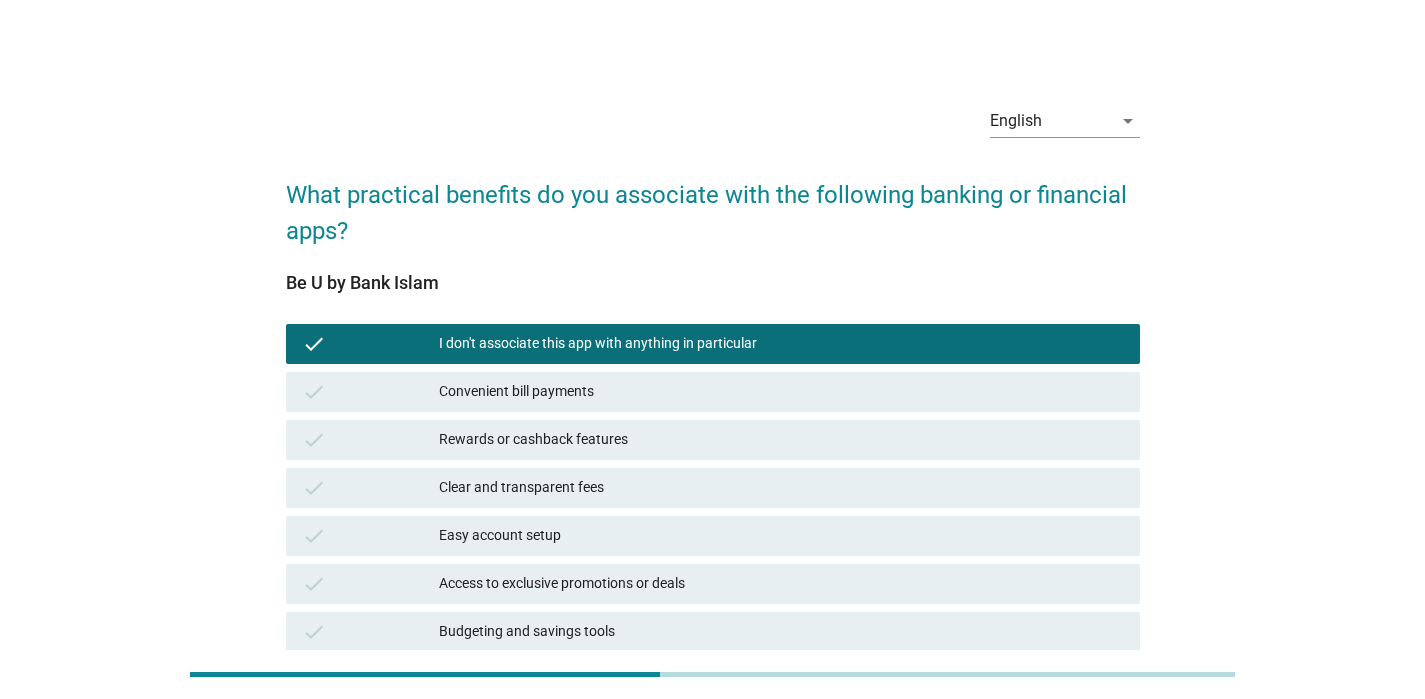 scroll, scrollTop: 1, scrollLeft: 0, axis: vertical 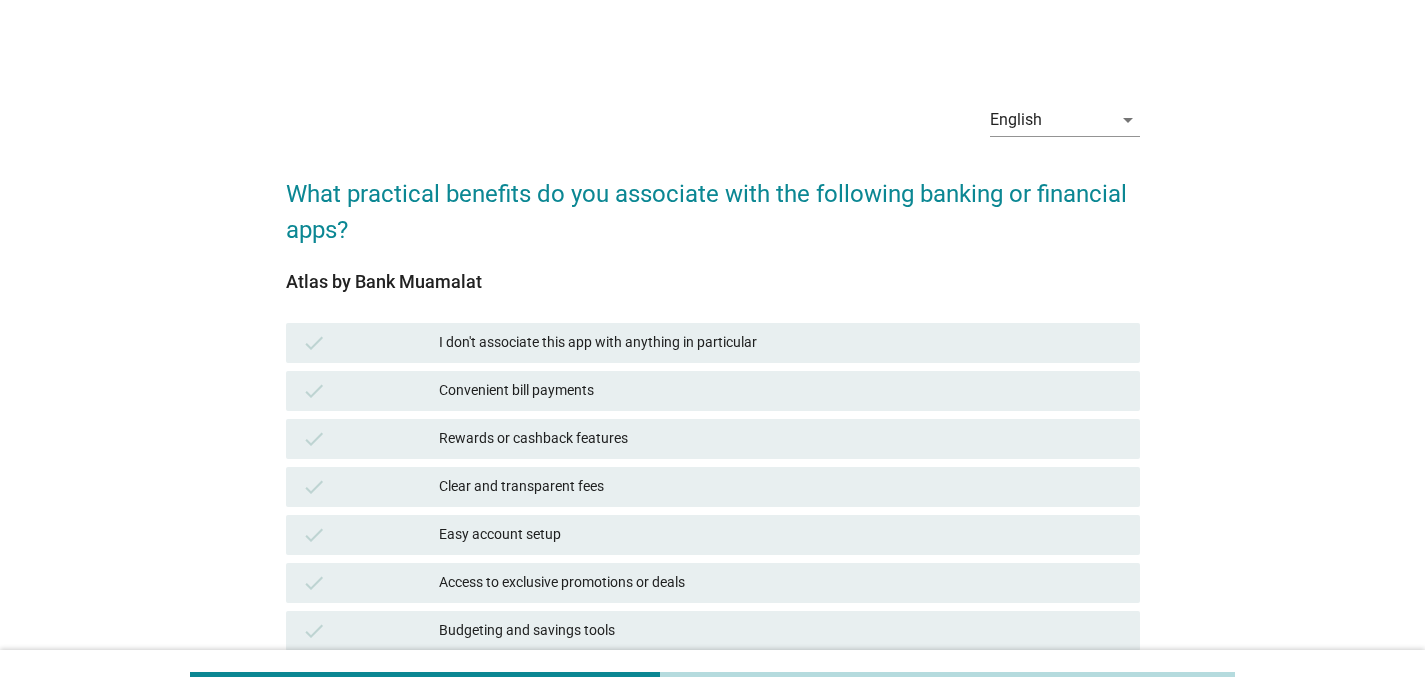click on "I don't associate this app with anything in particular" at bounding box center (781, 343) 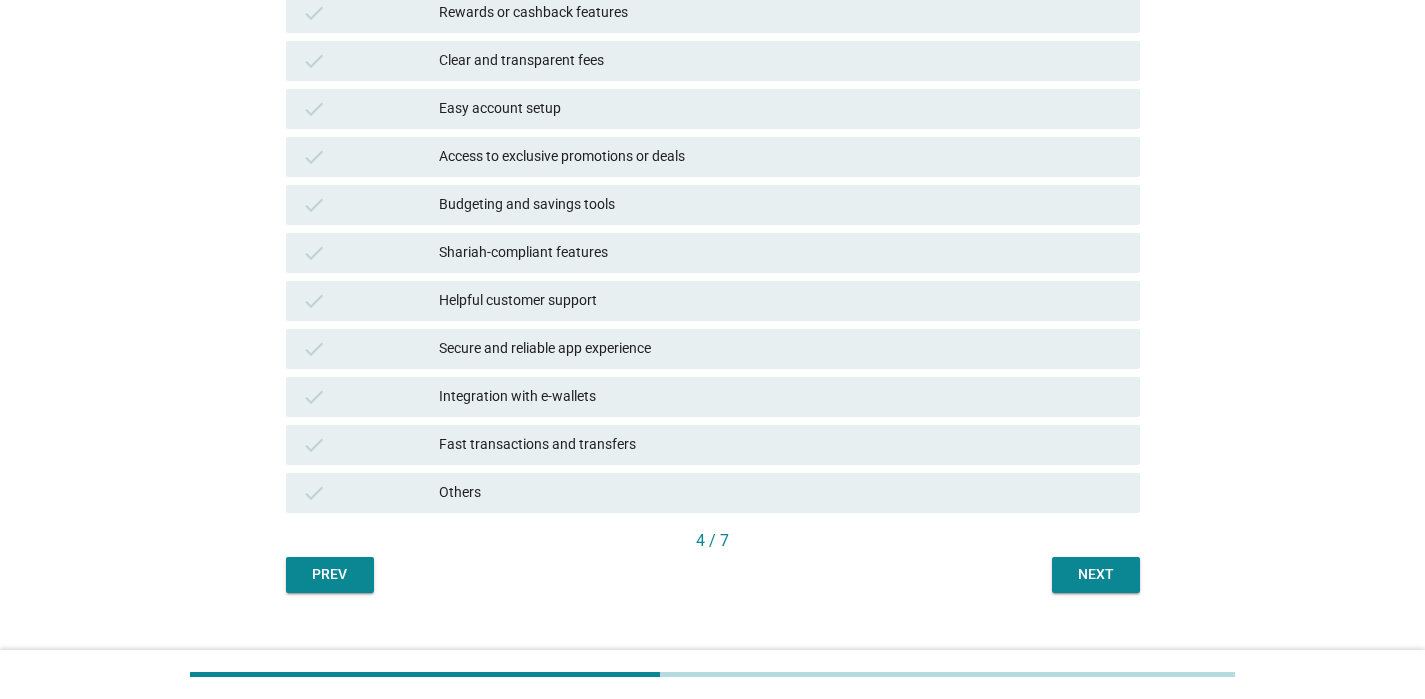 scroll, scrollTop: 451, scrollLeft: 0, axis: vertical 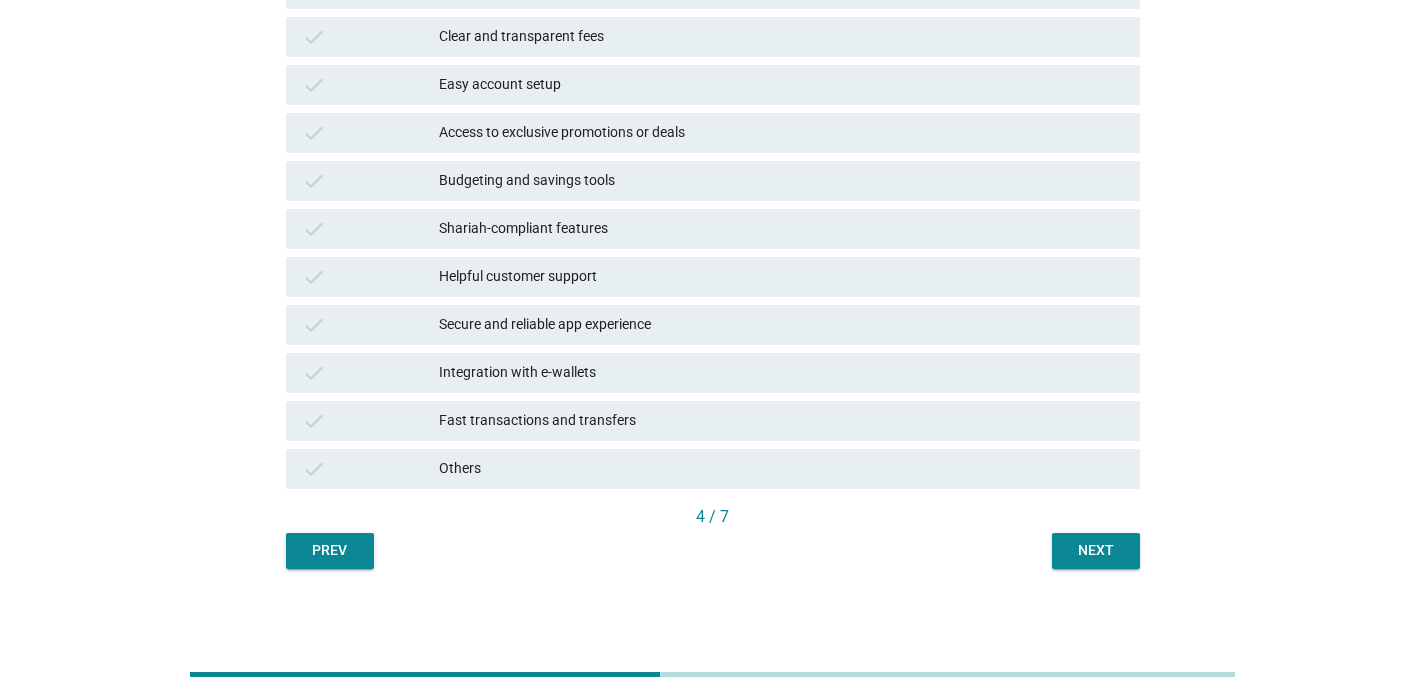 click on "Next" at bounding box center [1096, 551] 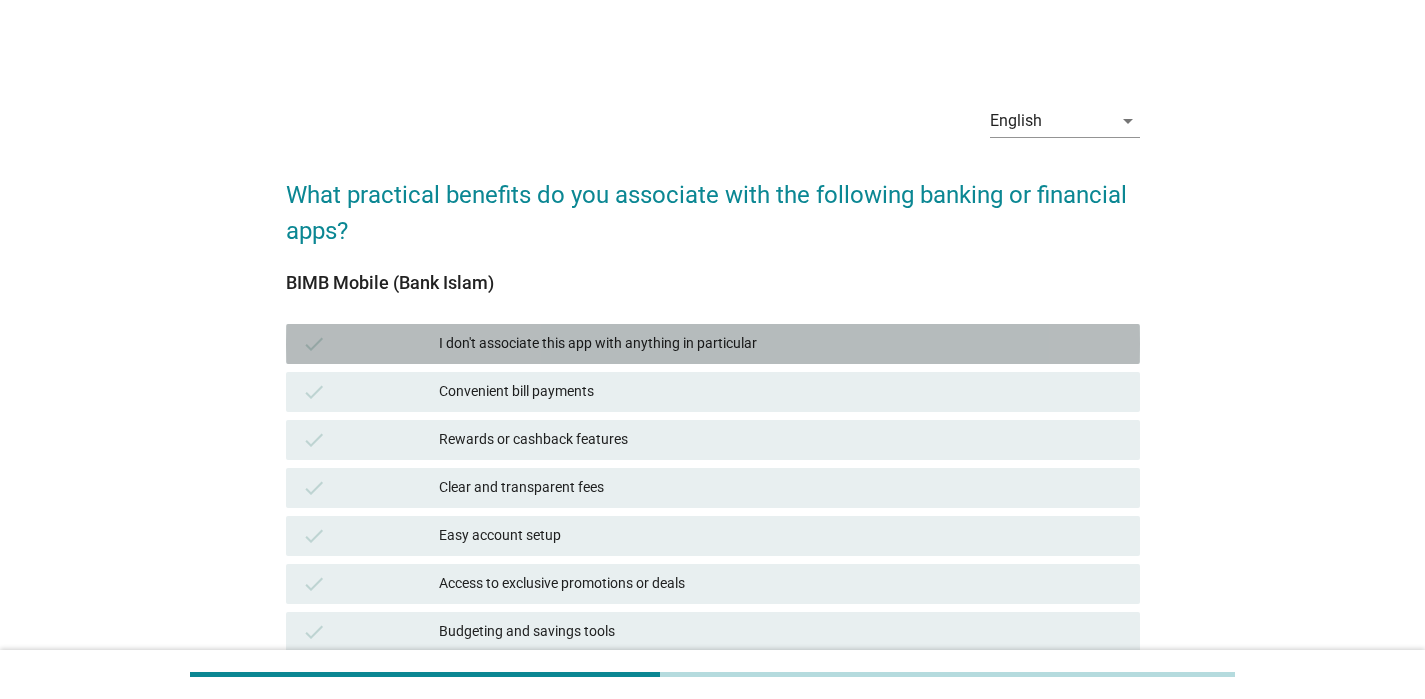 click on "I don't associate this app with anything in particular" at bounding box center (781, 344) 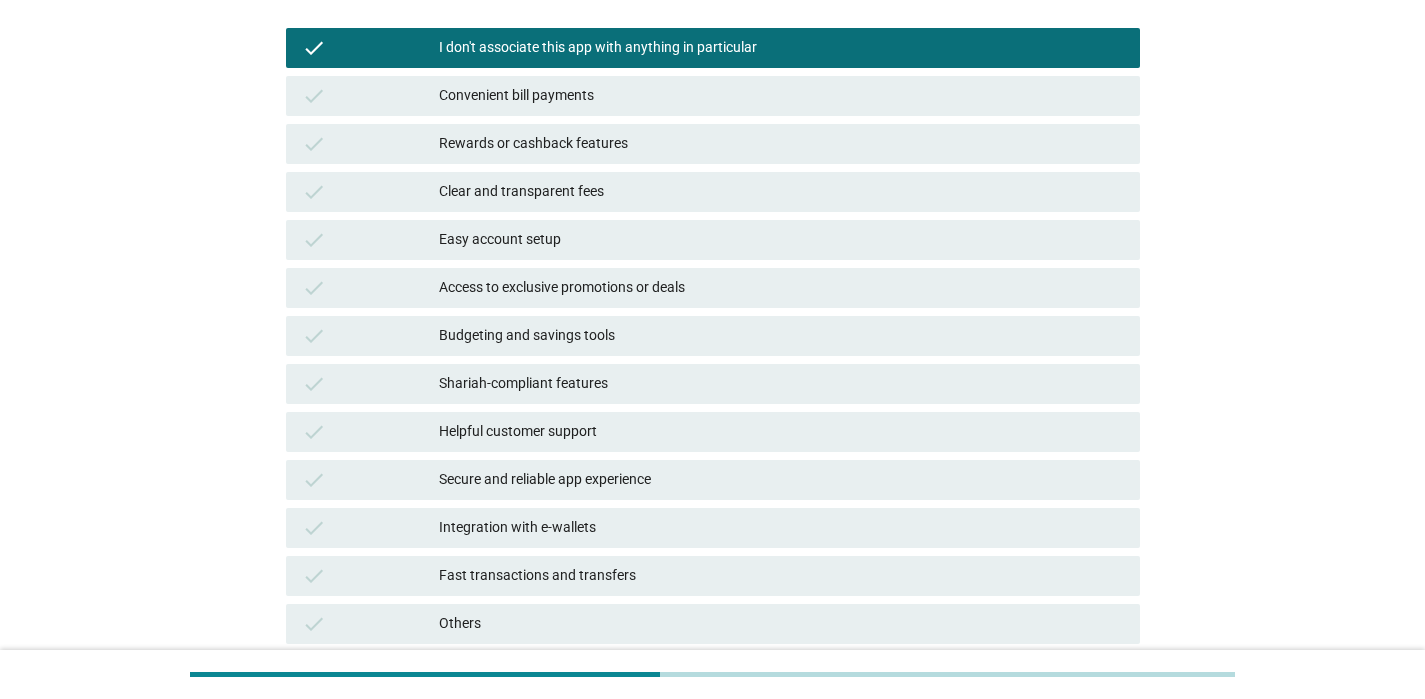 scroll 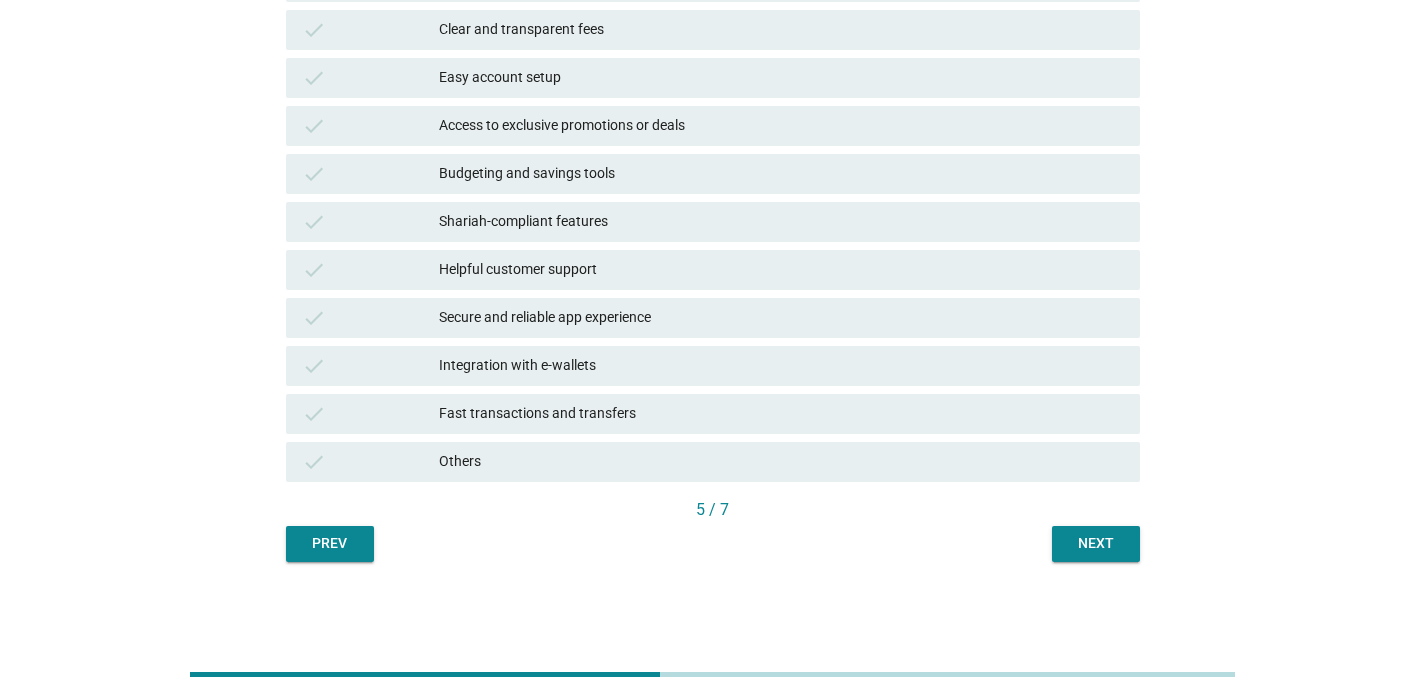 click on "English arrow_drop_down   What practical benefits do you associate with the following banking or financial apps?
BIMB Mobile (Bank Islam)
check   I don't associate this app with anything in particular check   Convenient bill payments check   Rewards or cashback features check   Clear and transparent fees check   Easy account setup check   Access to exclusive promotions or deals check   Budgeting and savings tools check   Shariah-compliant features check   Helpful customer support check   Secure and reliable app experience check   Integration with e-wallets check   Fast transactions and transfers check   Others
5 / 7
Prev   Next" at bounding box center [713, 96] 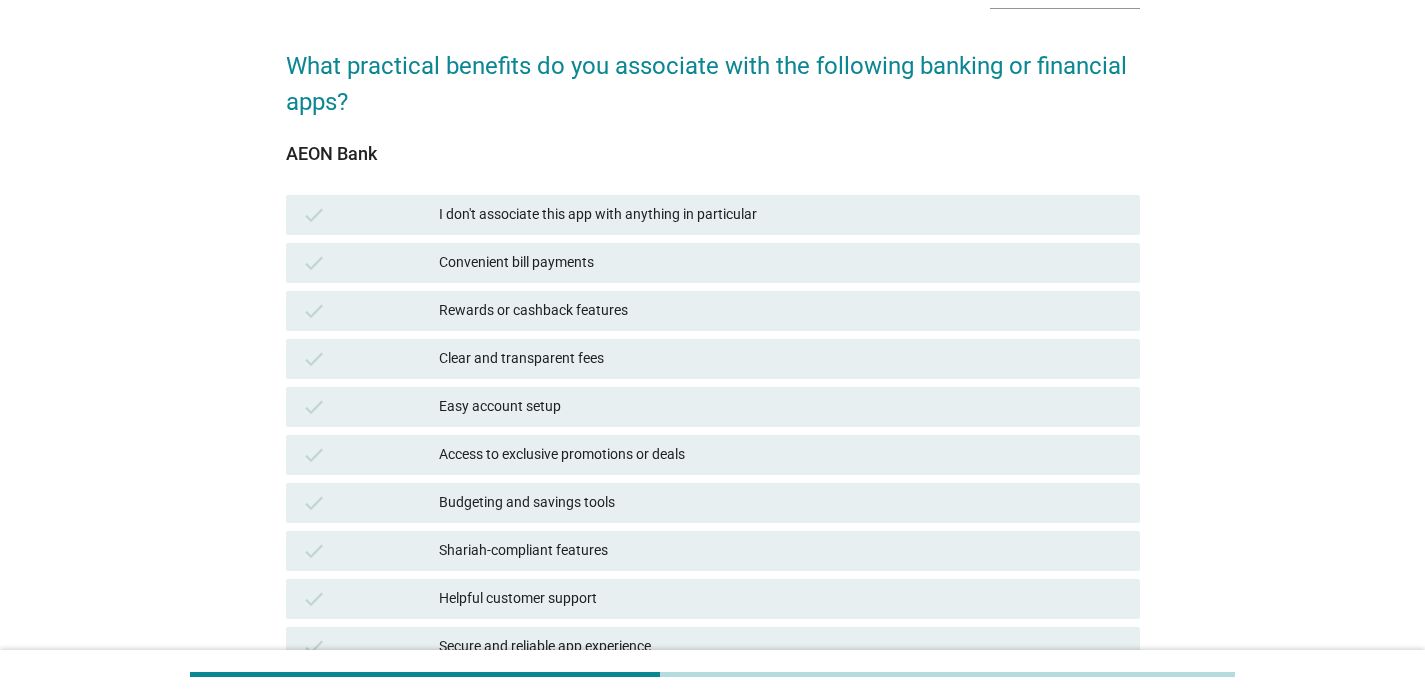 click on "Clear and transparent fees" at bounding box center [781, 359] 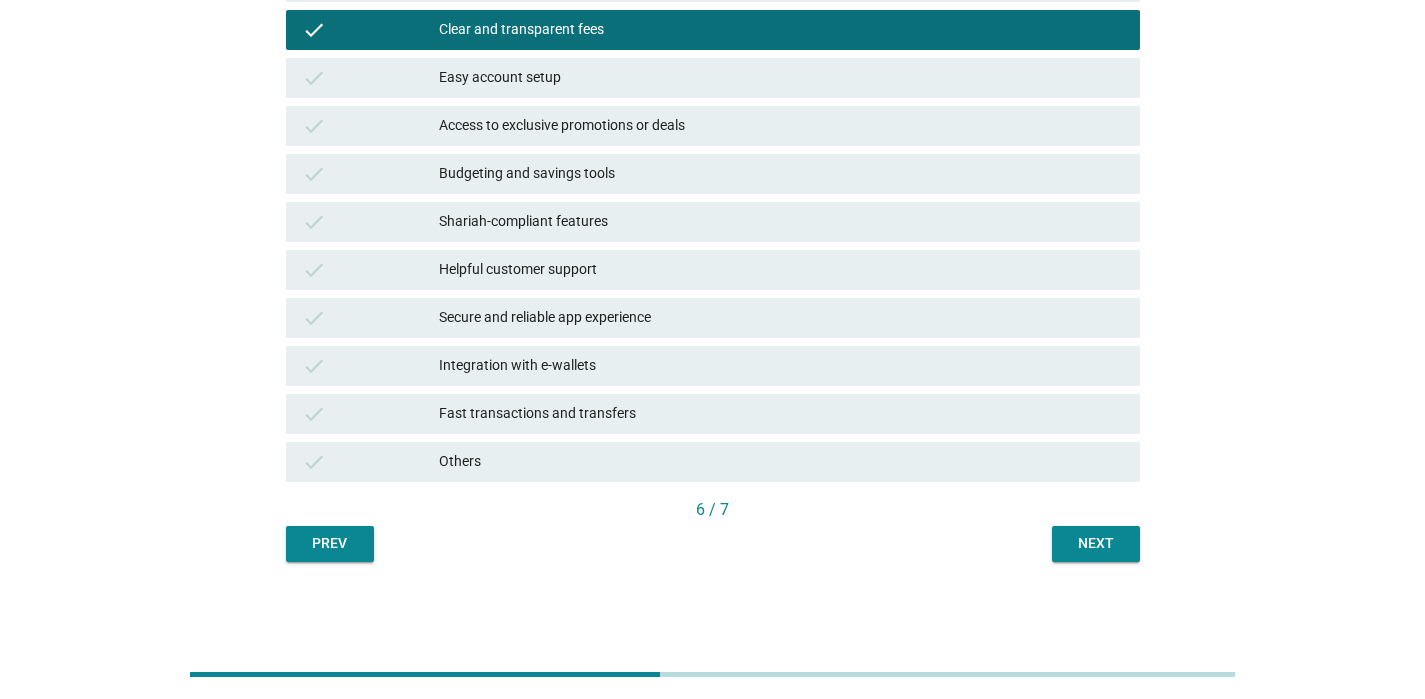 click on "Next" at bounding box center (1096, 543) 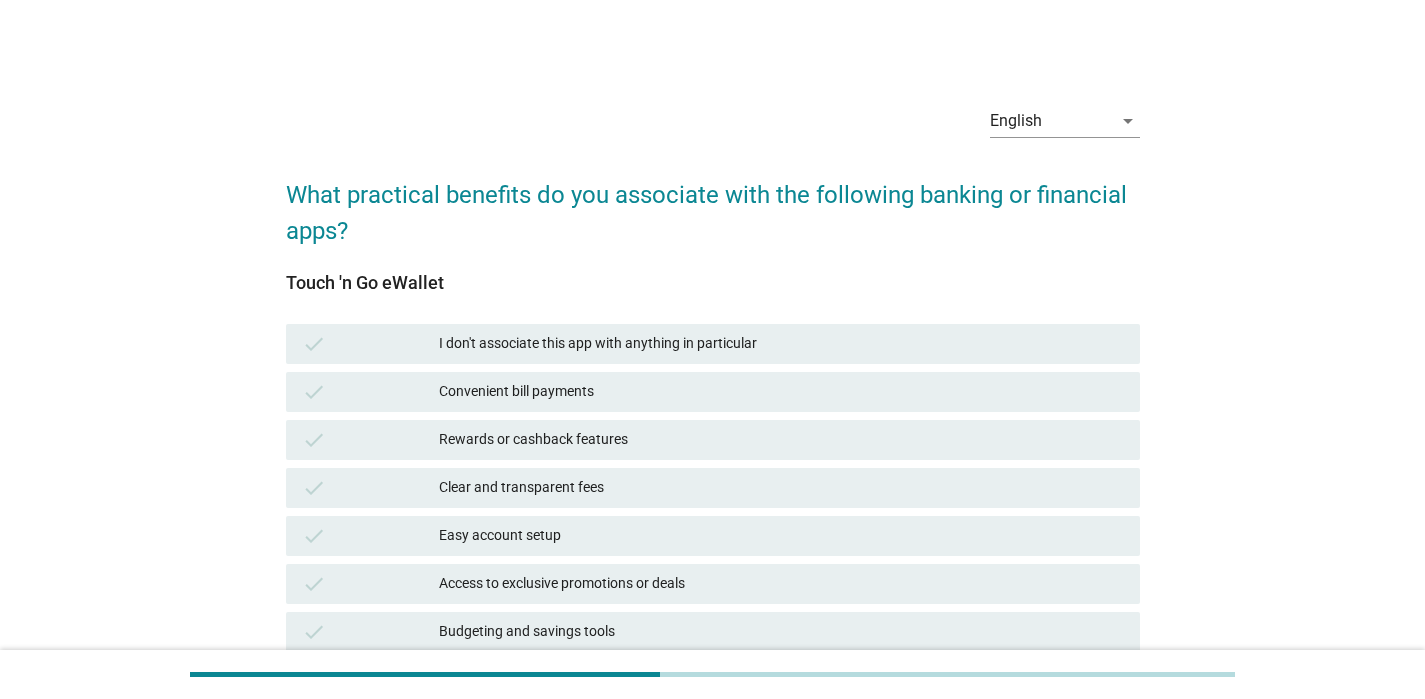 click on "check   Convenient bill payments" at bounding box center [713, 392] 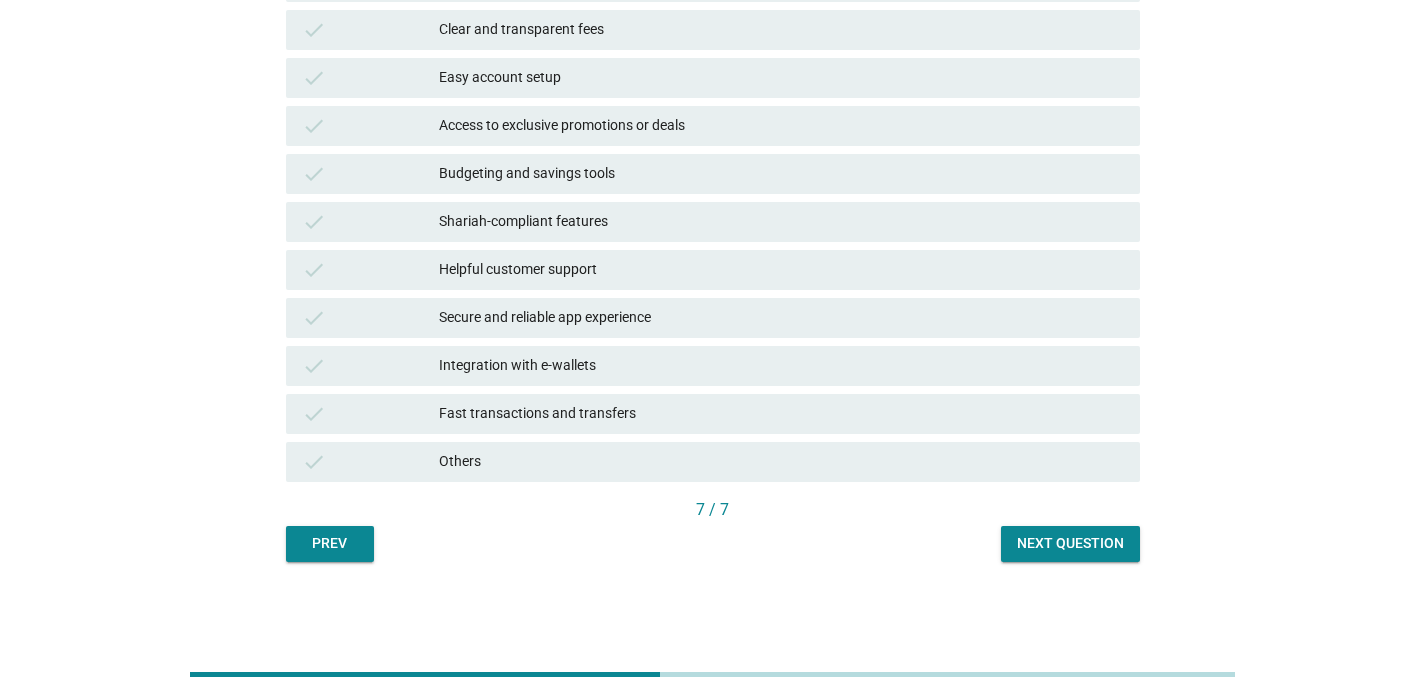click on "English arrow_drop_down   What practical benefits do you associate with the following banking or financial apps?
Touch 'n Go eWallet
check   I don't associate this app with anything in particular check   Convenient bill payments check   Rewards or cashback features check   Clear and transparent fees check   Easy account setup check   Access to exclusive promotions or deals check   Budgeting and savings tools check   Shariah-compliant features check   Helpful customer support check   Secure and reliable app experience check   Integration with e-wallets check   Fast transactions and transfers check   Others
7 / 7
Prev   Next question" at bounding box center [713, 96] 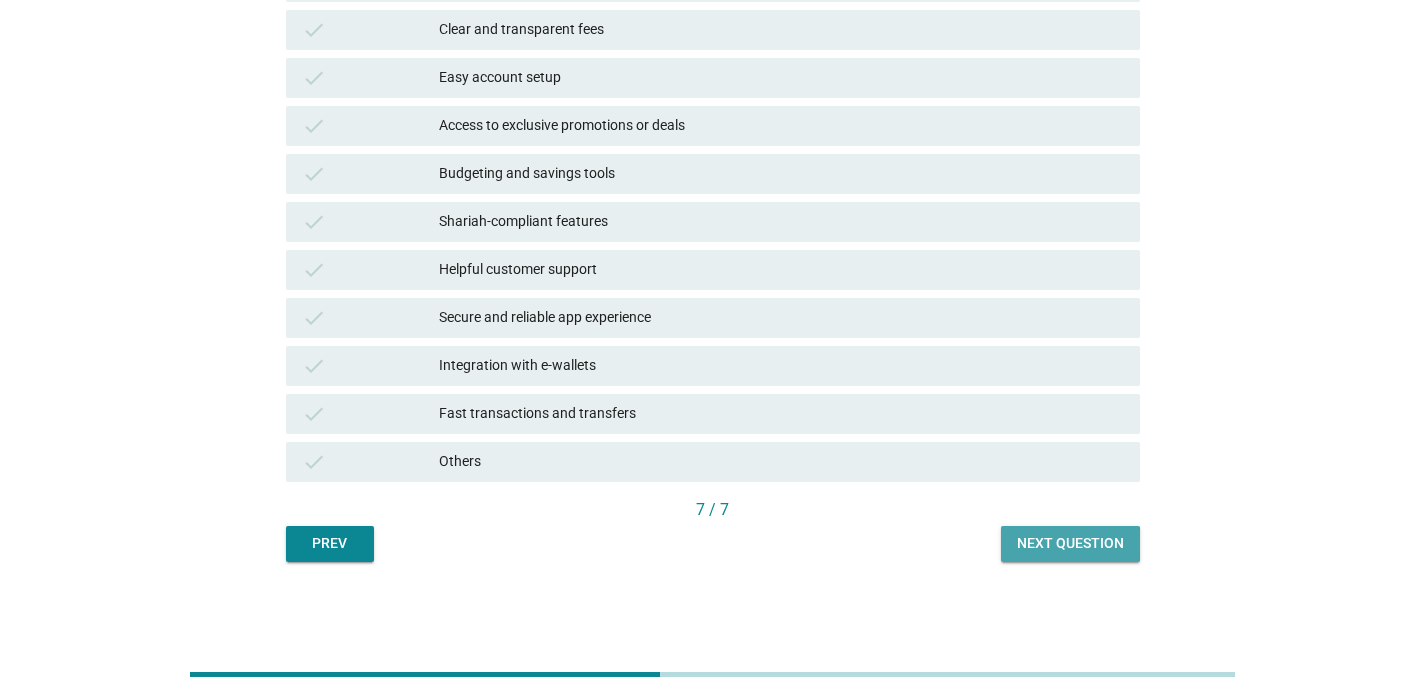 click on "Next question" at bounding box center (1070, 543) 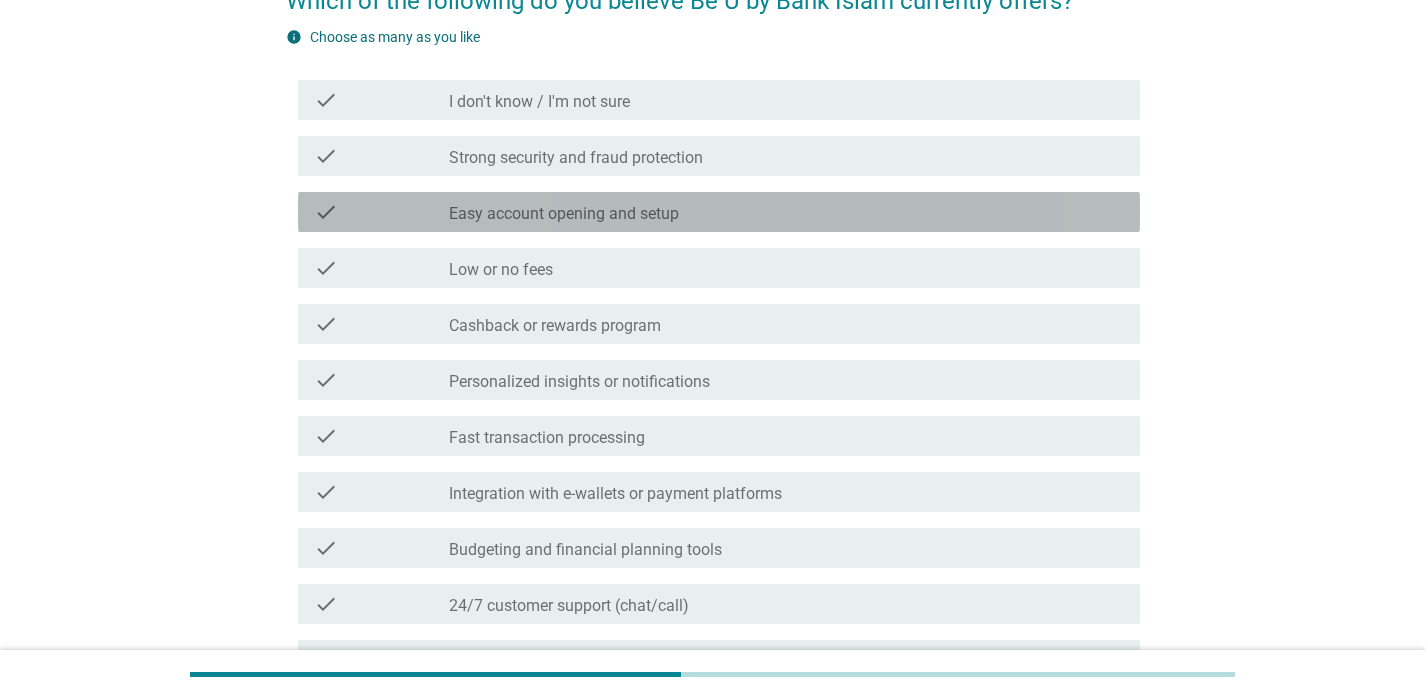 click on "check_box_outline_blank Easy account opening and setup" at bounding box center [786, 212] 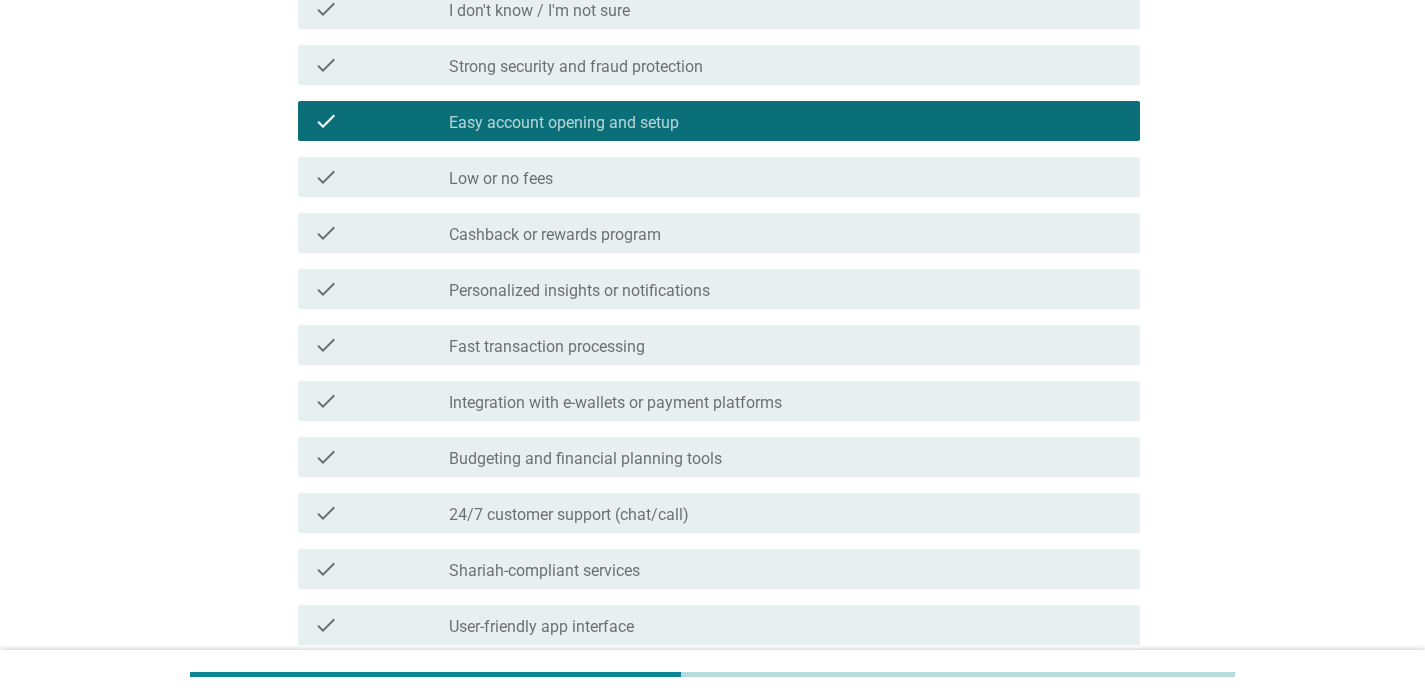 click on "check_box_outline_blank Cashback or rewards program" at bounding box center [786, 233] 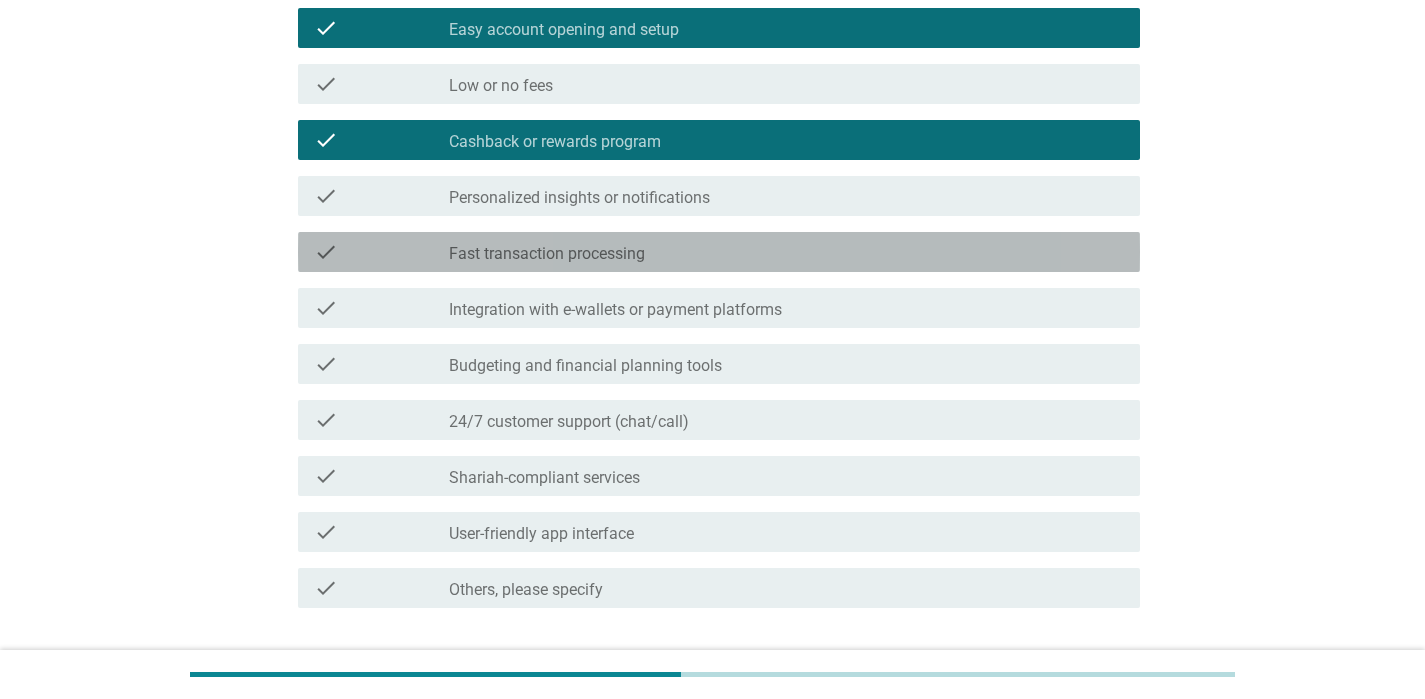 click on "check_box_outline_blank Fast transaction processing" at bounding box center [786, 252] 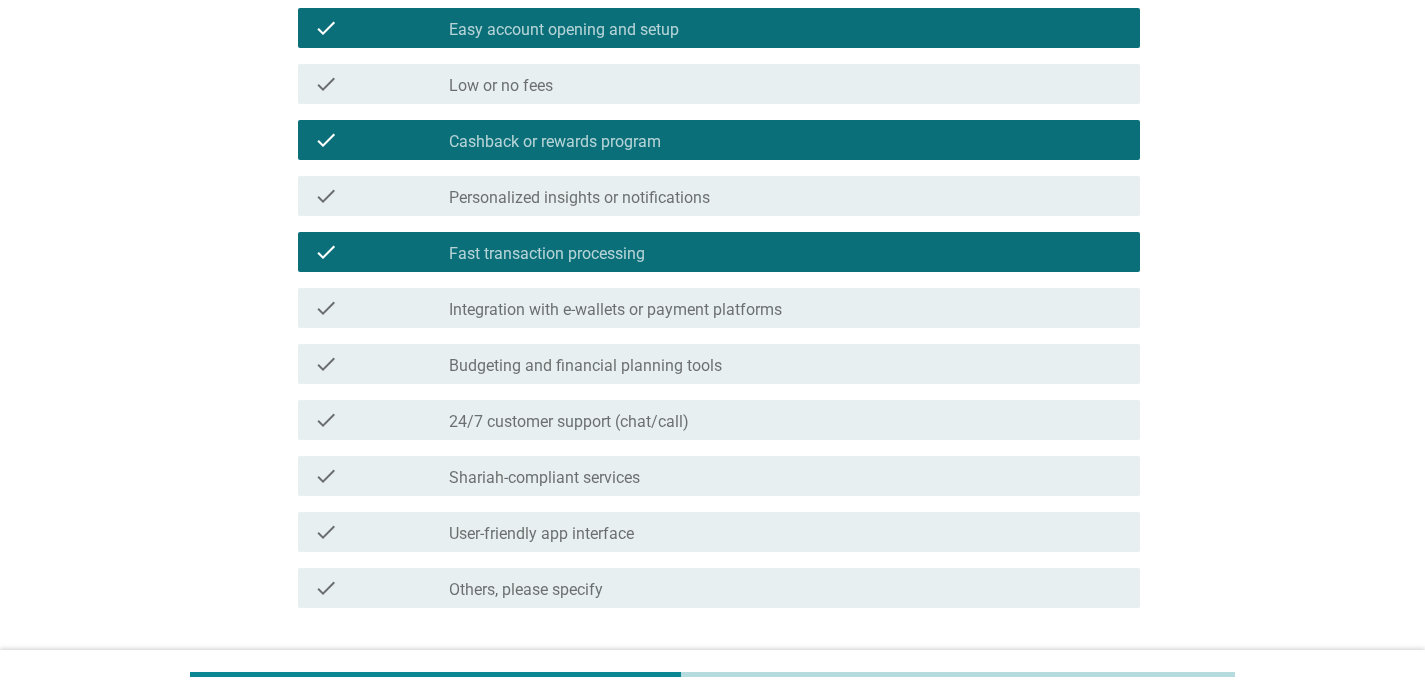 click on "Budgeting and financial planning tools" at bounding box center (585, 366) 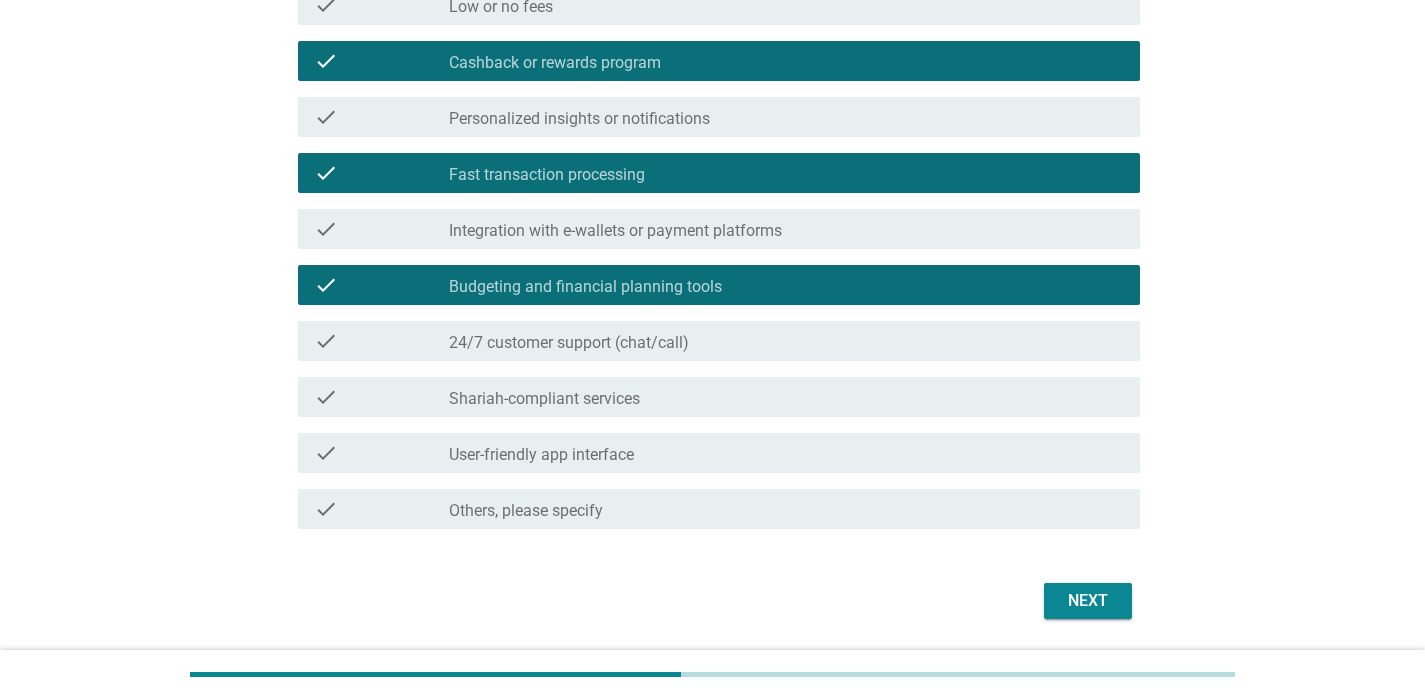 click on "check_box_outline_blank 24/7 customer support (chat/call)" at bounding box center (786, 341) 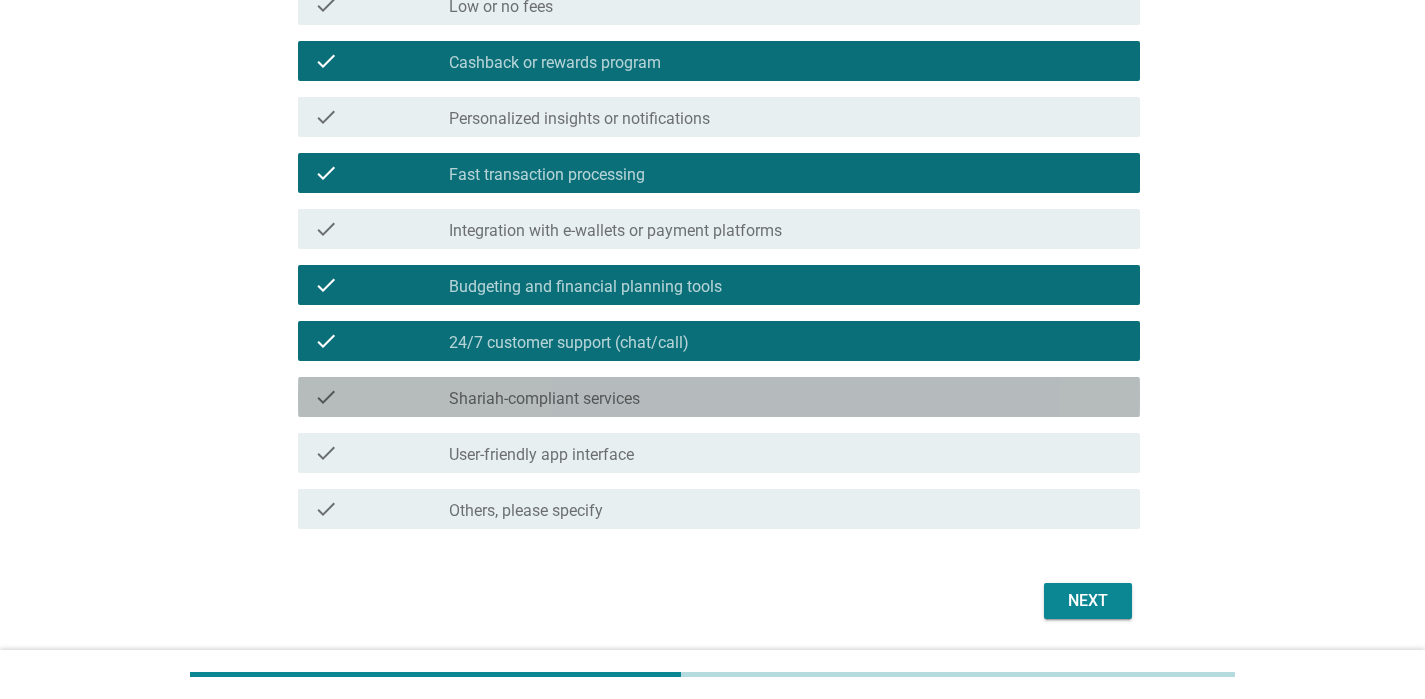 click on "check_box_outline_blank Shariah-compliant services" at bounding box center (786, 397) 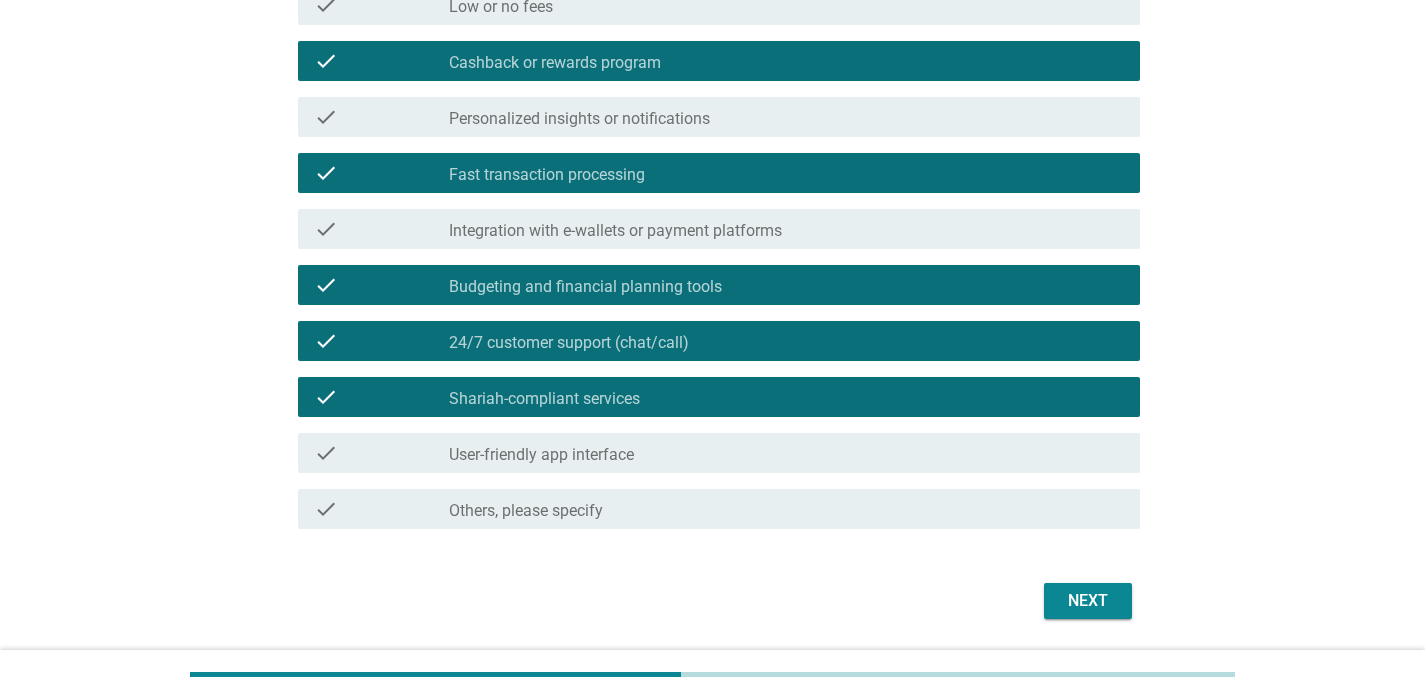 click on "check     check_box_outline_blank Shariah-compliant services" at bounding box center (713, 397) 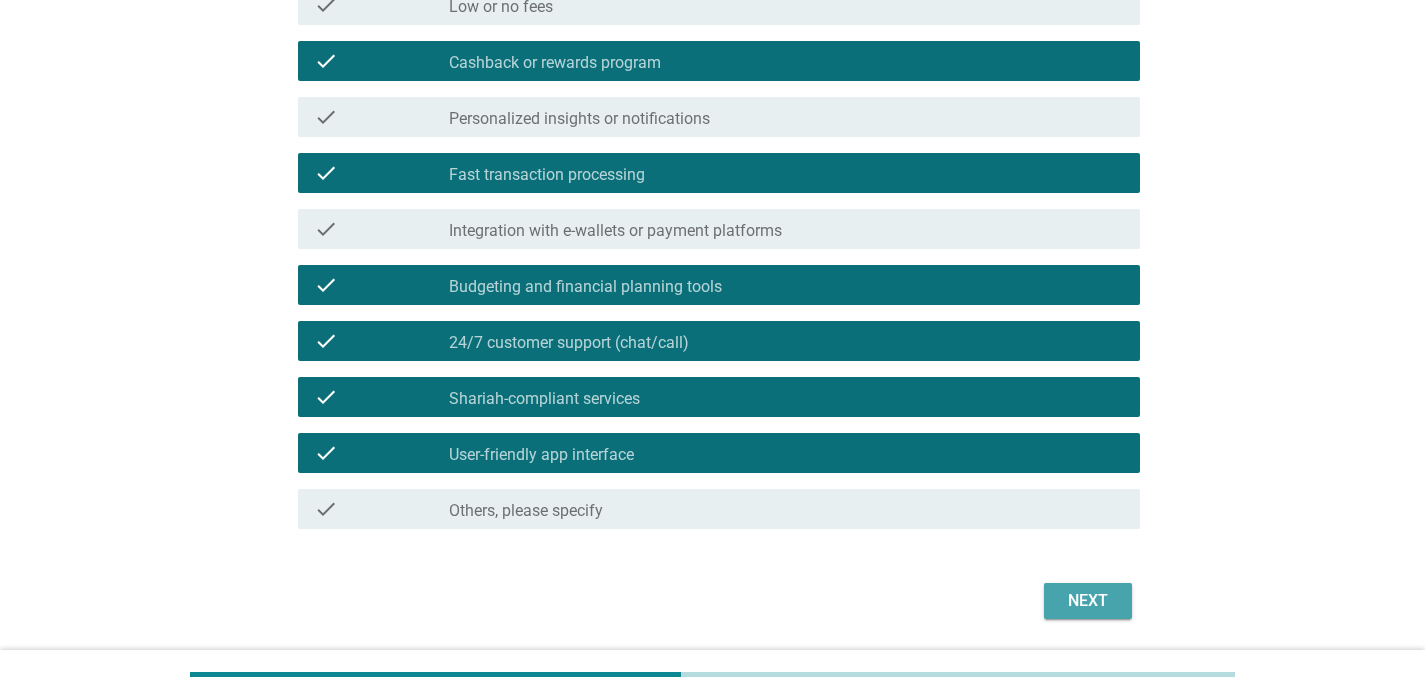 click on "Next" at bounding box center (1088, 601) 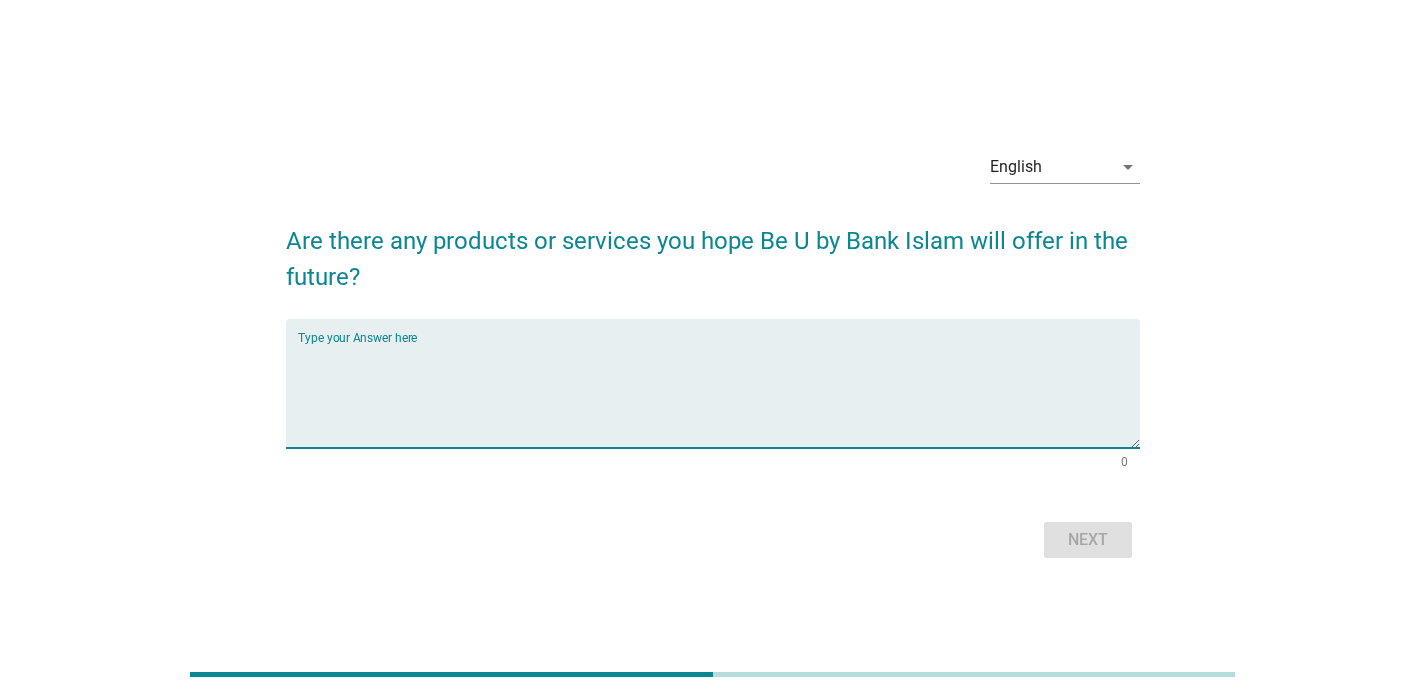 click at bounding box center [719, 395] 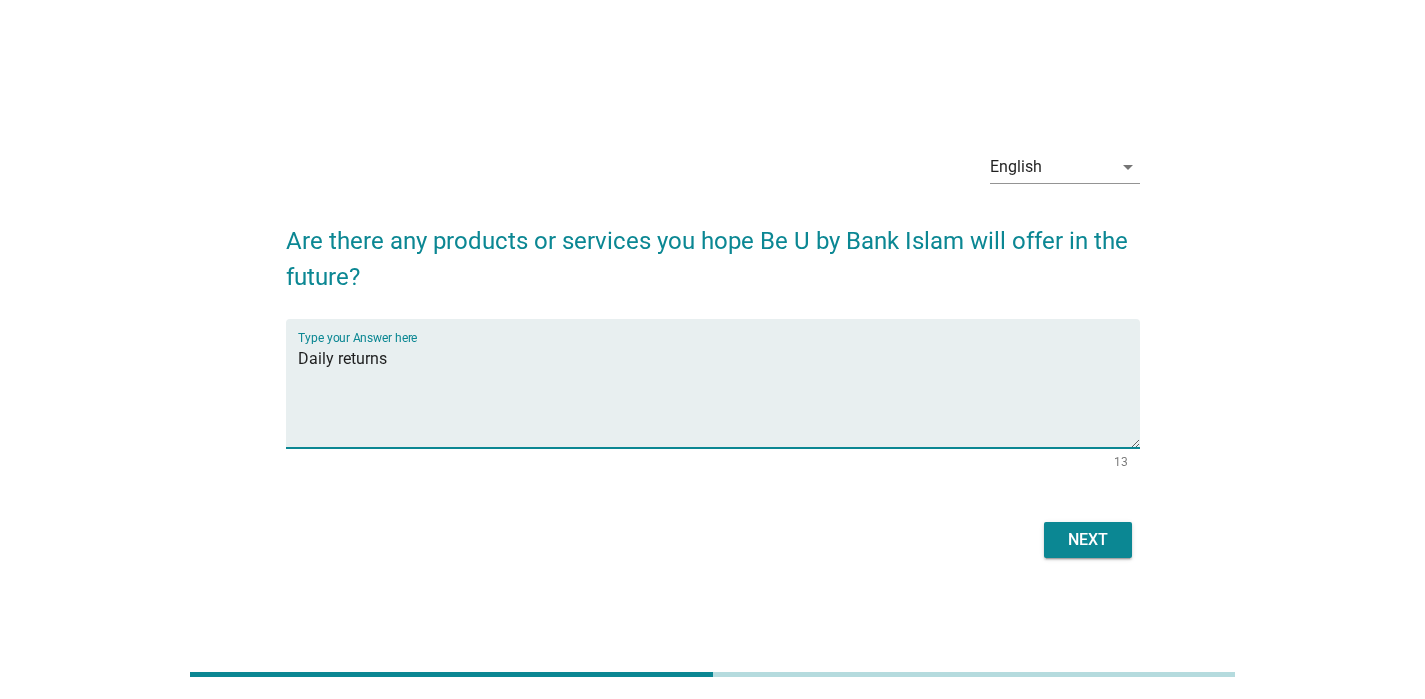 type on "Daily returns" 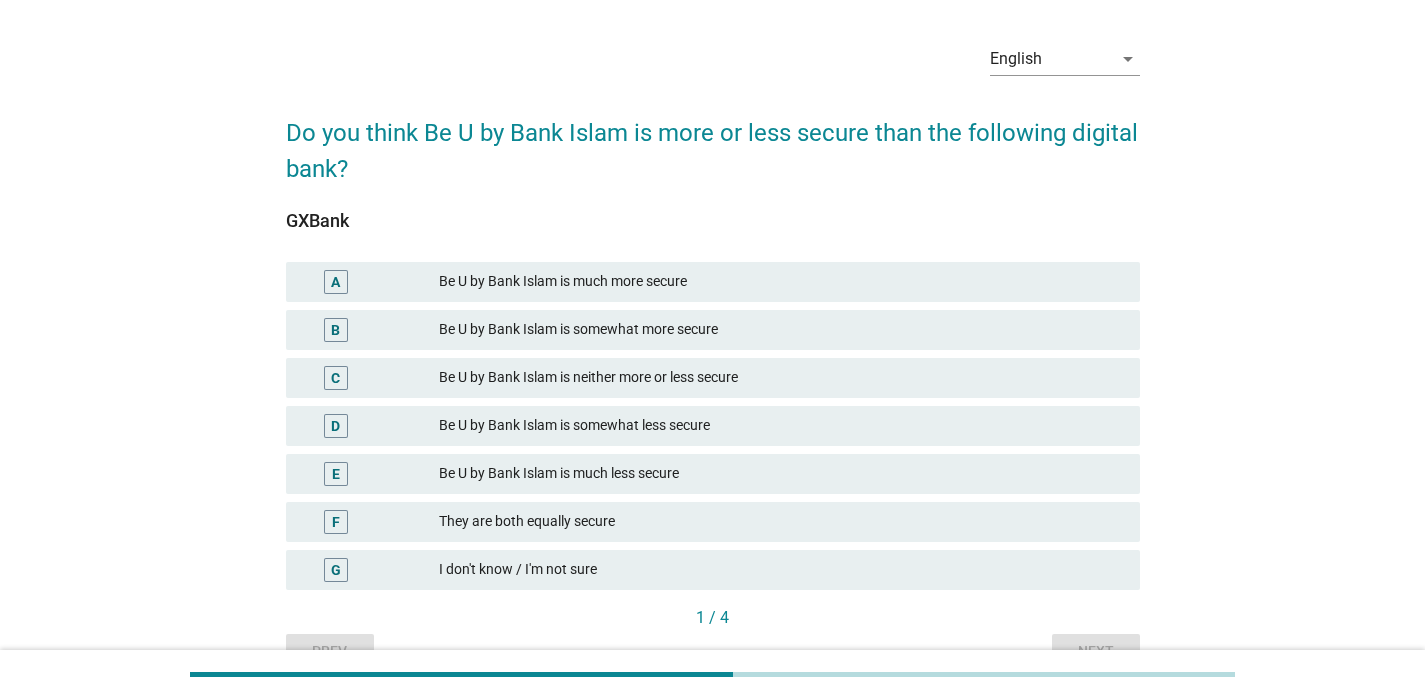 click on "Be U by Bank Islam is much more secure" at bounding box center (781, 282) 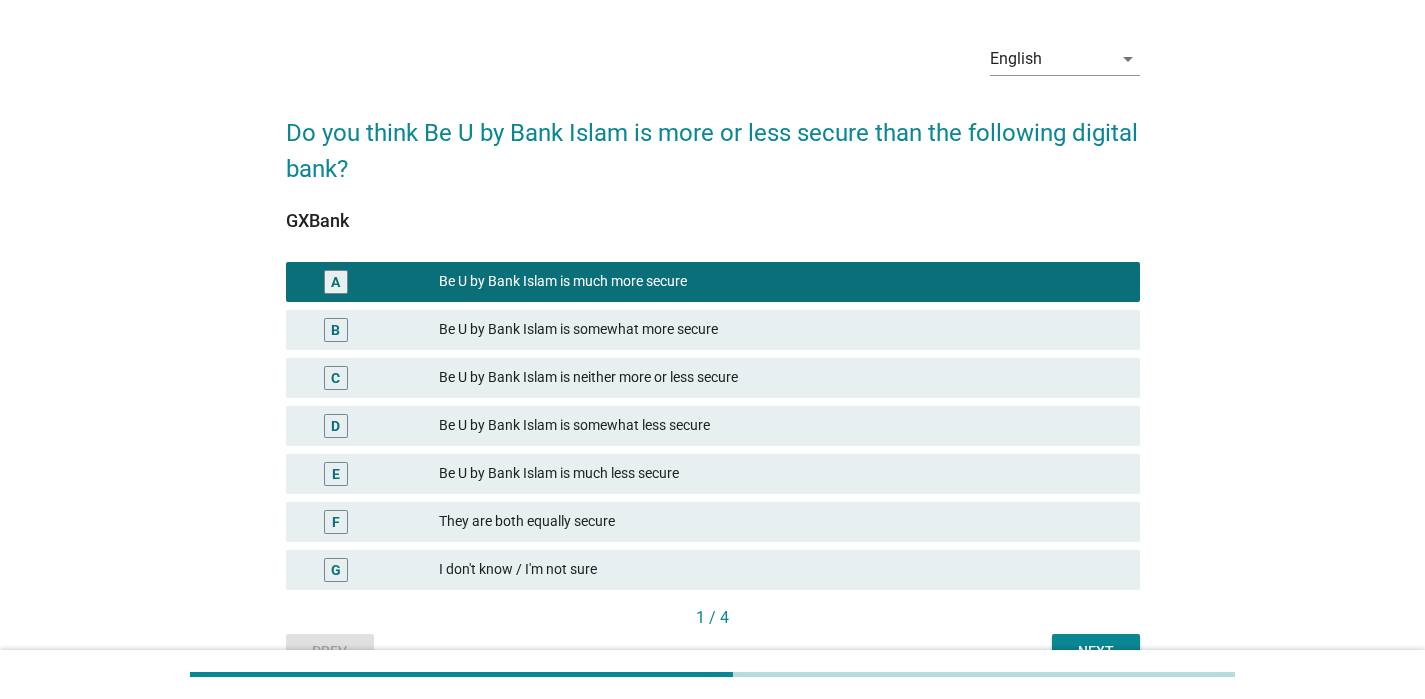 click on "Next" at bounding box center (1096, 651) 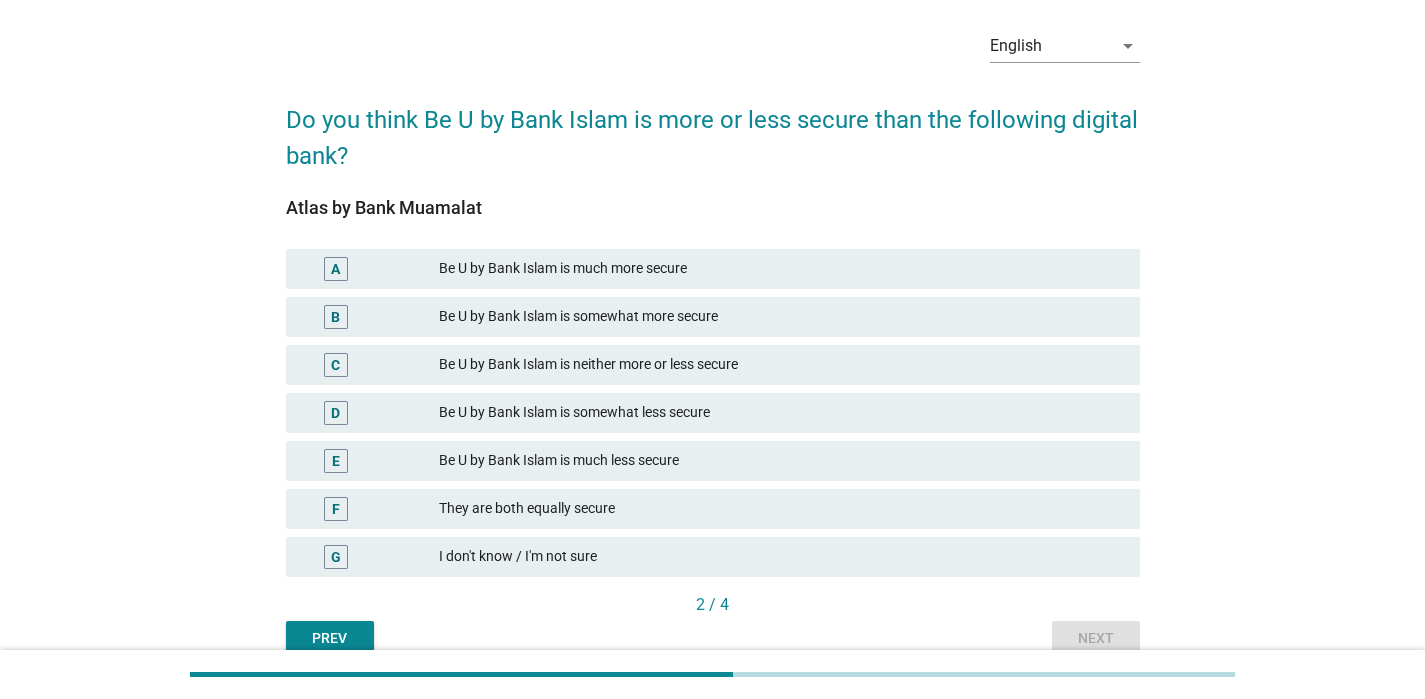 click on "Be U by Bank Islam is much more secure" at bounding box center [781, 269] 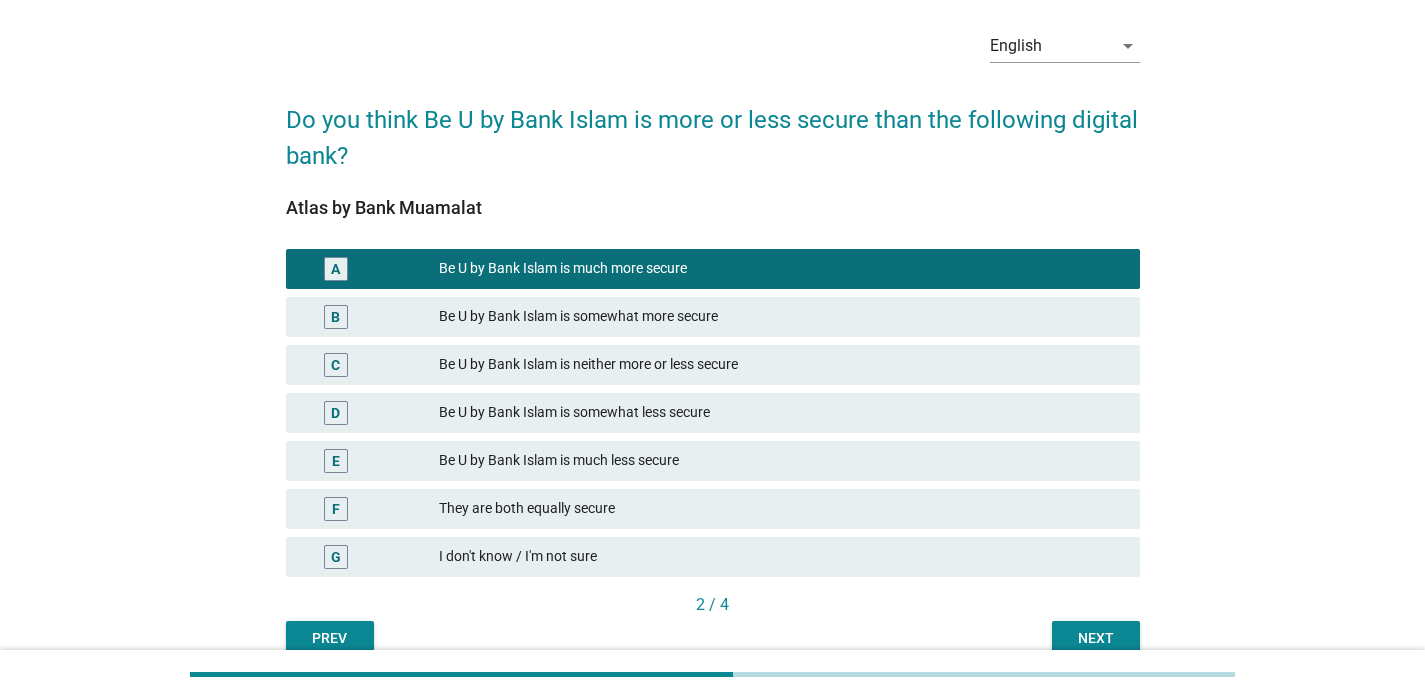 click on "Next" at bounding box center [1096, 638] 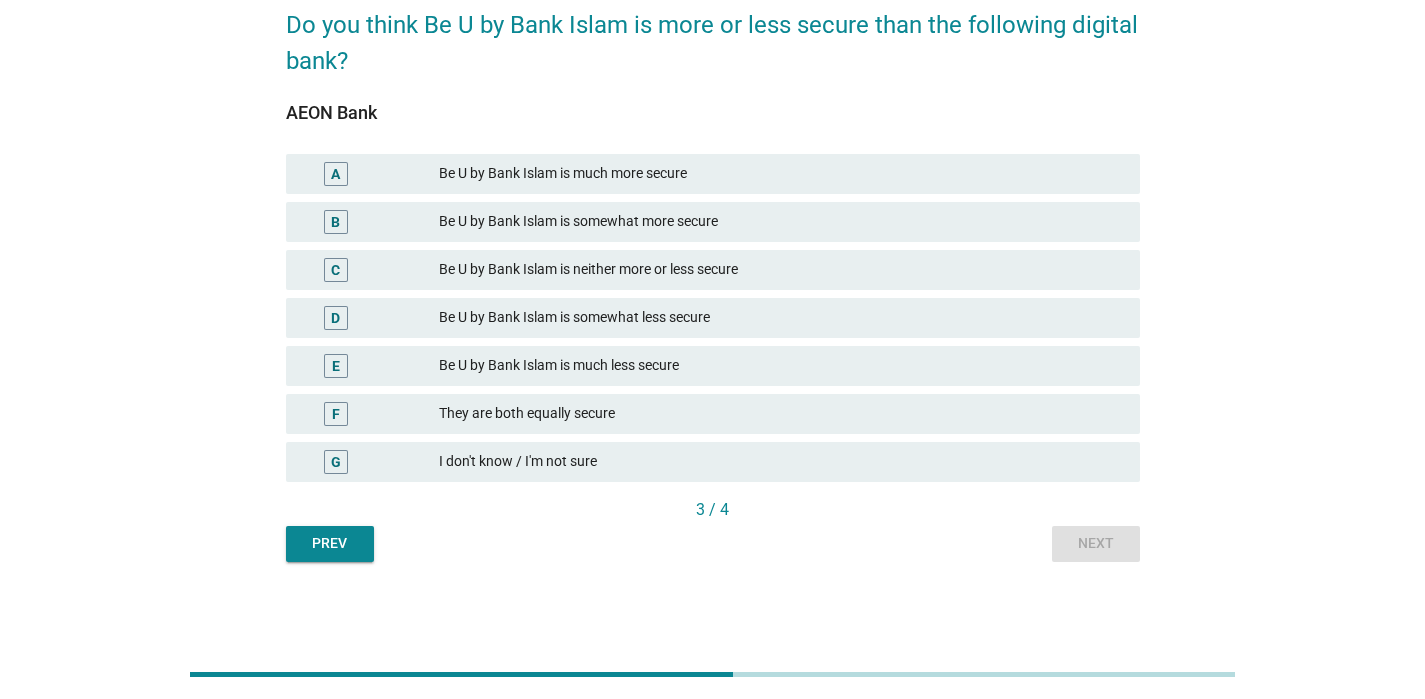 click on "Be U by Bank Islam is neither more or less secure" at bounding box center (781, 270) 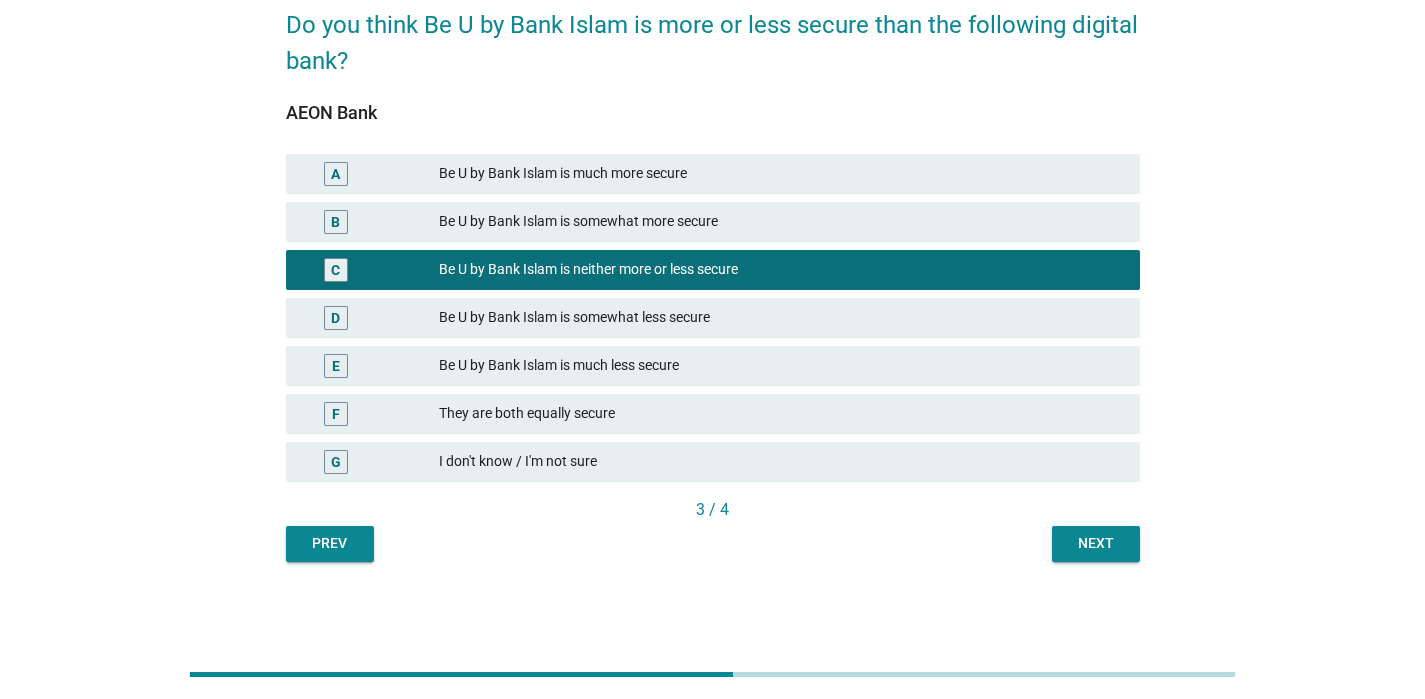 click on "Next" at bounding box center (1096, 543) 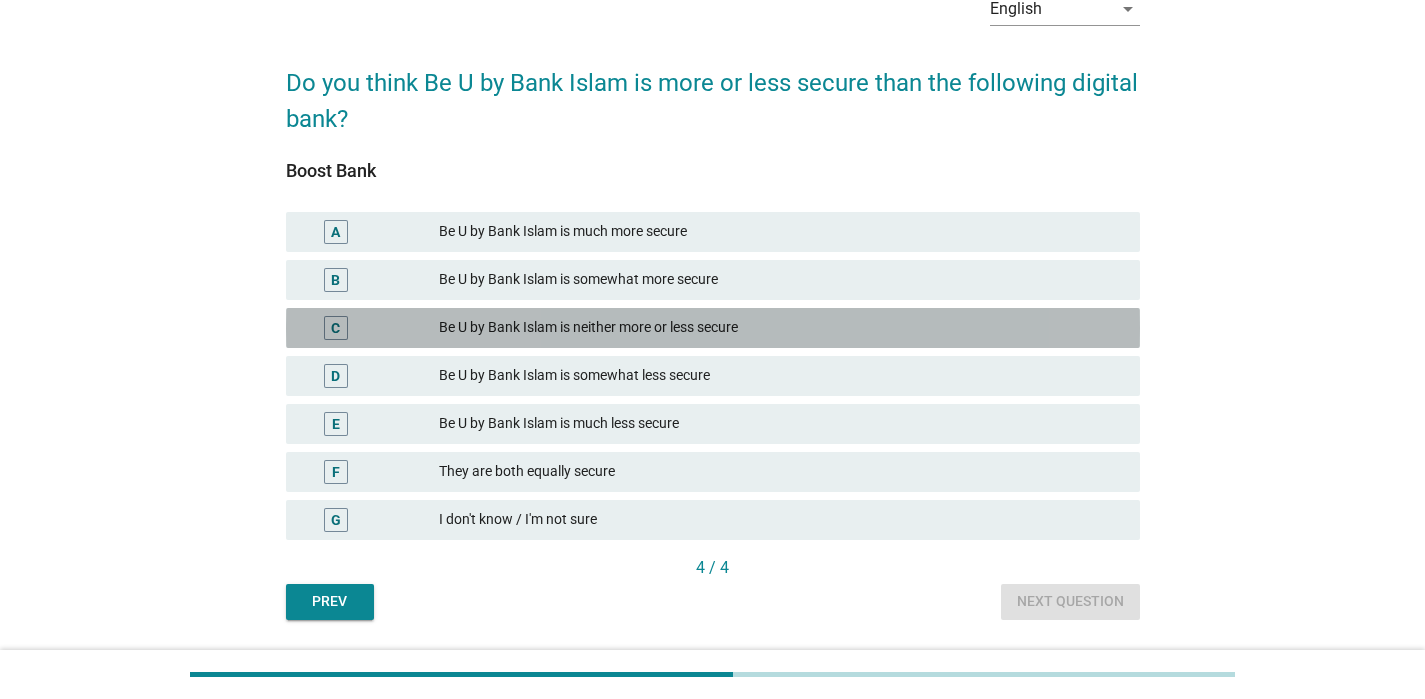 click on "Be U by Bank Islam is neither more or less secure" at bounding box center [781, 328] 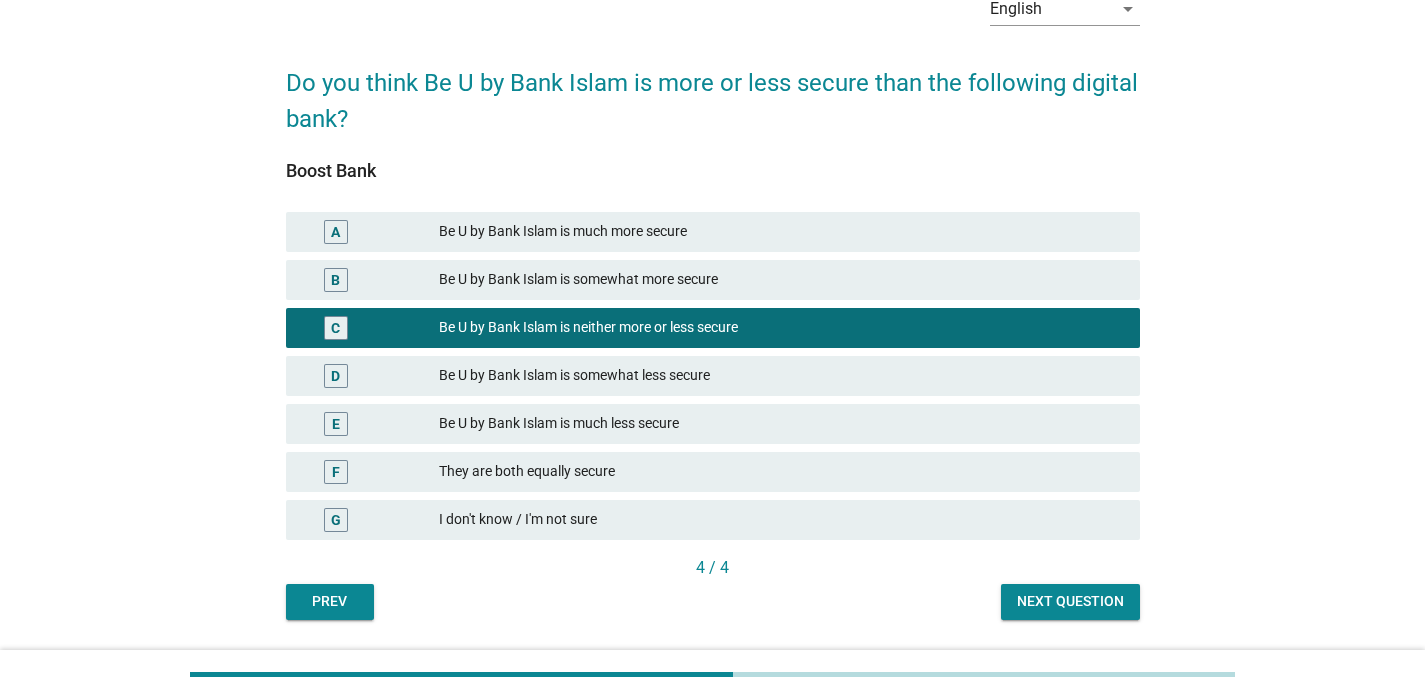 click on "Next question" at bounding box center (1070, 601) 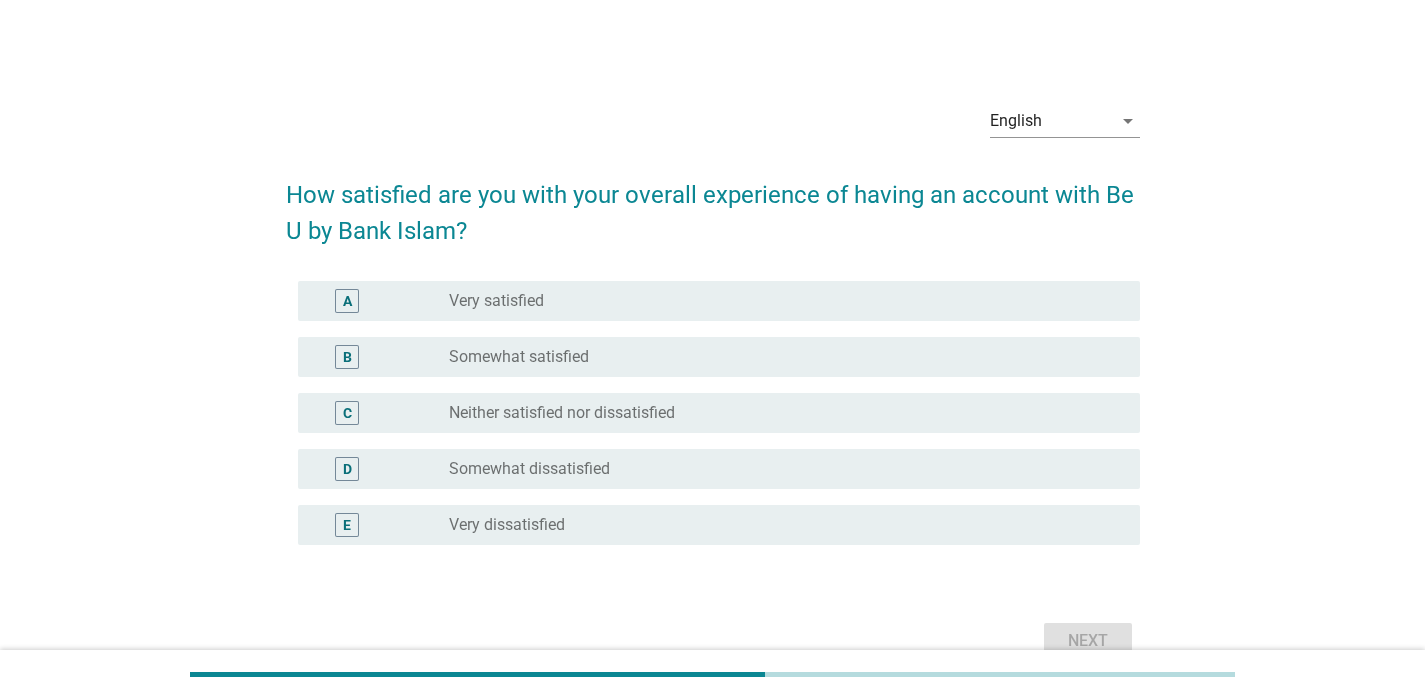 click on "radio_button_unchecked Very satisfied" at bounding box center [778, 301] 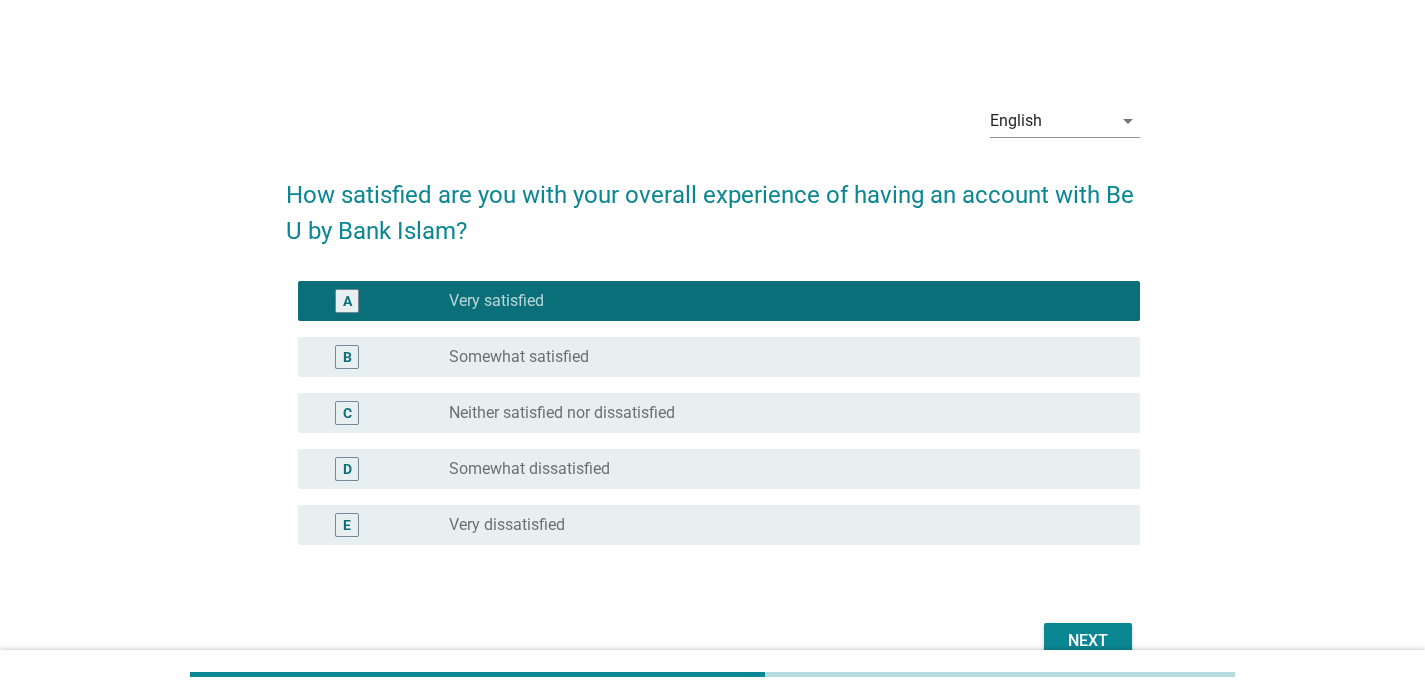 click on "Next" at bounding box center (1088, 641) 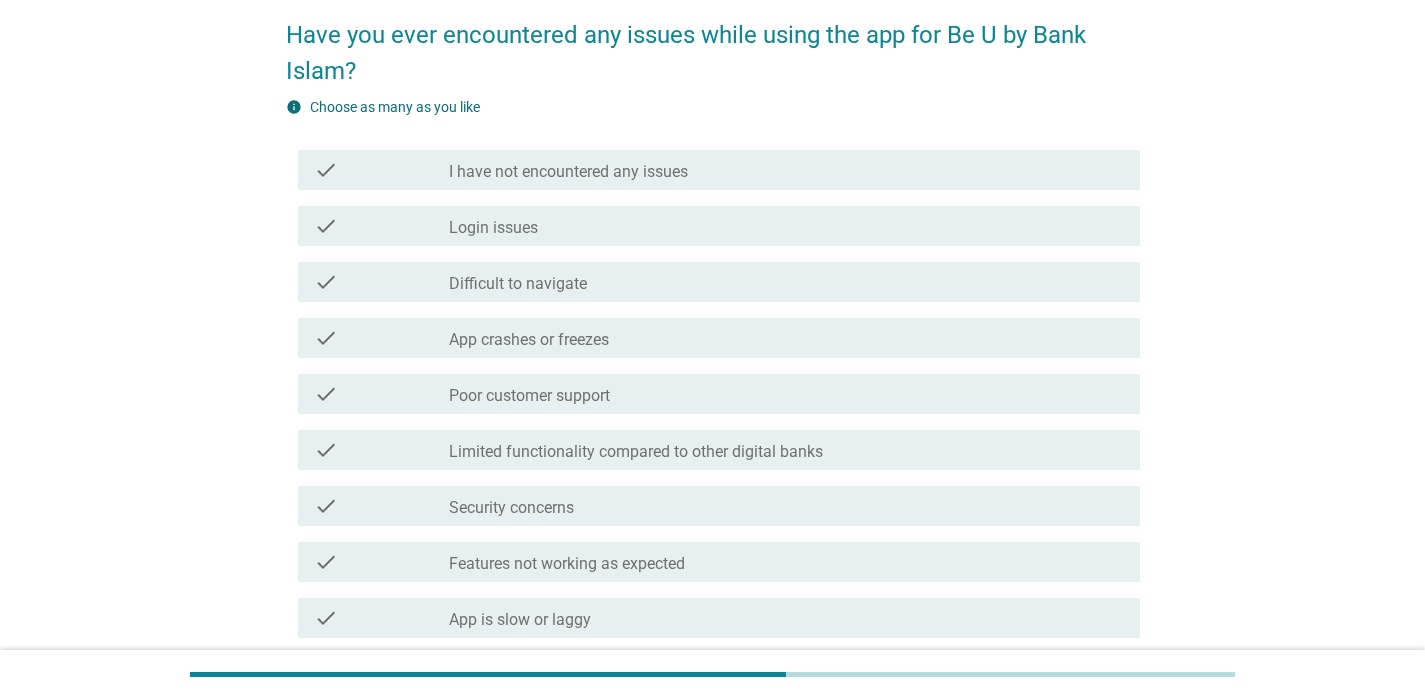 scroll, scrollTop: 178, scrollLeft: 0, axis: vertical 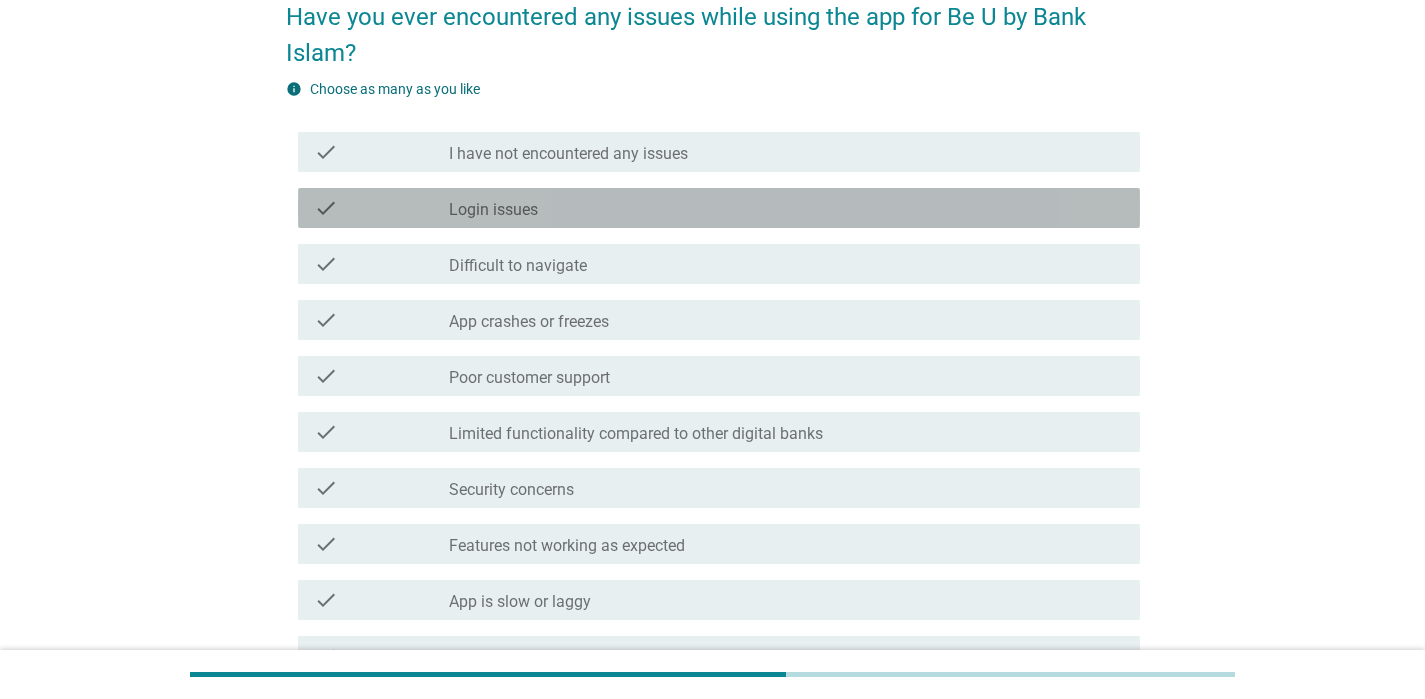 click on "check     check_box_outline_blank Login issues" at bounding box center [719, 208] 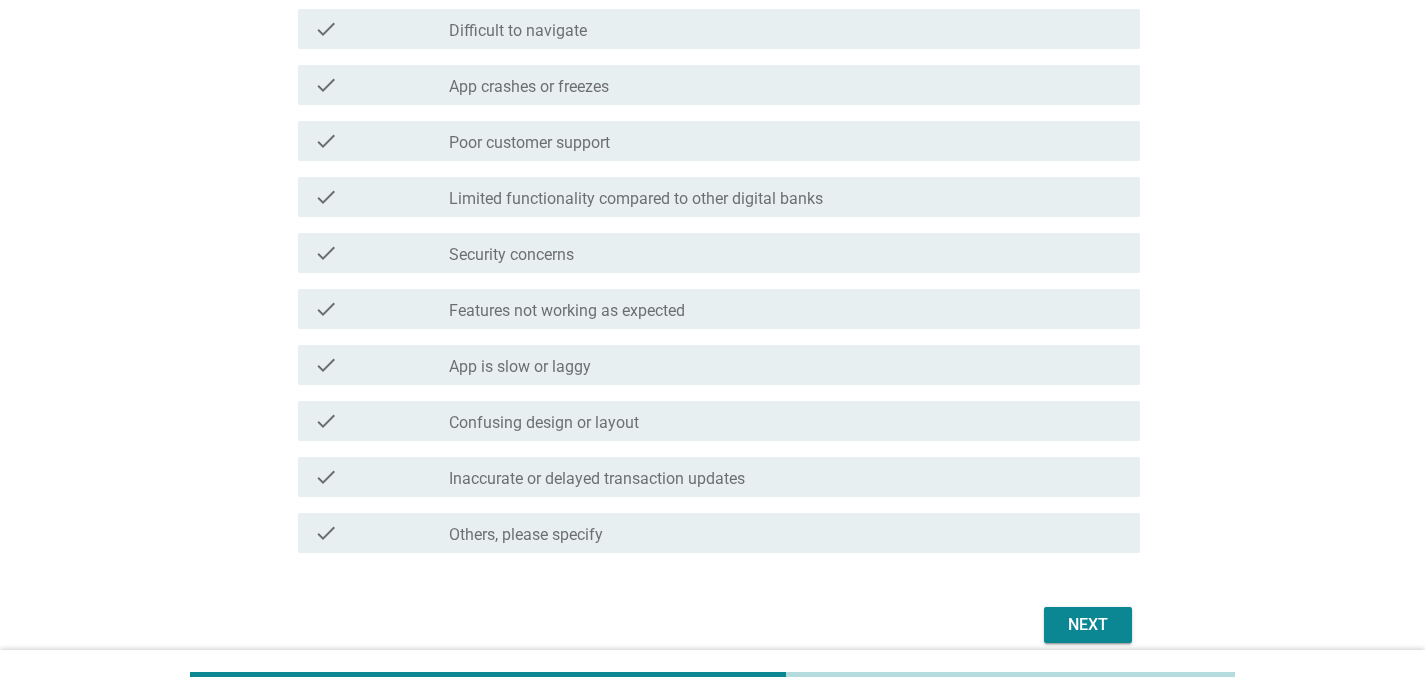scroll, scrollTop: 418, scrollLeft: 0, axis: vertical 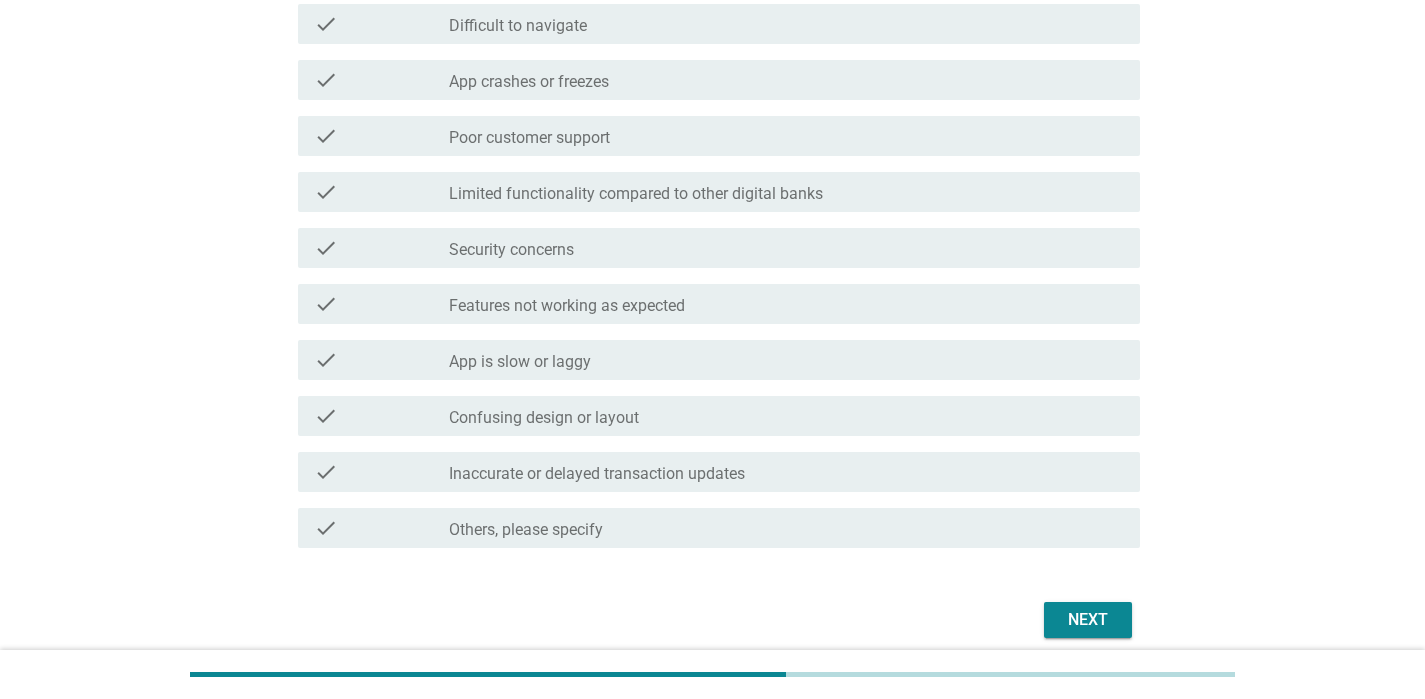 click on "check_box_outline_blank App is slow or laggy" at bounding box center (786, 360) 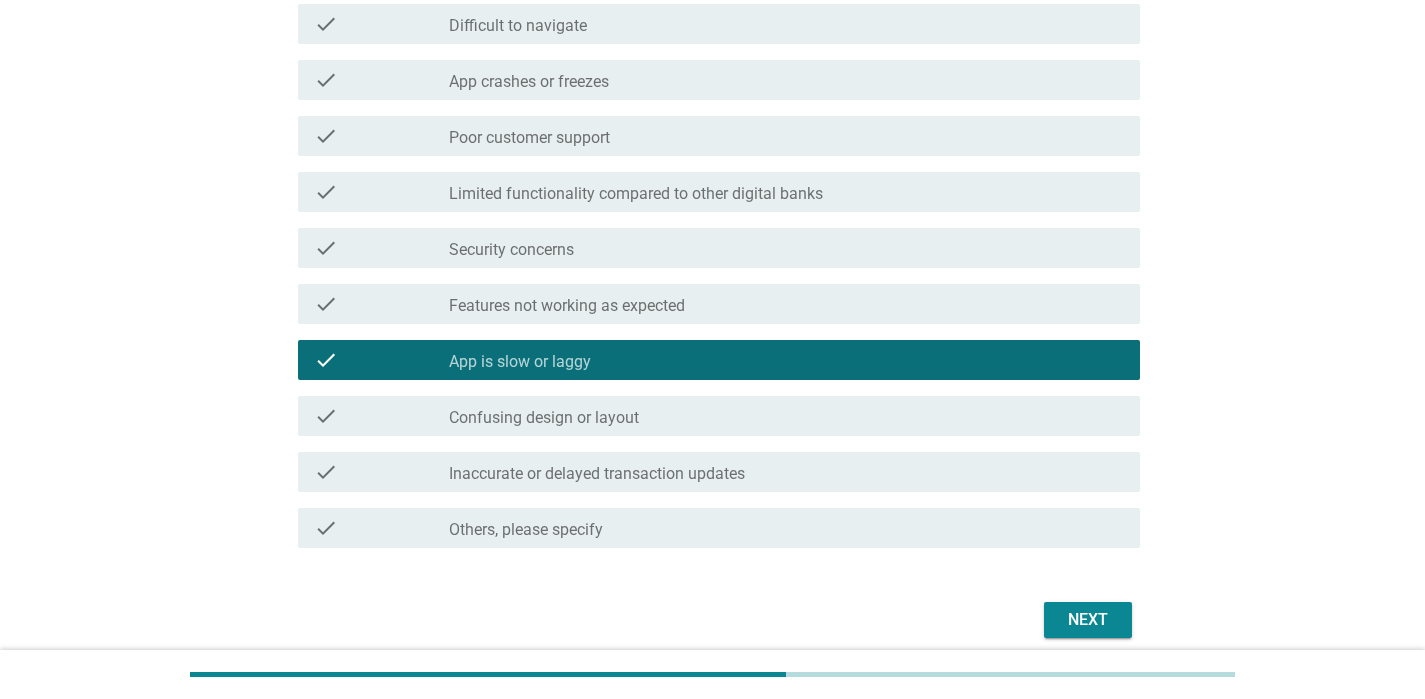 click on "Next" at bounding box center [1088, 620] 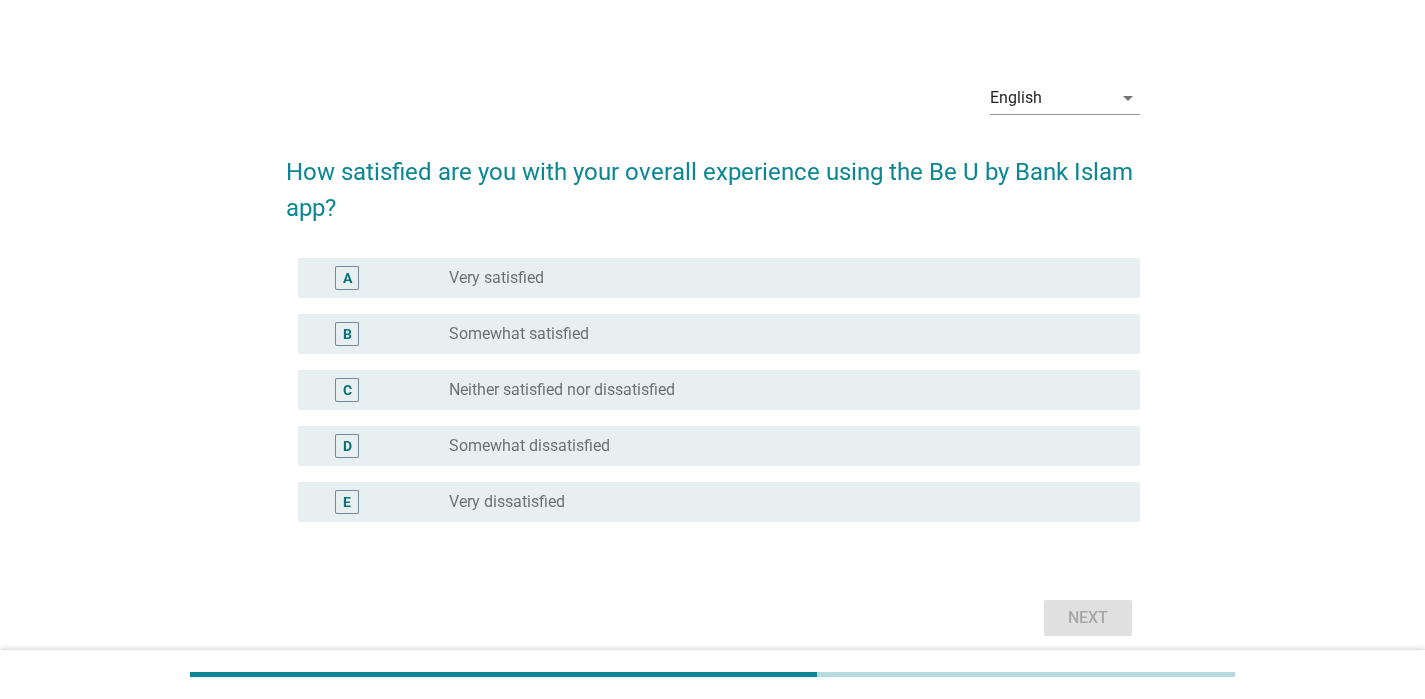 scroll, scrollTop: 25, scrollLeft: 0, axis: vertical 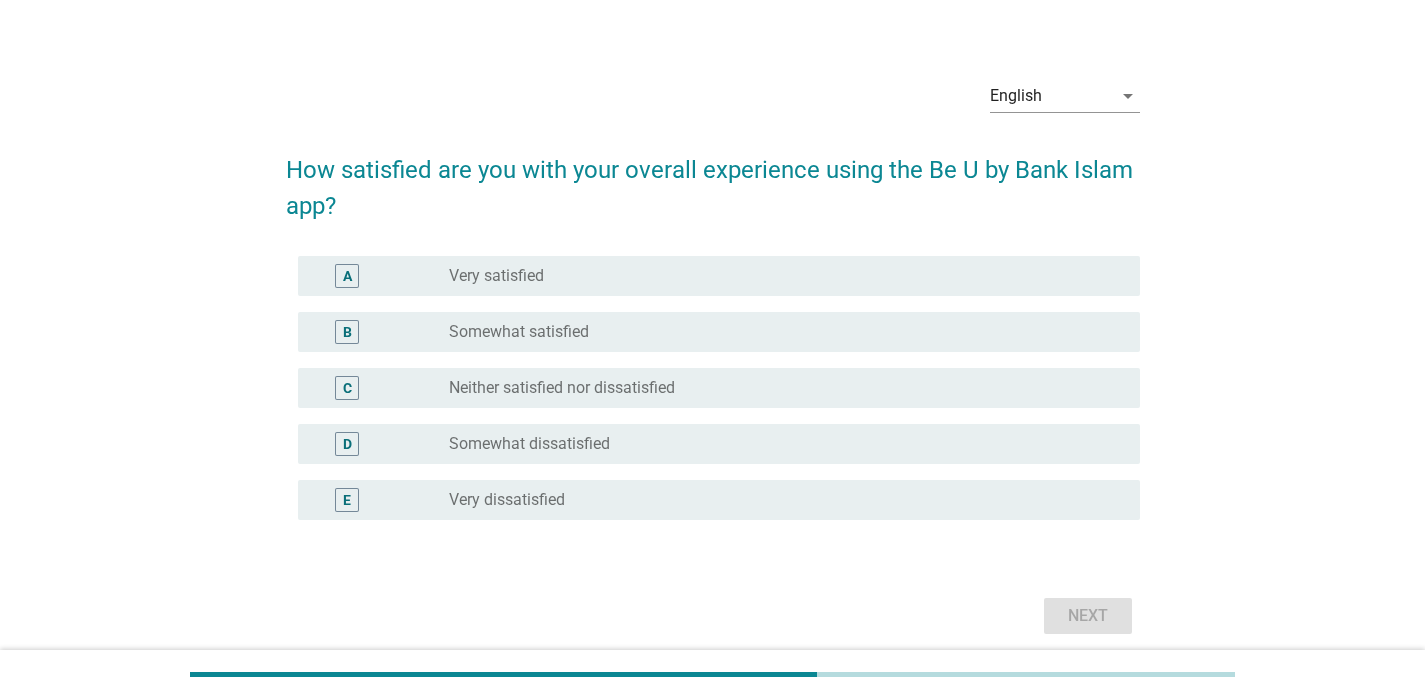click on "radio_button_unchecked Very satisfied" at bounding box center [778, 276] 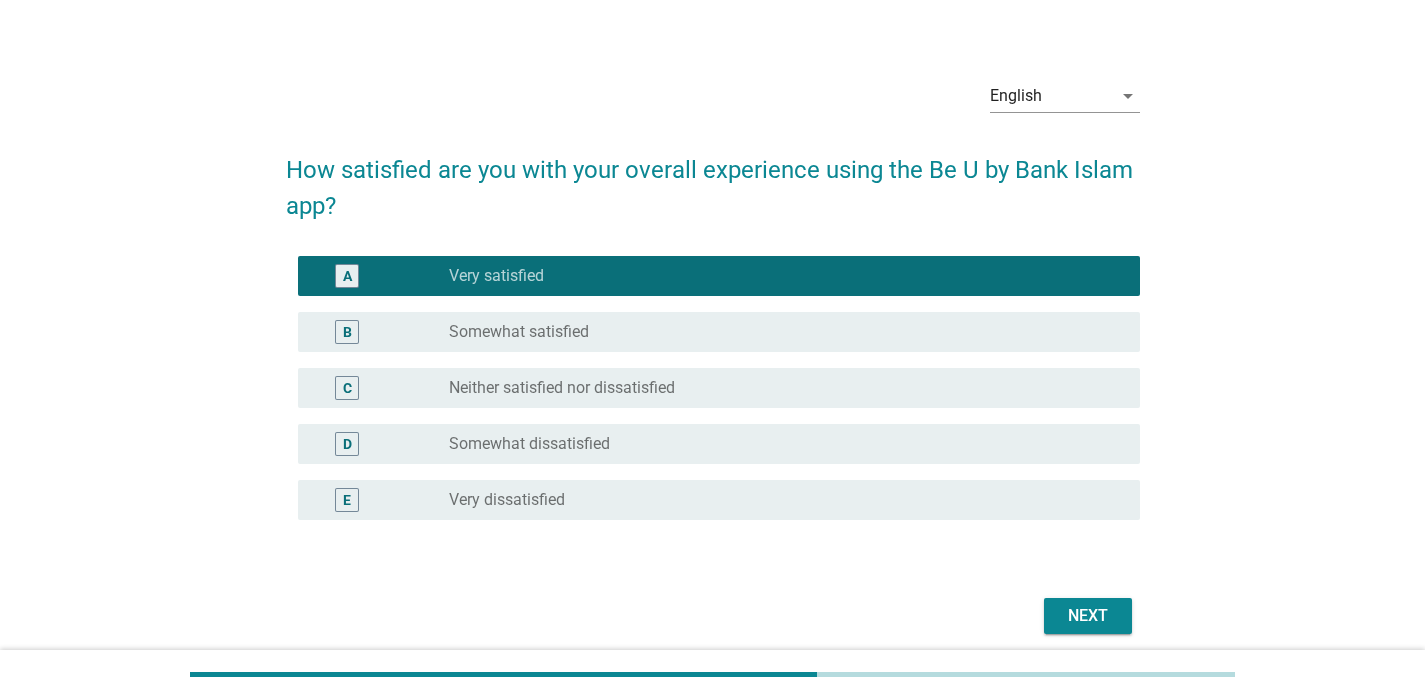 click on "Next" at bounding box center [713, 616] 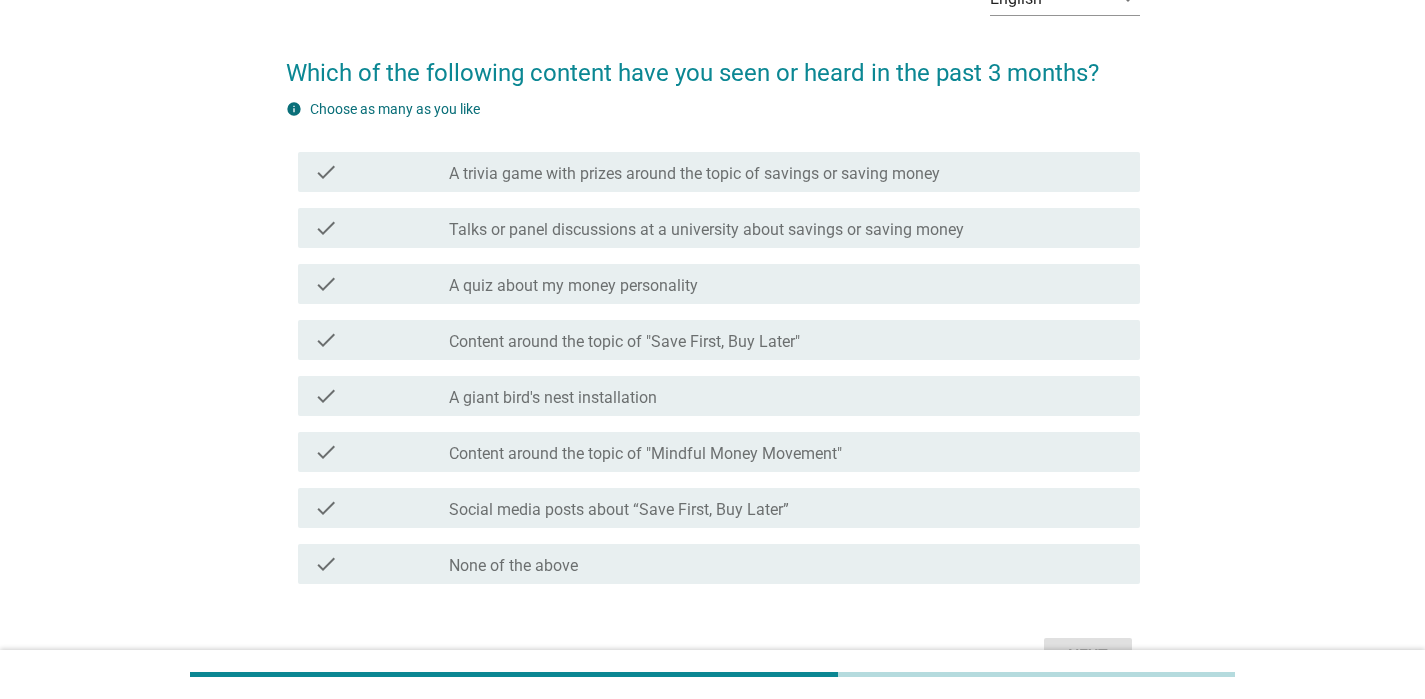 scroll, scrollTop: 132, scrollLeft: 0, axis: vertical 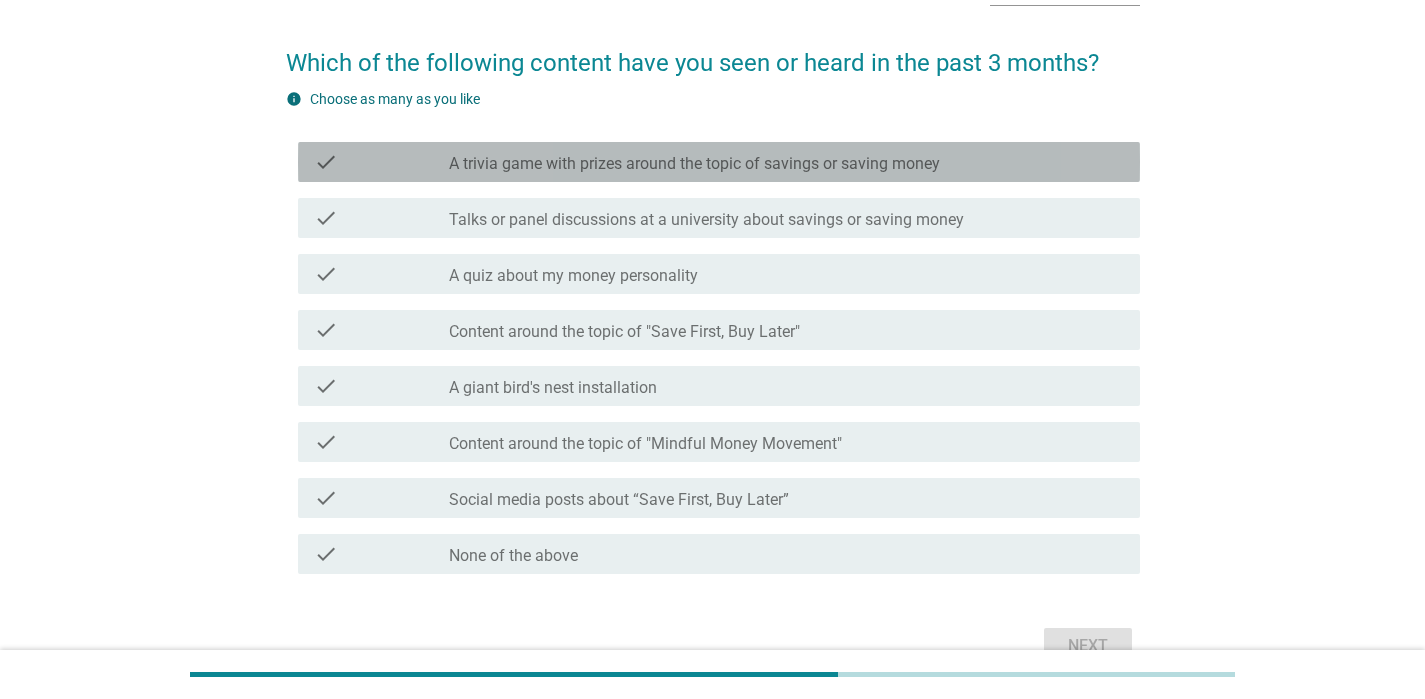click on "A trivia game with prizes around the topic of savings or saving money" at bounding box center (694, 164) 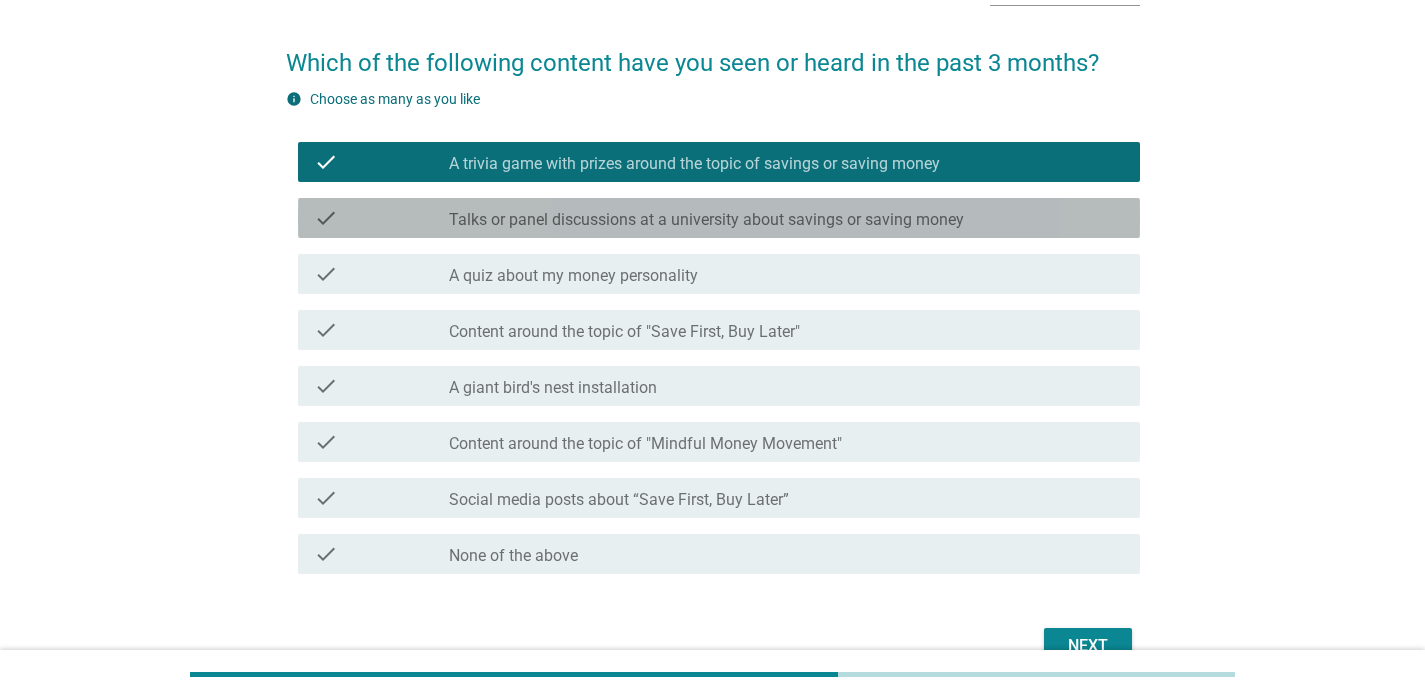 click on "Talks or panel discussions at a university about savings or saving money" at bounding box center [706, 220] 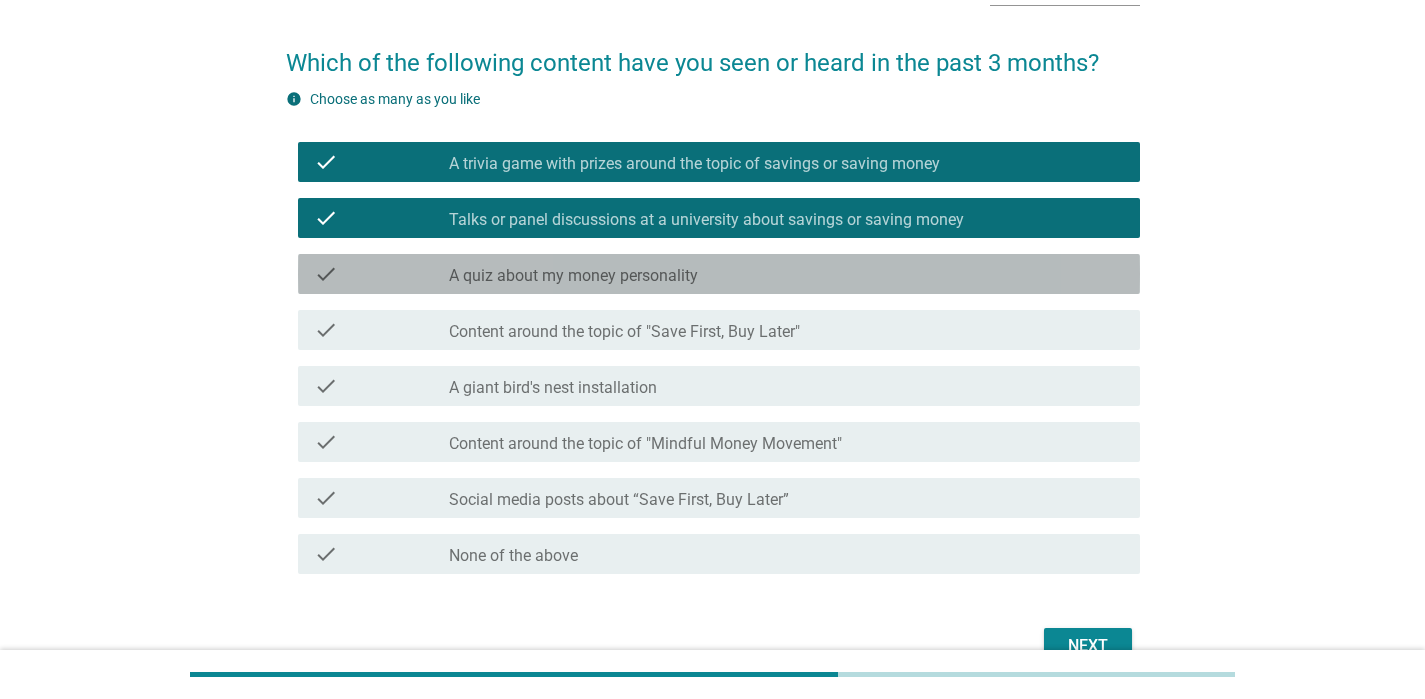 click on "check     check_box_outline_blank A quiz about my money personality" at bounding box center [719, 274] 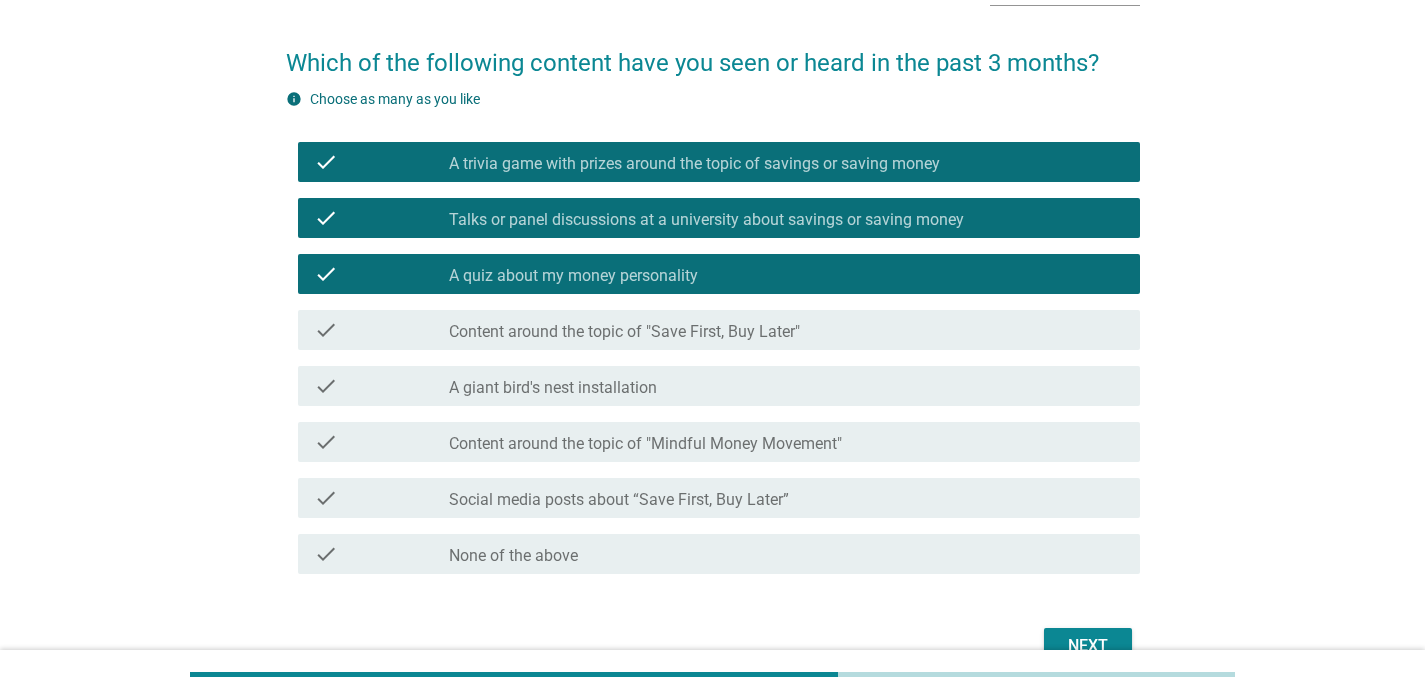 click on "check     check_box_outline_blank Content around the topic of "Save First, Buy Later"" at bounding box center [713, 330] 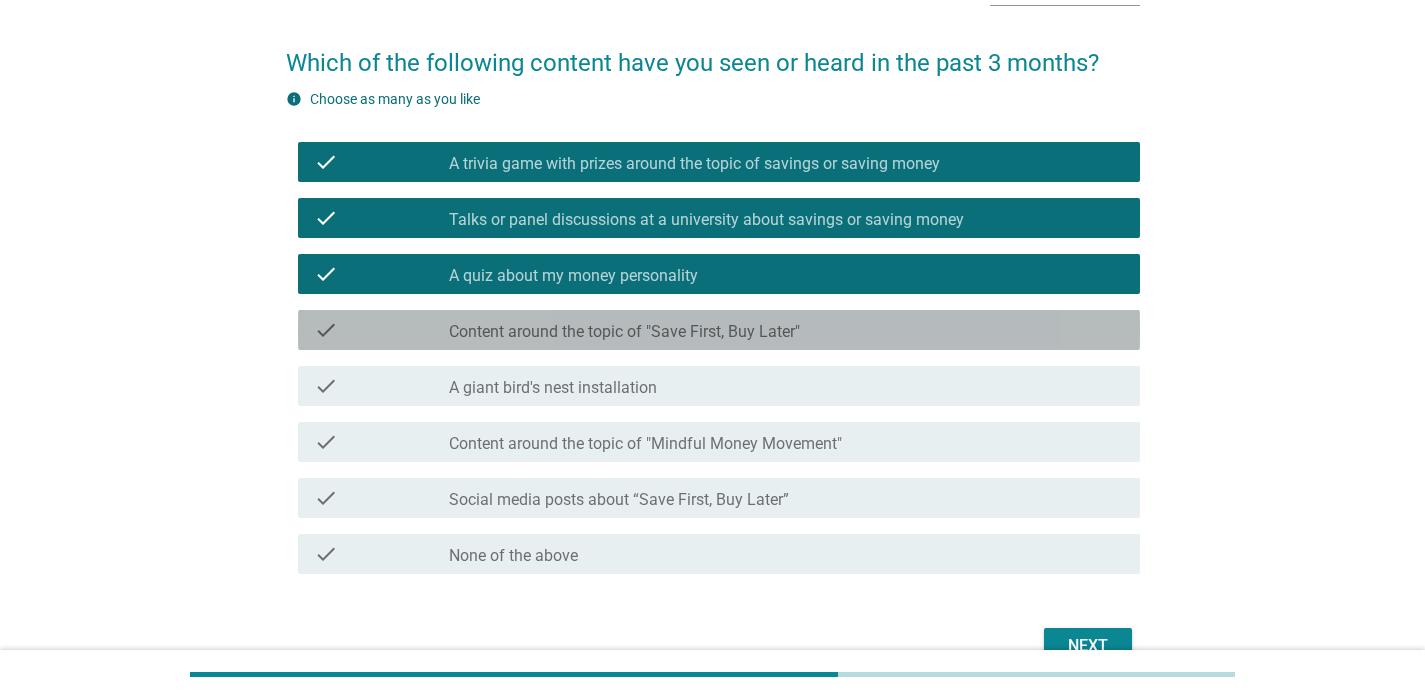 click on "Content around the topic of "Save First, Buy Later"" at bounding box center (624, 332) 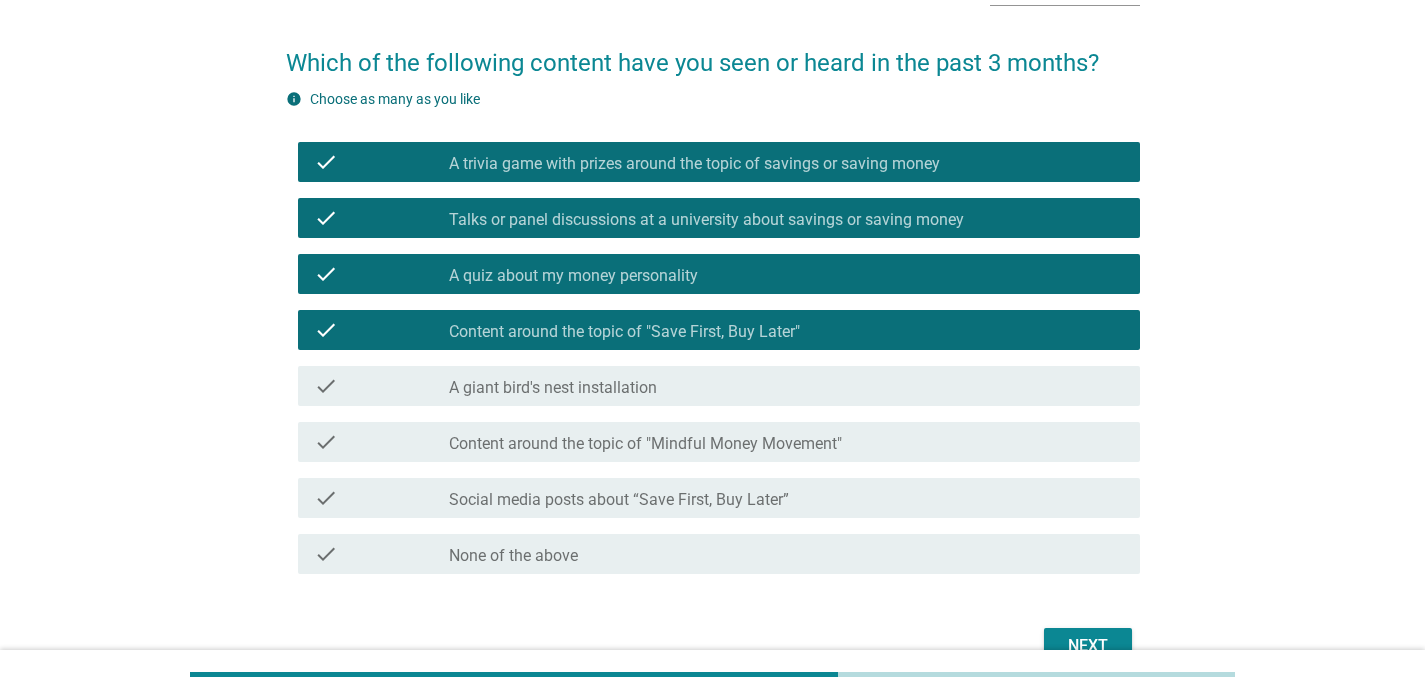 click on "check_box_outline_blank A giant bird's nest installation" at bounding box center (786, 386) 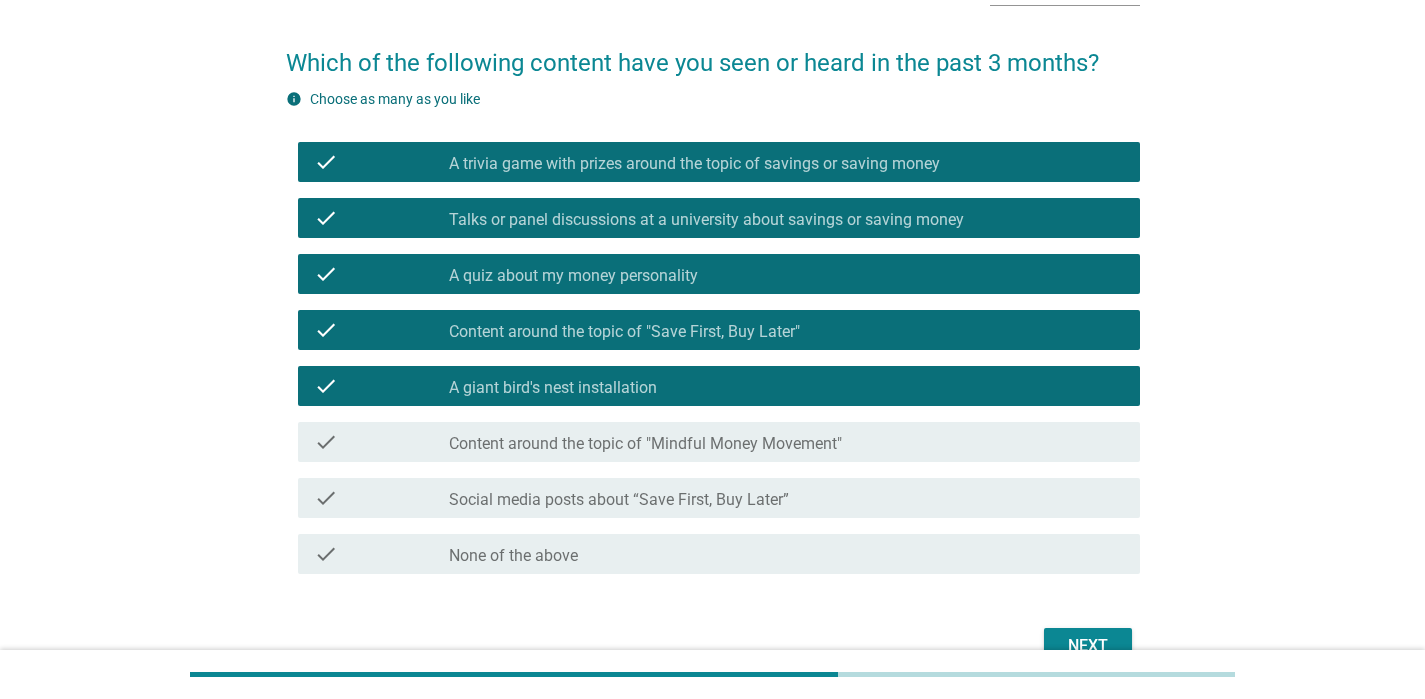 click on "Content around the topic of "Mindful Money Movement"" at bounding box center [645, 444] 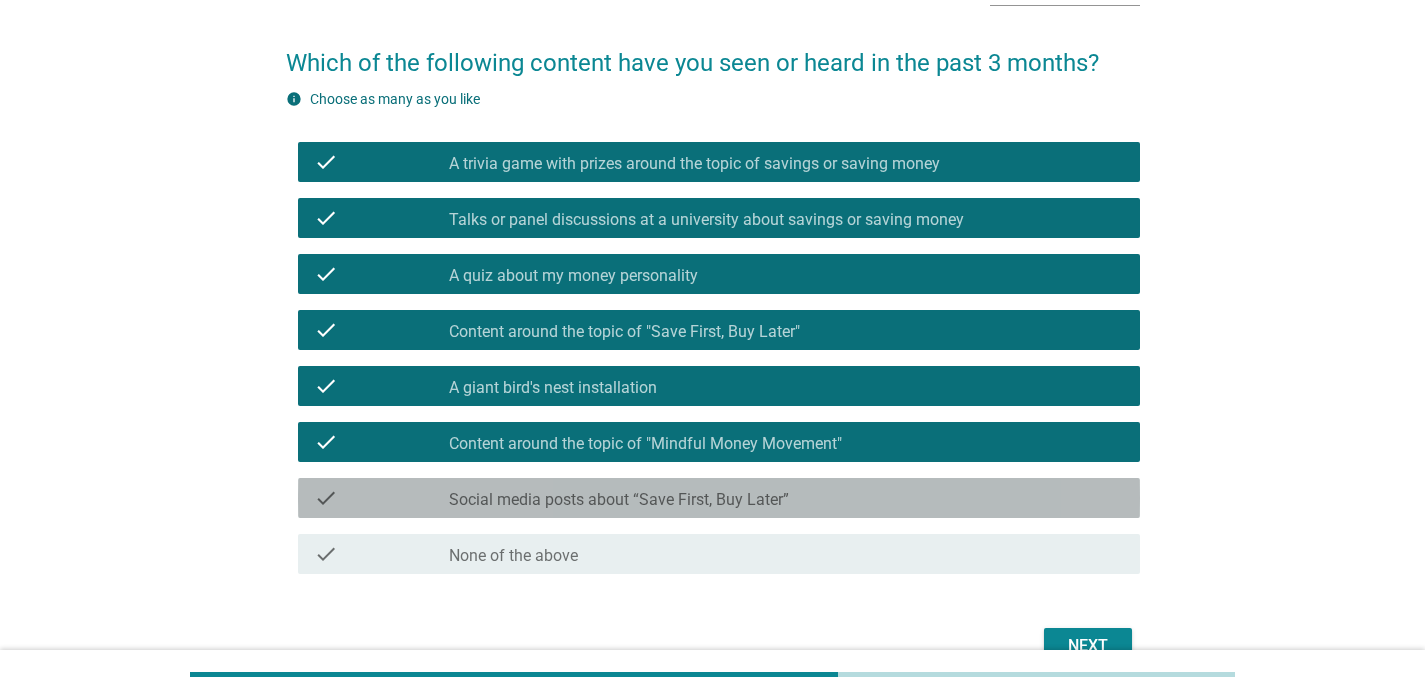click on "Social media posts about “Save First, Buy Later”" at bounding box center [619, 500] 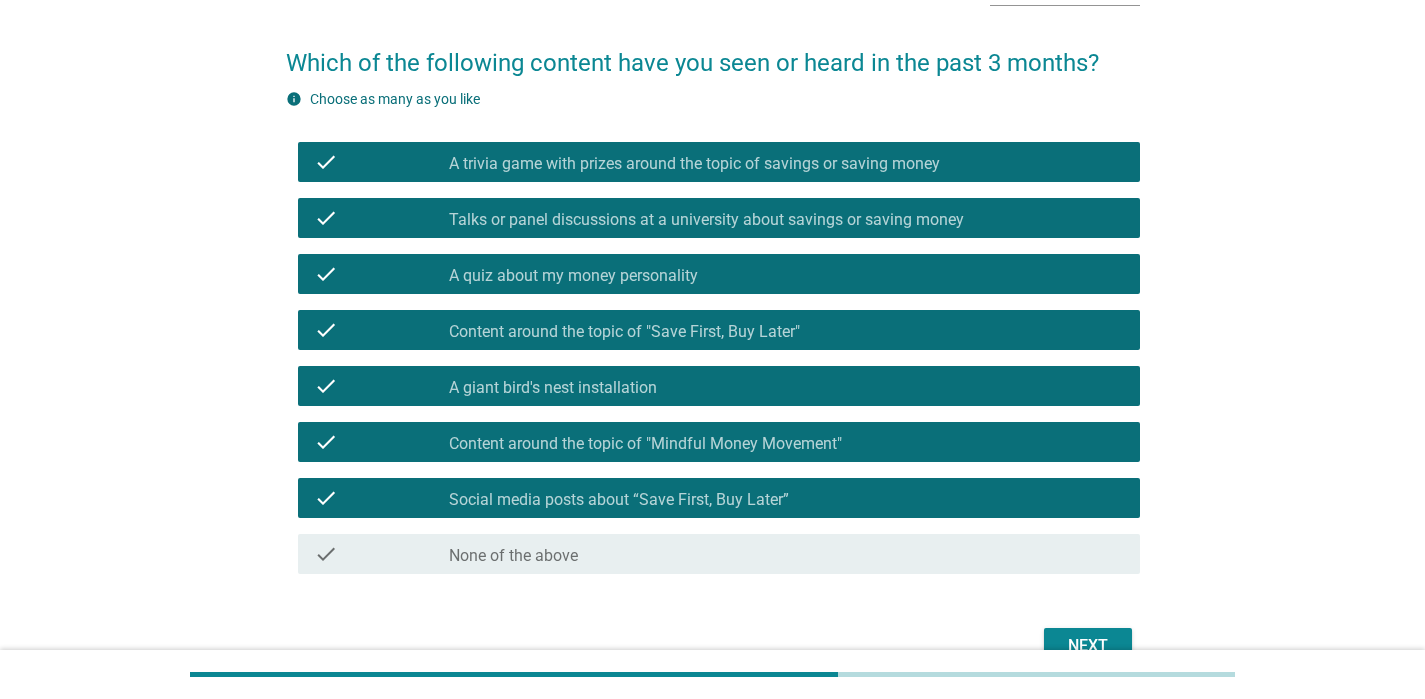 click on "Next" at bounding box center [1088, 646] 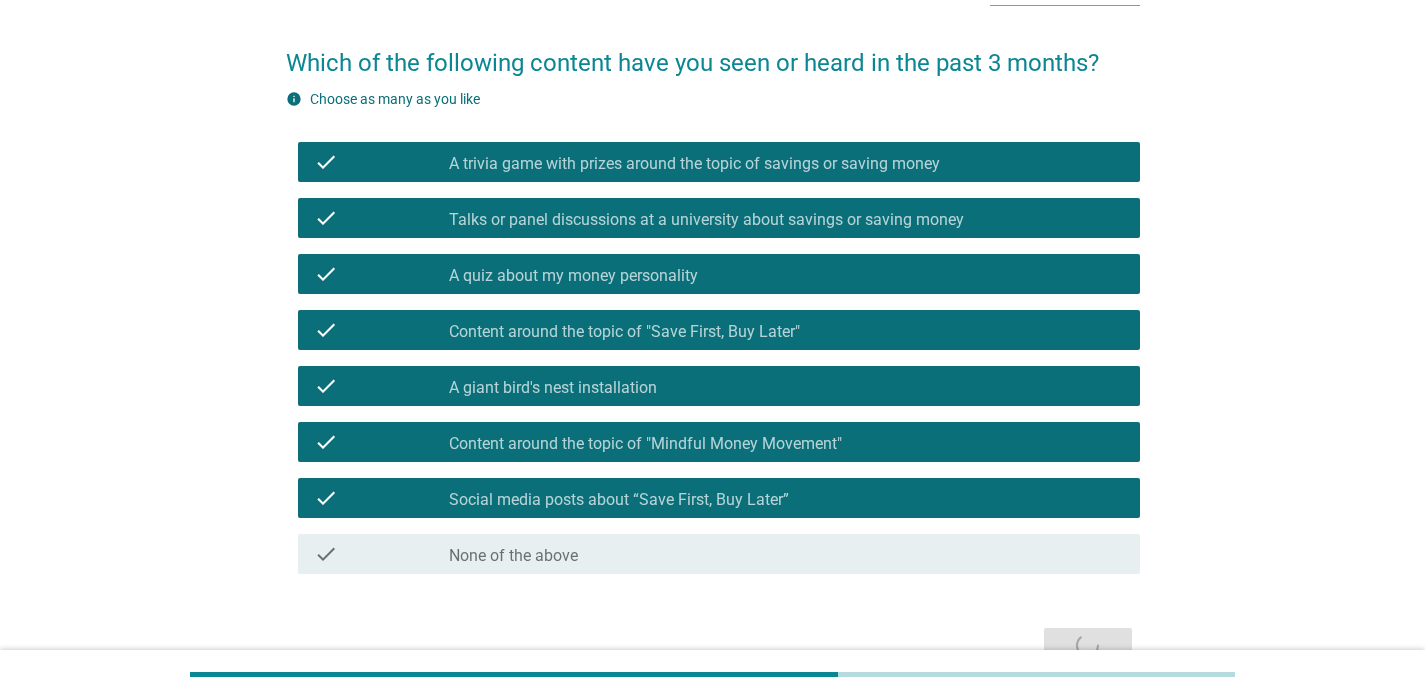 scroll, scrollTop: 0, scrollLeft: 0, axis: both 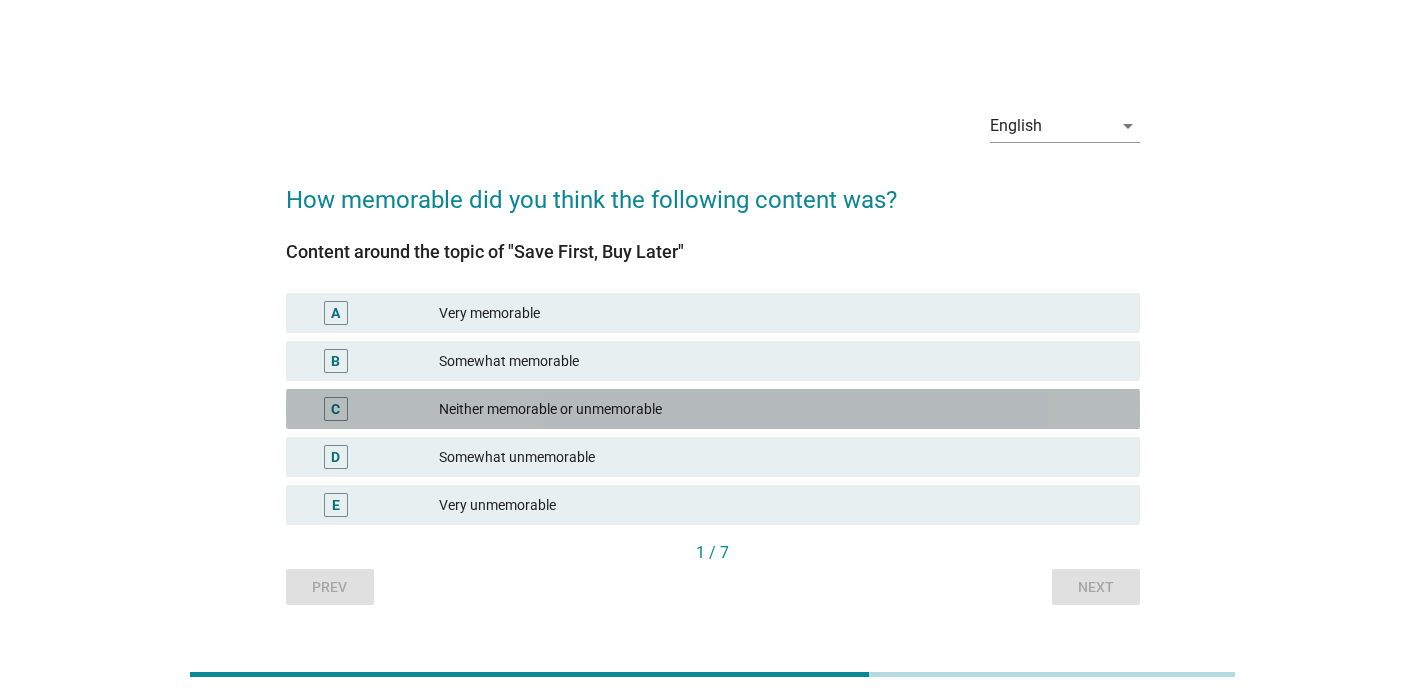 click on "Neither memorable or unmemorable" at bounding box center [781, 409] 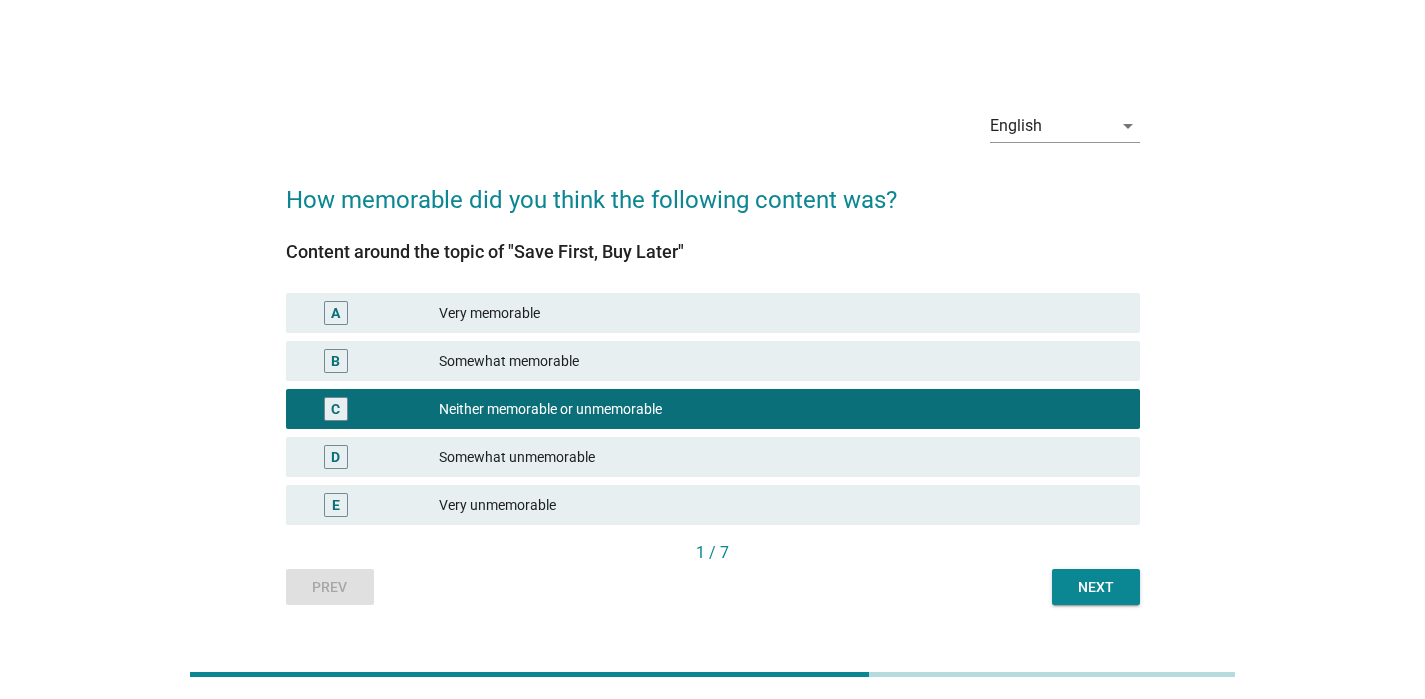 click on "Prev   Next" at bounding box center [713, 587] 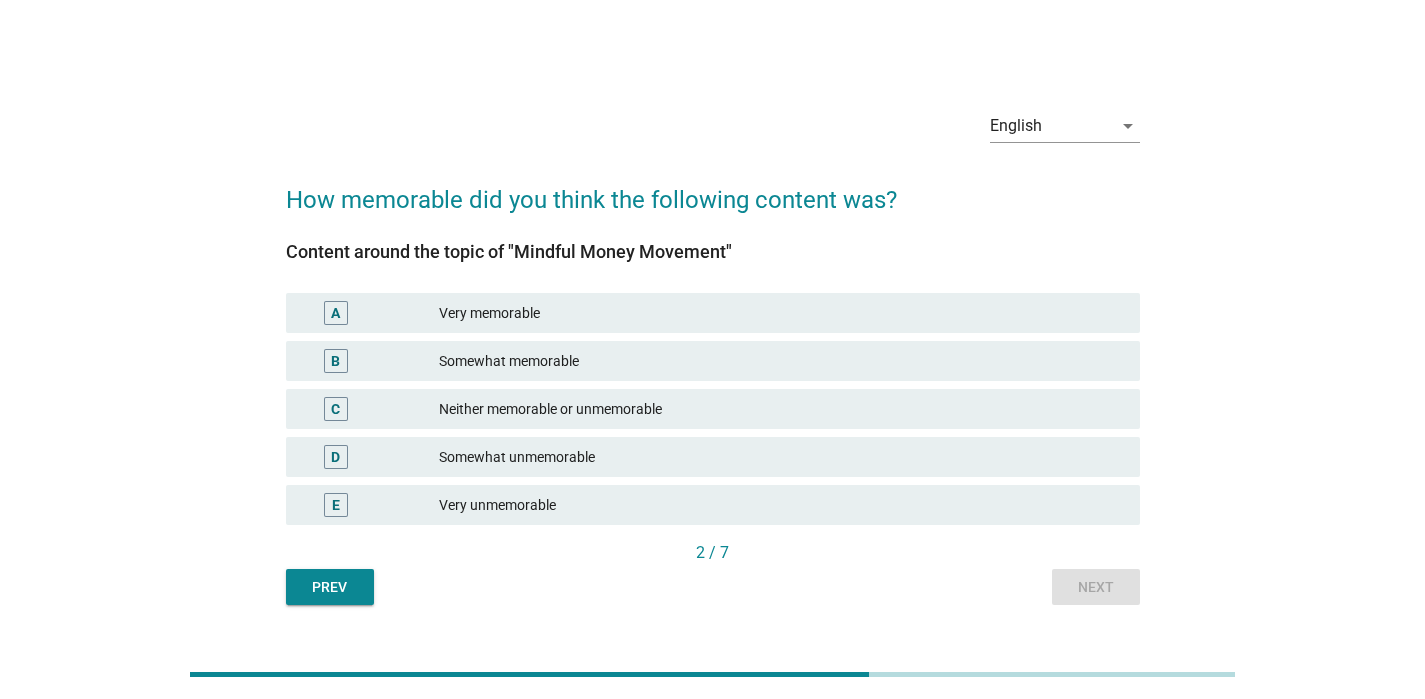 click on "Somewhat memorable" at bounding box center (781, 361) 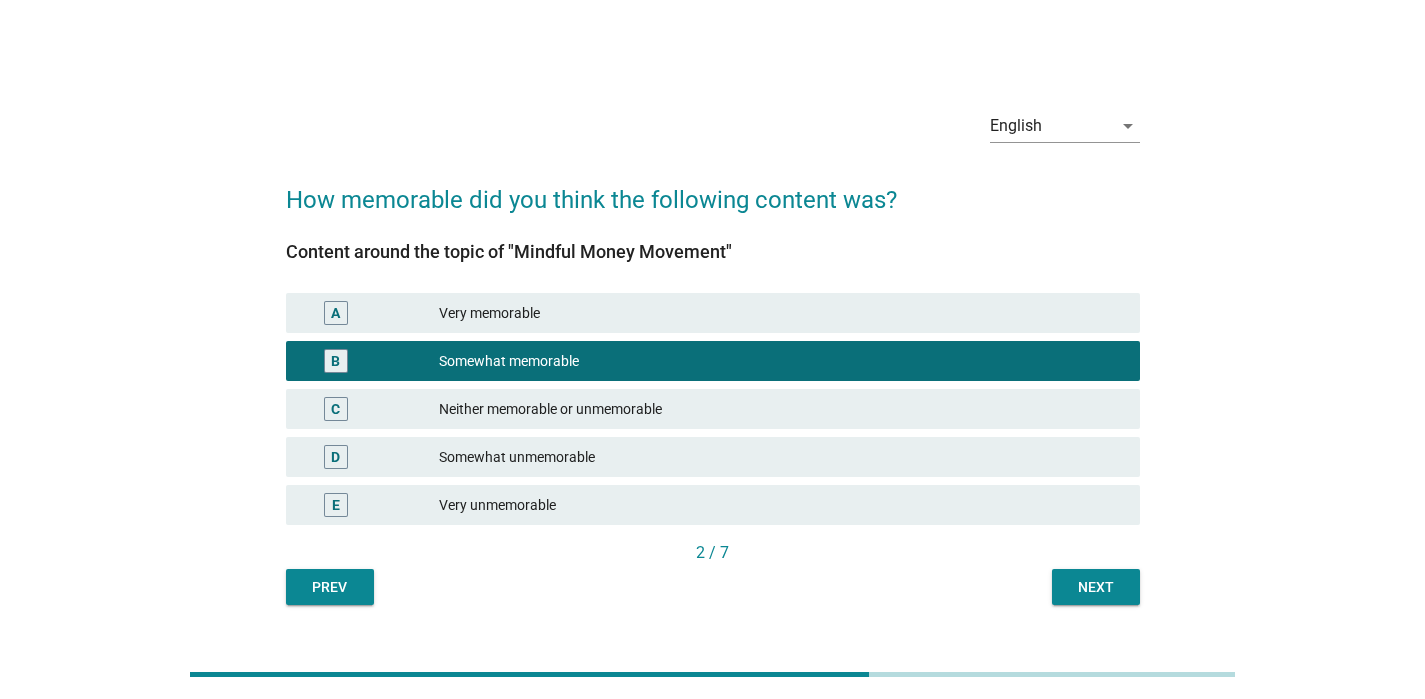 click on "Next" at bounding box center [1096, 587] 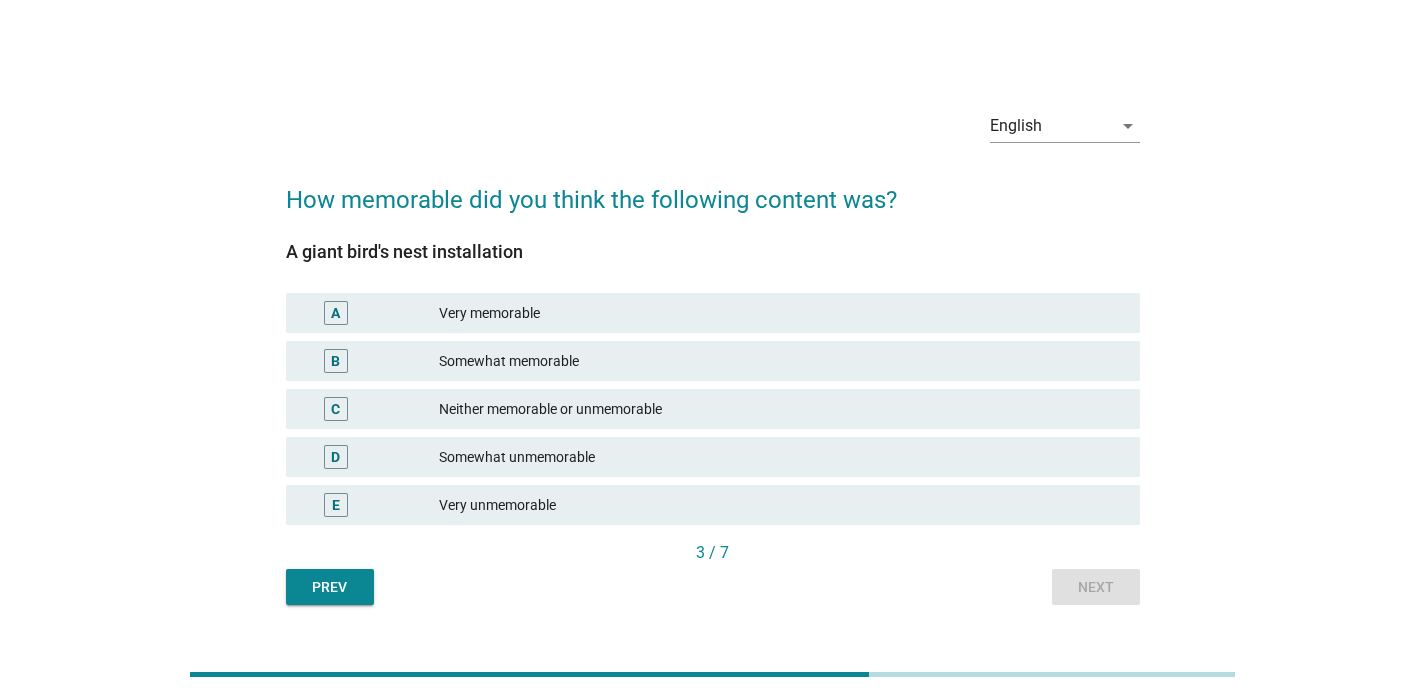 click on "Very memorable" at bounding box center [781, 313] 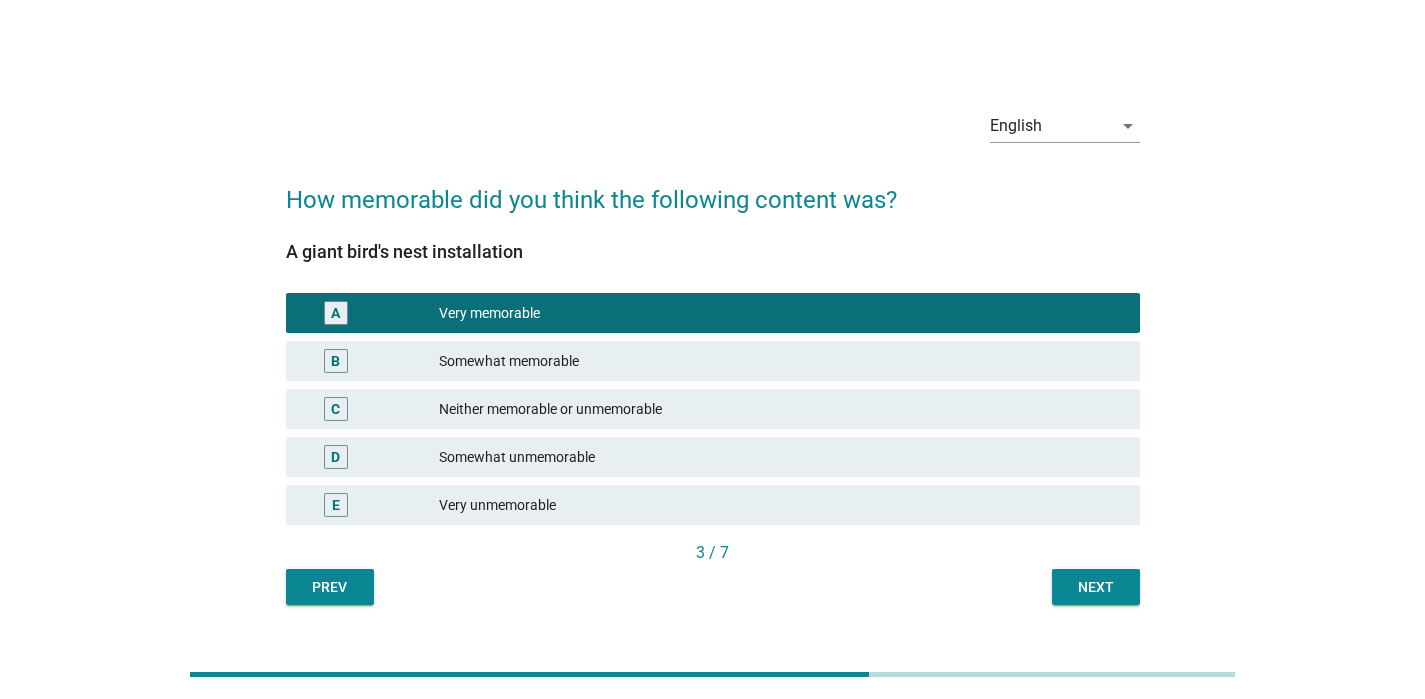 click on "Next" at bounding box center (1096, 587) 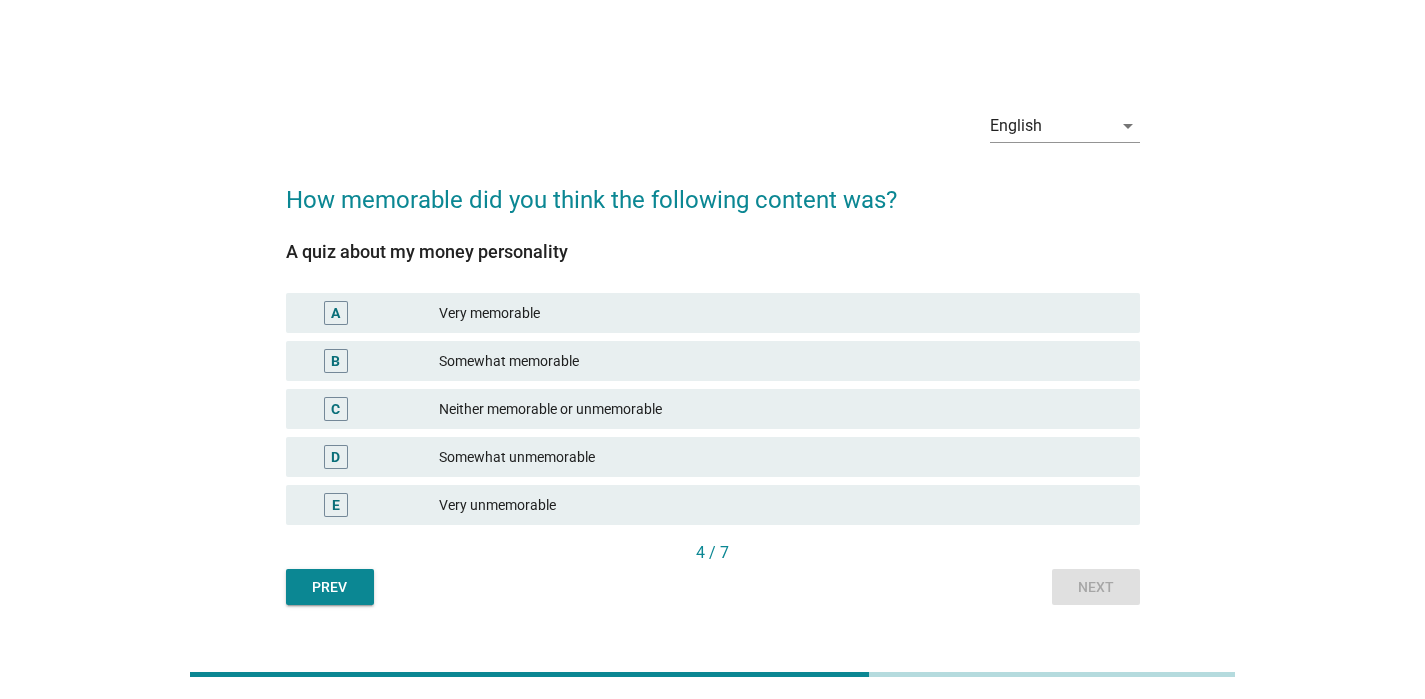 click on "Somewhat memorable" at bounding box center [781, 361] 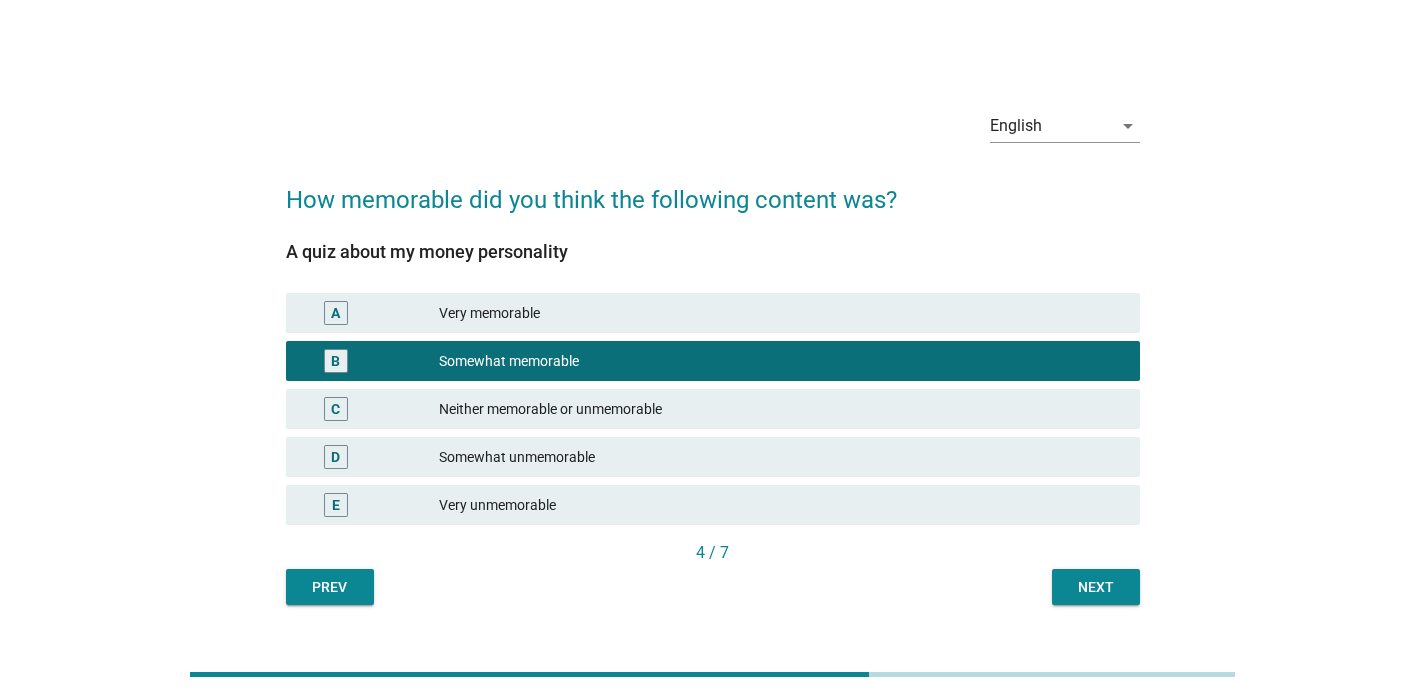 click on "Next" at bounding box center (1096, 587) 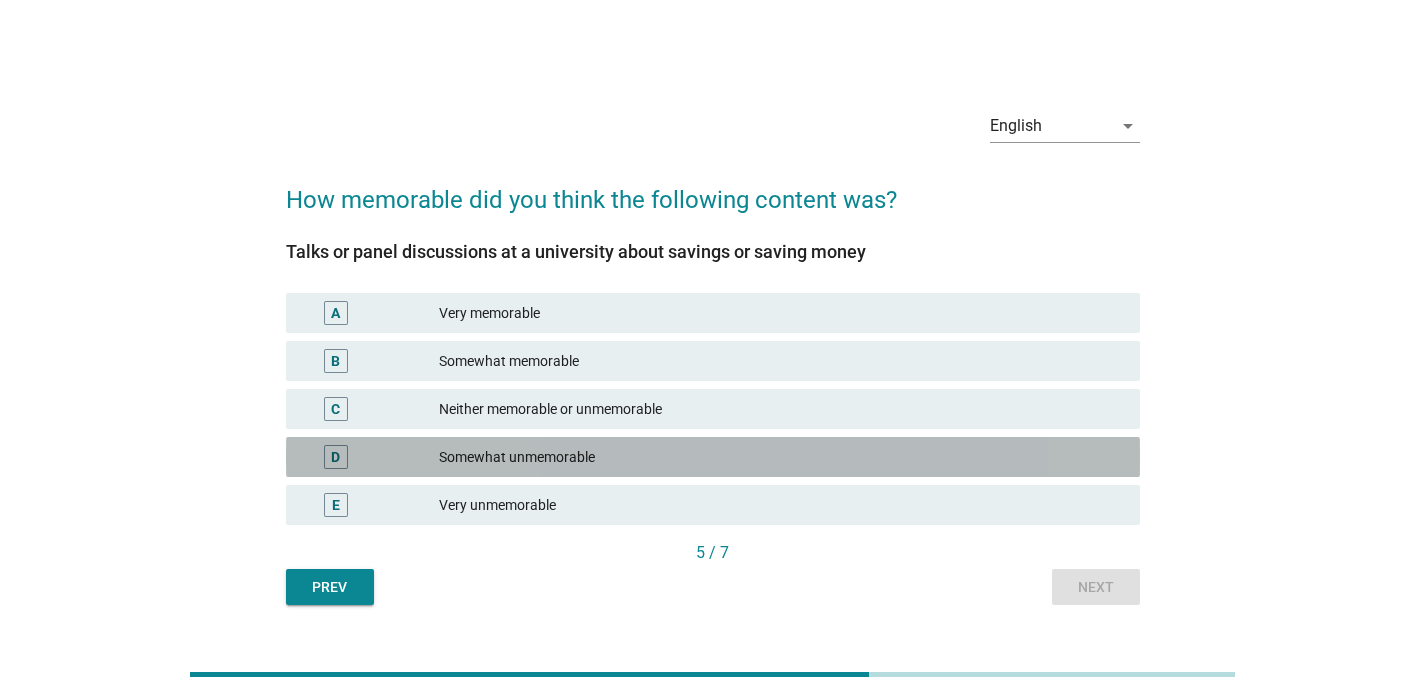 click on "Somewhat unmemorable" at bounding box center [781, 457] 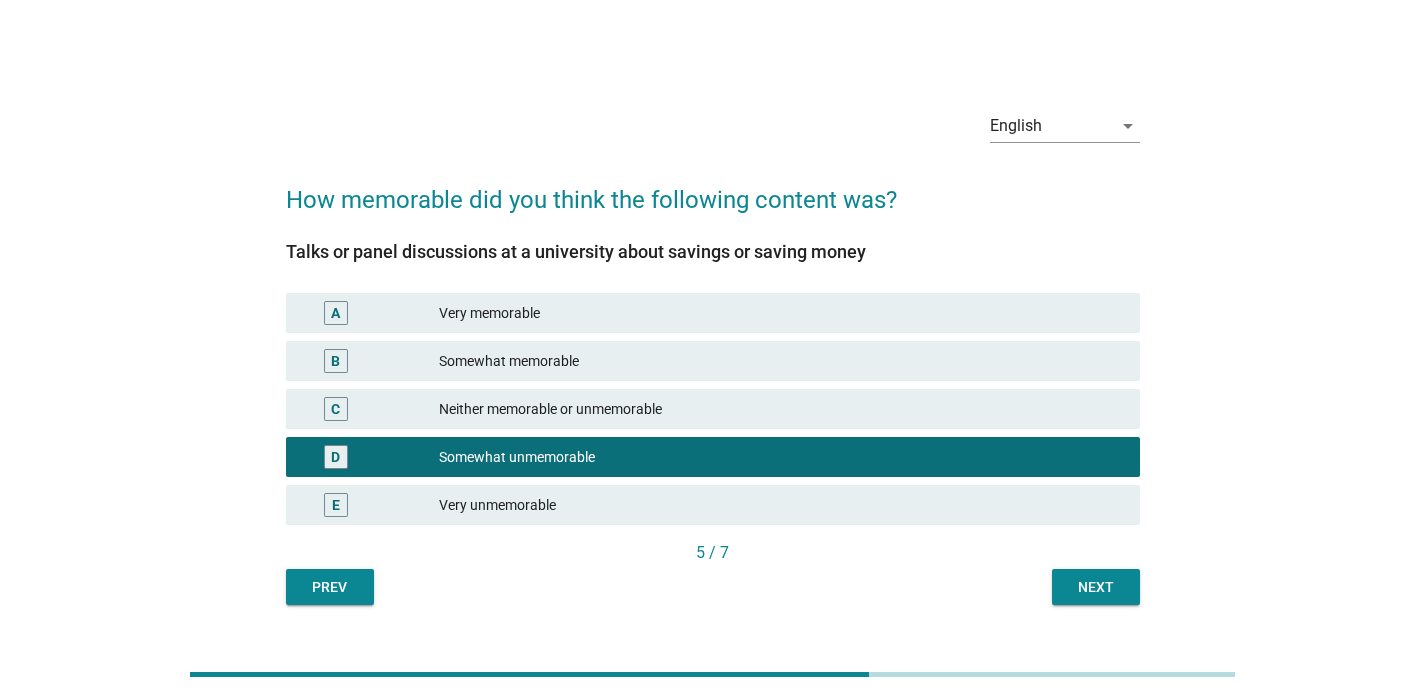 click on "Next" at bounding box center [1096, 587] 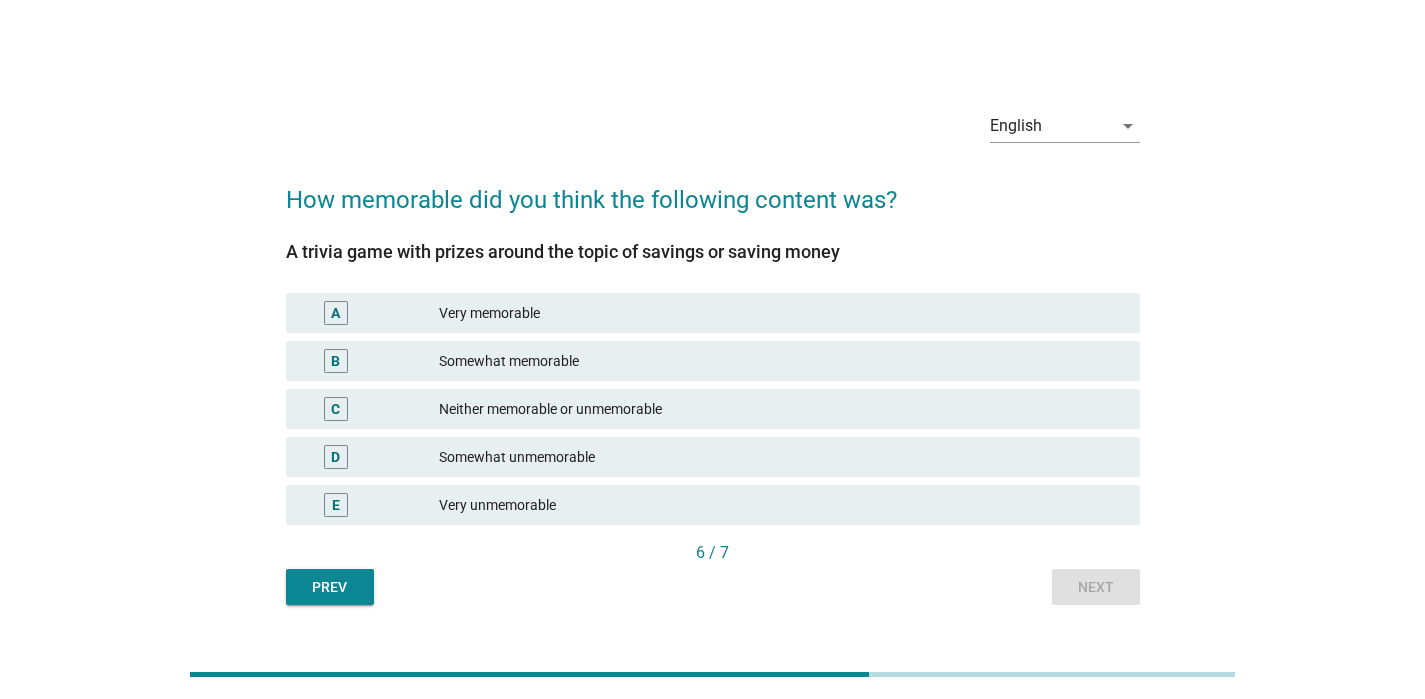scroll, scrollTop: 21, scrollLeft: 0, axis: vertical 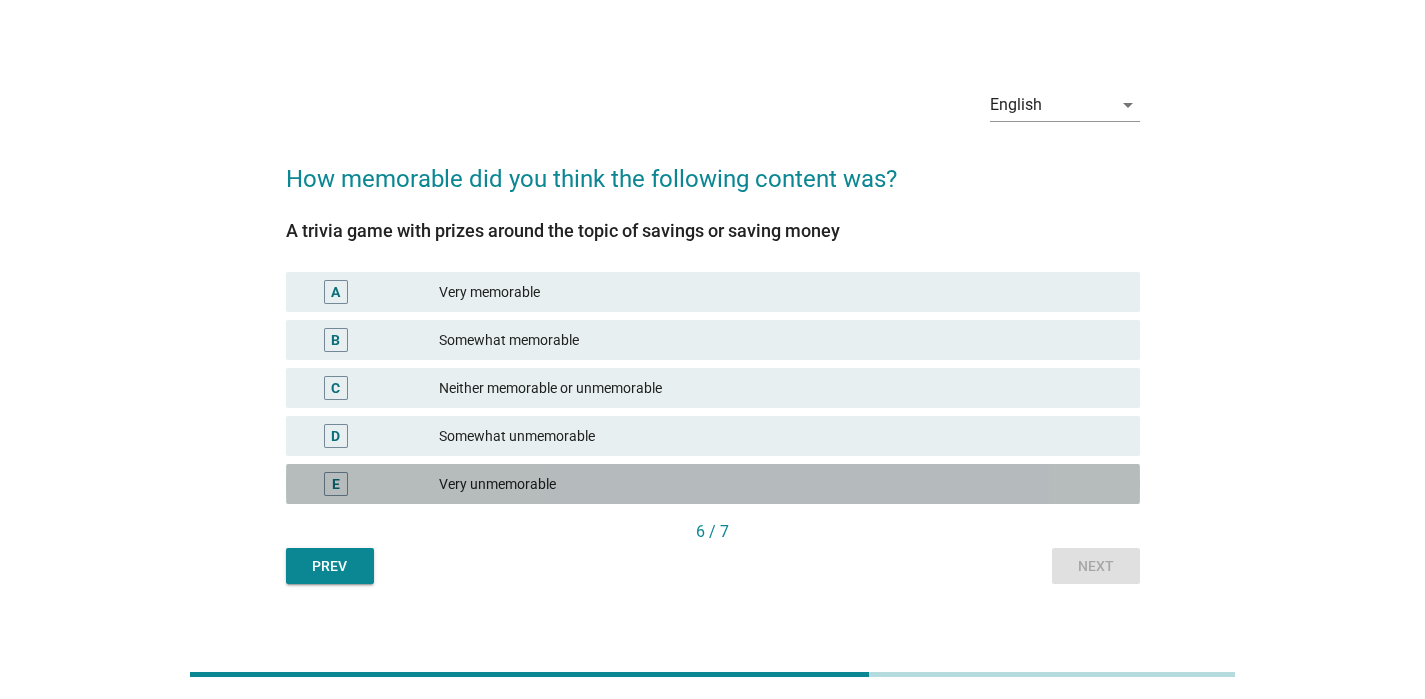 click on "Very unmemorable" at bounding box center [781, 484] 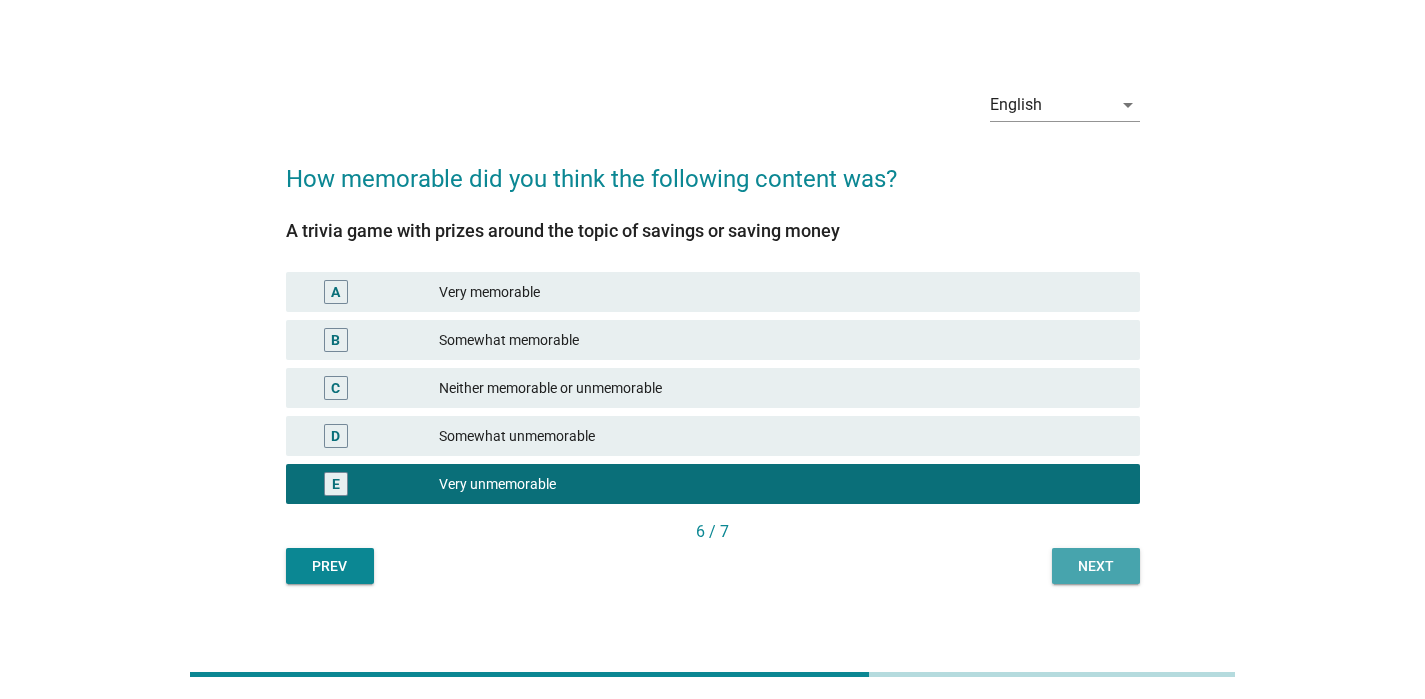 click on "Next" at bounding box center (1096, 566) 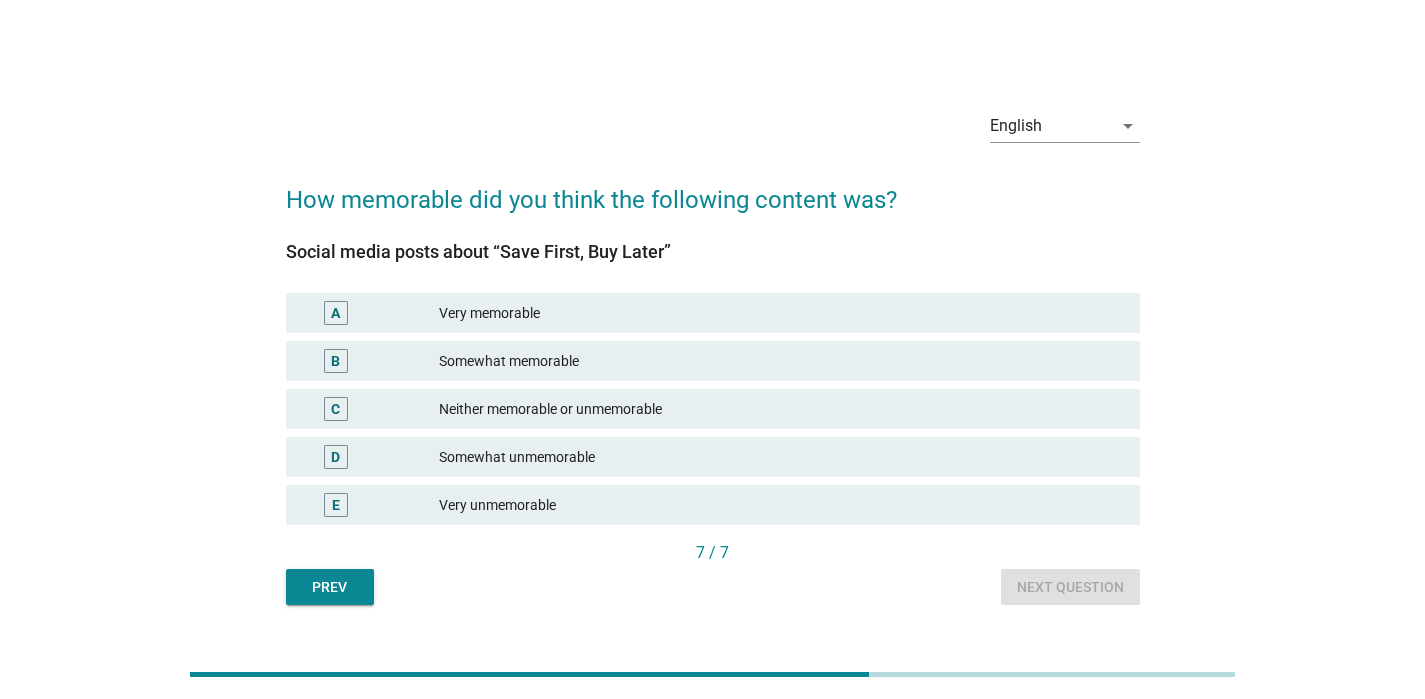 scroll, scrollTop: 24, scrollLeft: 0, axis: vertical 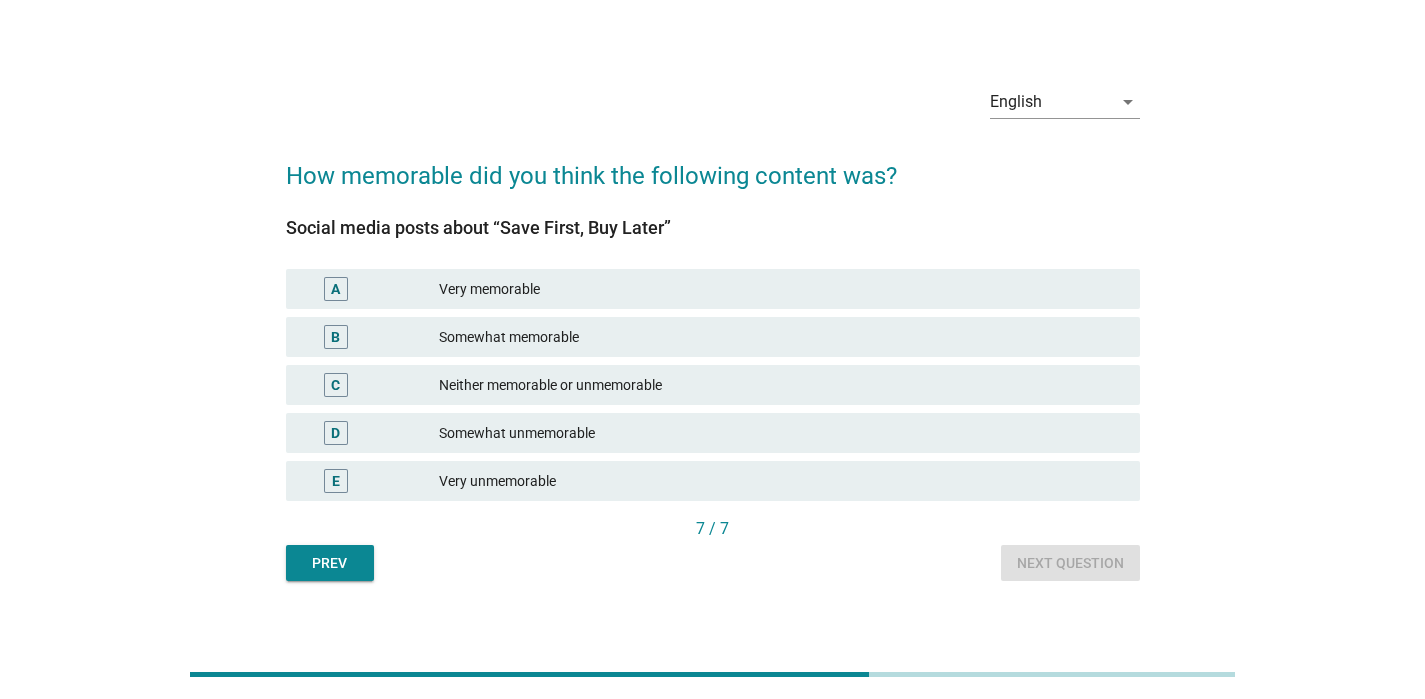 click on "Somewhat memorable" at bounding box center (781, 337) 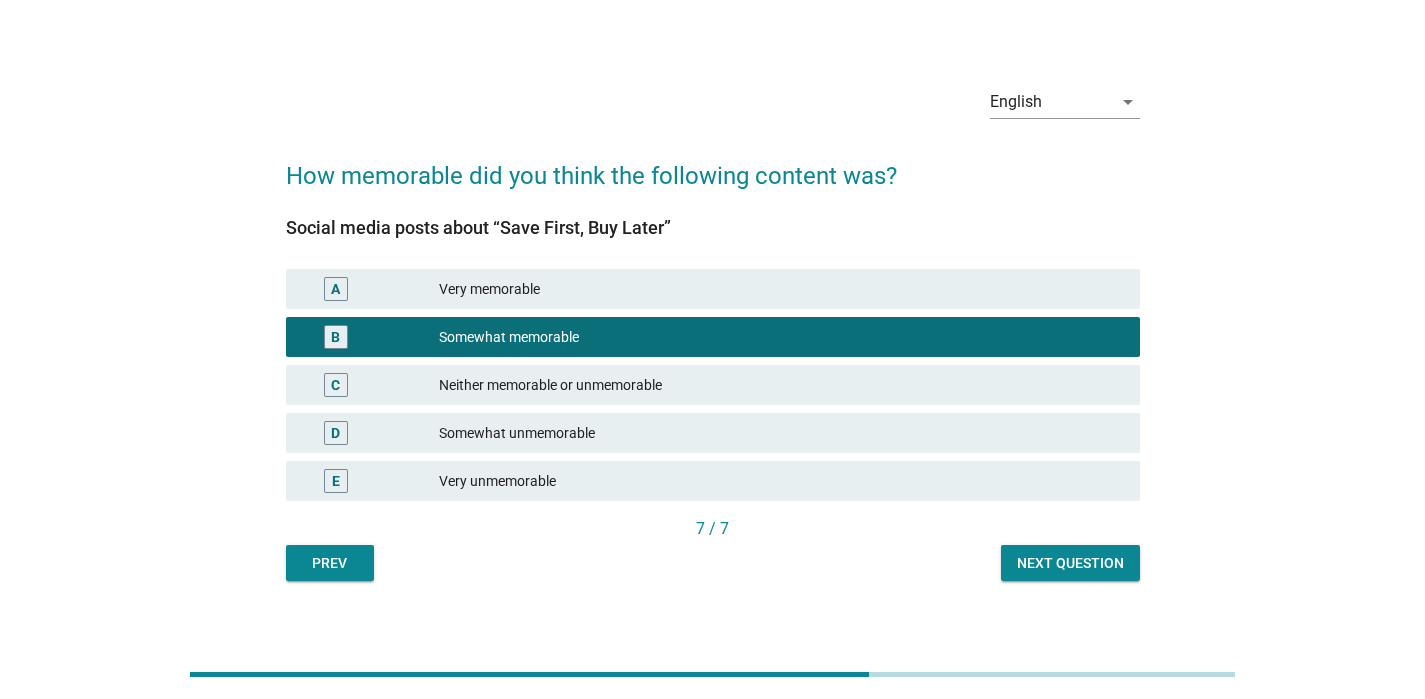 click on "Next question" at bounding box center (1070, 563) 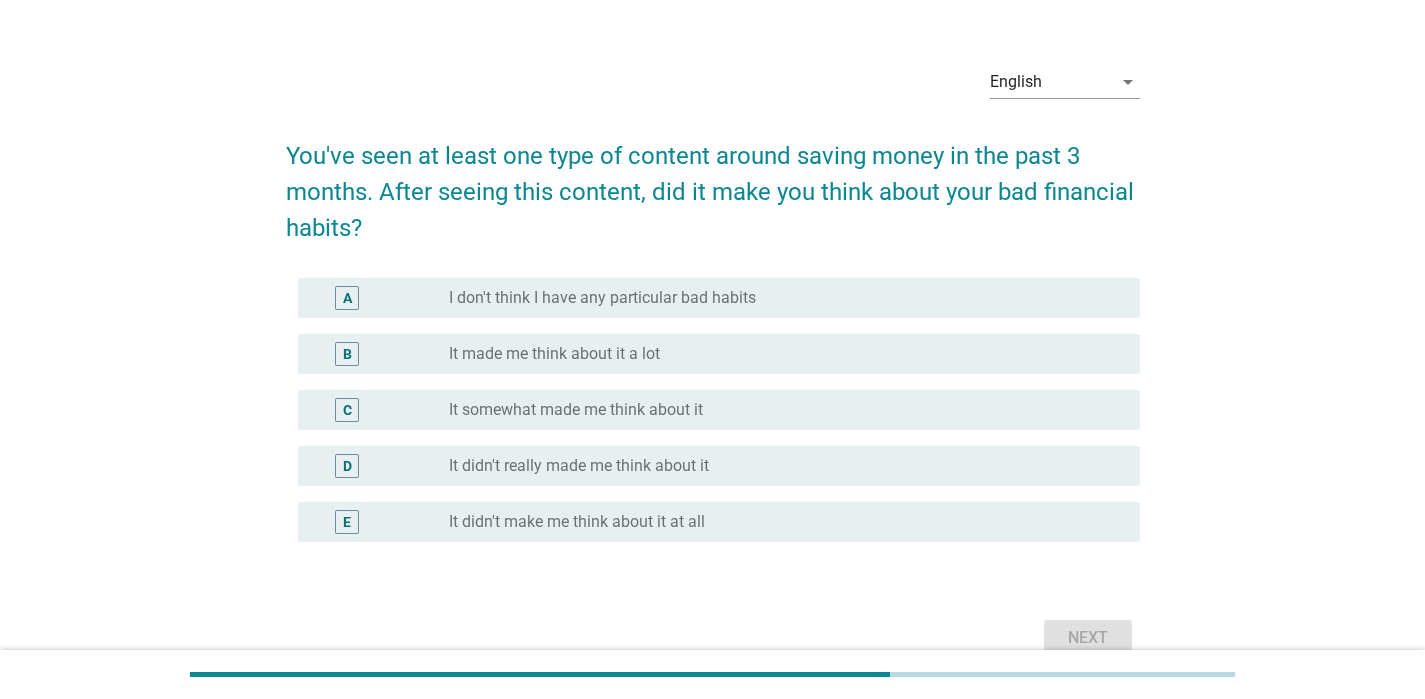 scroll, scrollTop: 43, scrollLeft: 0, axis: vertical 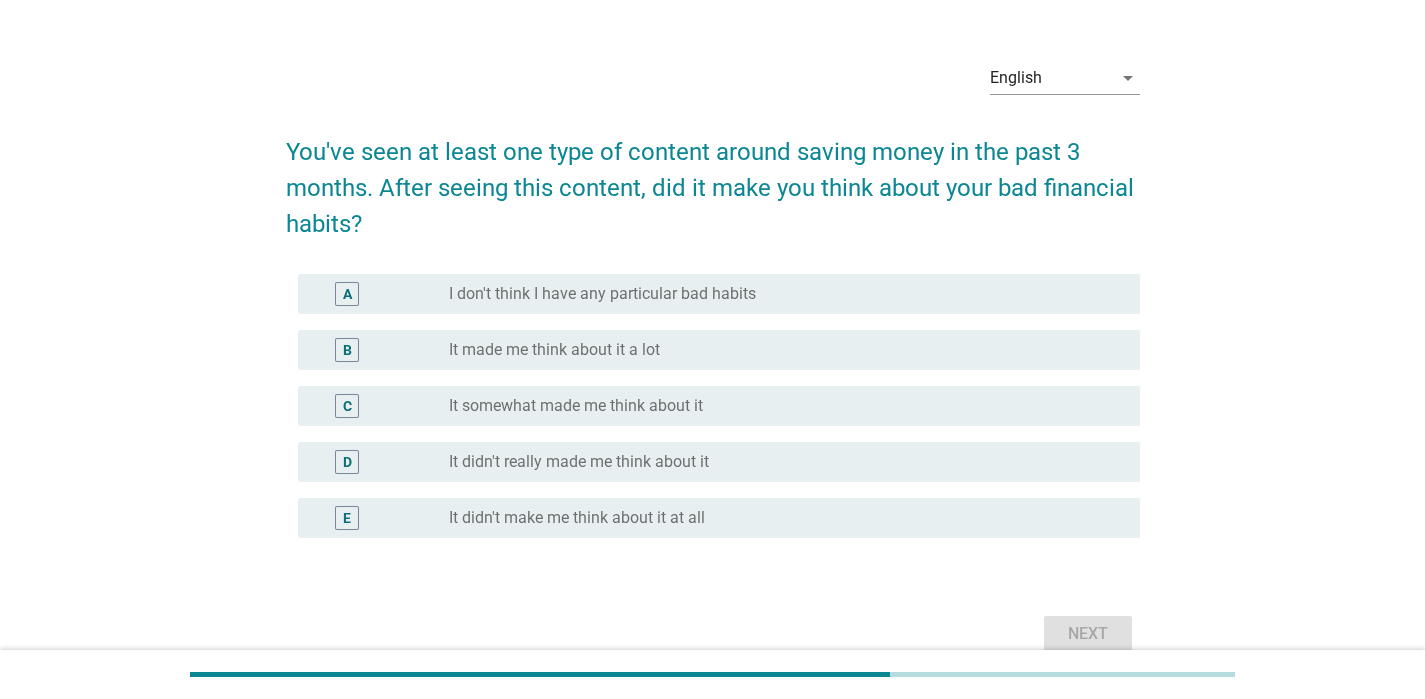 click on "radio_button_unchecked It made me think about it a lot" at bounding box center [778, 350] 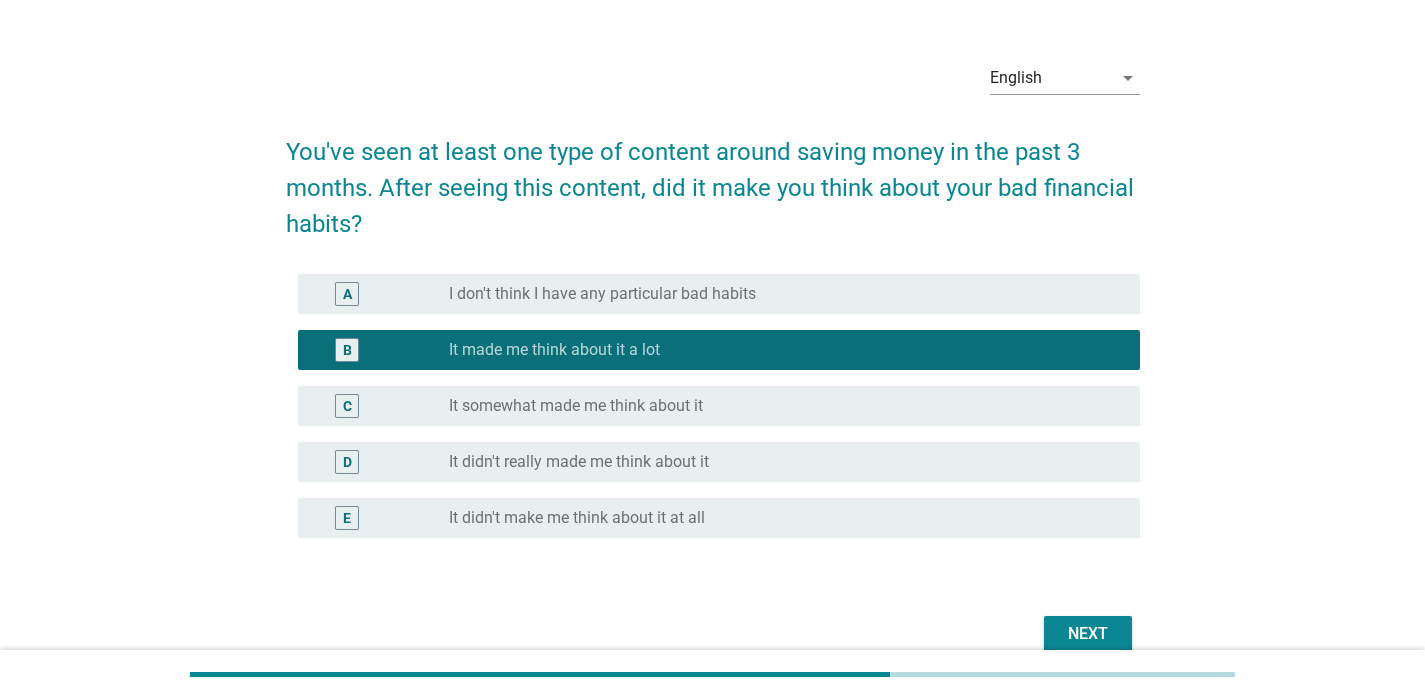 click on "Next" at bounding box center (1088, 634) 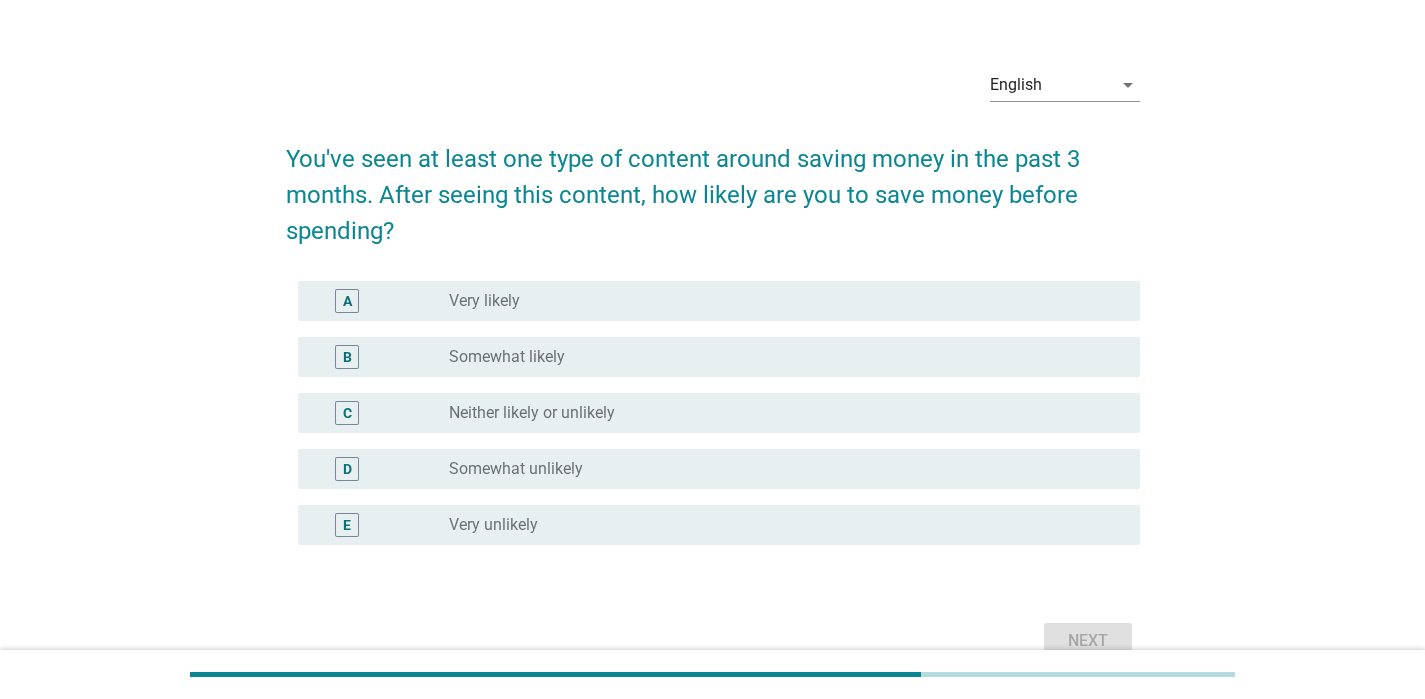 scroll, scrollTop: 38, scrollLeft: 0, axis: vertical 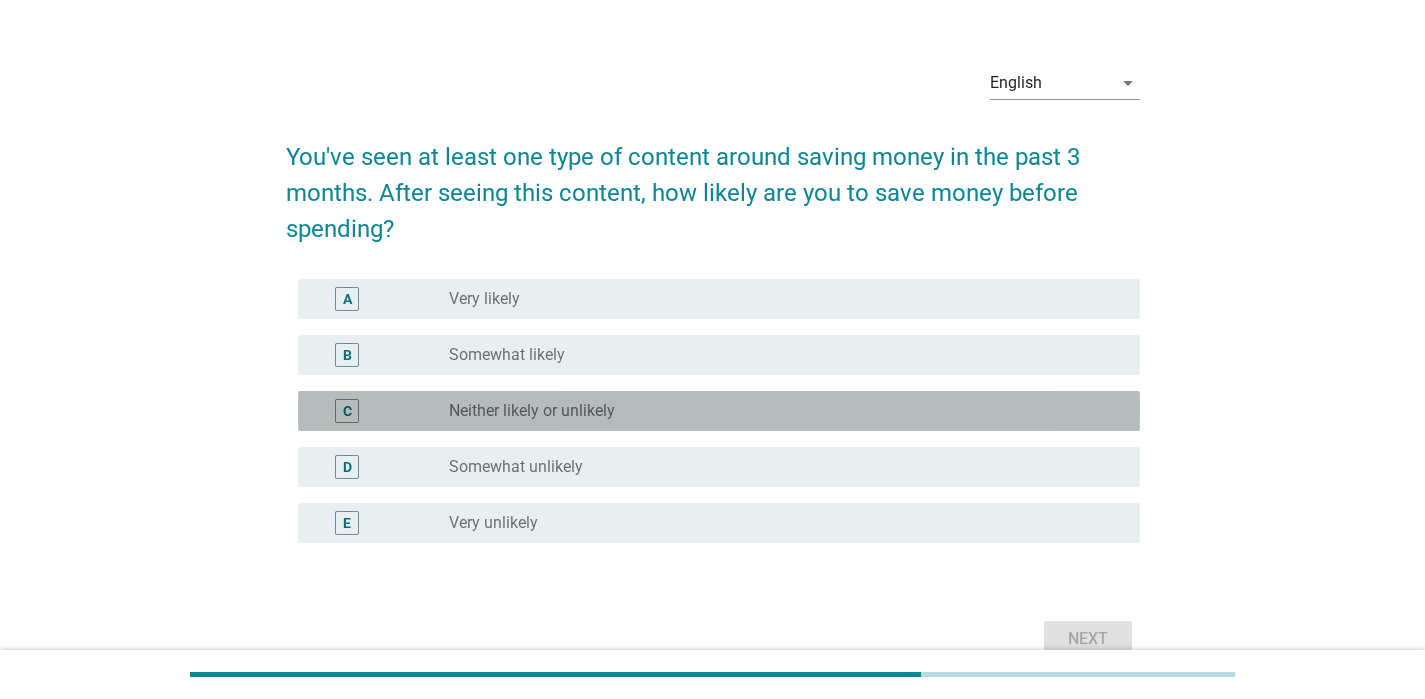 click on "C     radio_button_unchecked Neither likely or unlikely" at bounding box center [719, 411] 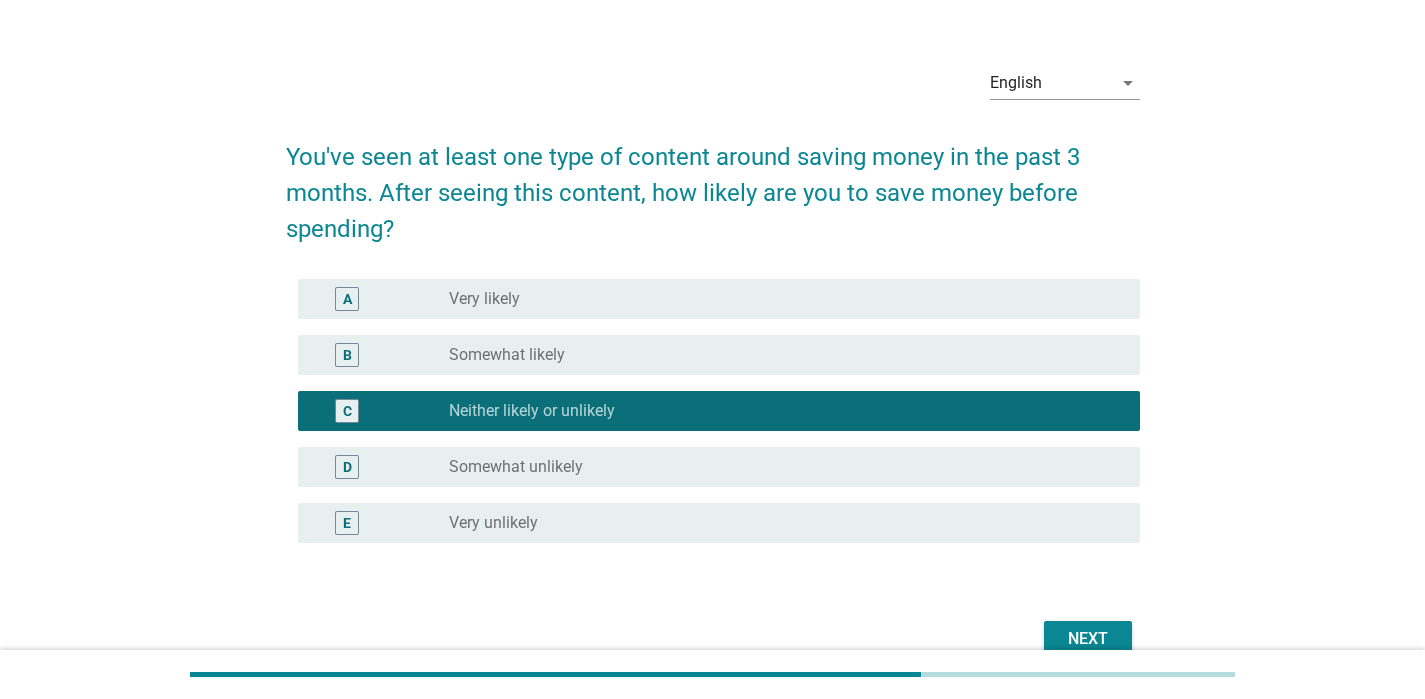 click on "Next" at bounding box center (1088, 639) 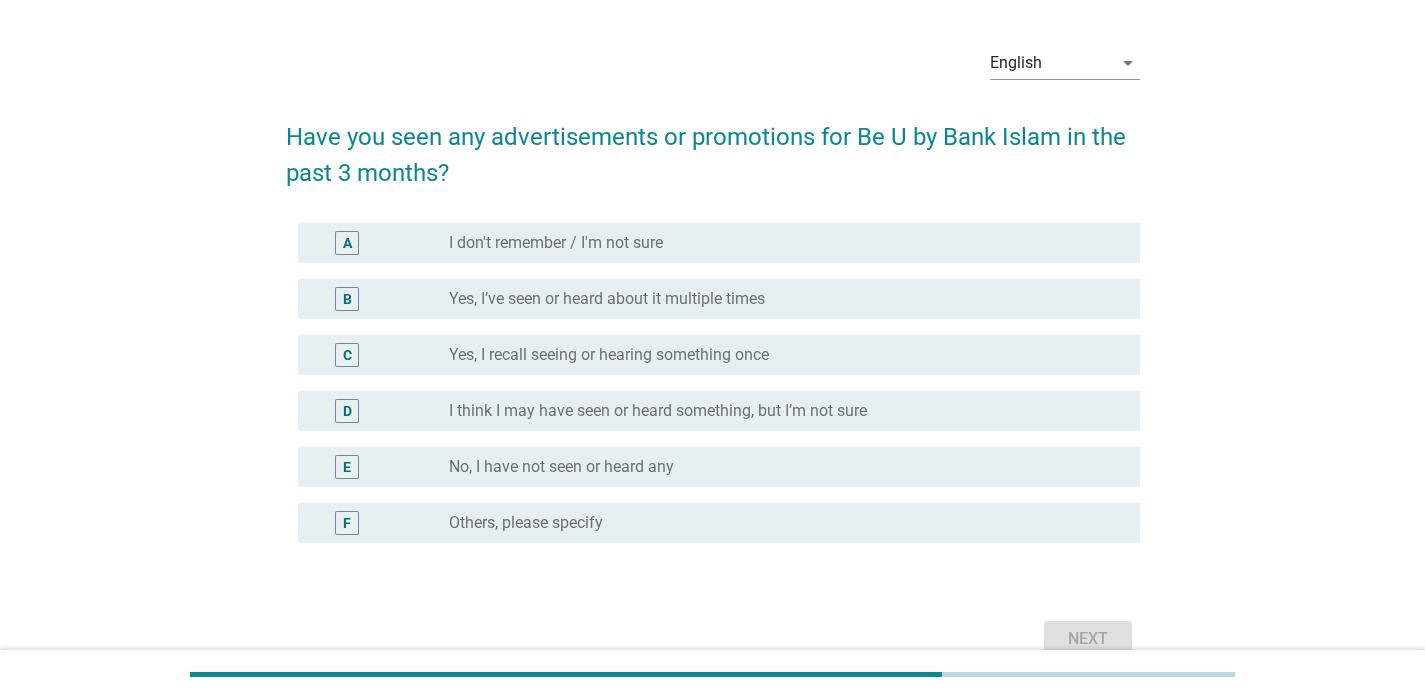 scroll, scrollTop: 61, scrollLeft: 0, axis: vertical 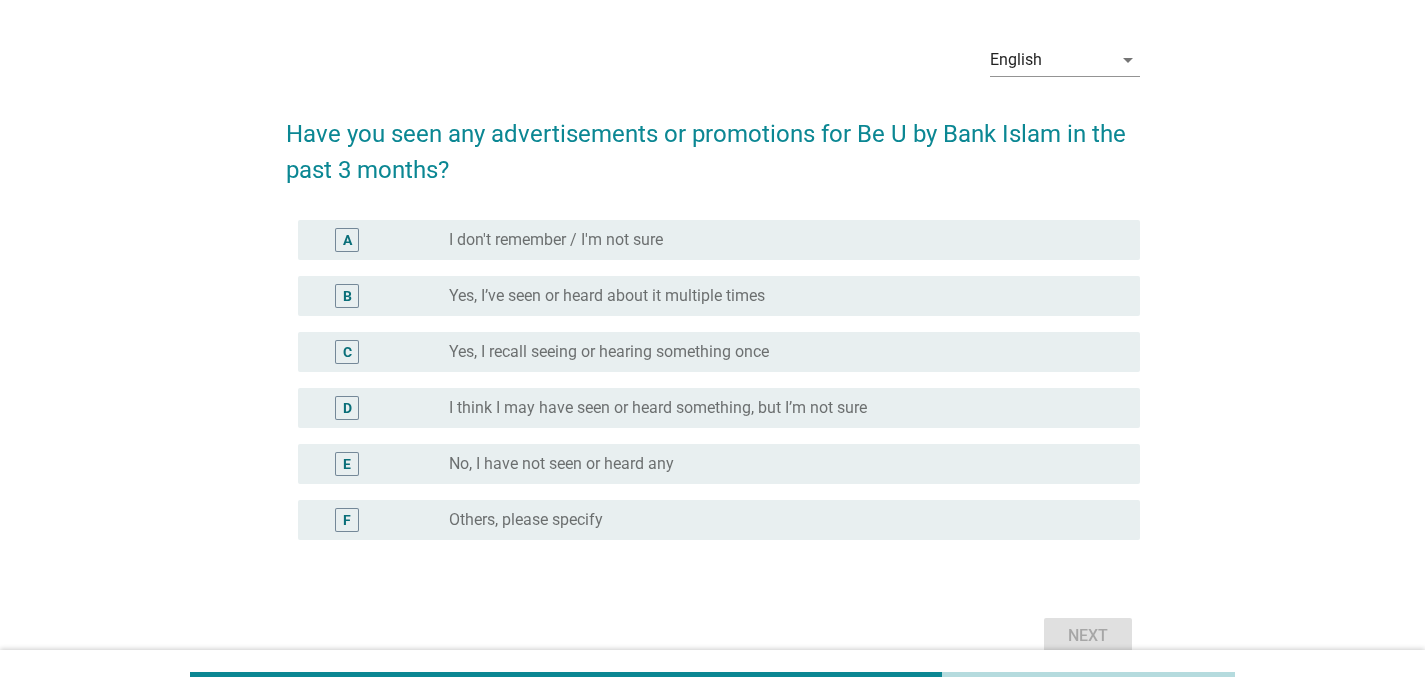 click on "radio_button_unchecked Yes, I’ve seen or heard about it multiple times" at bounding box center [778, 296] 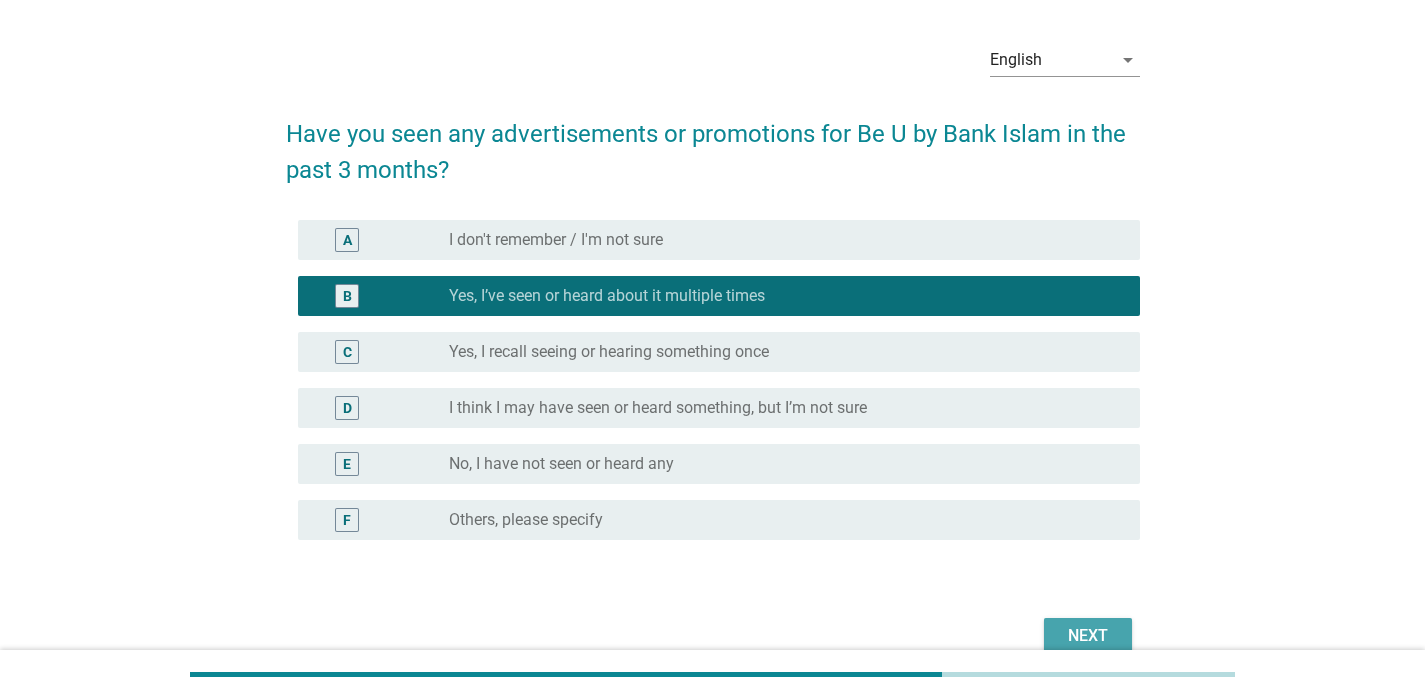 click on "Next" at bounding box center [1088, 636] 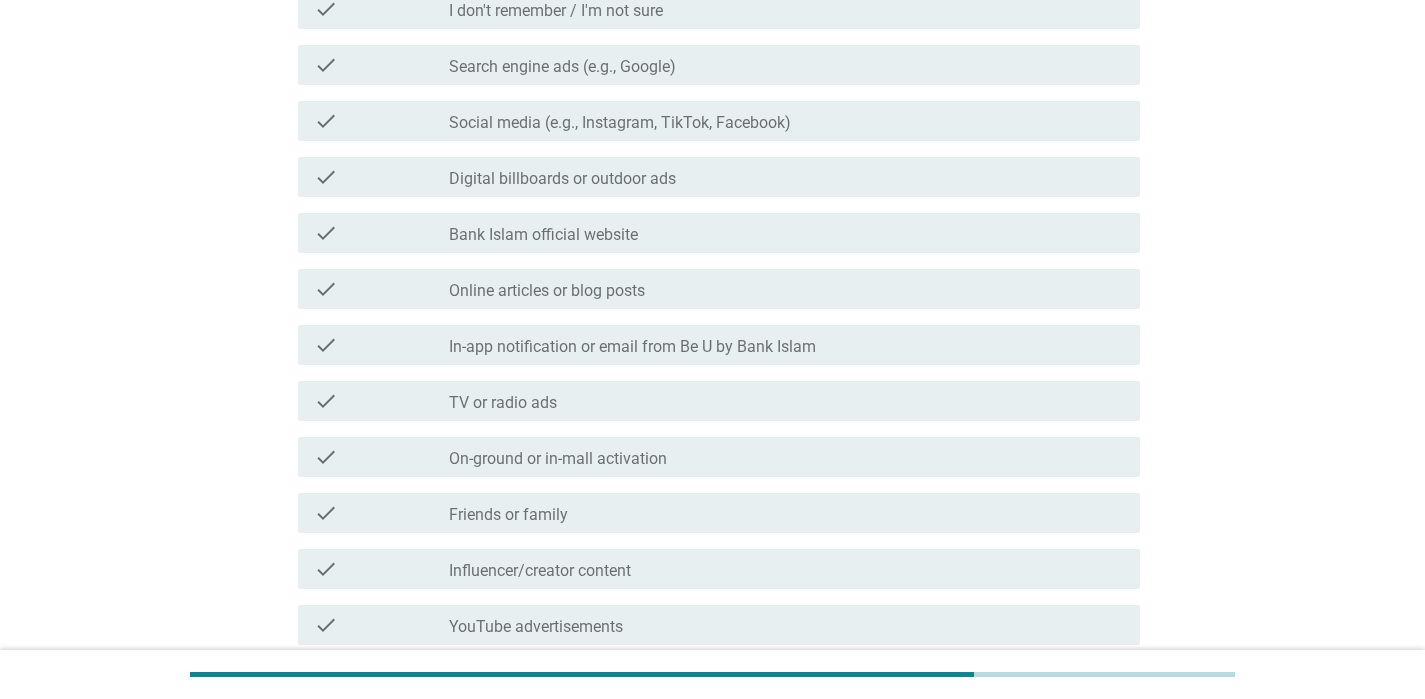 scroll, scrollTop: 347, scrollLeft: 0, axis: vertical 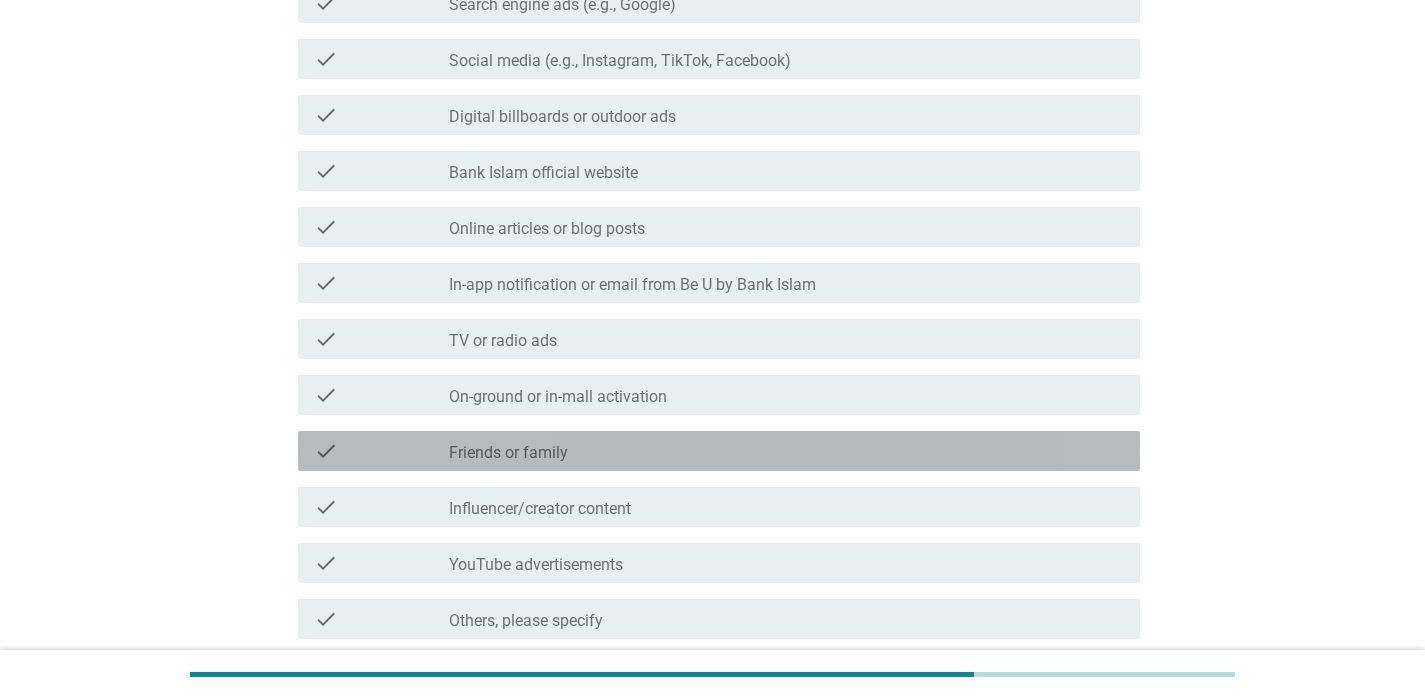 click on "check_box_outline_blank Friends or family" at bounding box center [786, 451] 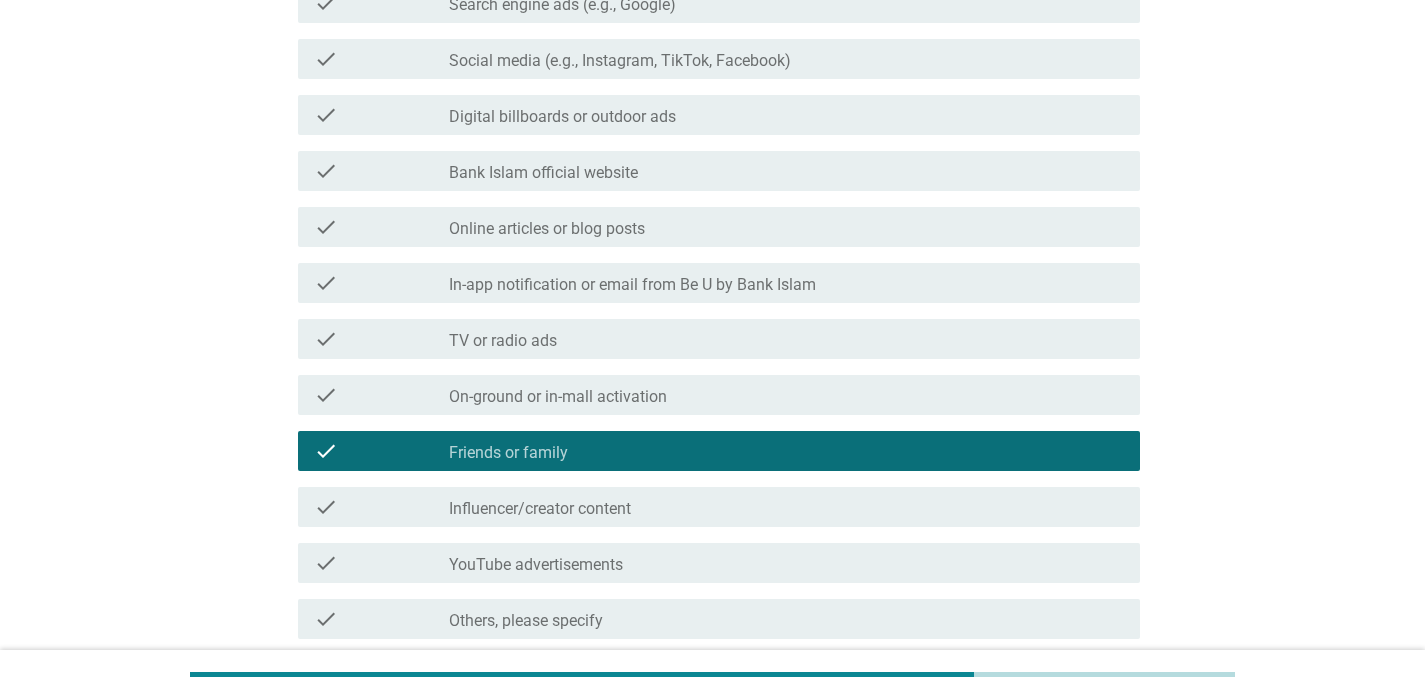 click on "check_box_outline_blank TV or radio ads" at bounding box center (786, 339) 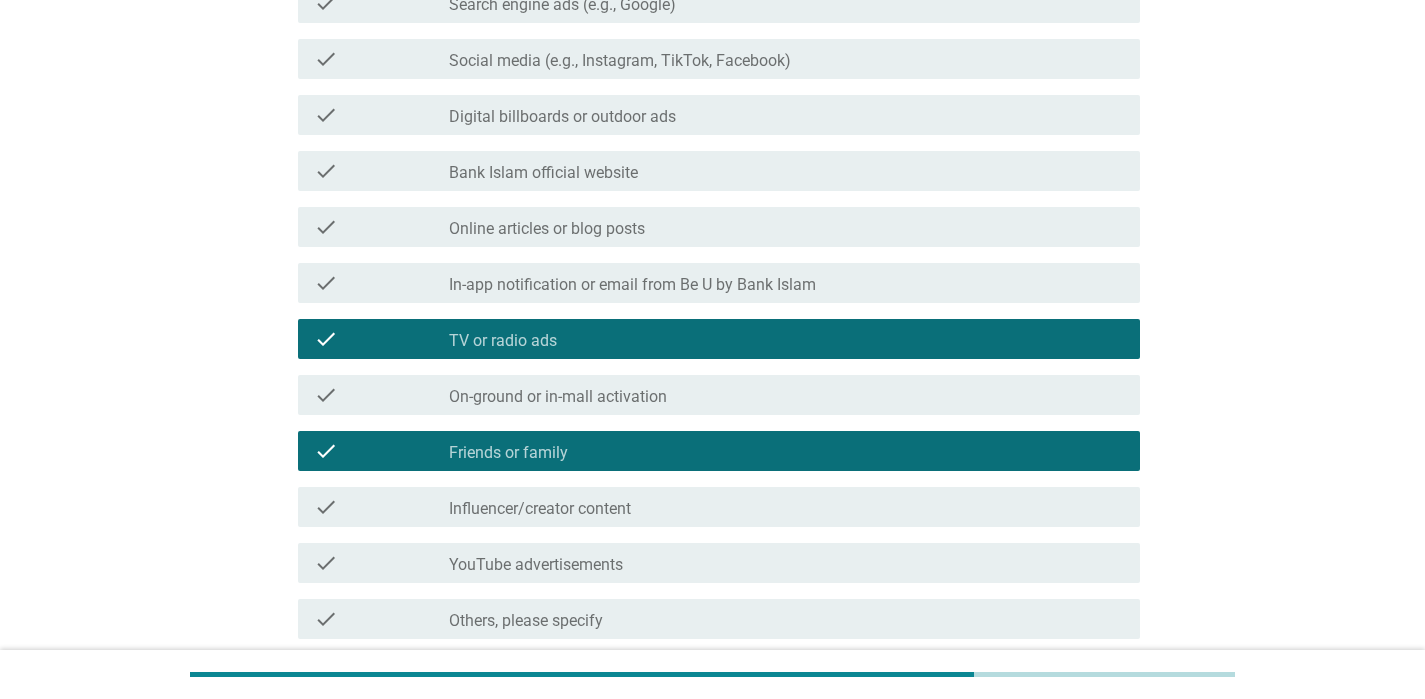 click on "check_box_outline_blank Influencer/creator content" at bounding box center [786, 507] 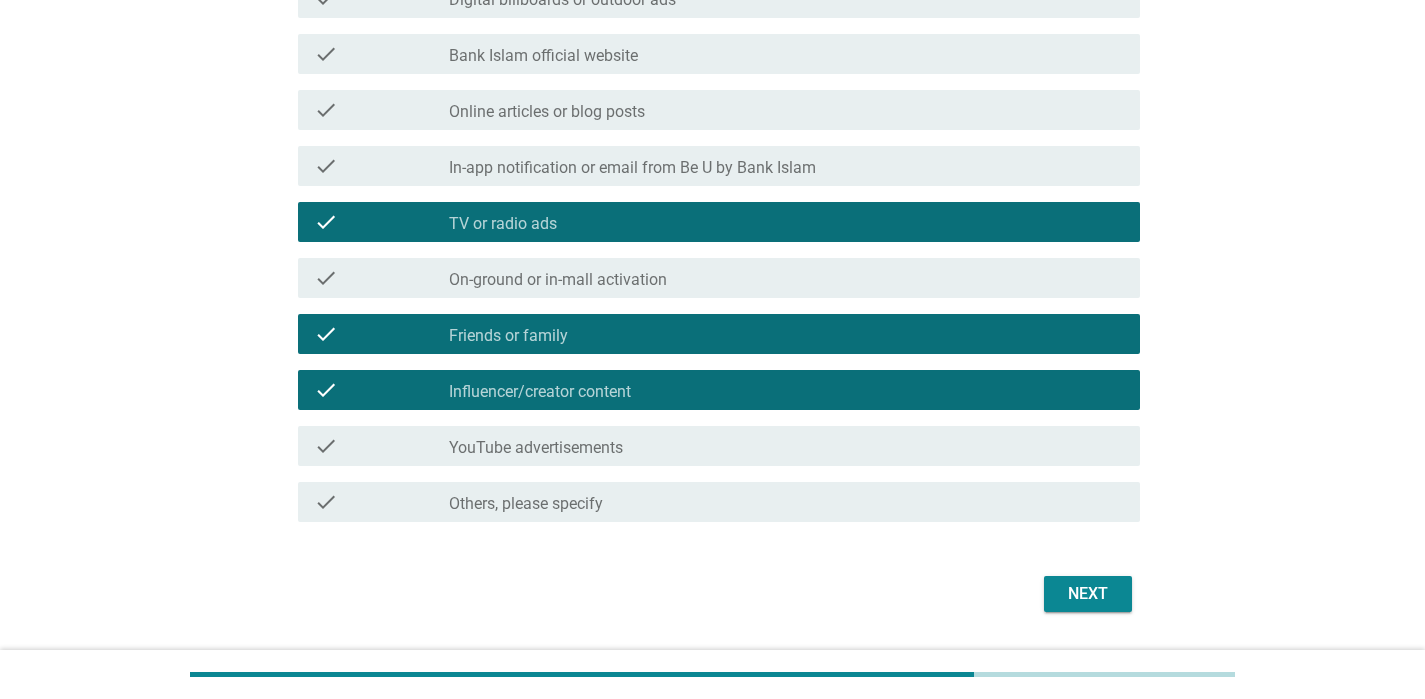scroll, scrollTop: 520, scrollLeft: 0, axis: vertical 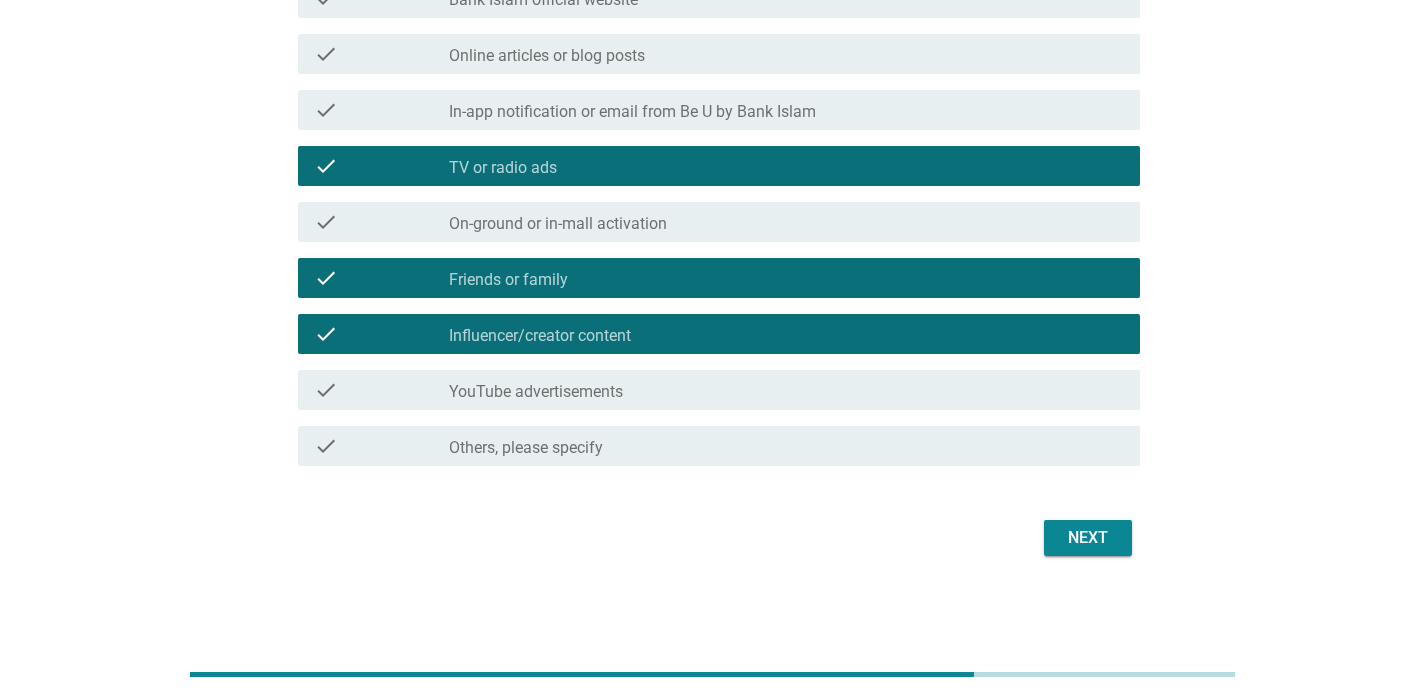 click on "Next" at bounding box center (1088, 538) 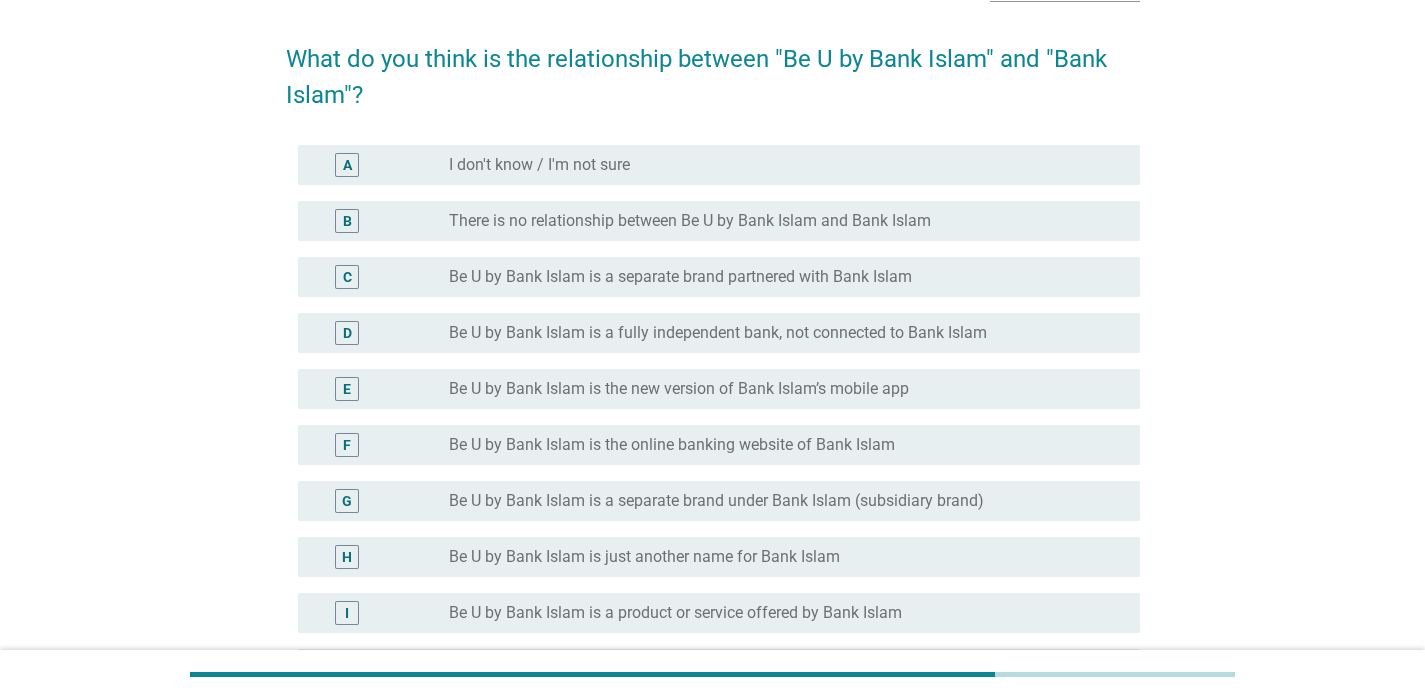 scroll, scrollTop: 143, scrollLeft: 0, axis: vertical 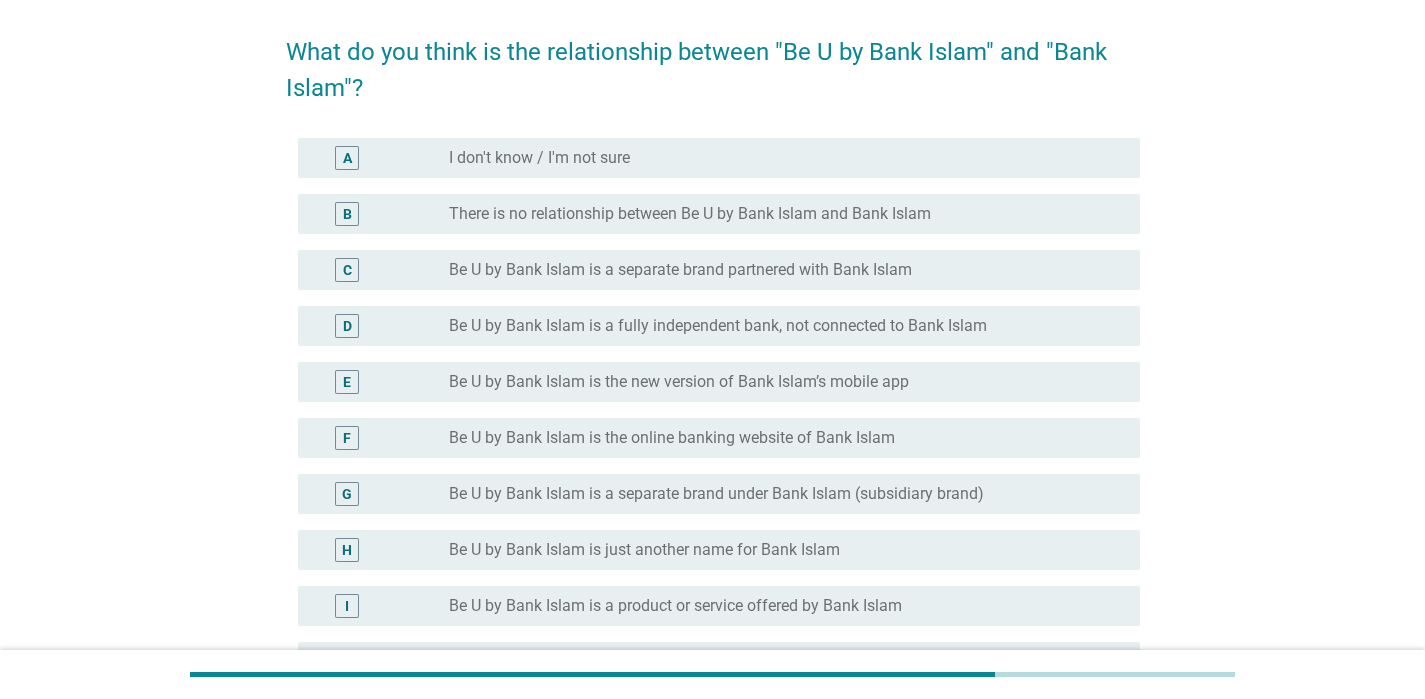 click on "Be U by Bank Islam is a separate brand under Bank Islam (subsidiary brand)" at bounding box center [716, 494] 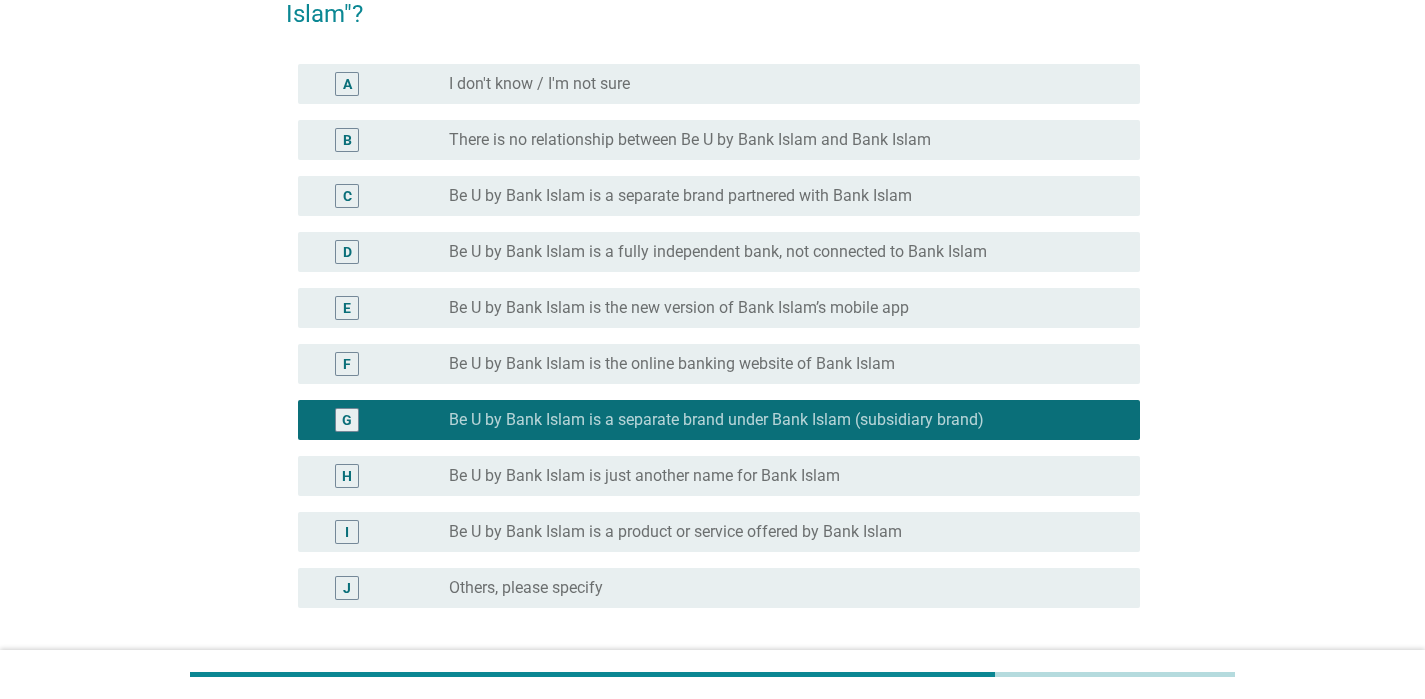 scroll, scrollTop: 301, scrollLeft: 0, axis: vertical 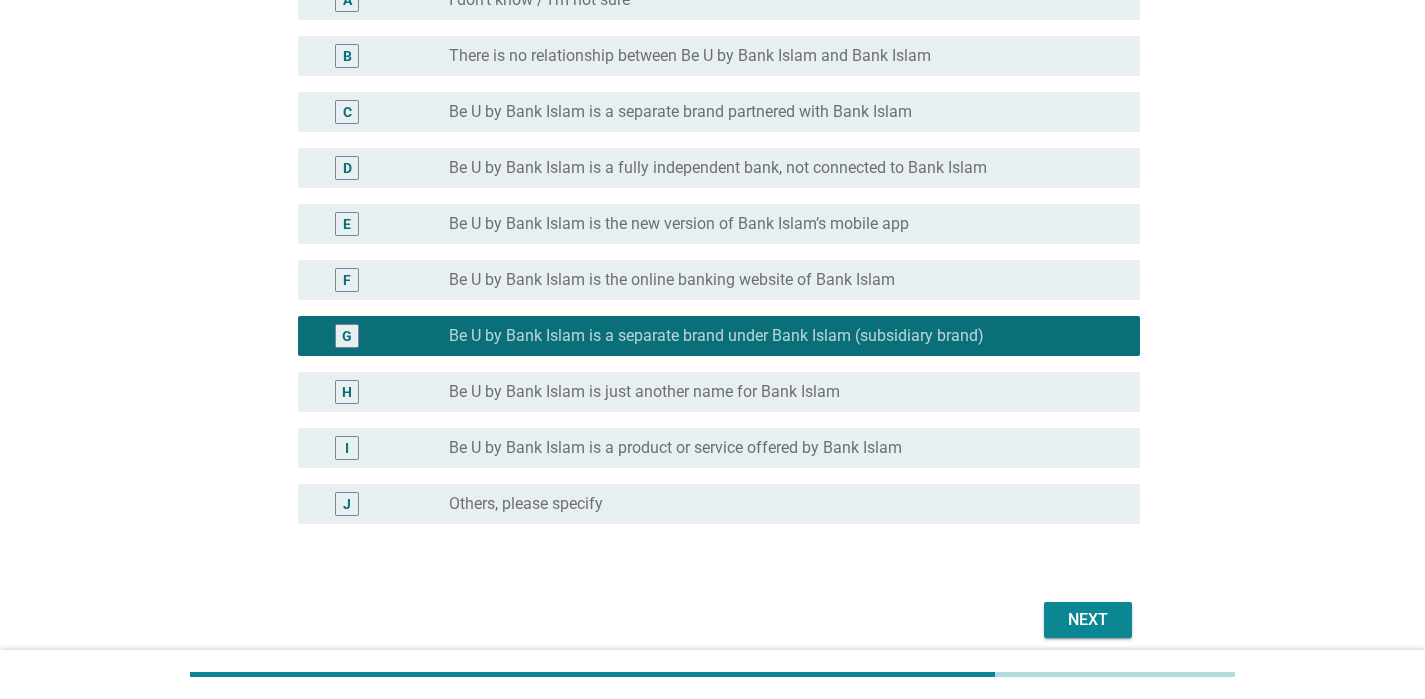 click on "Next" at bounding box center (1088, 620) 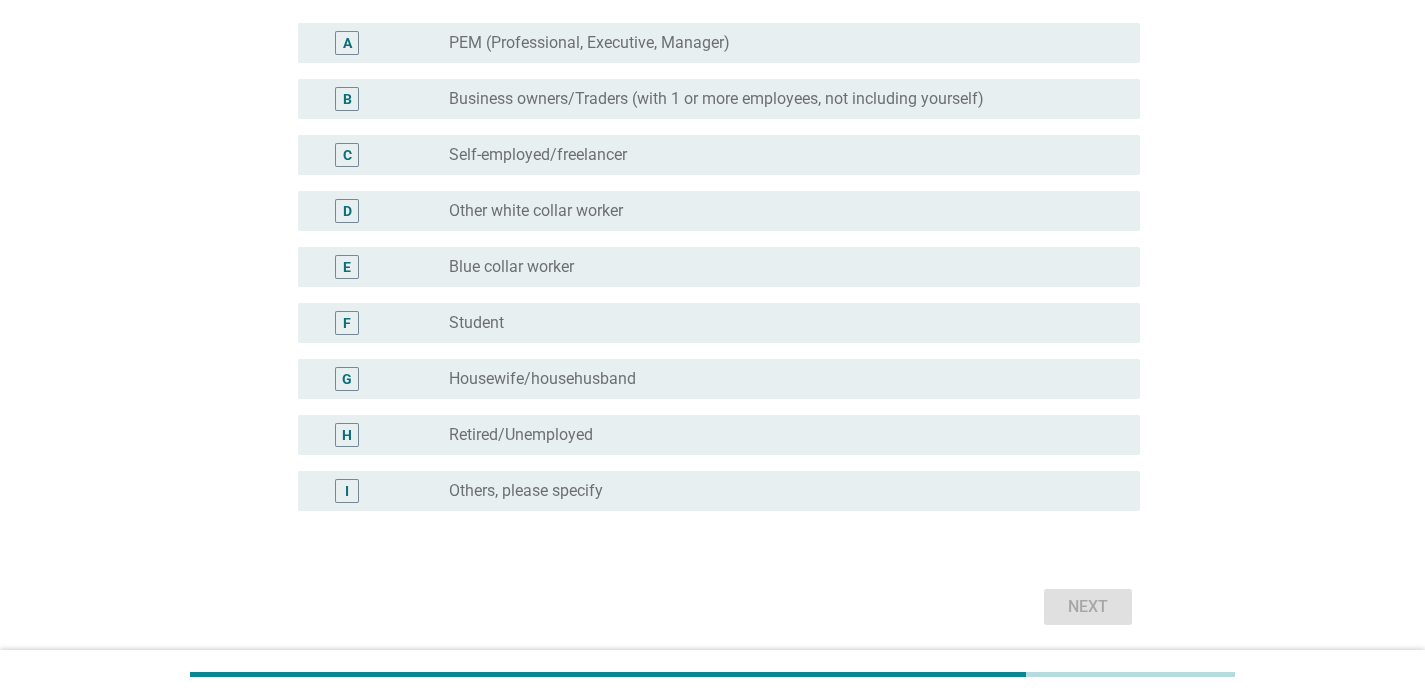 scroll, scrollTop: 291, scrollLeft: 0, axis: vertical 